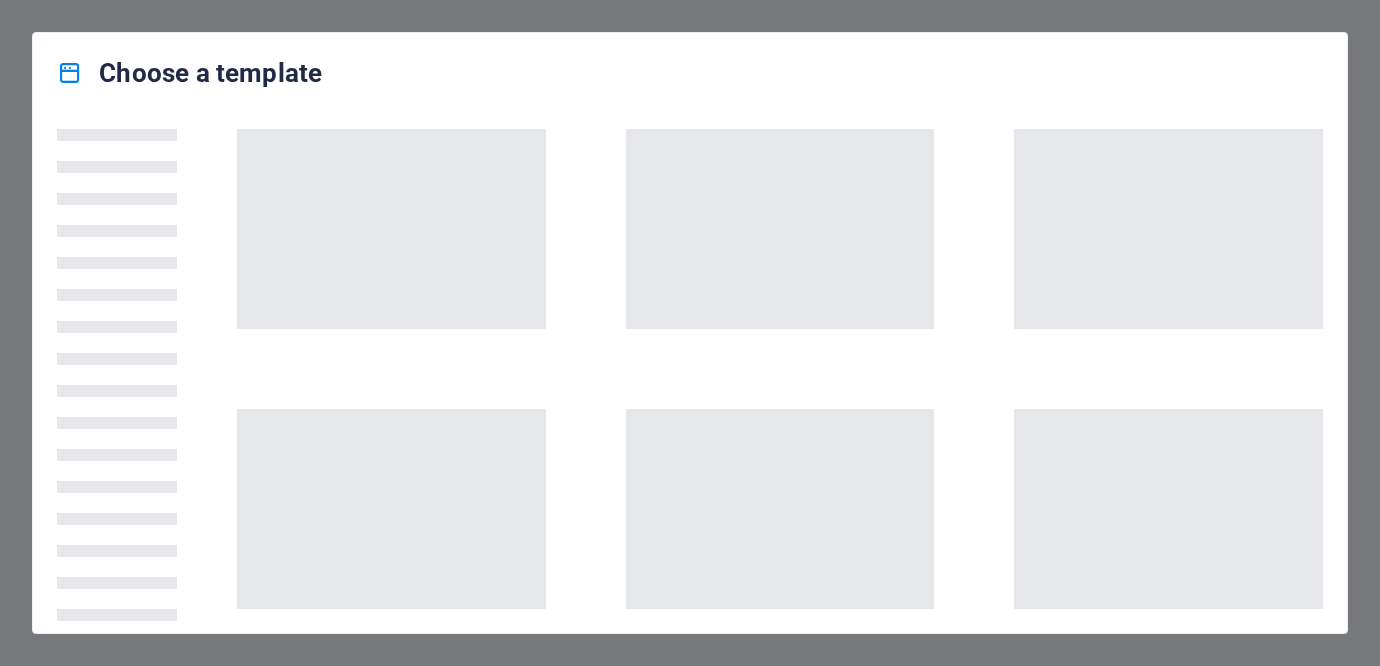scroll, scrollTop: 0, scrollLeft: 0, axis: both 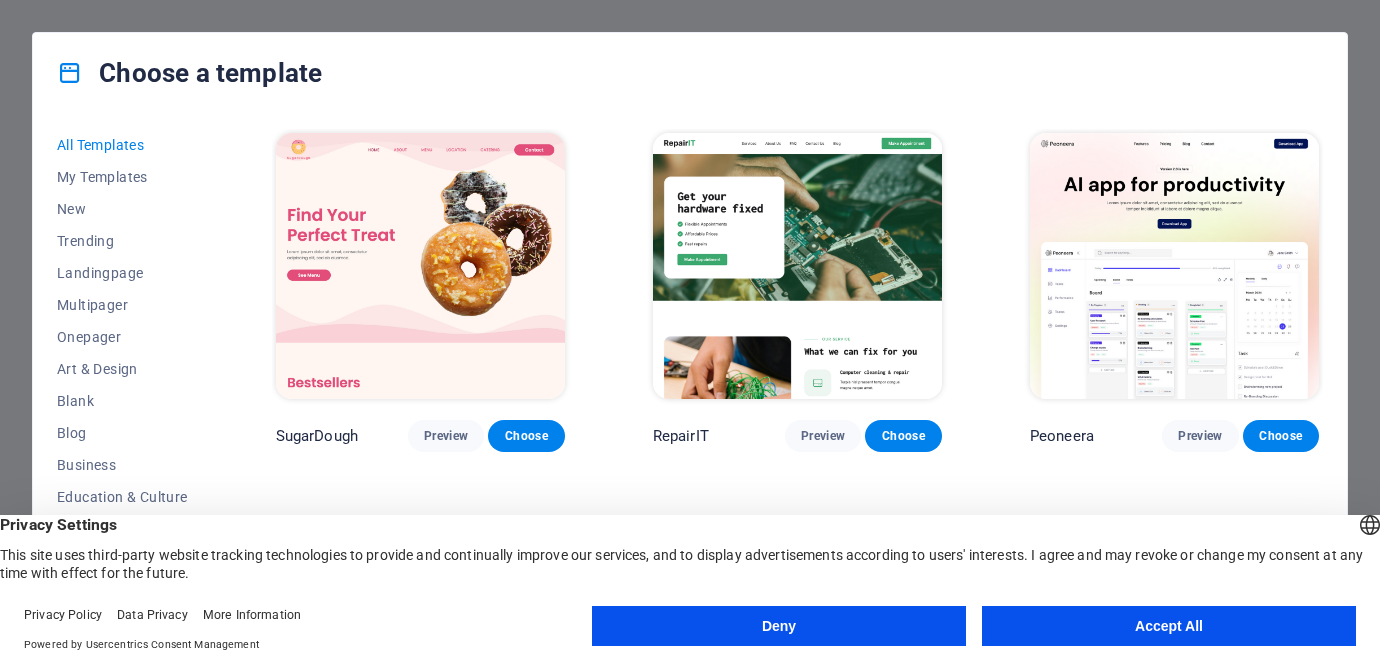 click on "Choose a template" at bounding box center (690, 73) 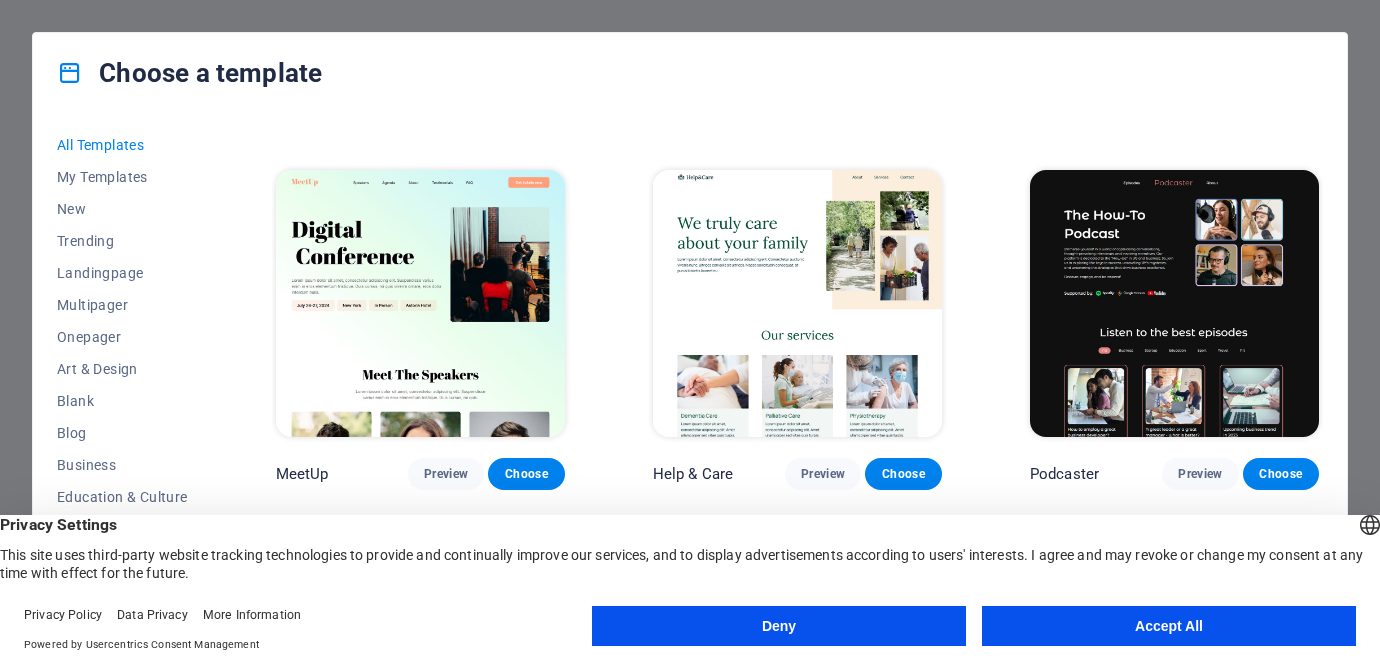 scroll, scrollTop: 1177, scrollLeft: 0, axis: vertical 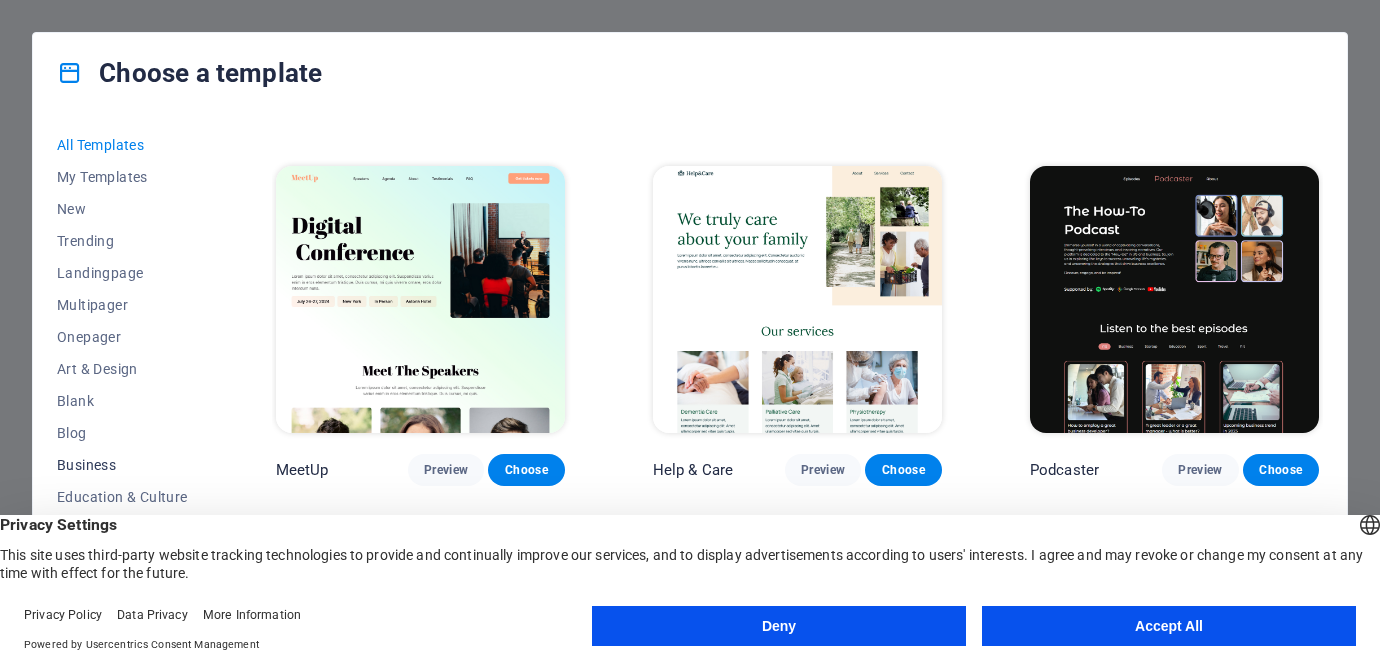 click on "Business" at bounding box center (122, 465) 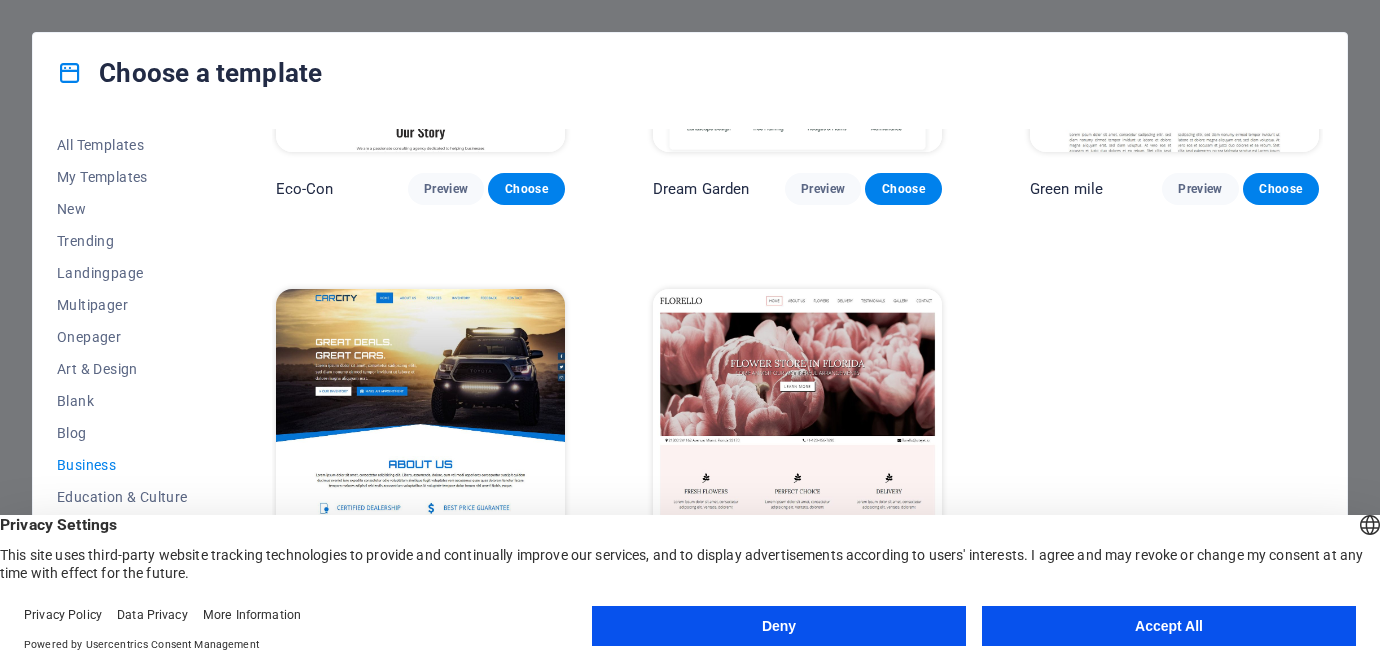 scroll, scrollTop: 241, scrollLeft: 0, axis: vertical 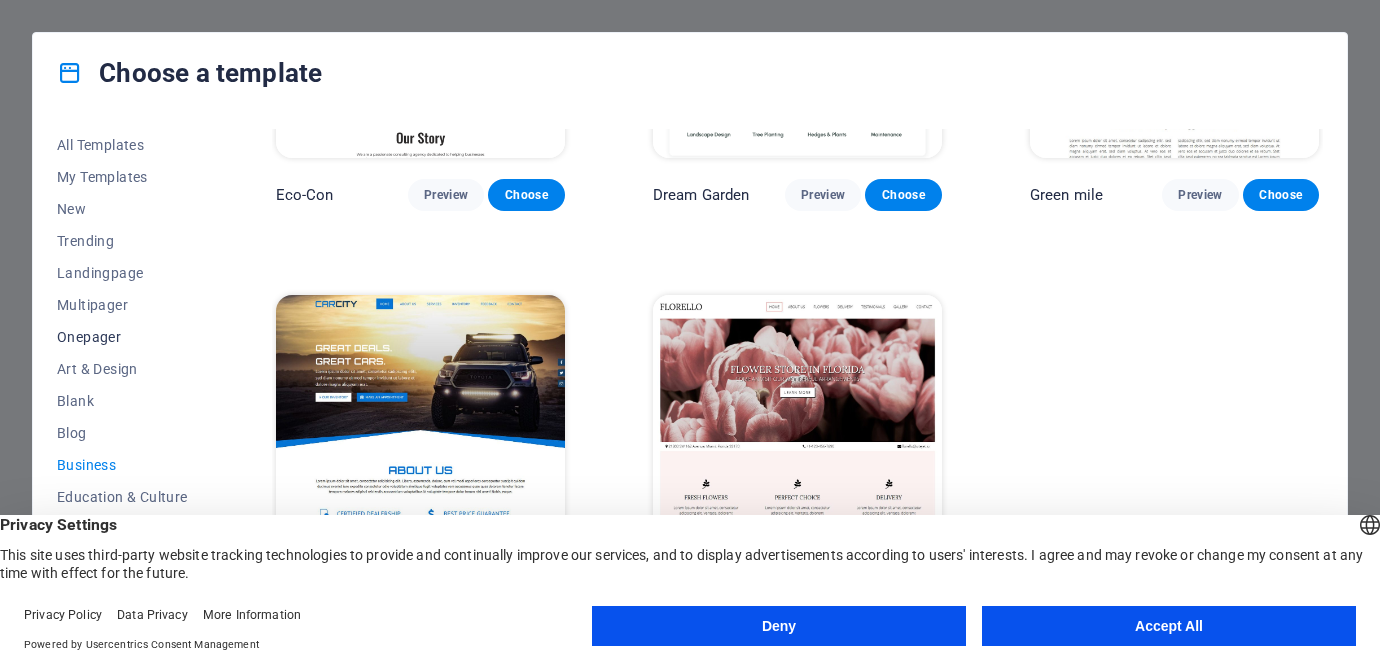 click on "Onepager" at bounding box center (122, 337) 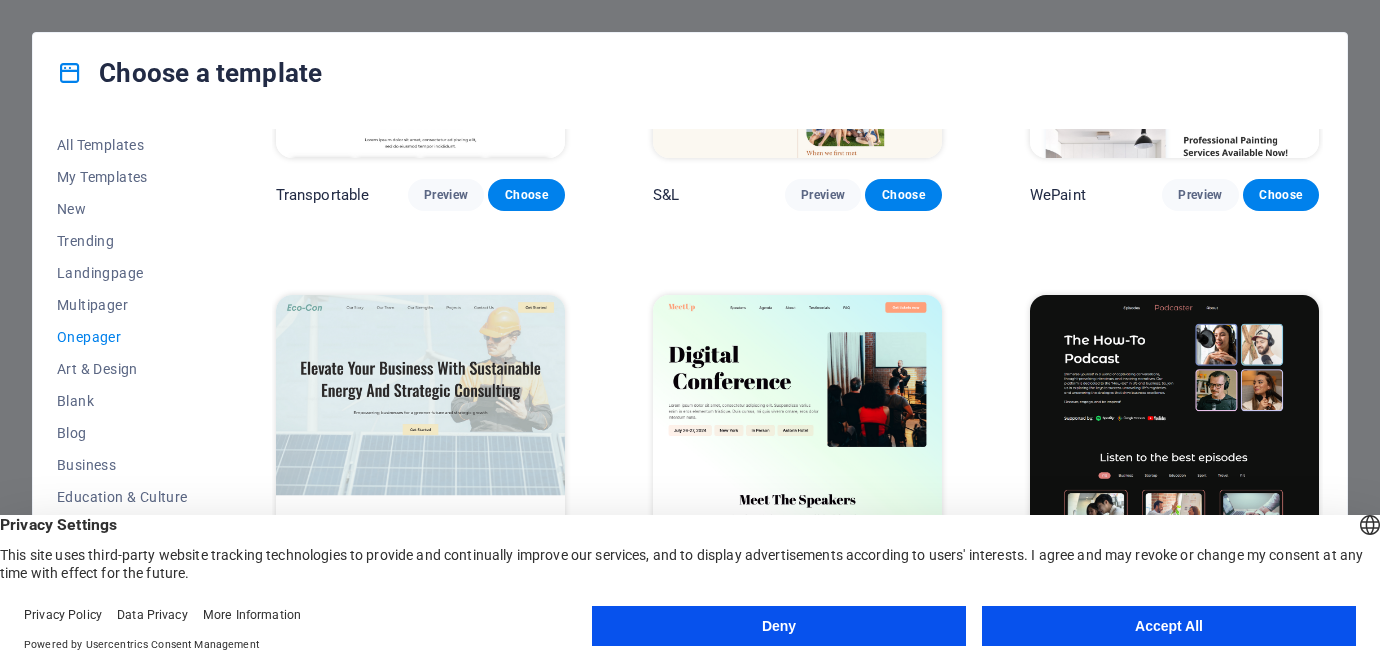 scroll, scrollTop: 1177, scrollLeft: 0, axis: vertical 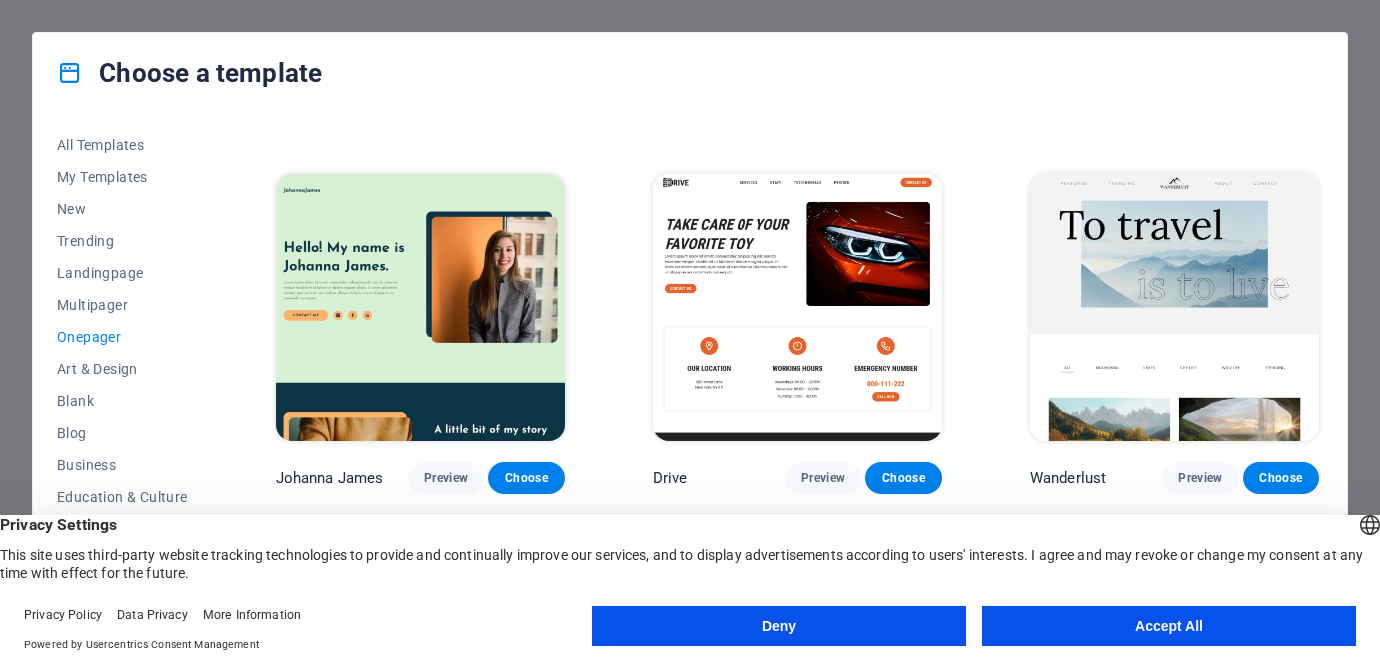 click at bounding box center (1174, 307) 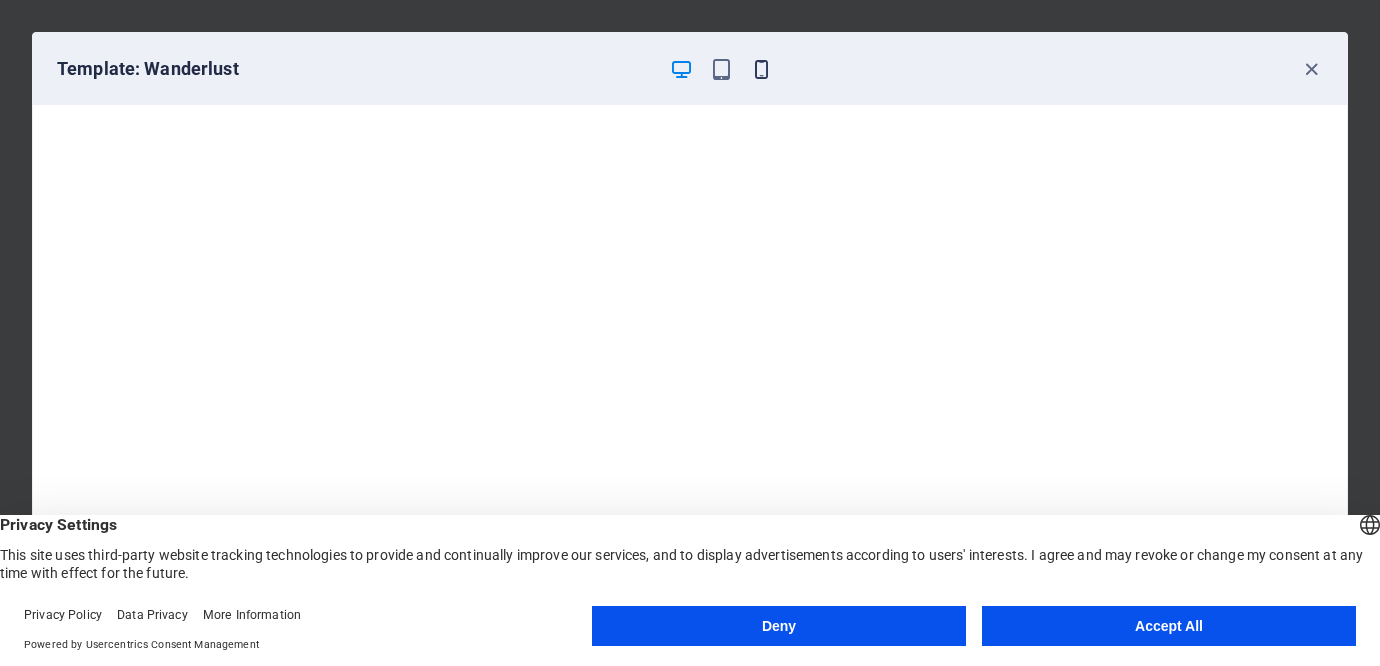click at bounding box center [761, 69] 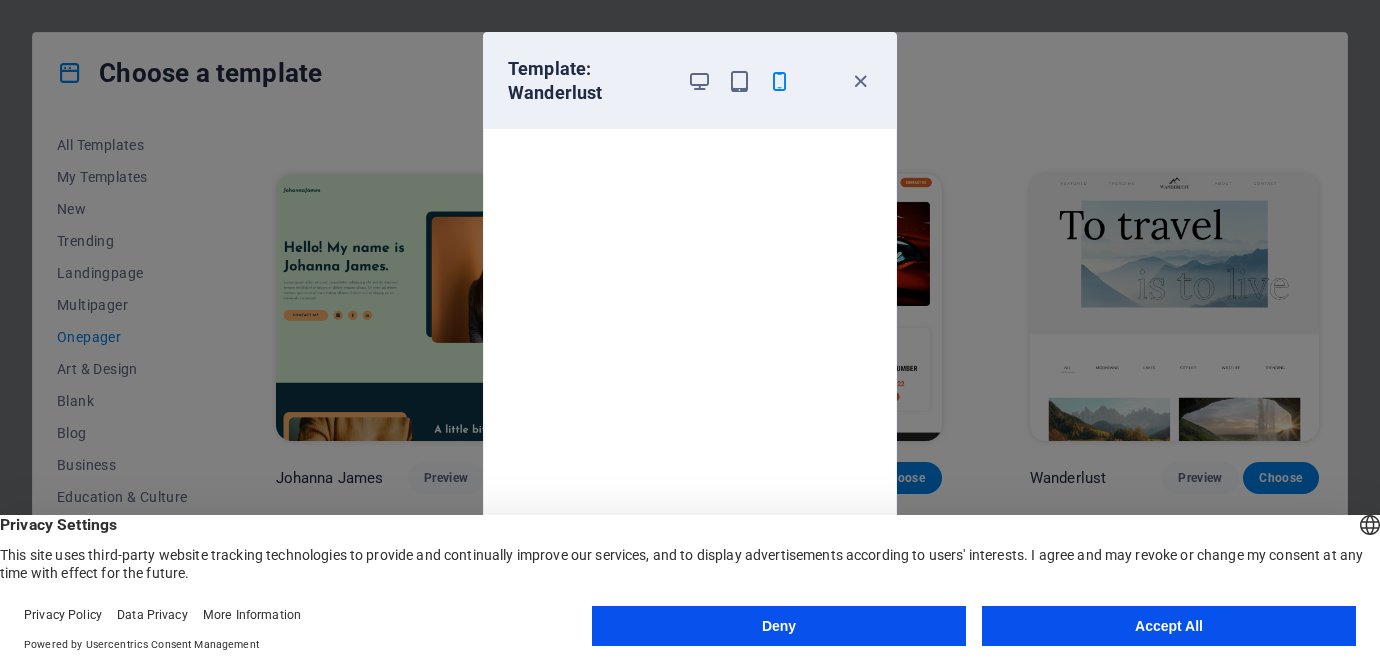 scroll, scrollTop: 4, scrollLeft: 0, axis: vertical 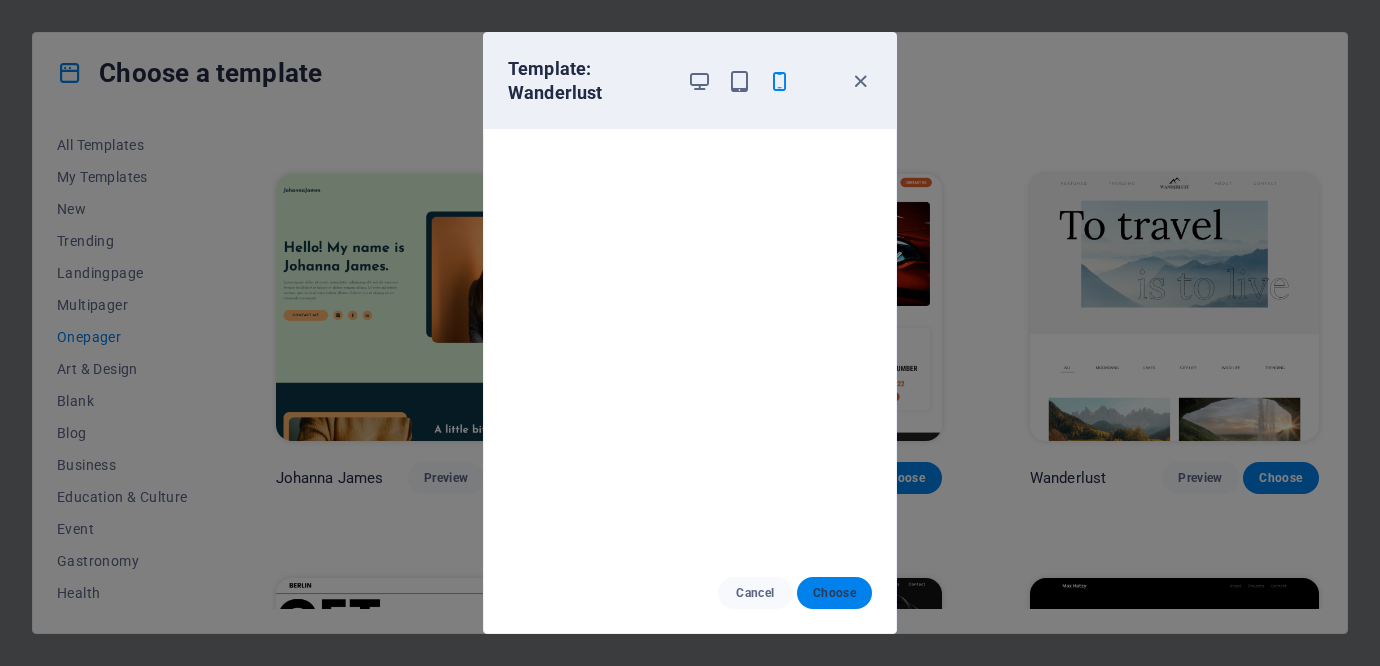 click on "Choose" at bounding box center [834, 593] 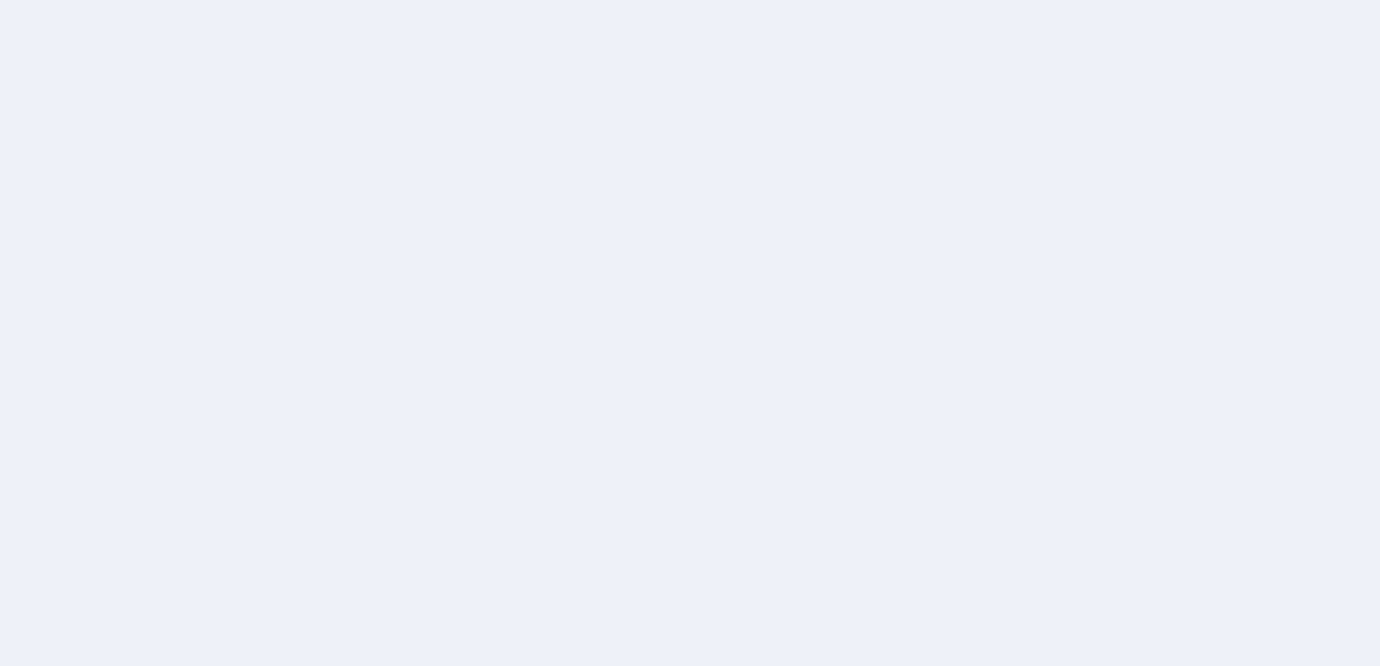 scroll, scrollTop: 0, scrollLeft: 0, axis: both 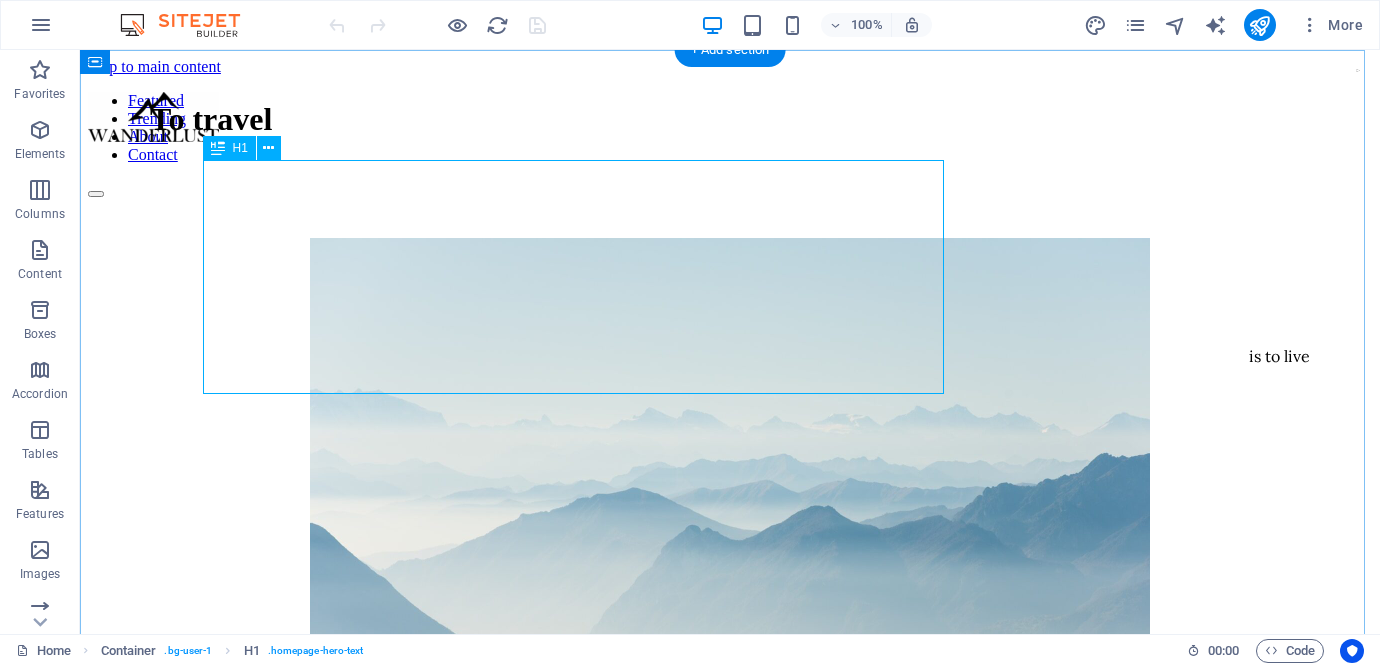 click on "To travel" at bounding box center [211, 120] 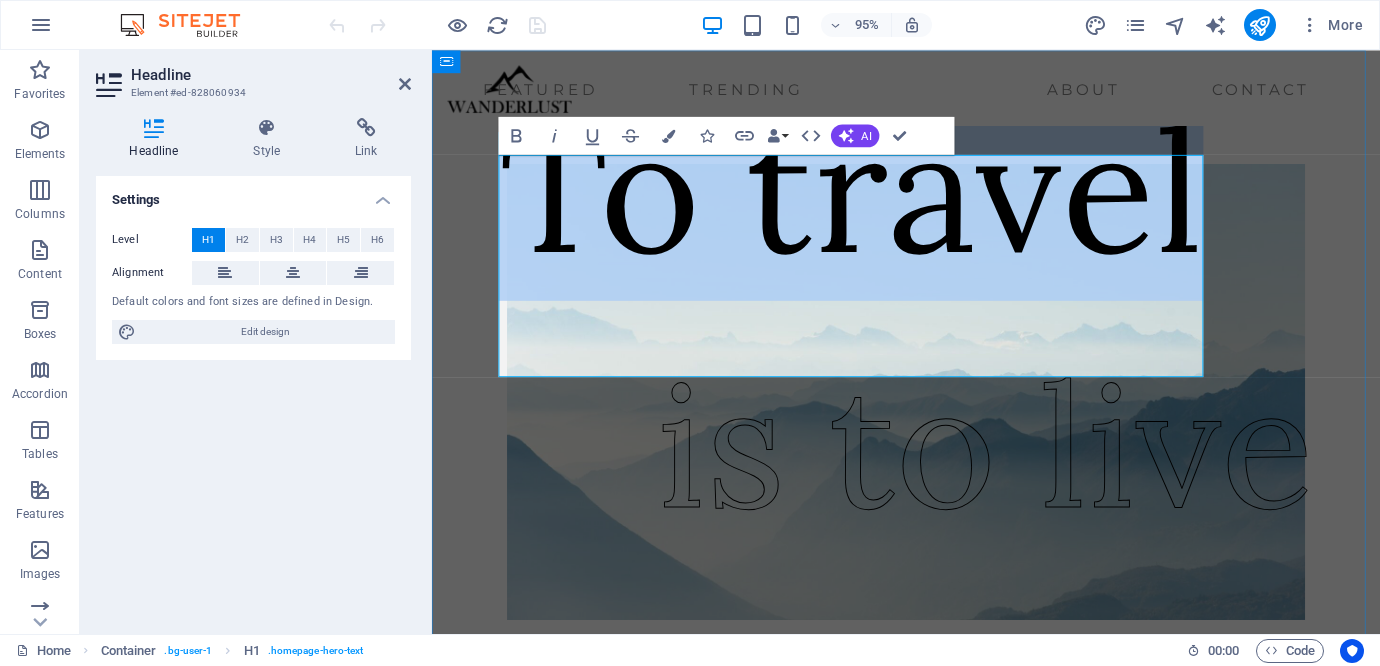type 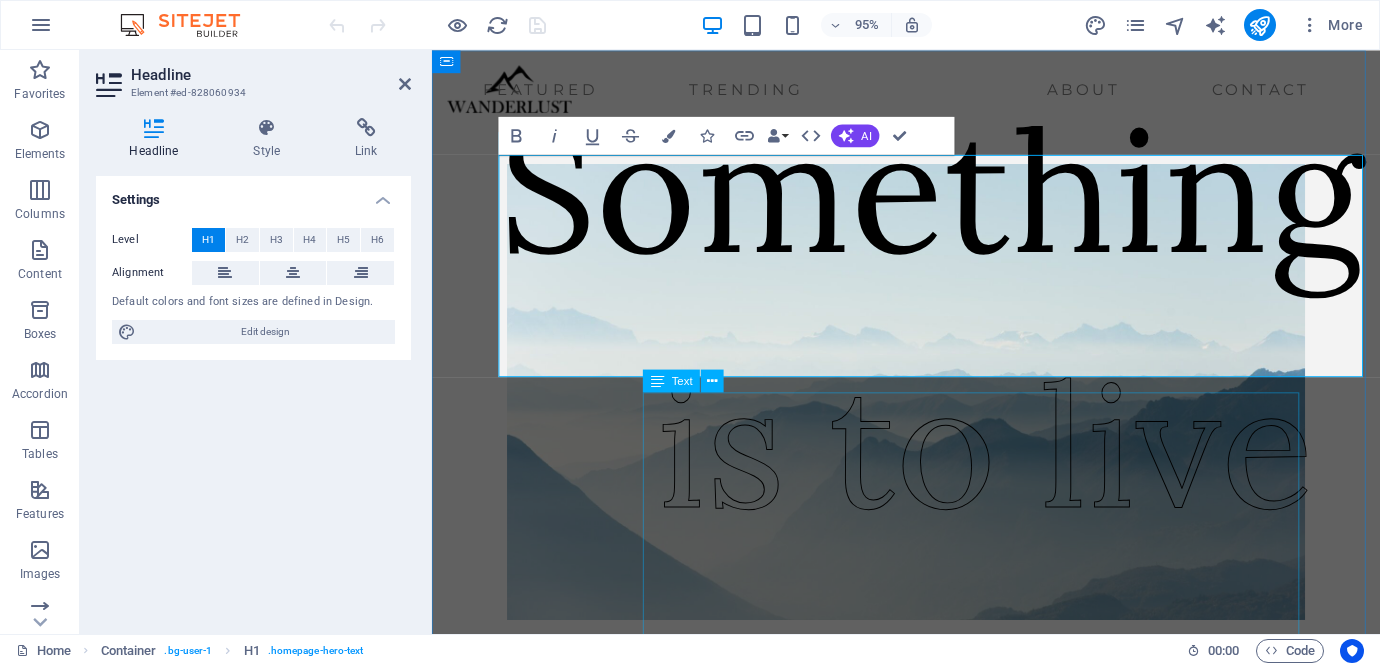 click on "is to live" at bounding box center [1014, 466] 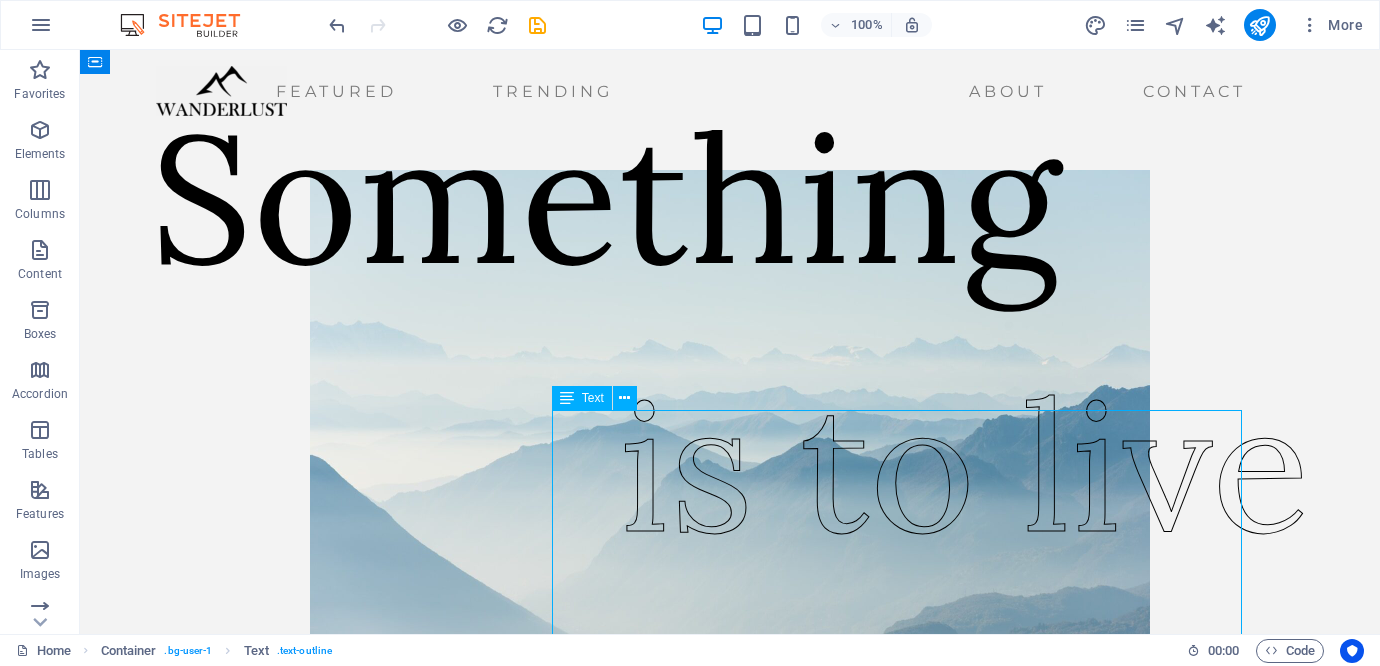 click on "is to live" at bounding box center (964, 466) 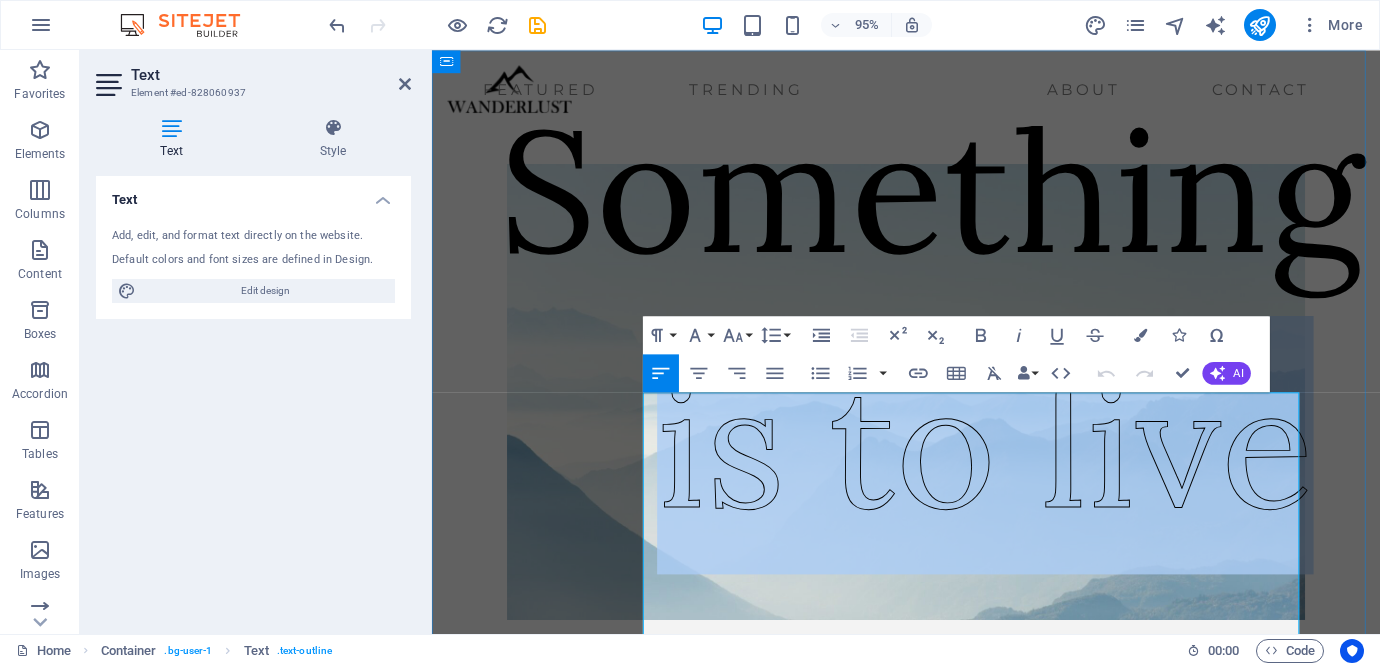 type 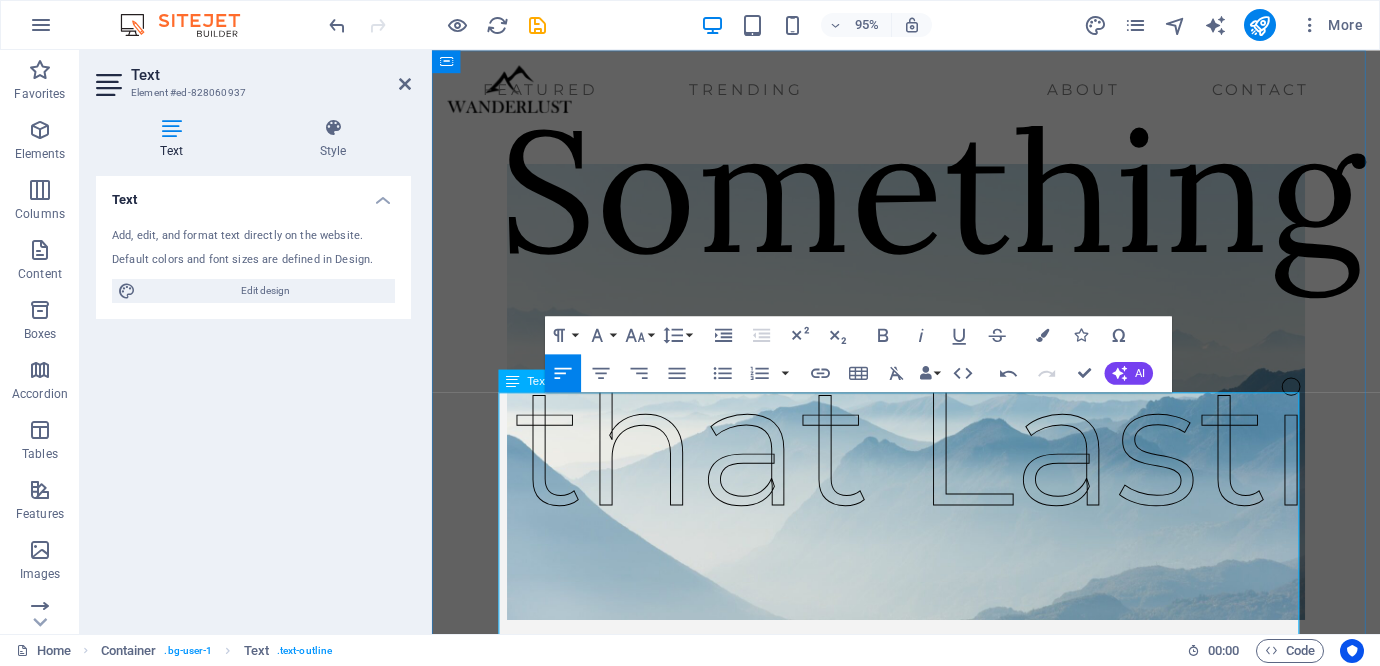 scroll, scrollTop: 105, scrollLeft: 0, axis: vertical 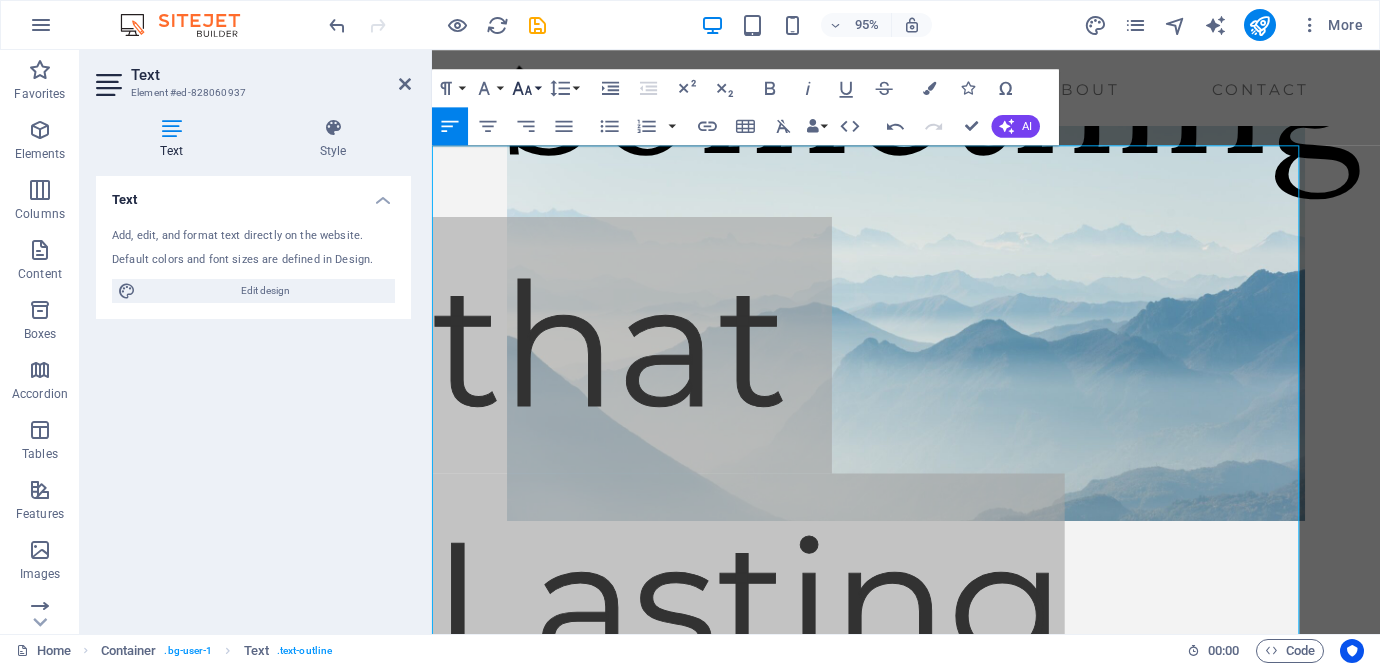 click 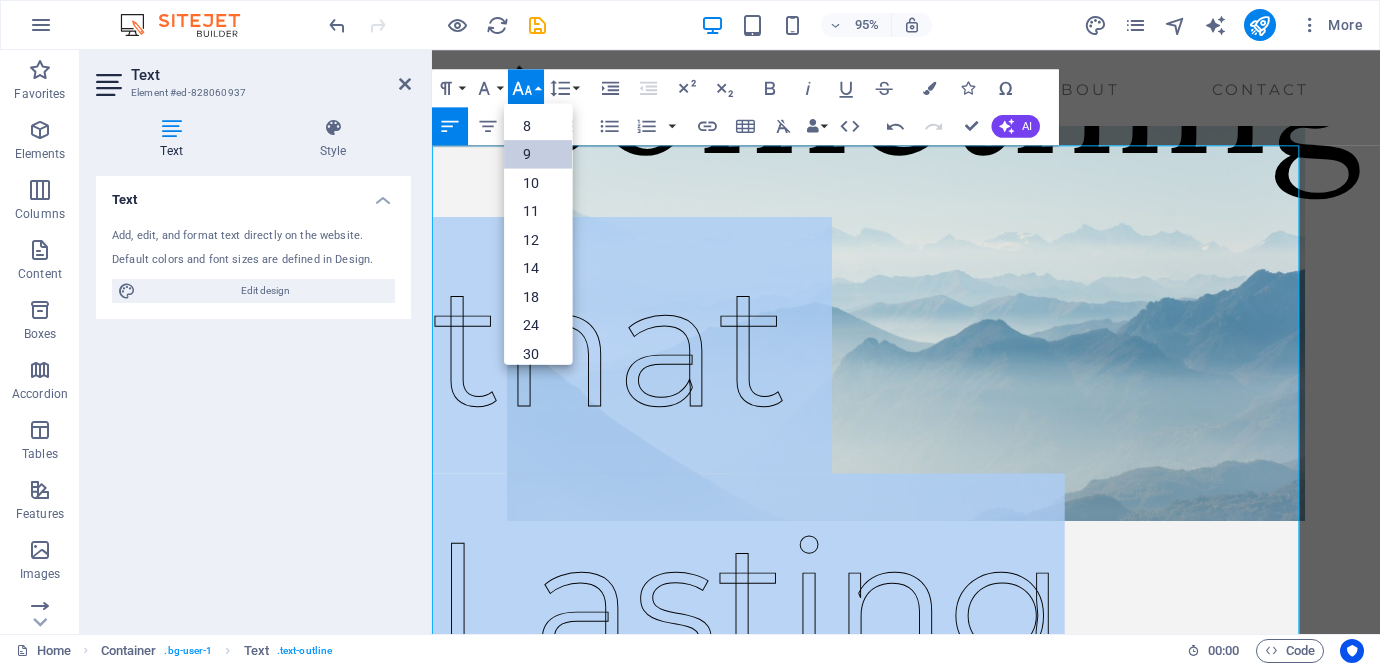 click on "9" at bounding box center [538, 153] 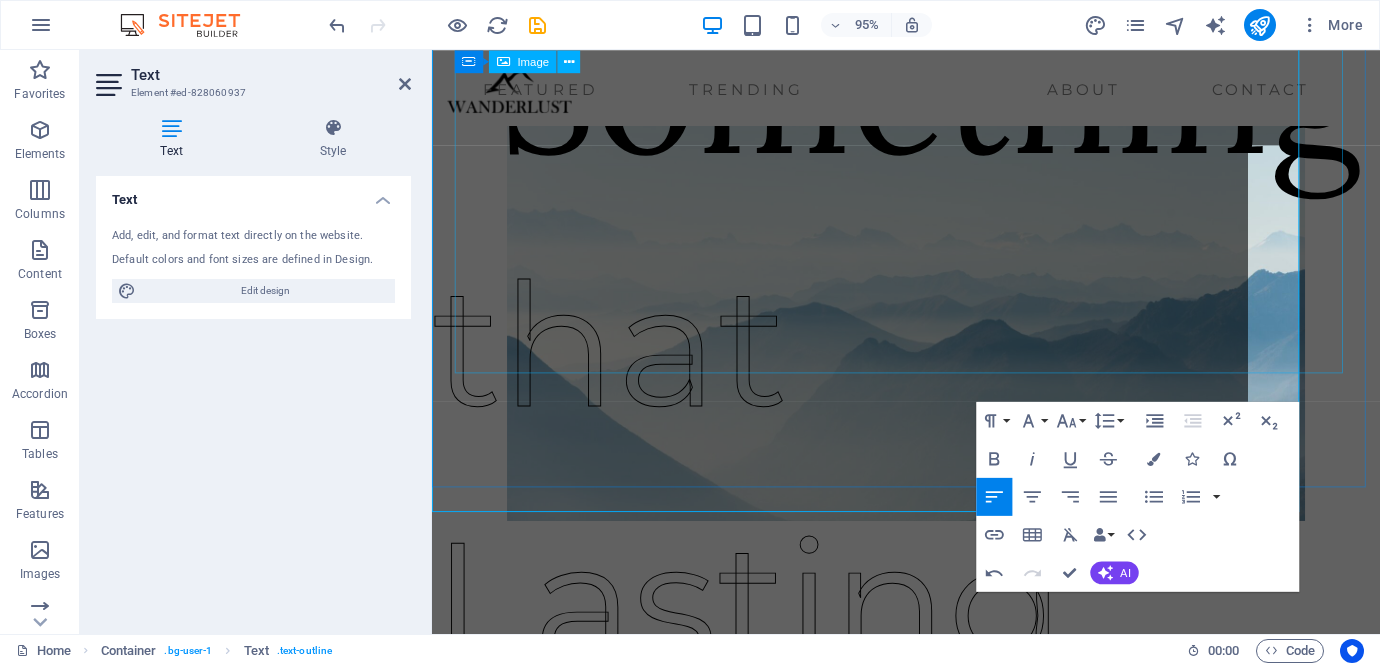 scroll, scrollTop: 0, scrollLeft: 0, axis: both 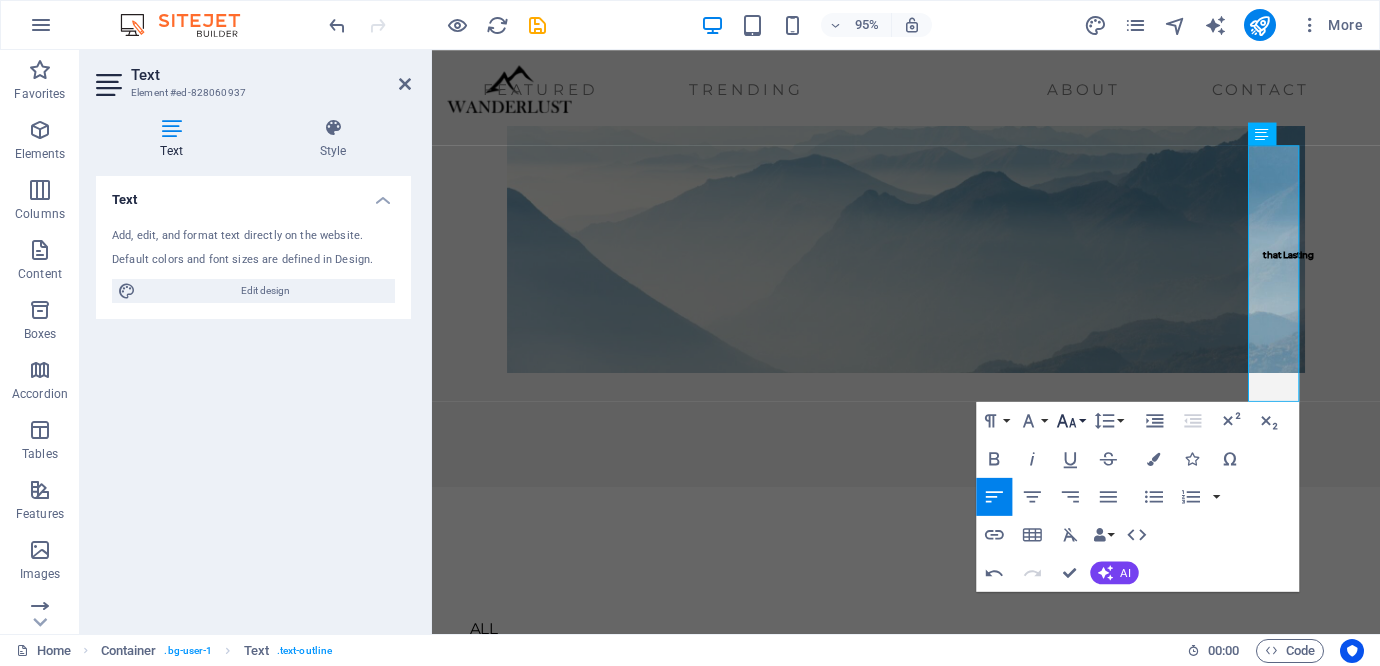 click 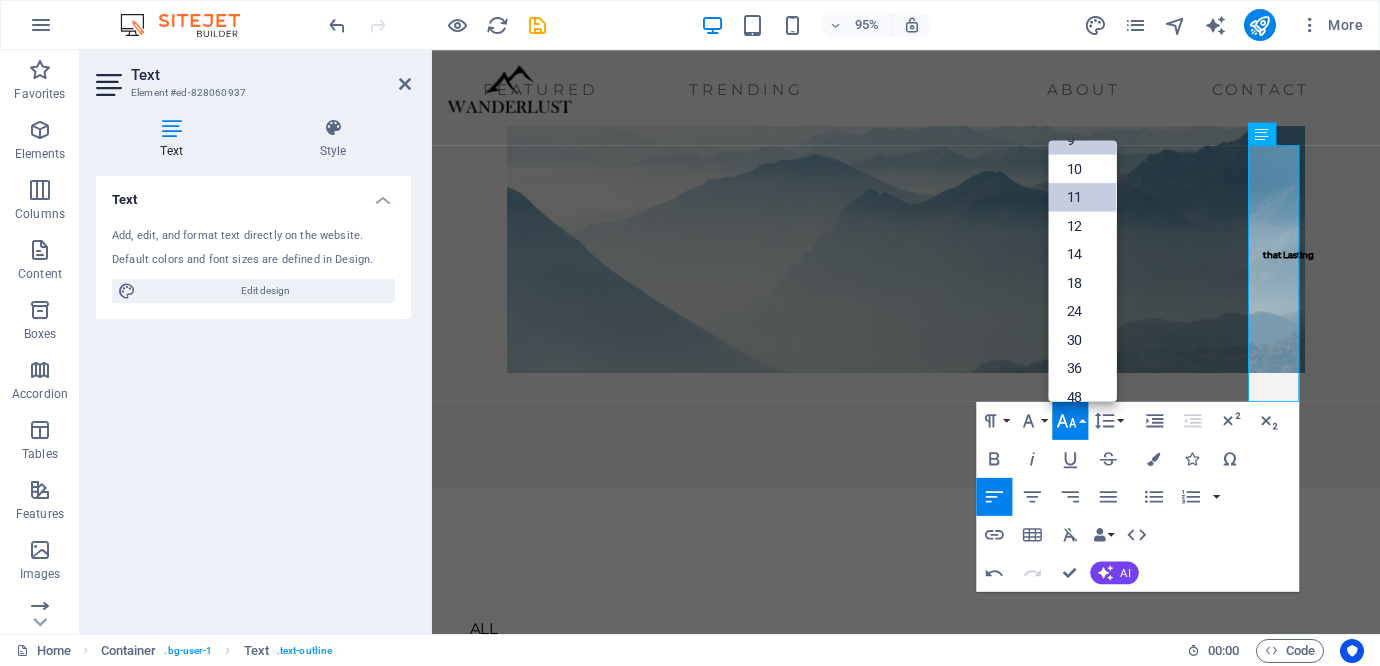 click on "11" at bounding box center (1082, 197) 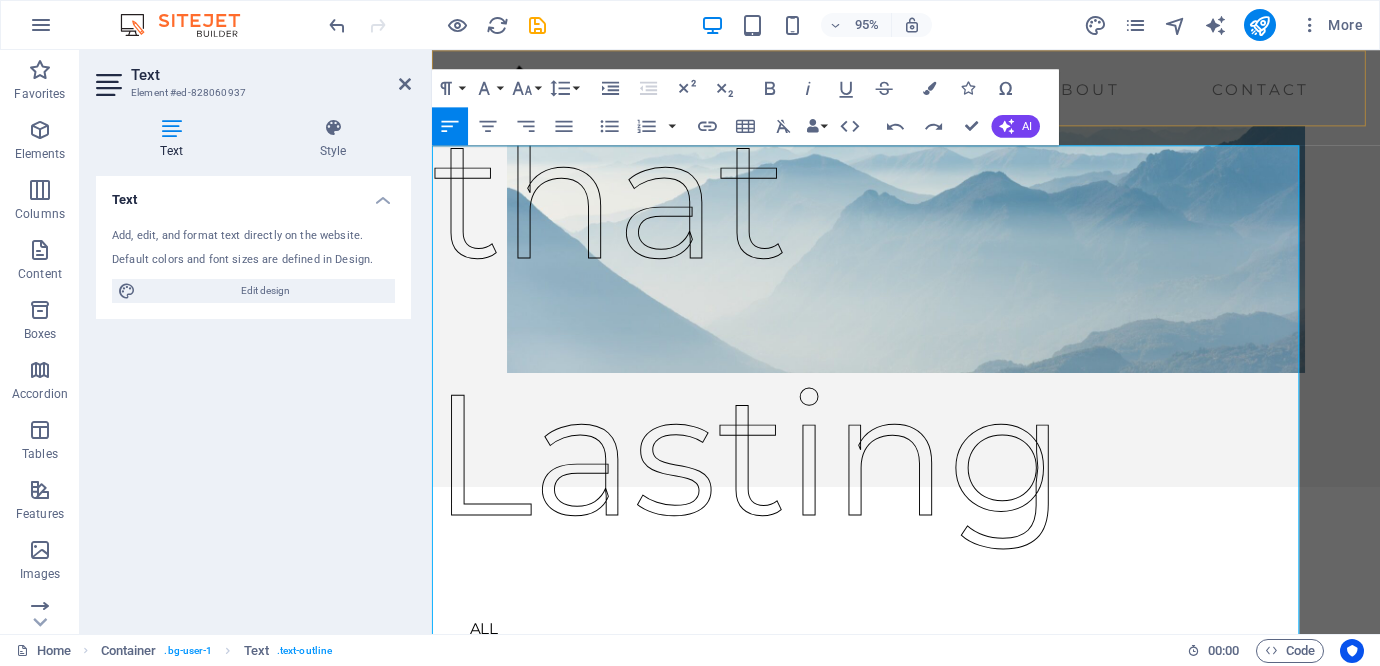 click on "Featured Trending About Contact" at bounding box center (931, 90) 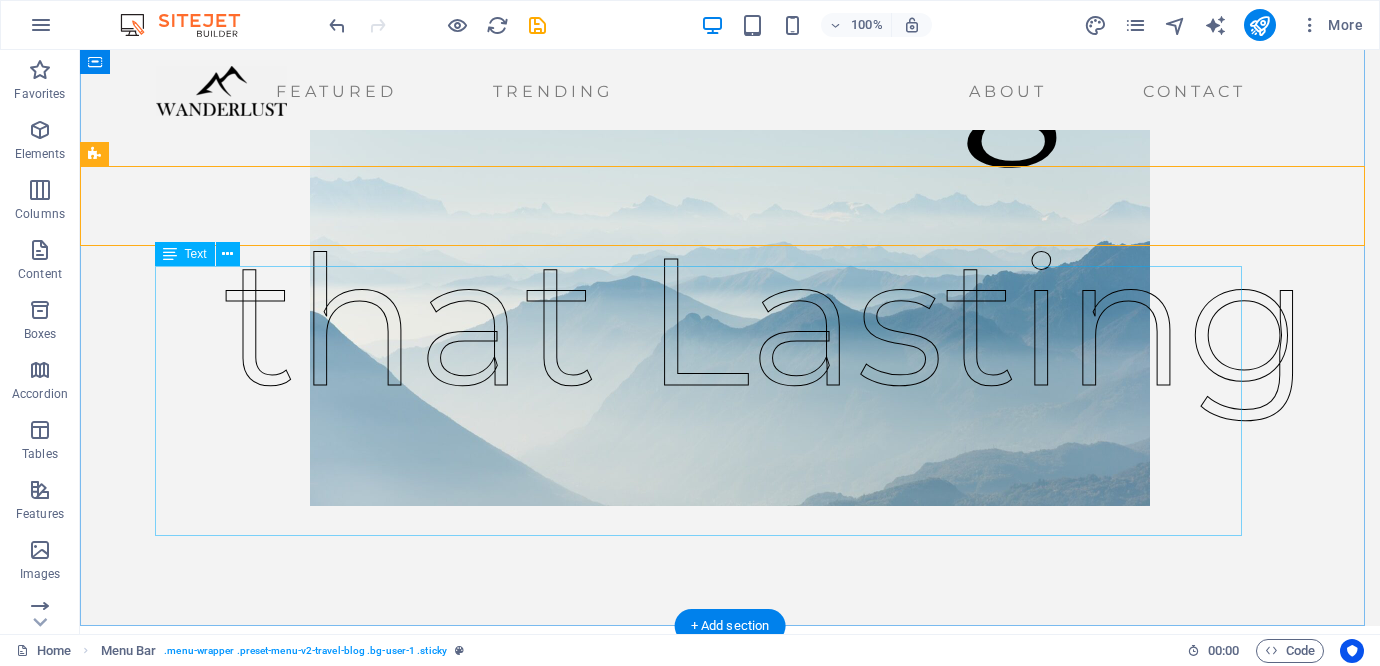scroll, scrollTop: 0, scrollLeft: 0, axis: both 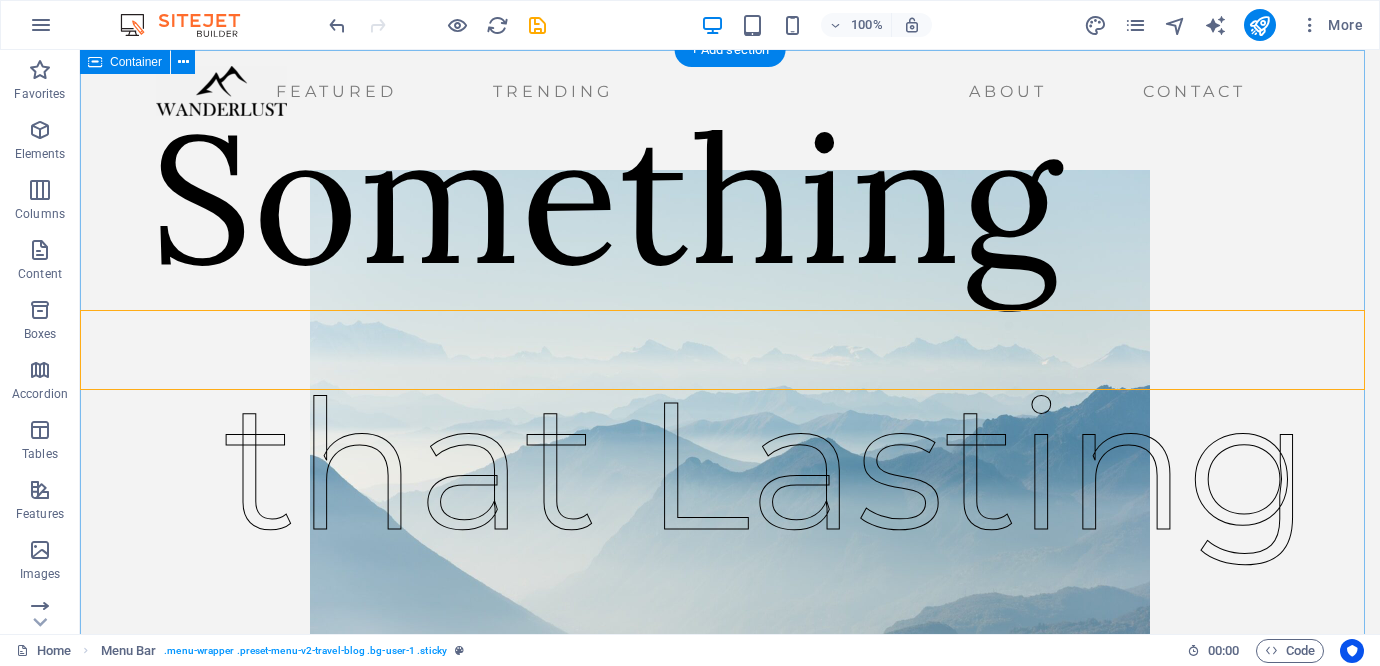 click on "Something that Lasting" at bounding box center [730, 410] 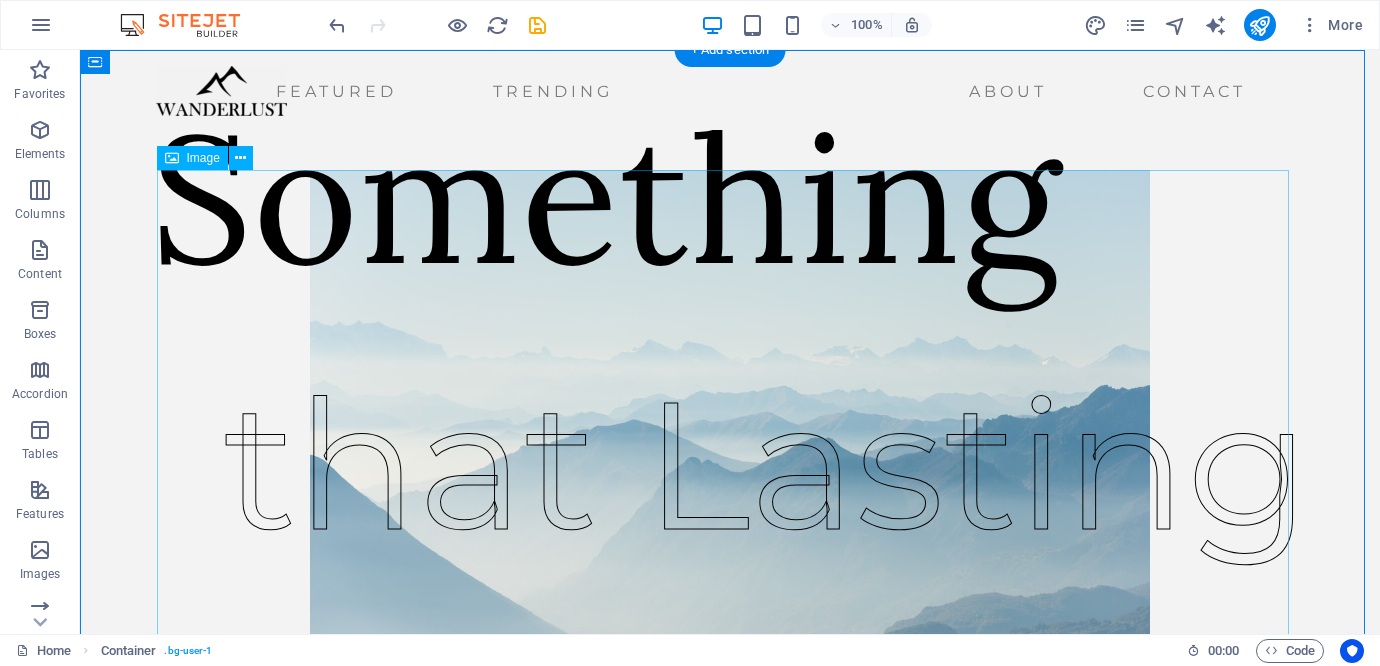 click at bounding box center (730, 410) 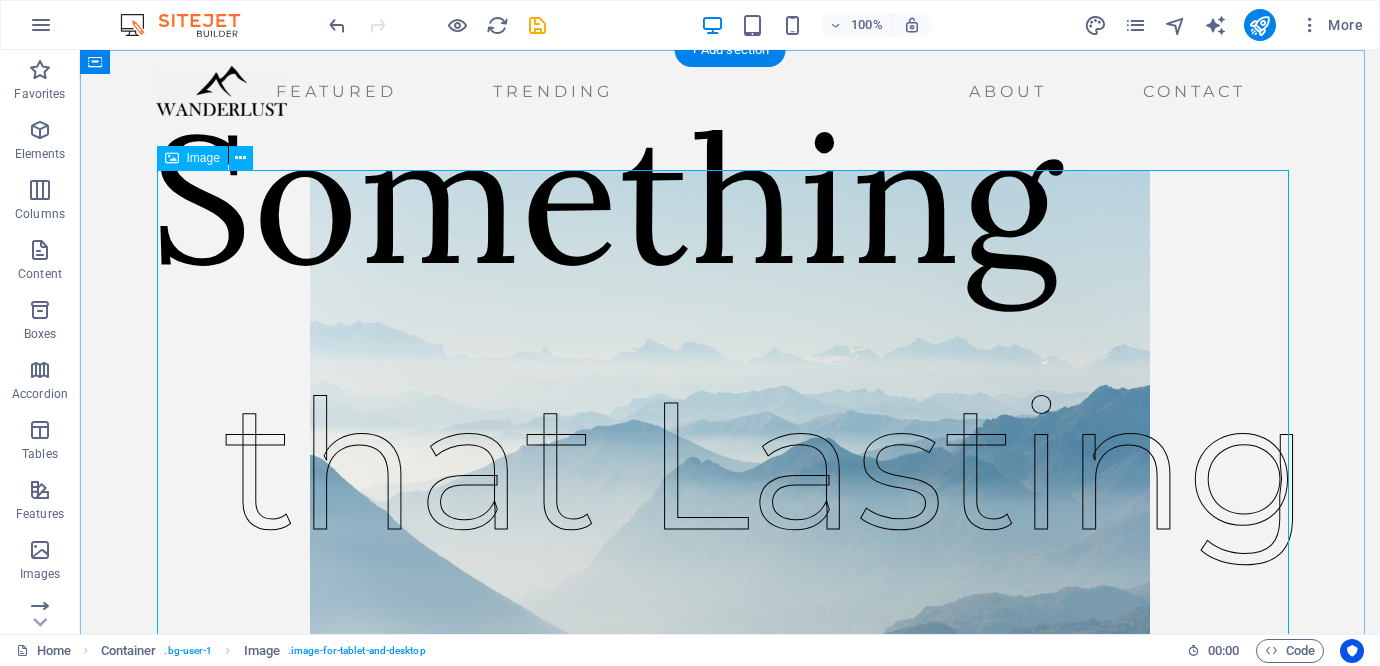 click at bounding box center (730, 410) 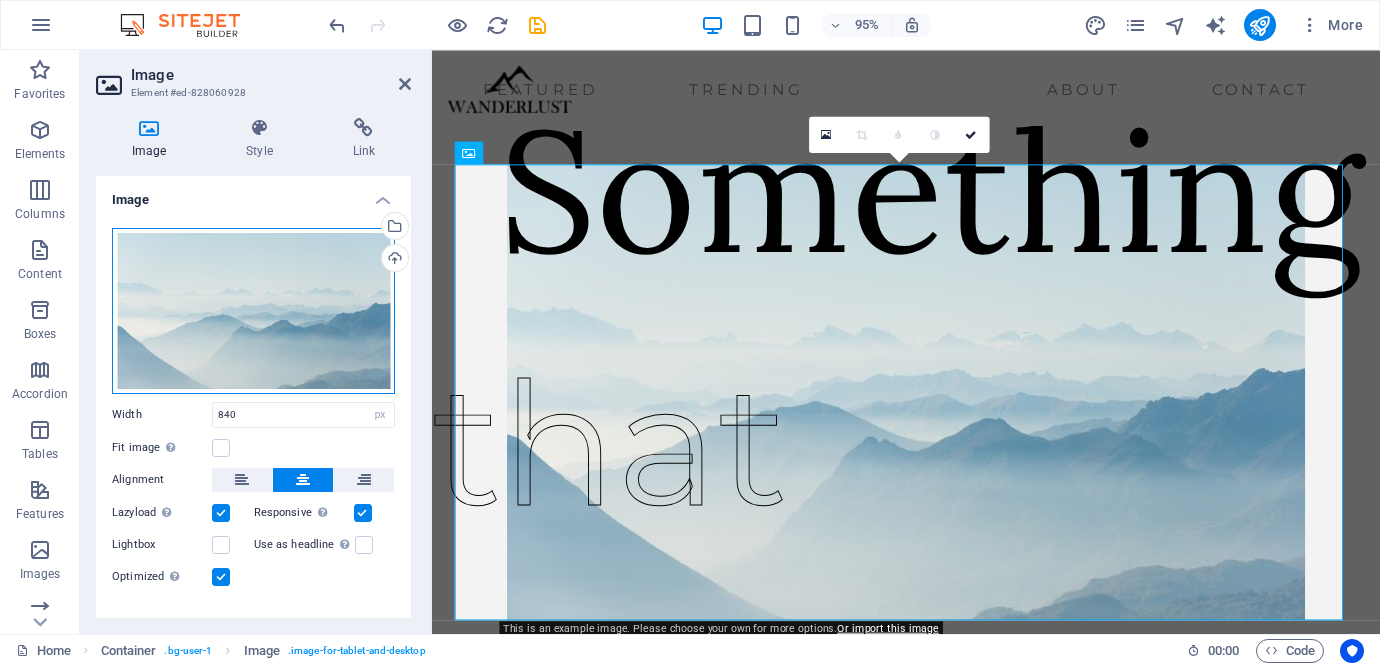 click on "Drag files here, click to choose files or select files from Files or our free stock photos & videos" at bounding box center (253, 311) 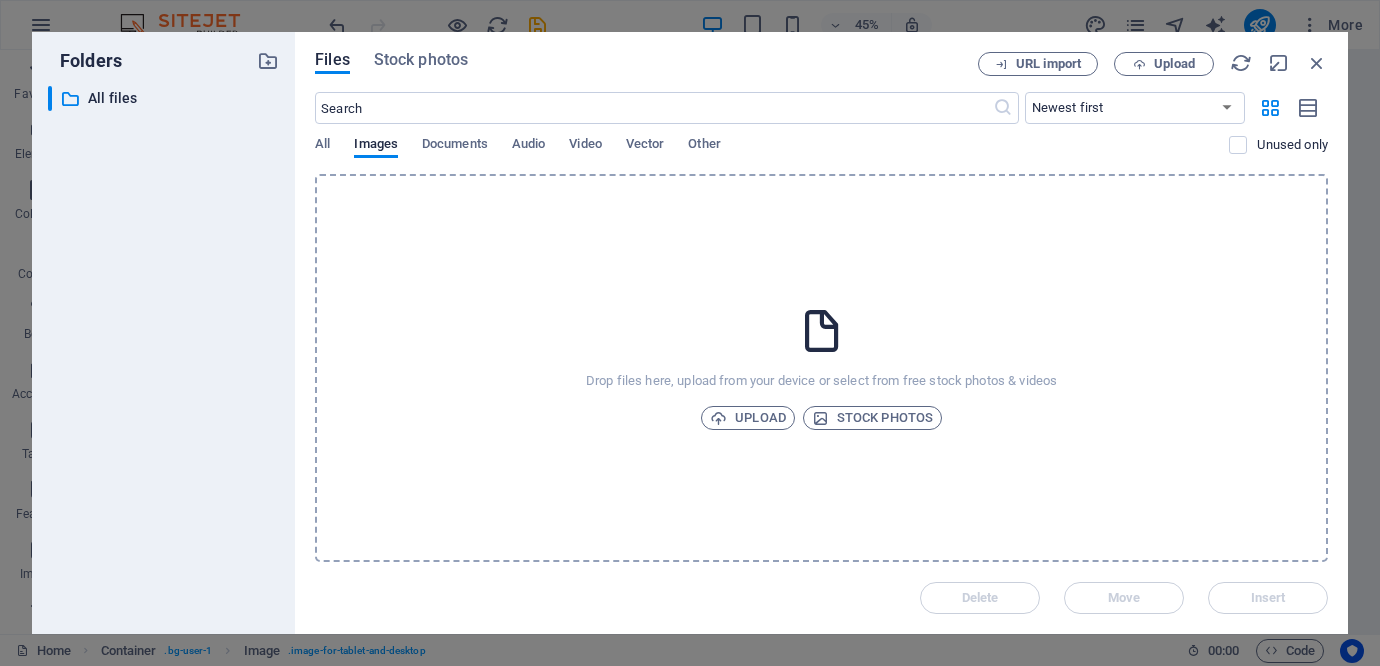 click on "URL import Upload" at bounding box center [1153, 64] 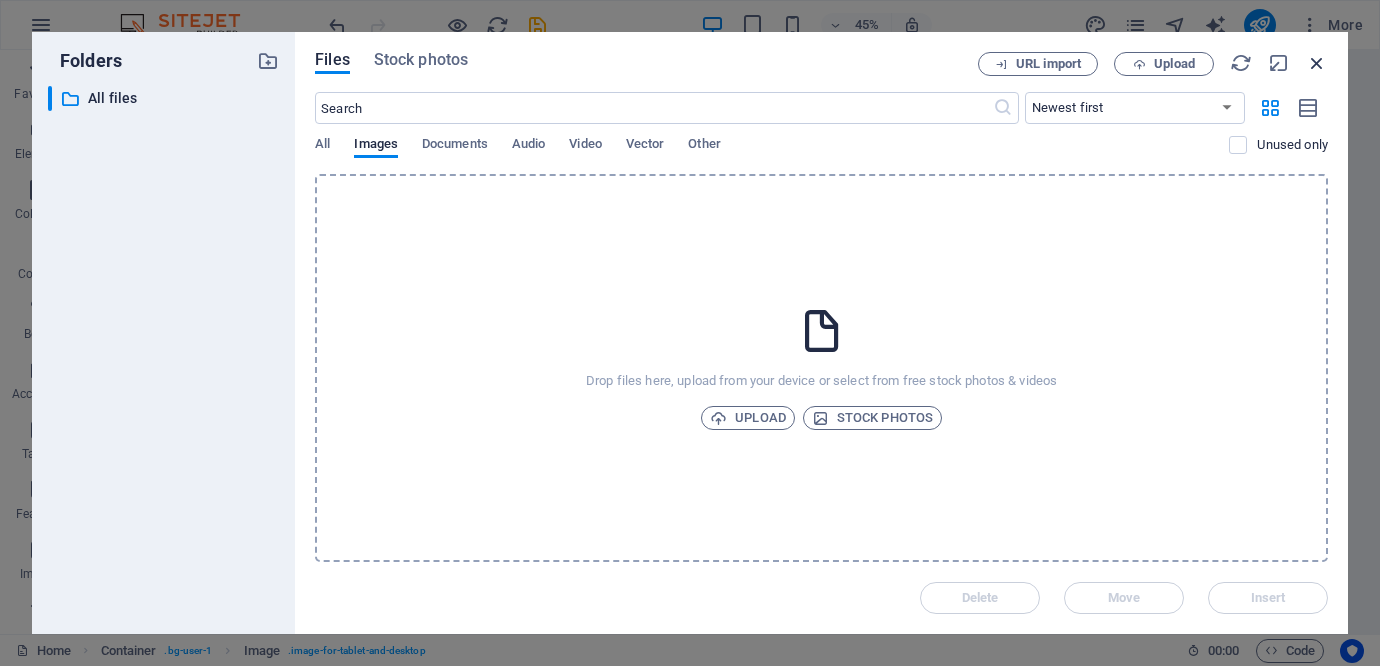 click at bounding box center [1317, 63] 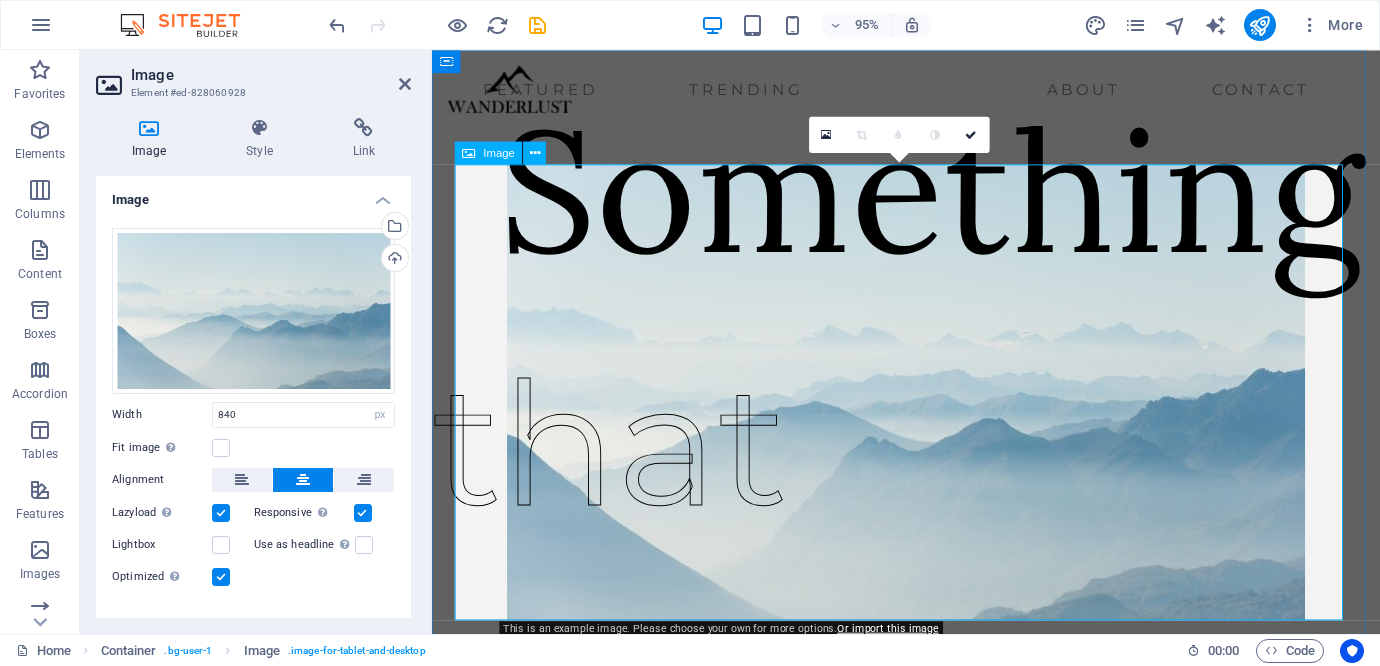 click at bounding box center [931, 410] 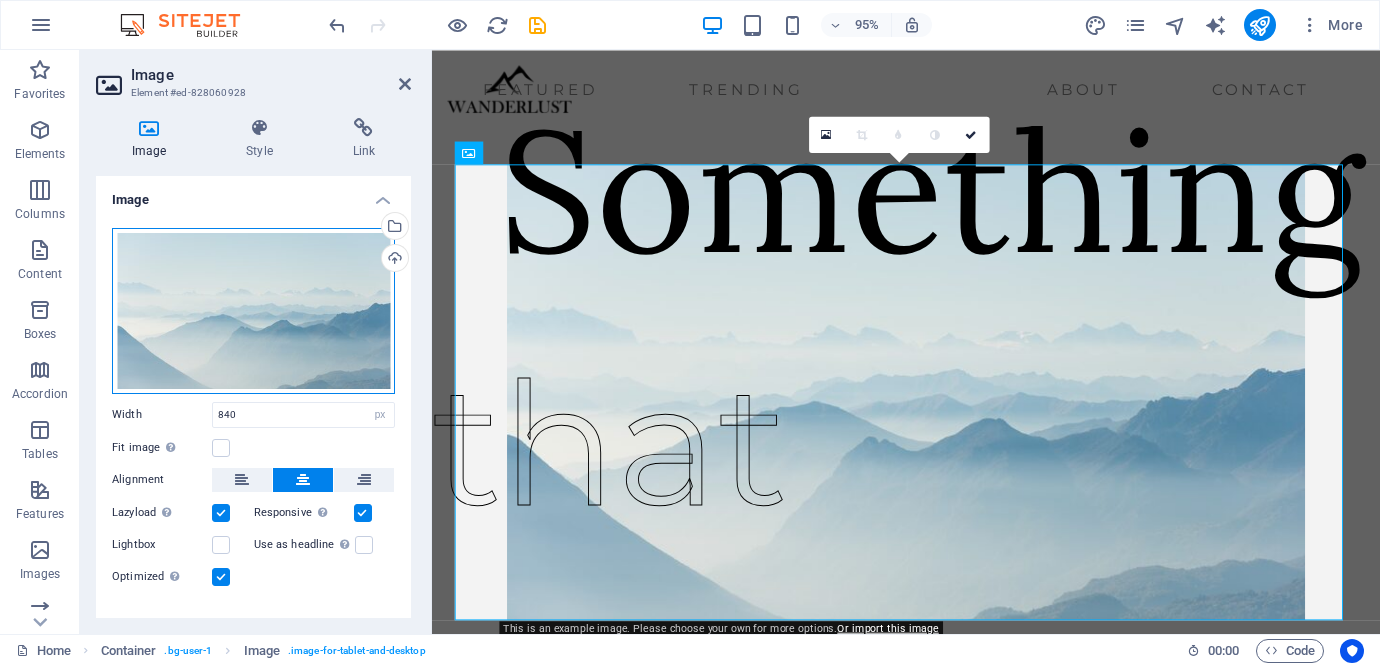 click on "Drag files here, click to choose files or select files from Files or our free stock photos & videos" at bounding box center [253, 311] 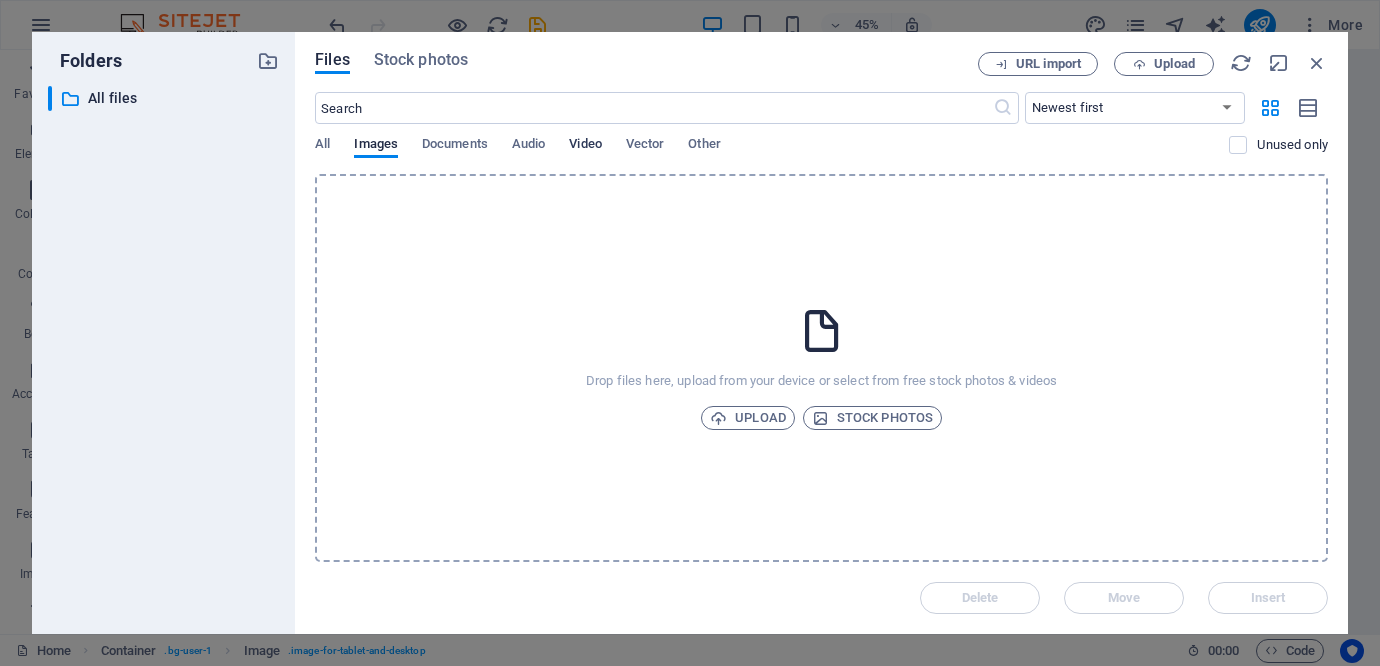 click on "Video" at bounding box center (585, 146) 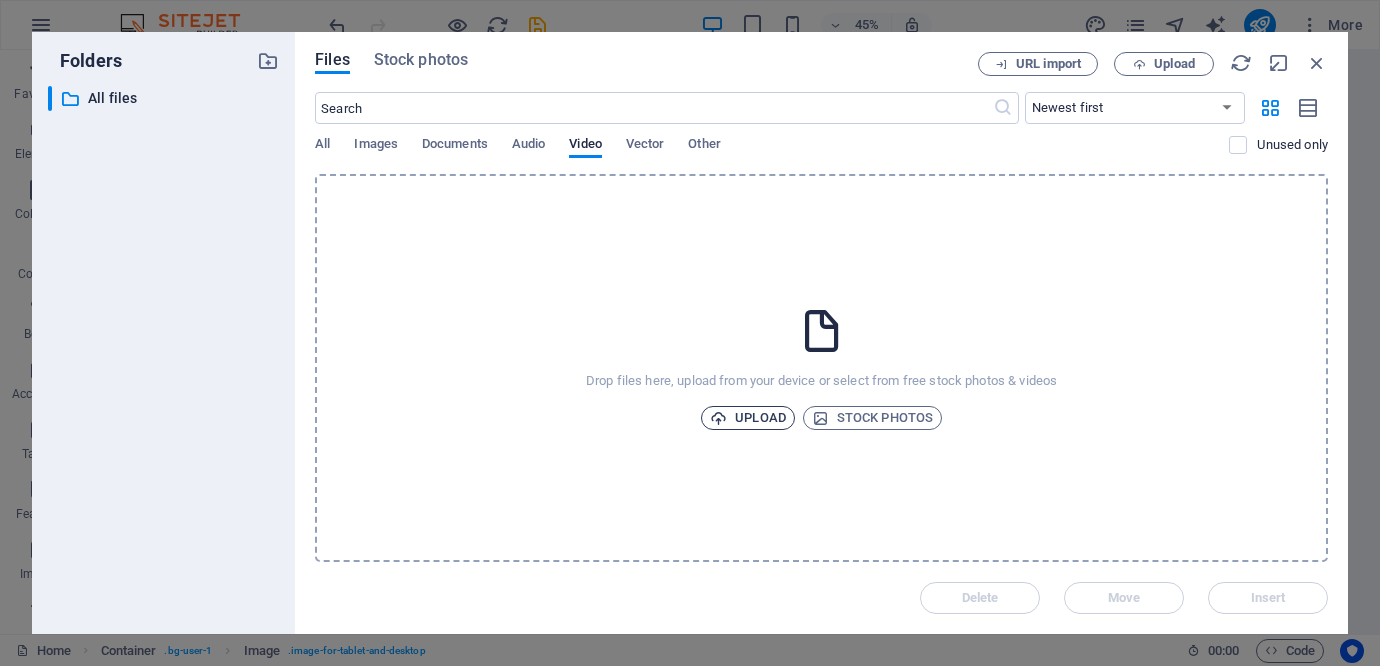 click on "Upload" at bounding box center (748, 418) 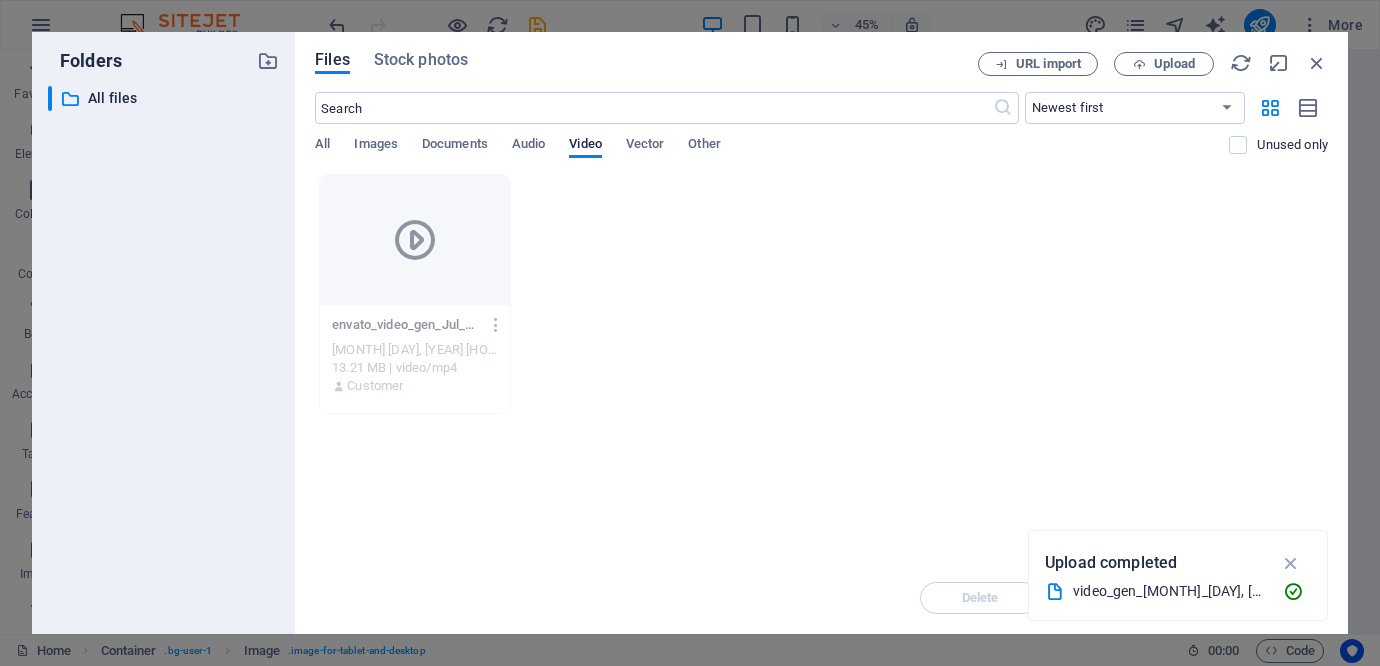 click on "​ All files All files" at bounding box center [163, 352] 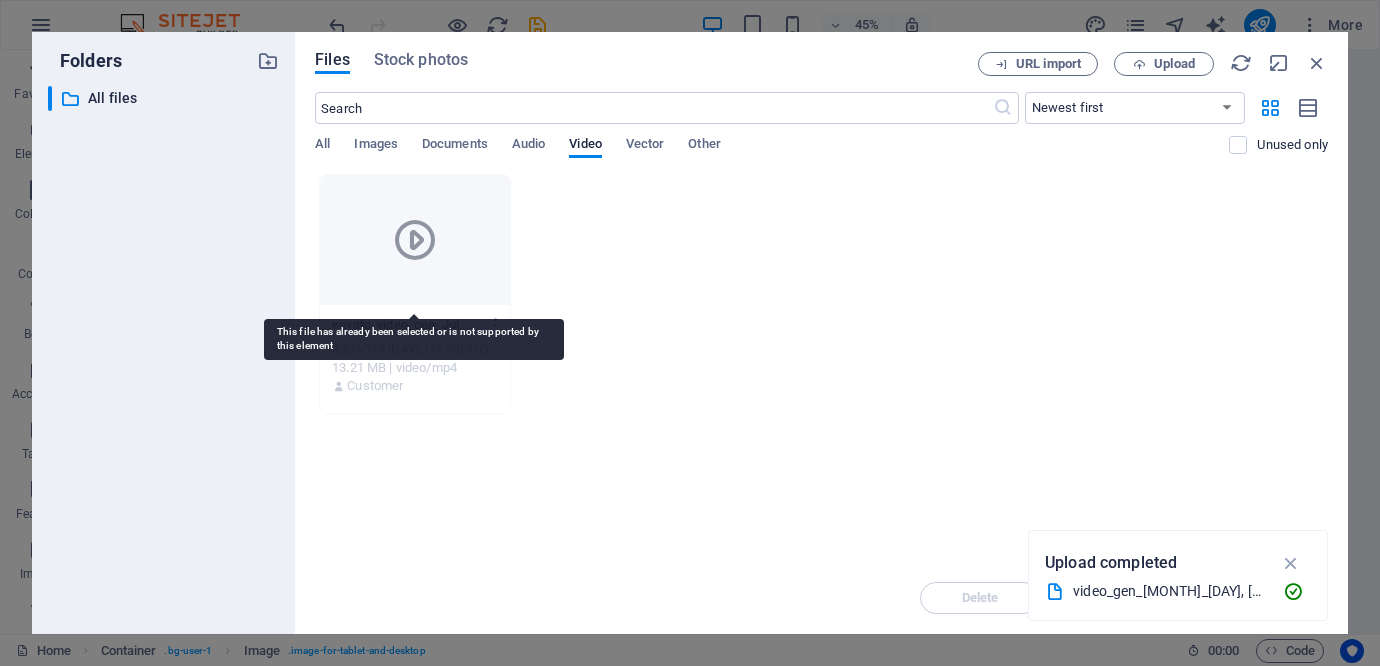 click at bounding box center (414, 240) 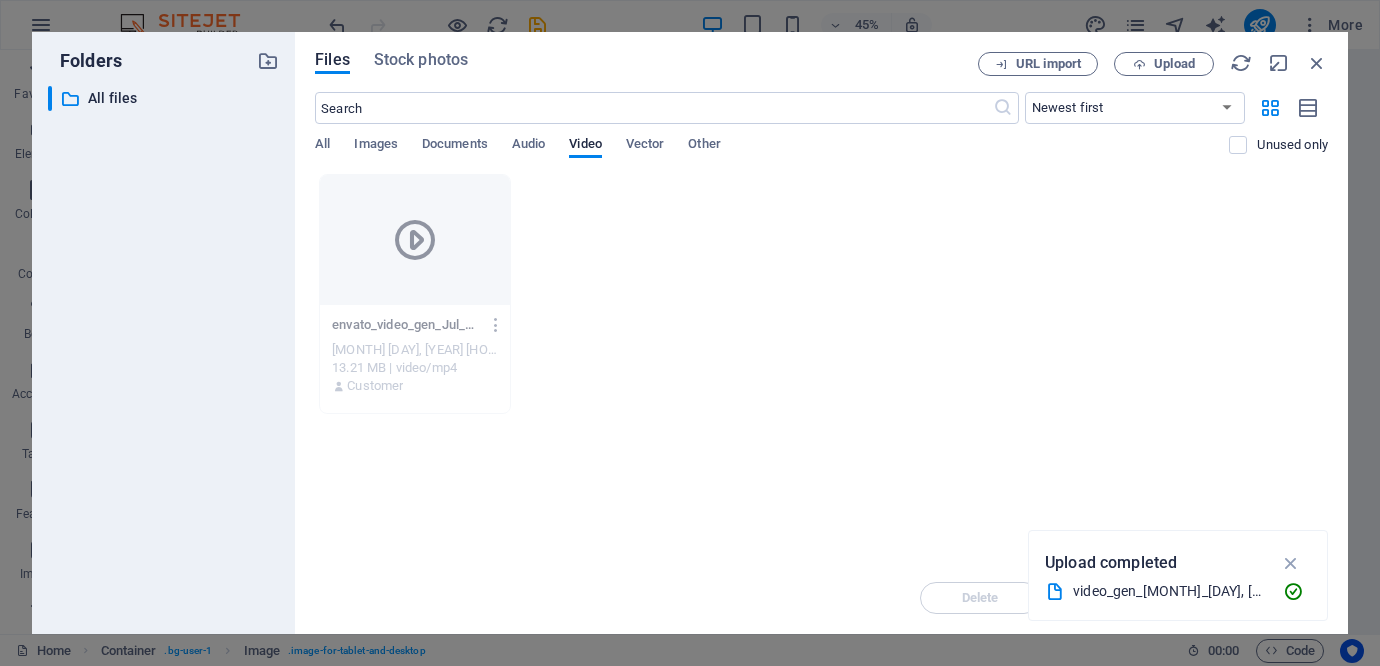 click on "Drop files here to upload them instantly video_gen_[MONTH]_[DAY], [YEAR]_[HOUR]_[MINUTE].mp4 video_gen_[MONTH]_[DAY], [YEAR]_[HOUR]_[MINUTE].mp4 [MONTH] [DAY], [YEAR] [HOUR]:[MINUTE] [AM/PM] [SIZE] | video/mp4 Customer" at bounding box center [821, 368] 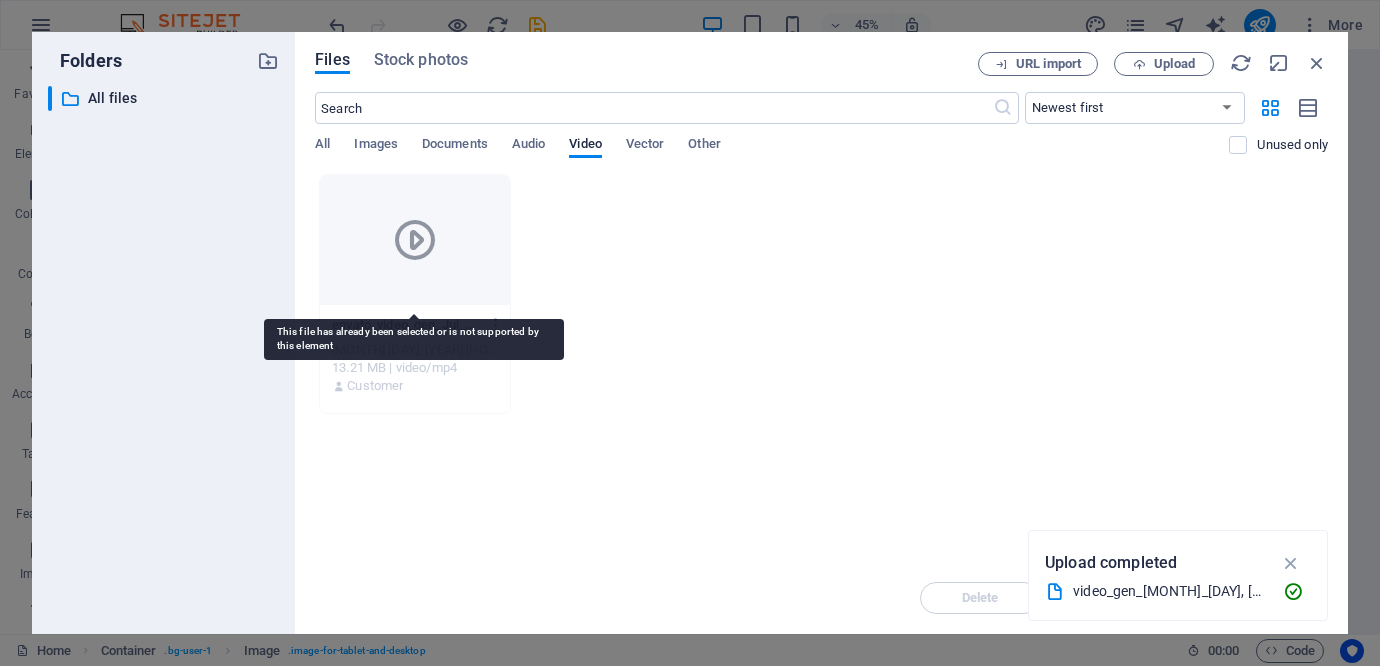 click at bounding box center (414, 240) 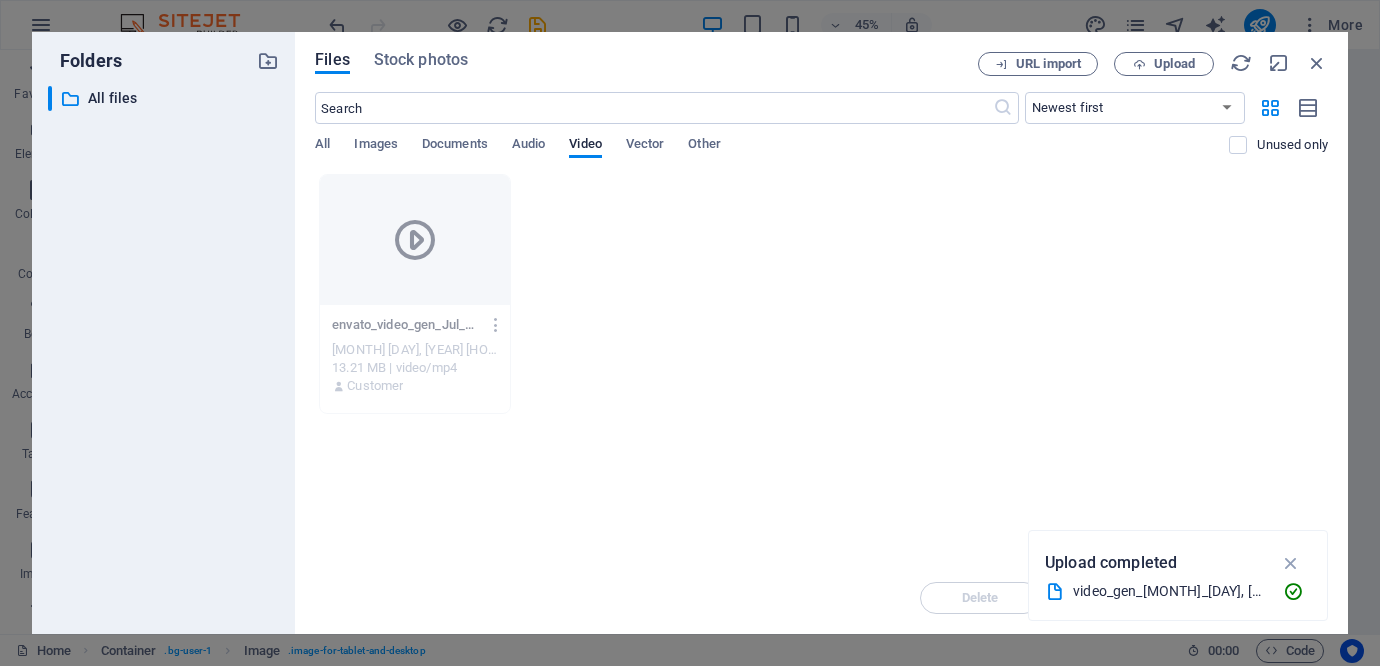 click on "All Images Documents Audio Video Vector Other" at bounding box center (772, 155) 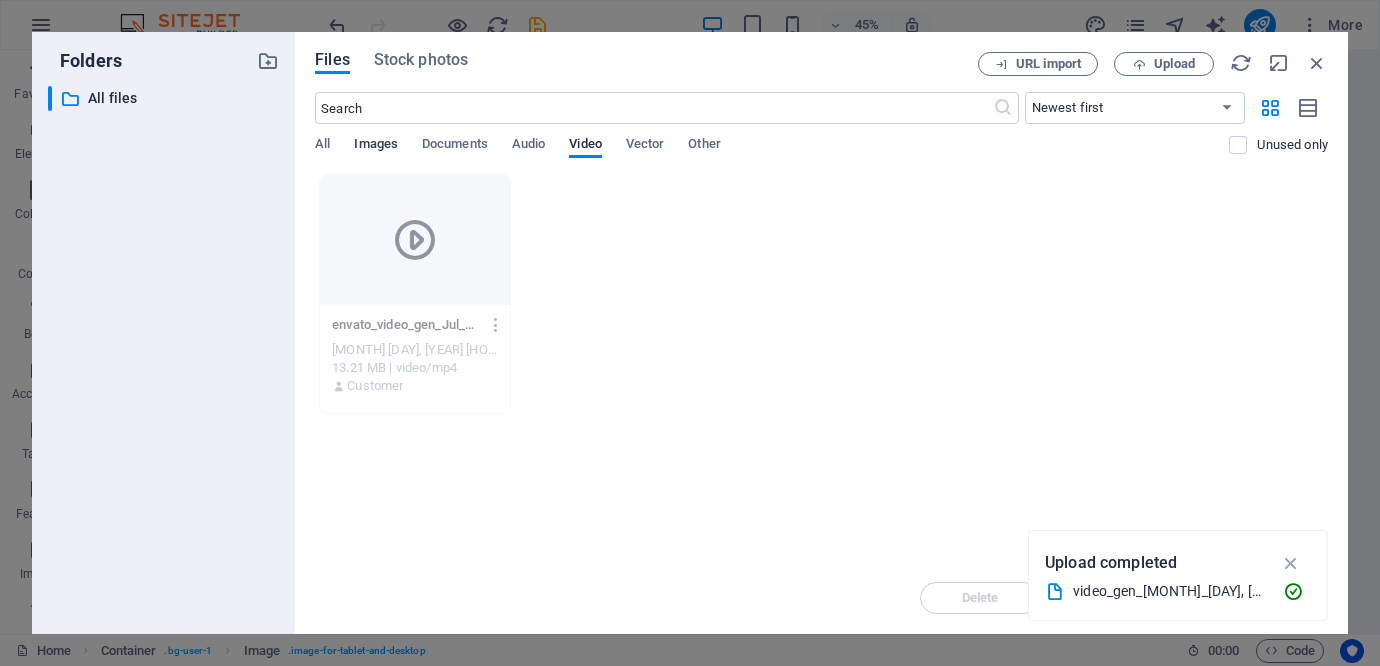 click on "Images" at bounding box center (376, 146) 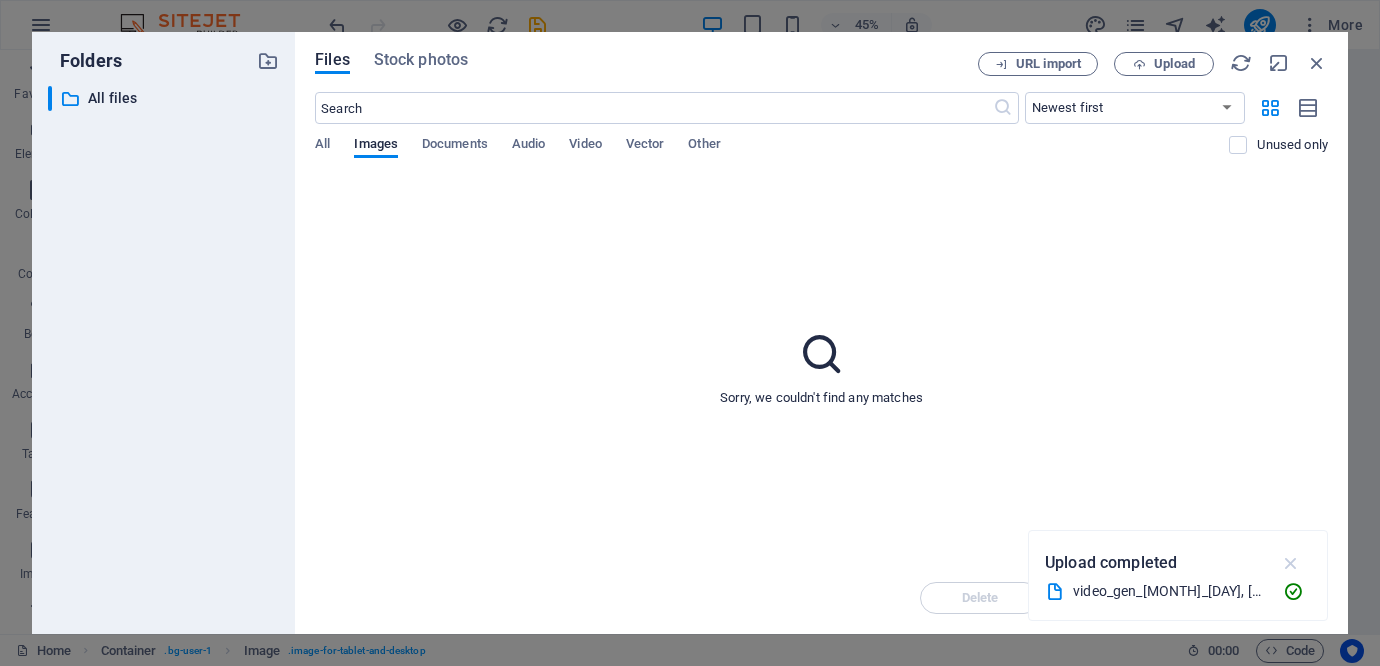 click at bounding box center (1291, 563) 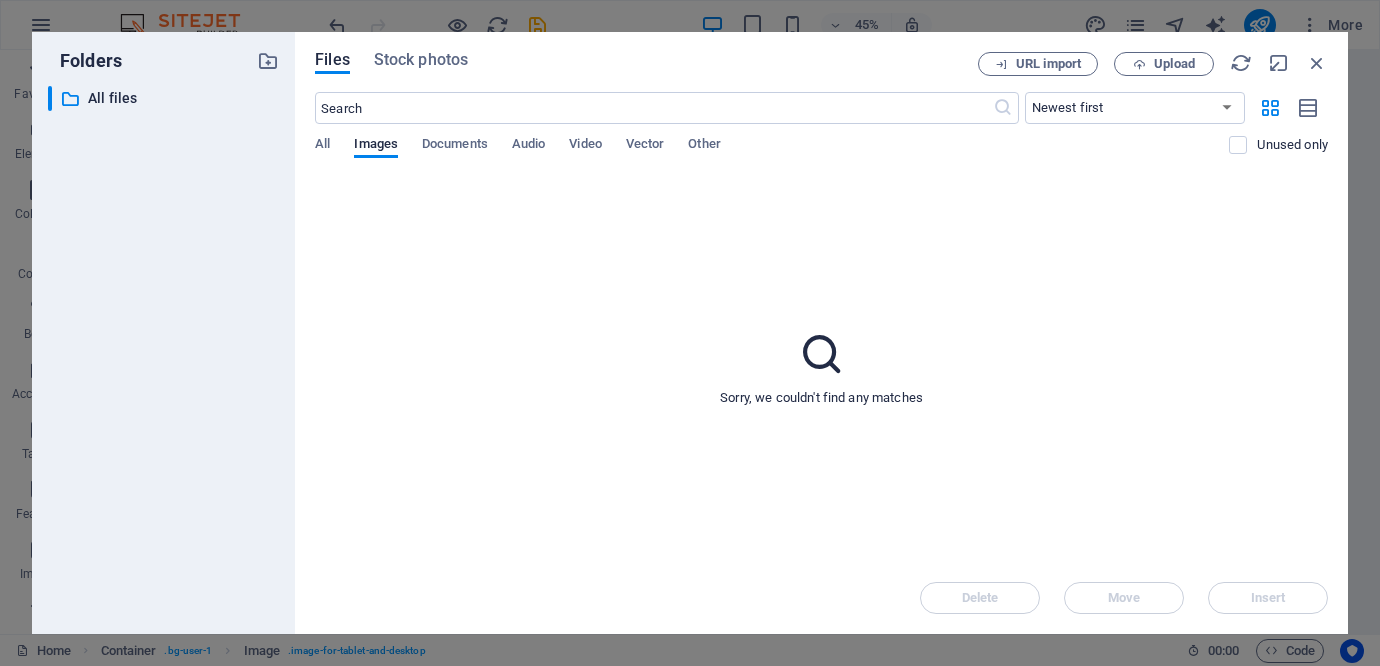 click on "Sorry, we couldn't find any matches" at bounding box center (821, 368) 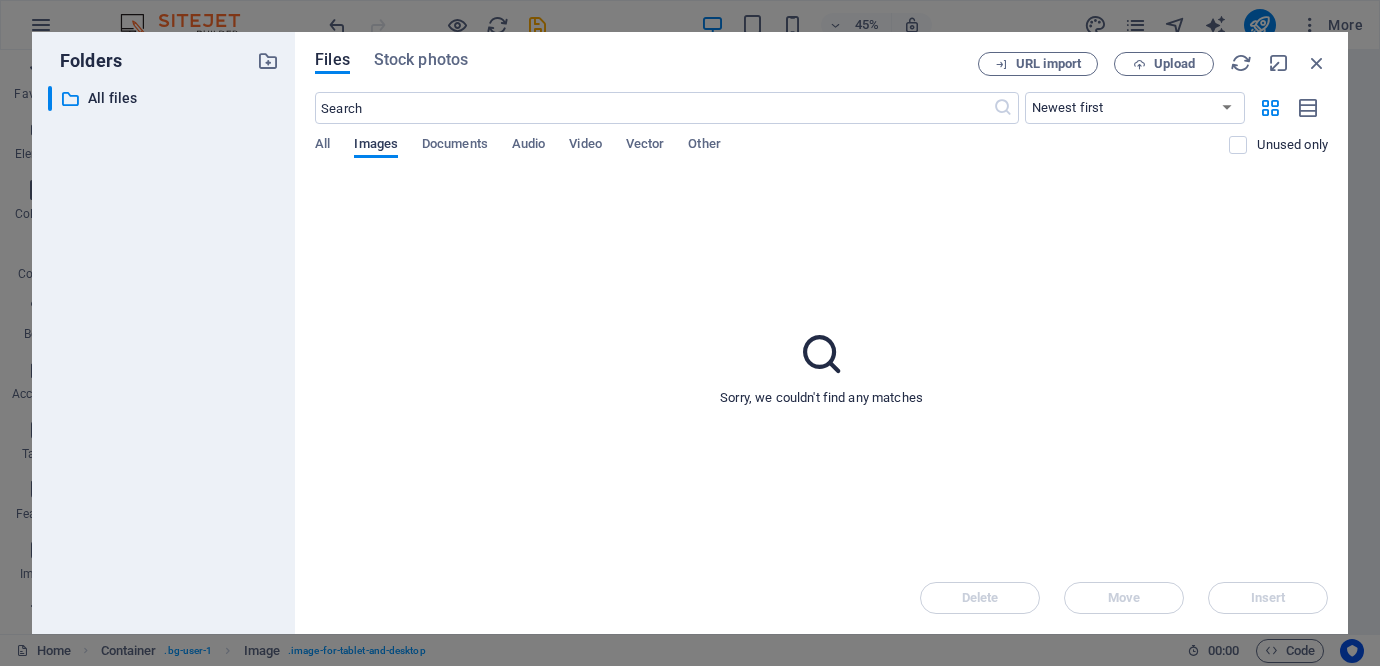 click on "Images" at bounding box center [376, 146] 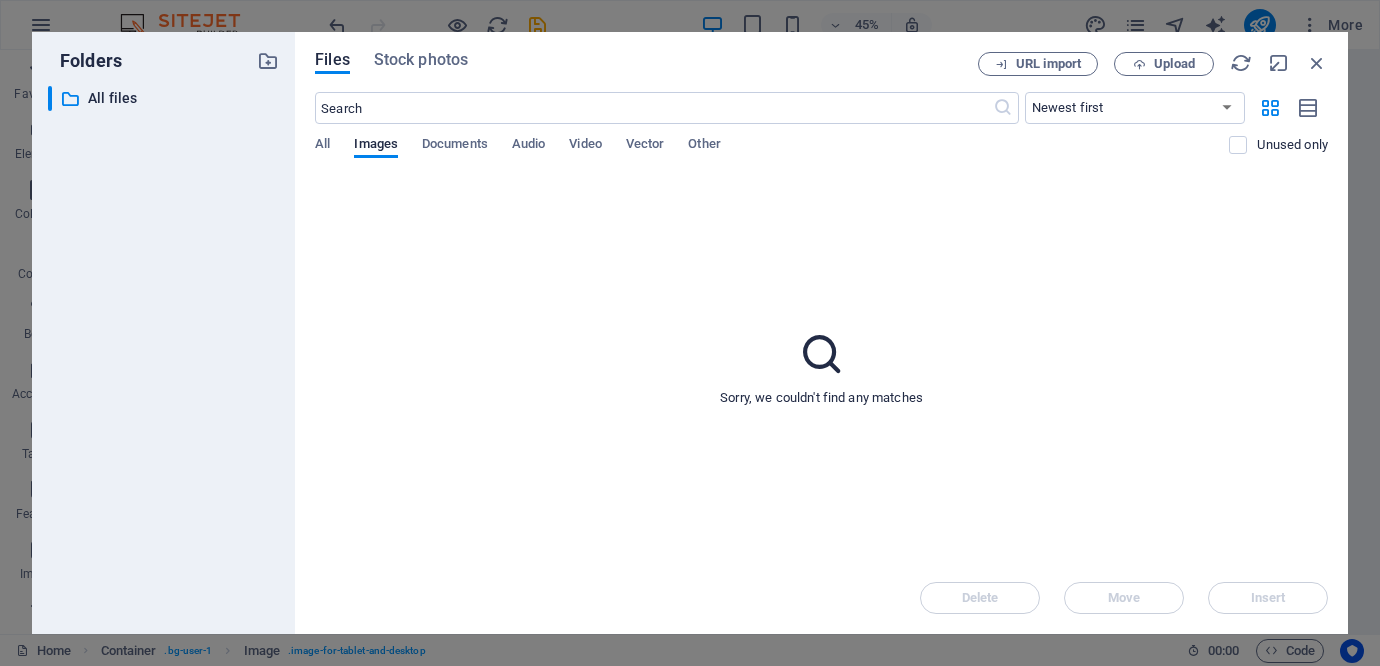 click on "Sorry, we couldn't find any matches" at bounding box center (821, 368) 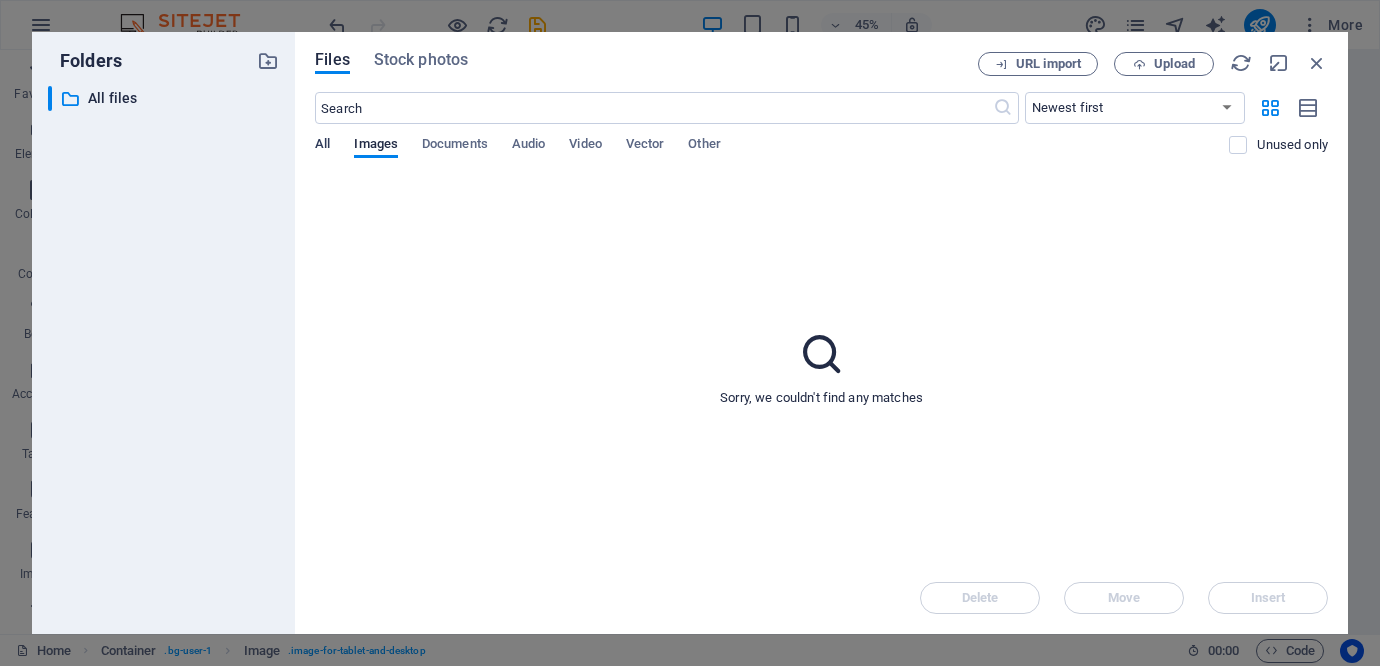 click on "All" at bounding box center [322, 146] 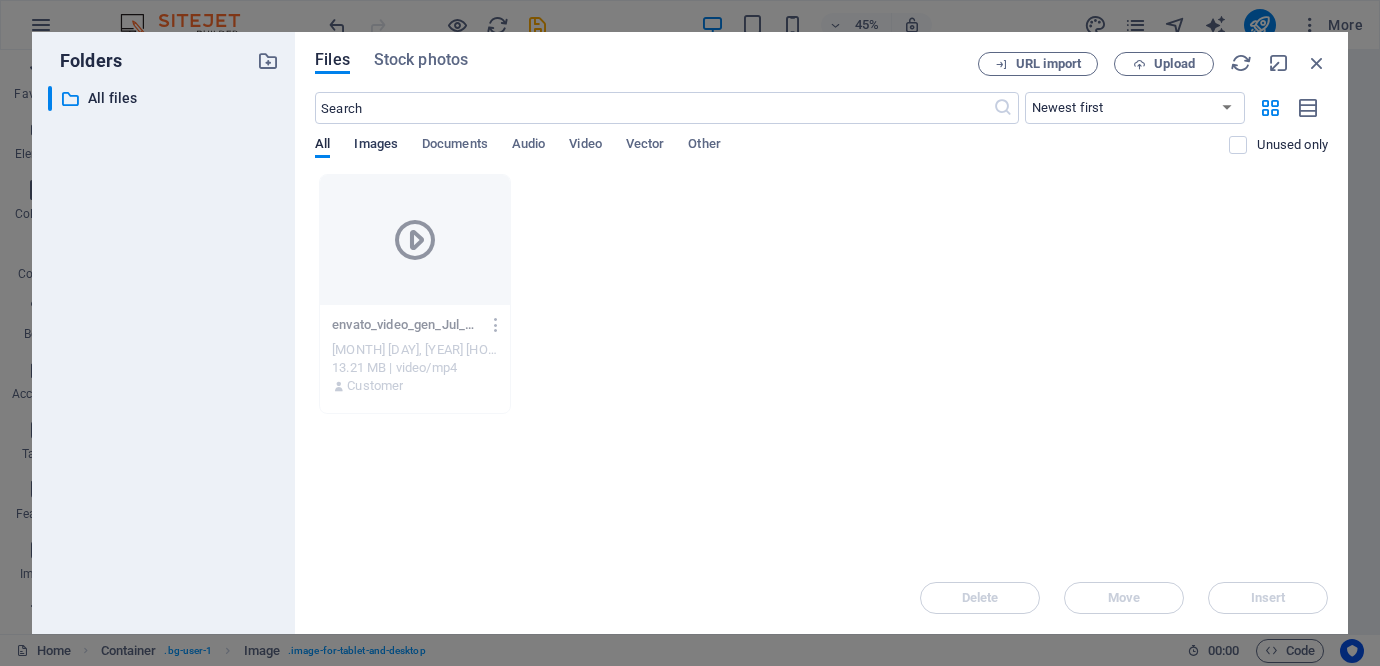 click on "Images" at bounding box center (376, 146) 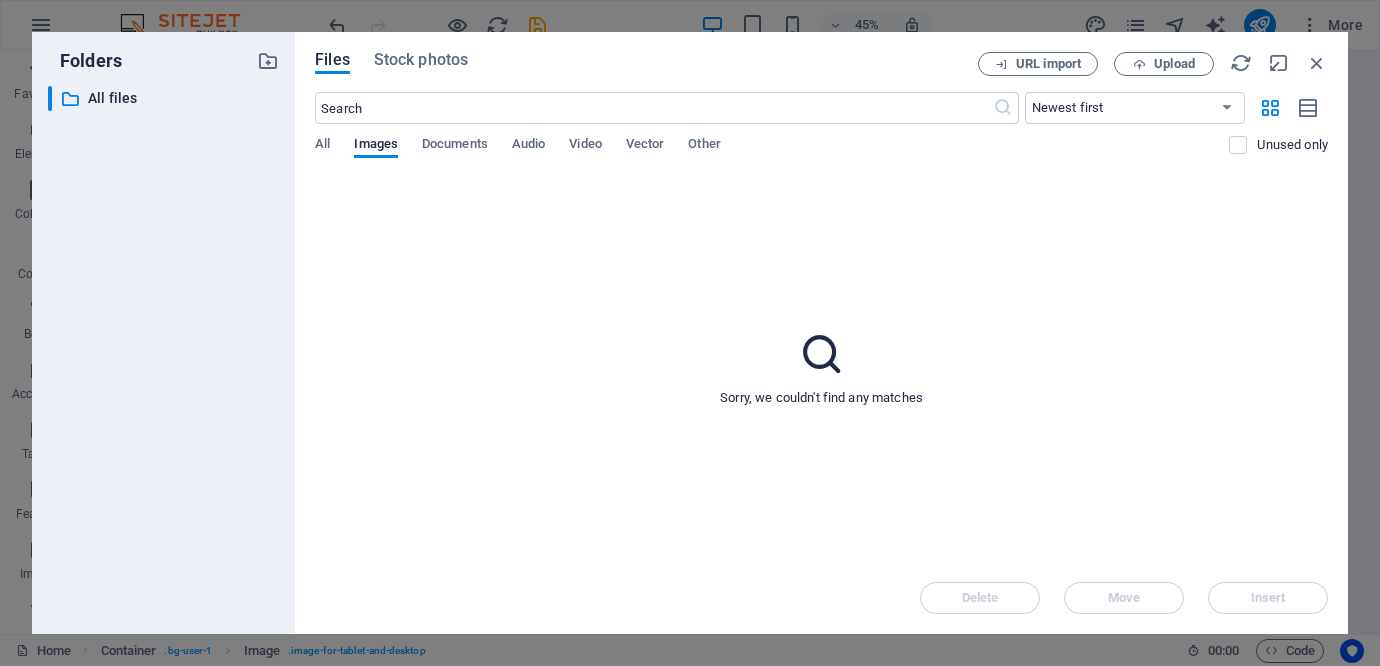 click on "Sorry, we couldn't find any matches" at bounding box center (821, 368) 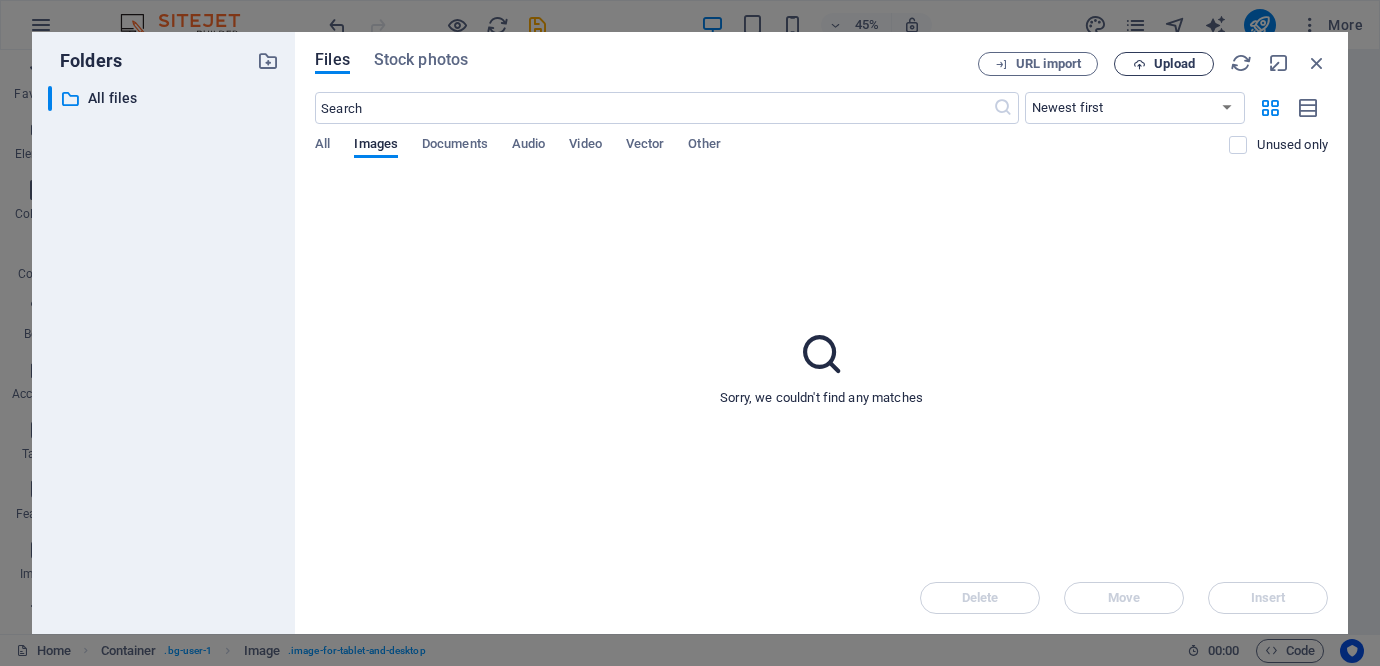 click on "Upload" at bounding box center (1174, 64) 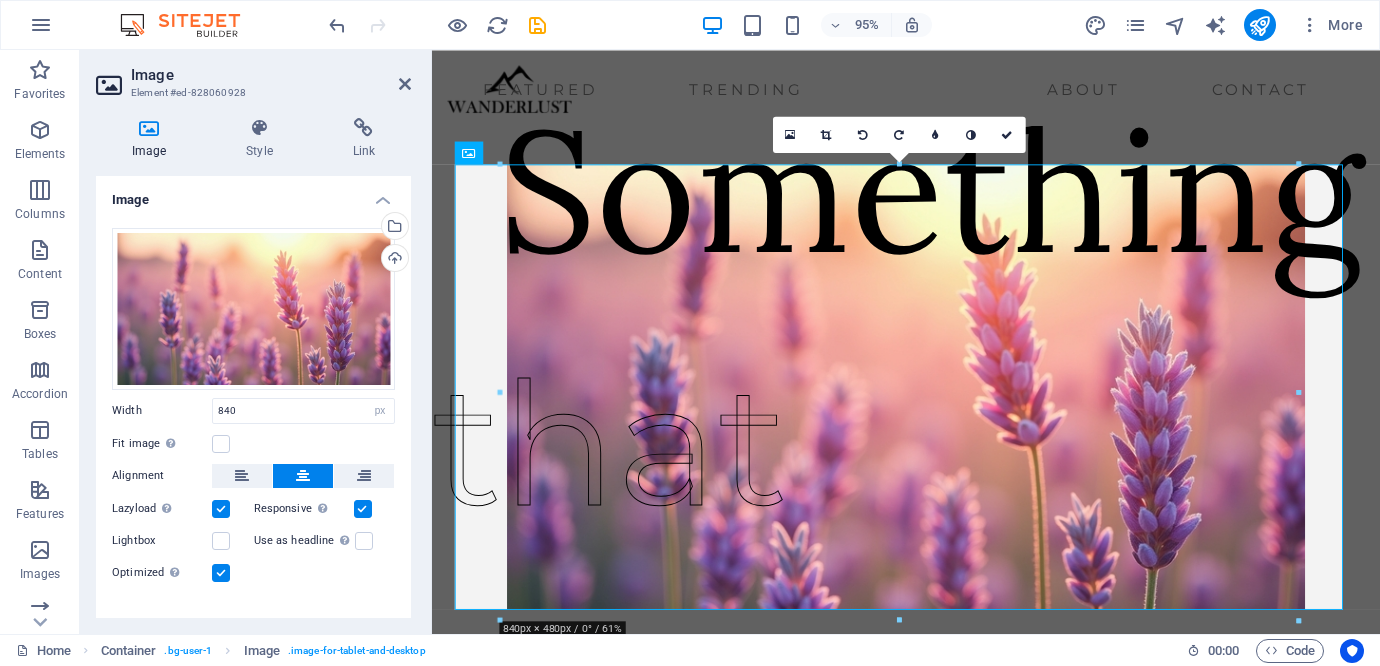 click on "Fit image Automatically fit image to a fixed width and height" at bounding box center [253, 444] 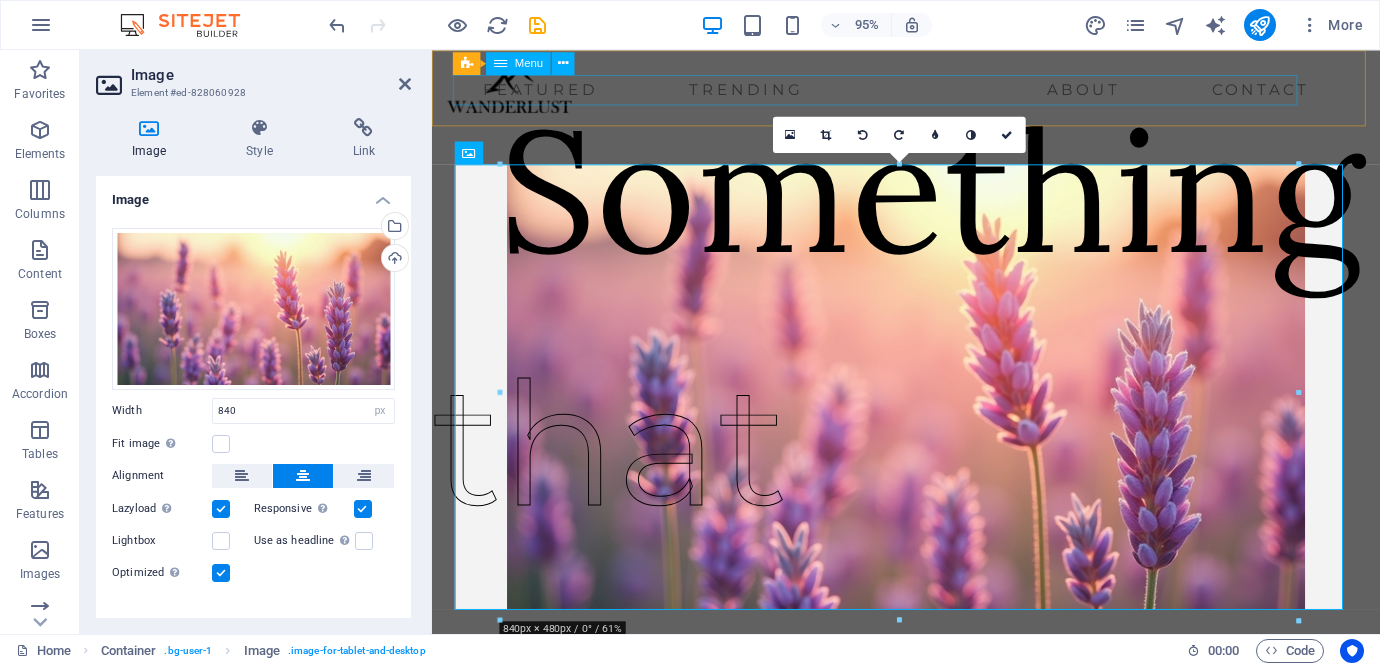 click on "Featured Trending About Contact" at bounding box center [906, 92] 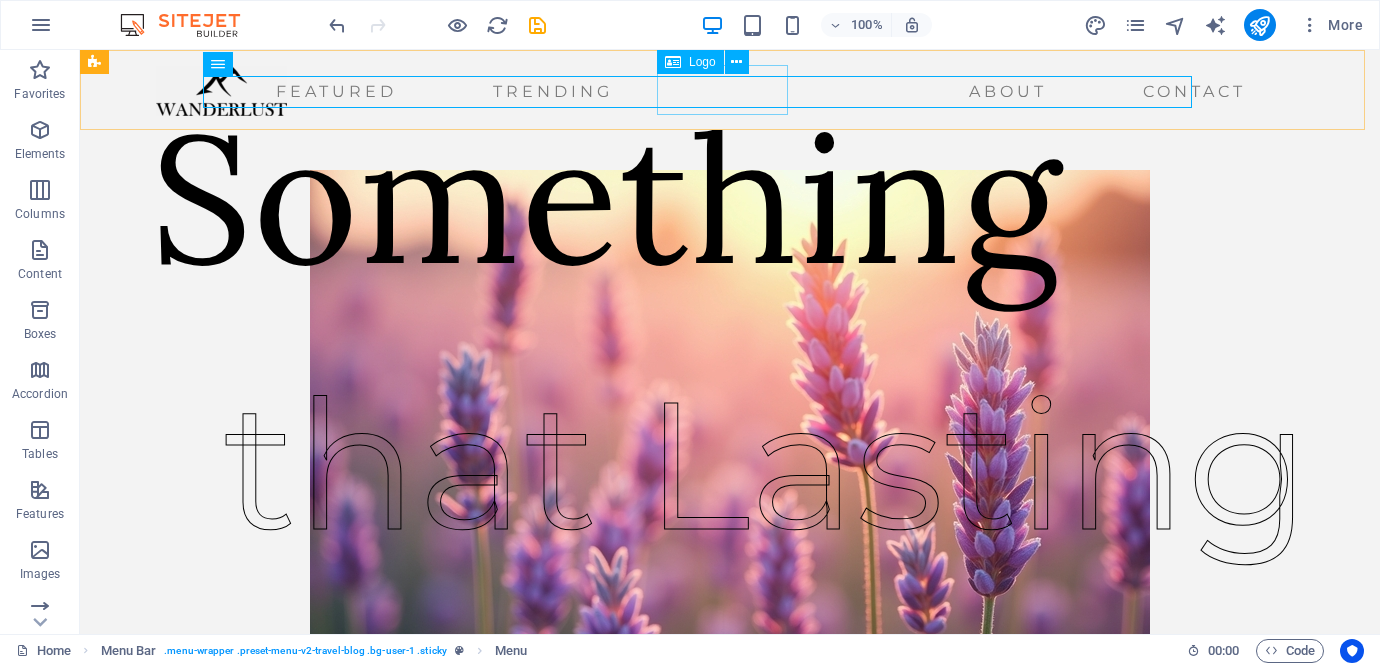 click at bounding box center (221, 91) 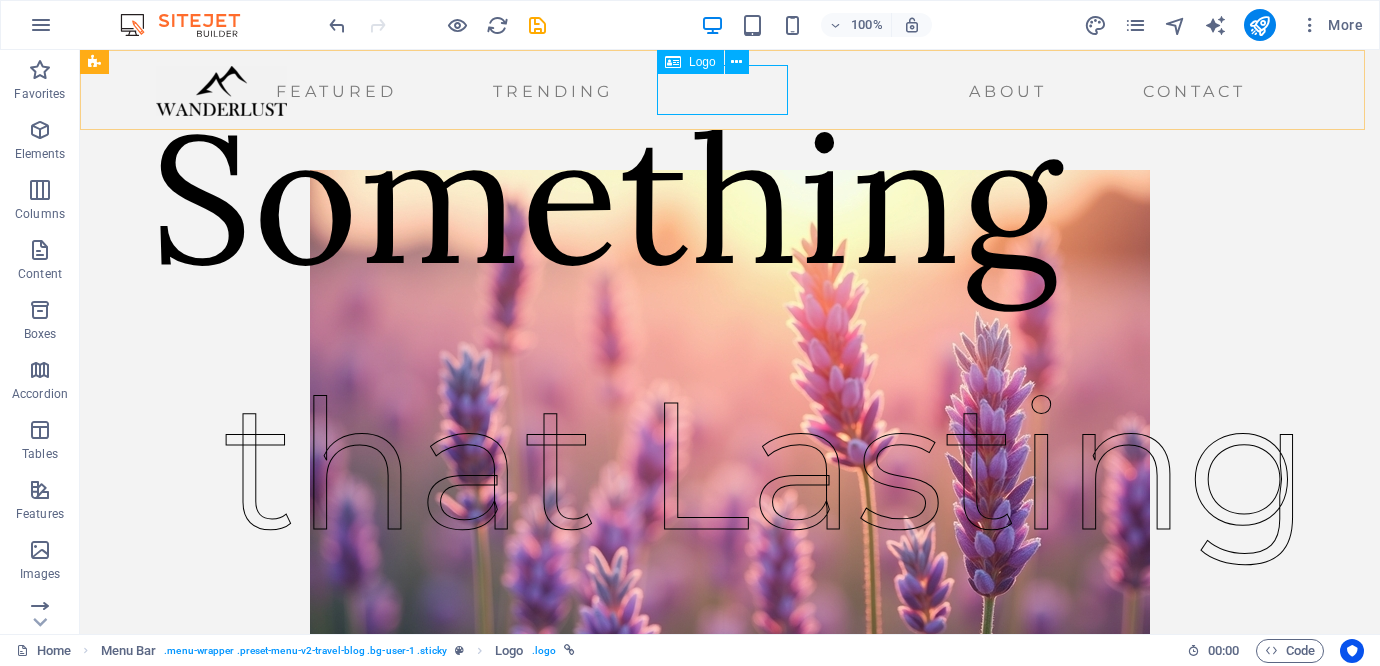 click at bounding box center (221, 91) 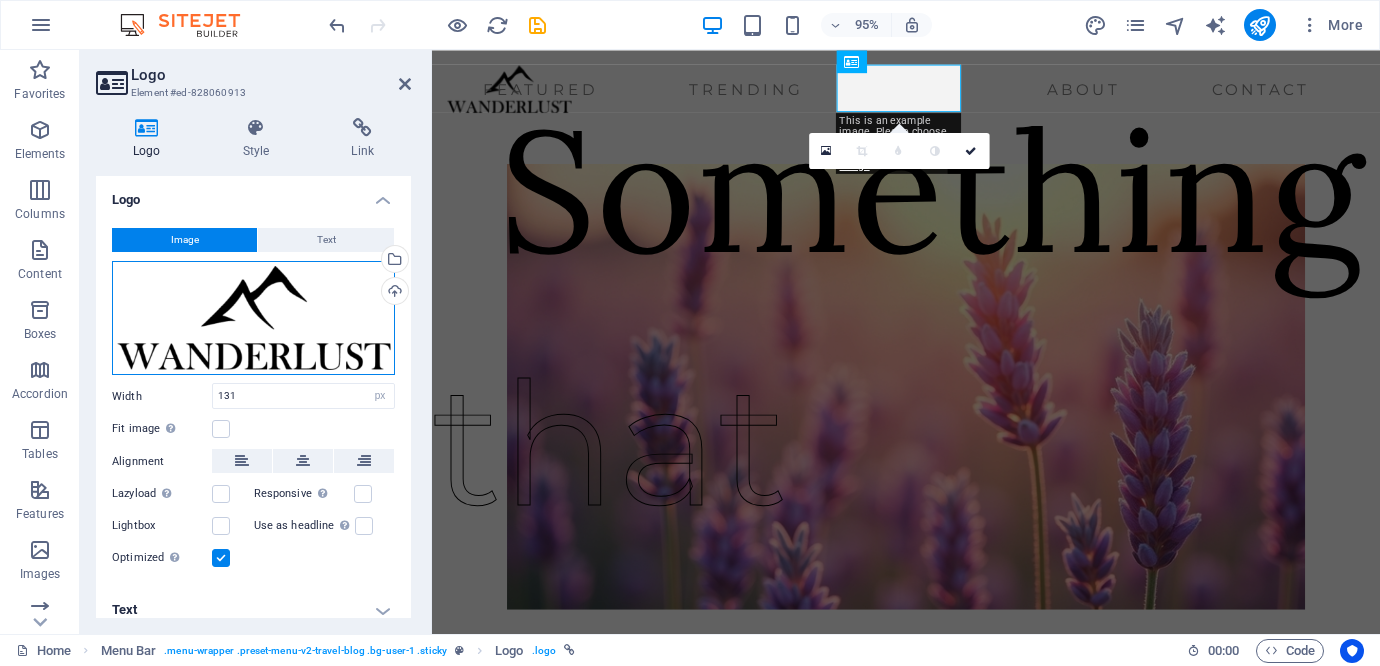 click on "Drag files here, click to choose files or select files from Files or our free stock photos & videos" at bounding box center [253, 318] 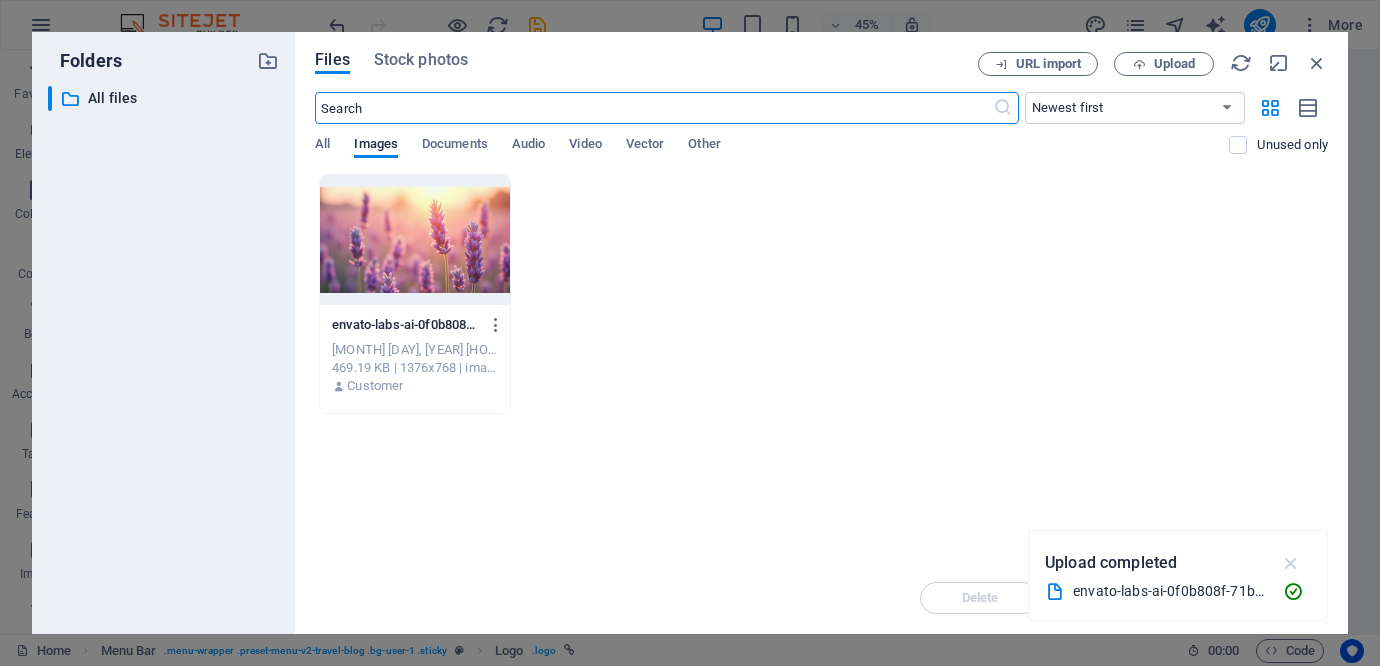 click at bounding box center [1291, 563] 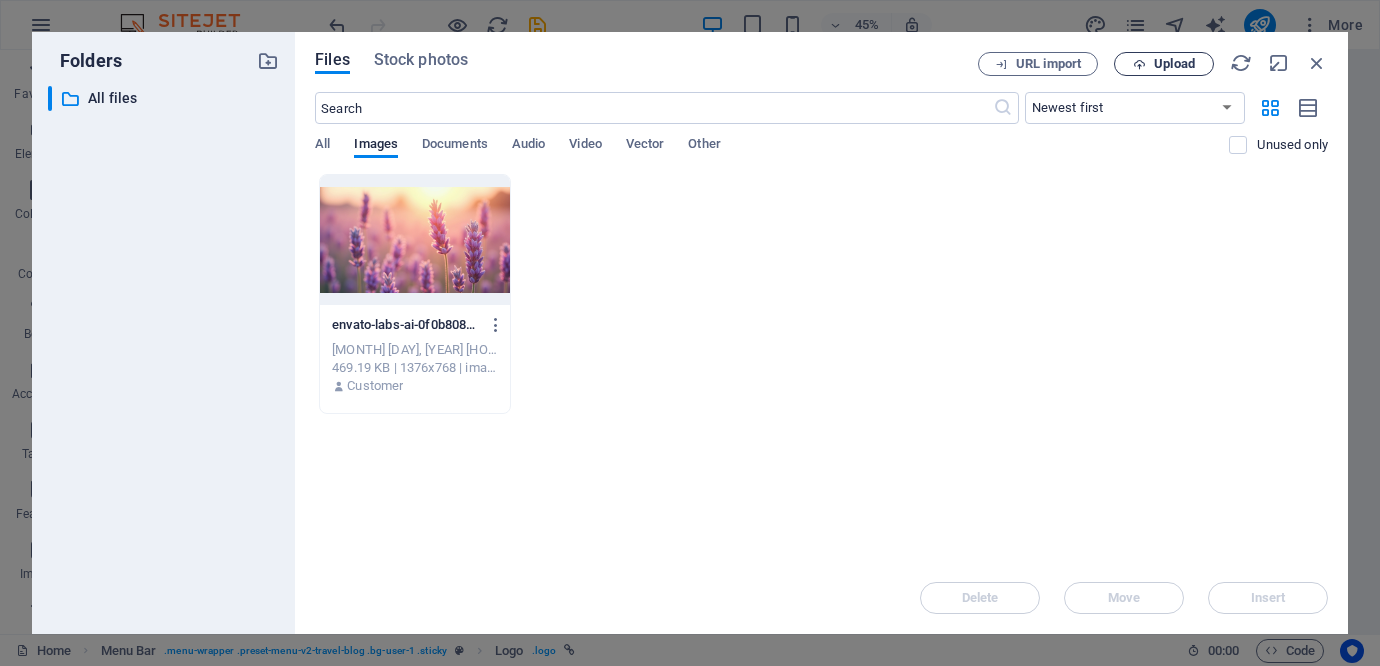click on "Upload" at bounding box center [1174, 64] 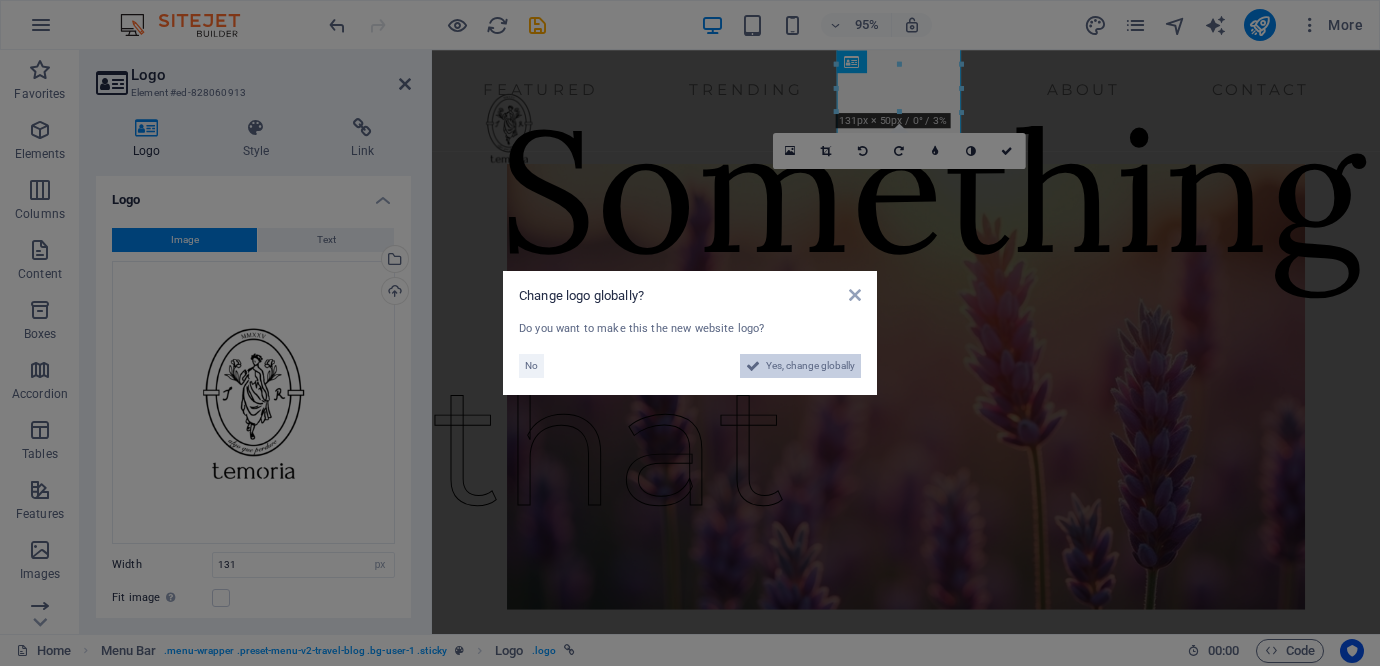 click on "Yes, change globally" at bounding box center [810, 366] 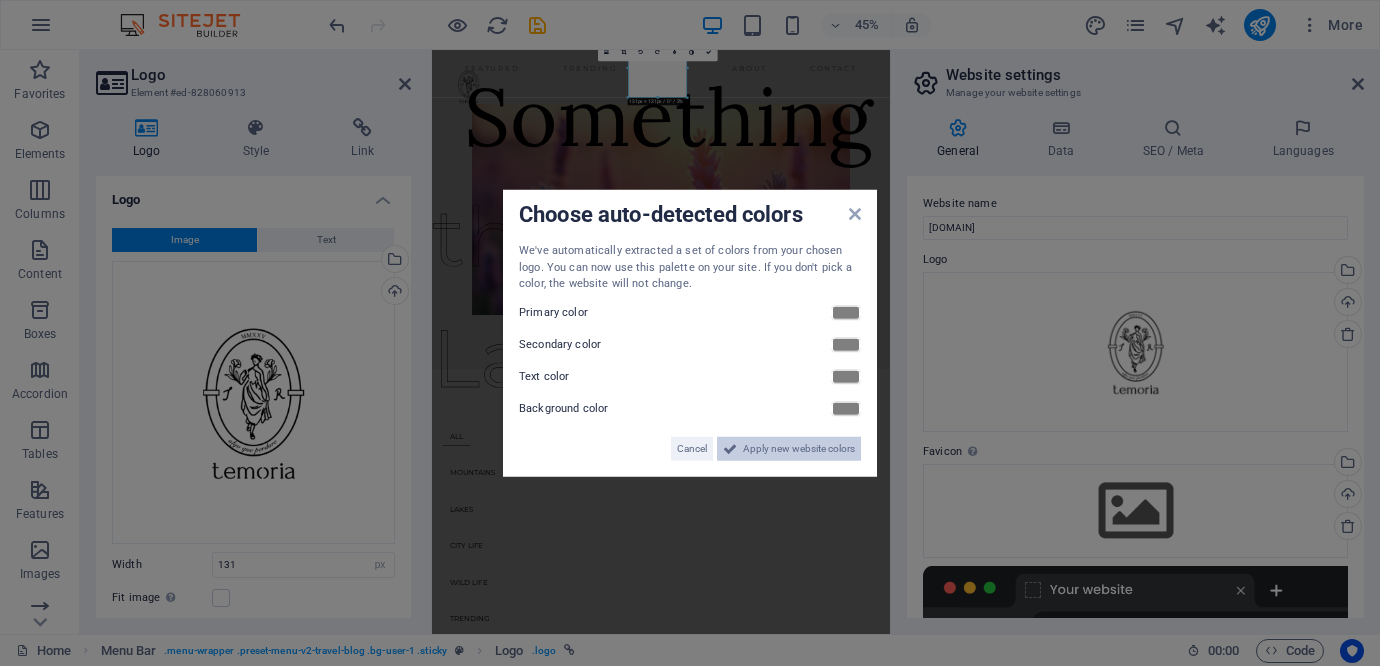 click on "Apply new website colors" at bounding box center [799, 448] 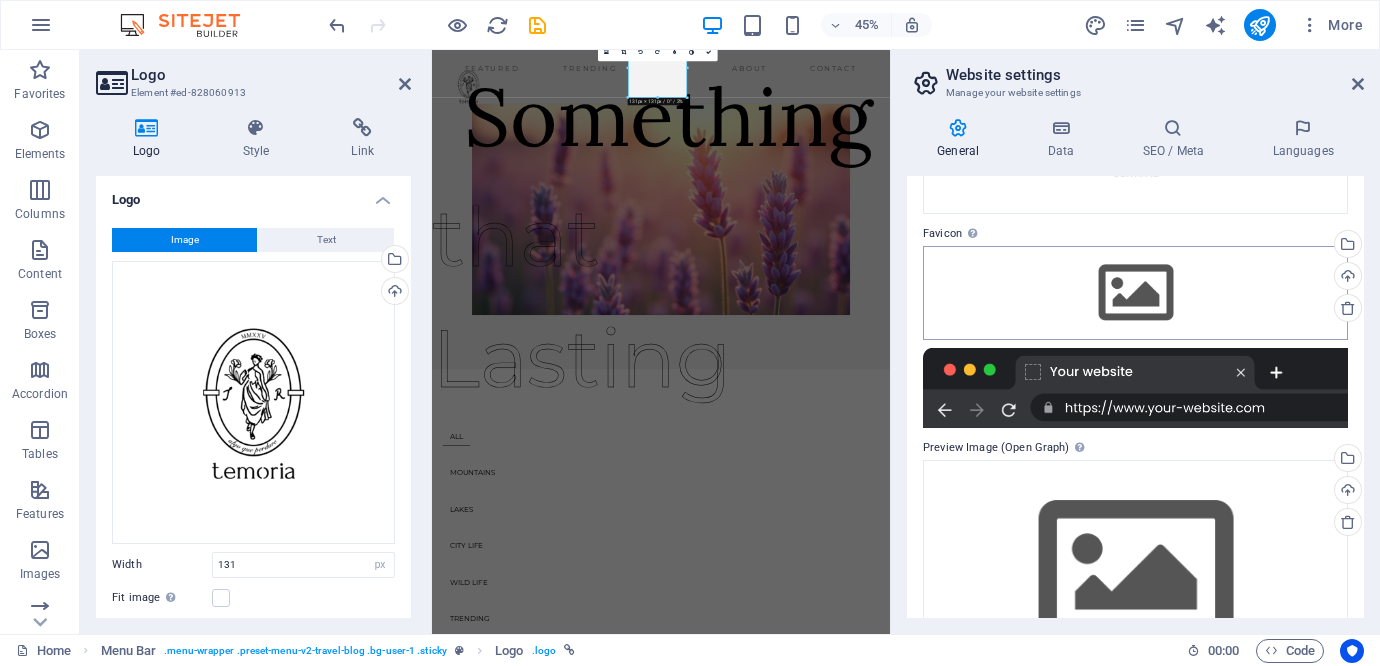 scroll, scrollTop: 114, scrollLeft: 0, axis: vertical 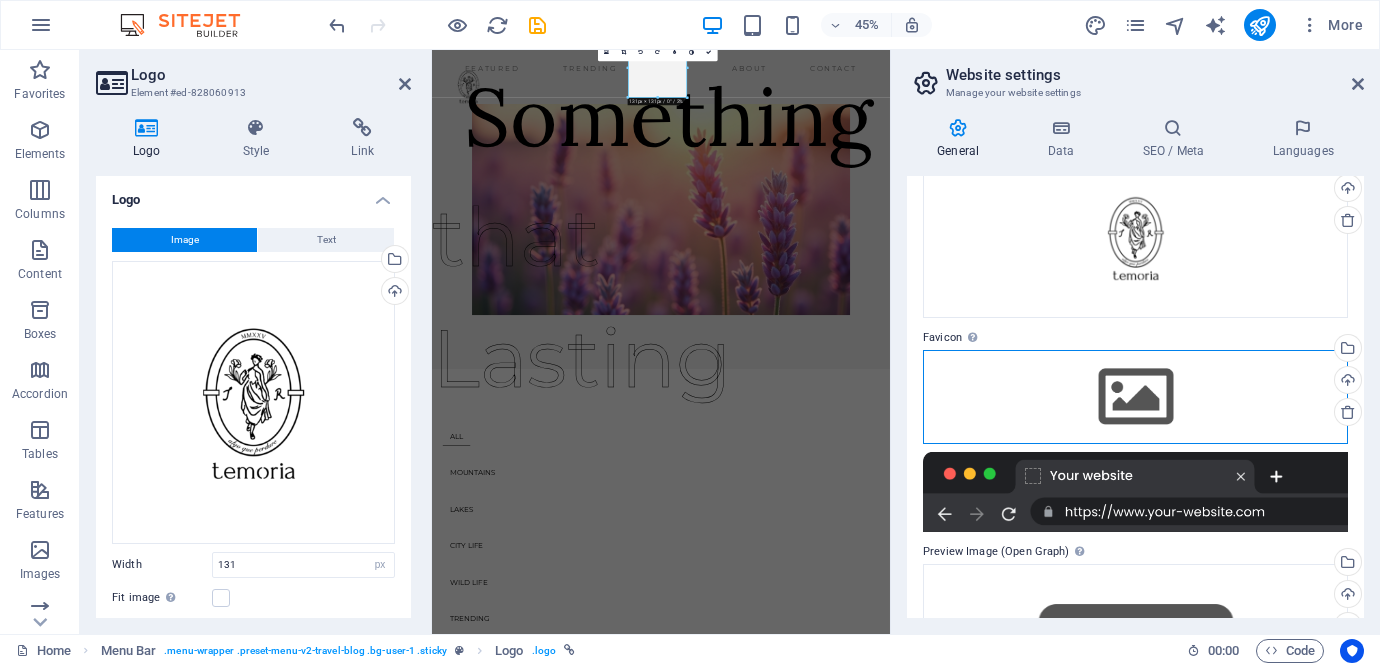 click on "Drag files here, click to choose files or select files from Files or our free stock photos & videos" at bounding box center [1135, 397] 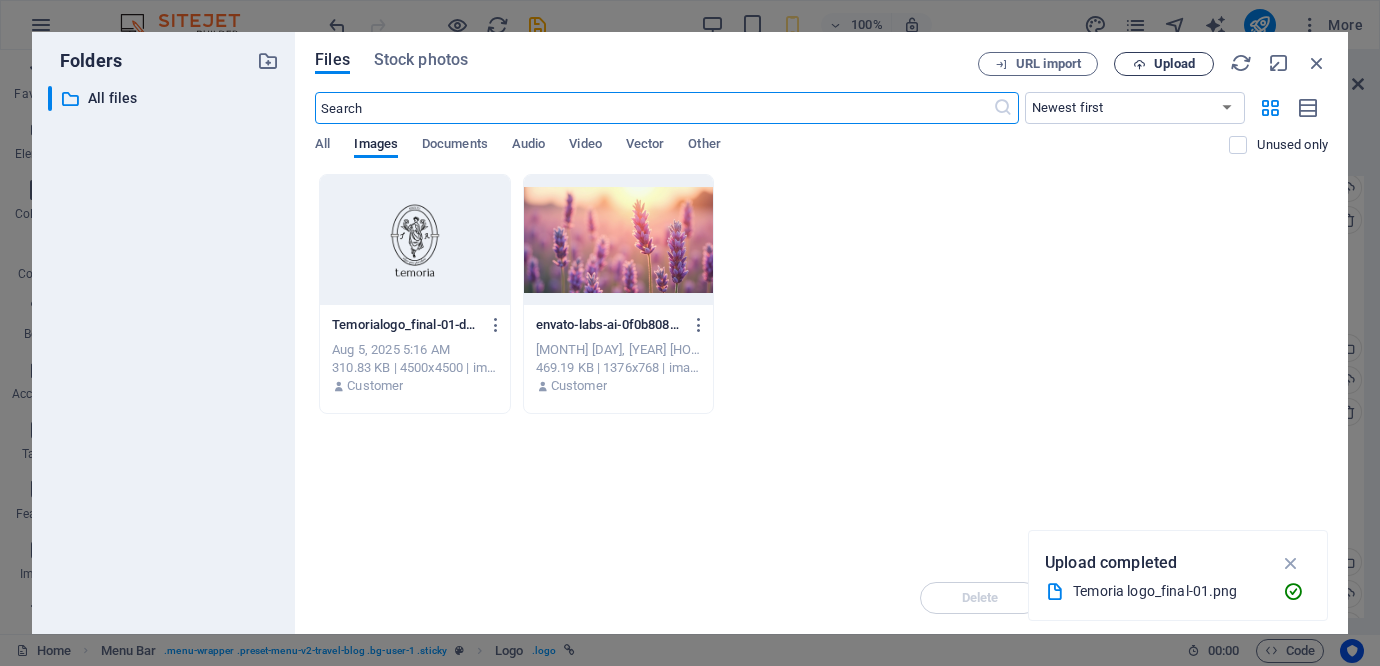 click on "Upload" at bounding box center (1174, 64) 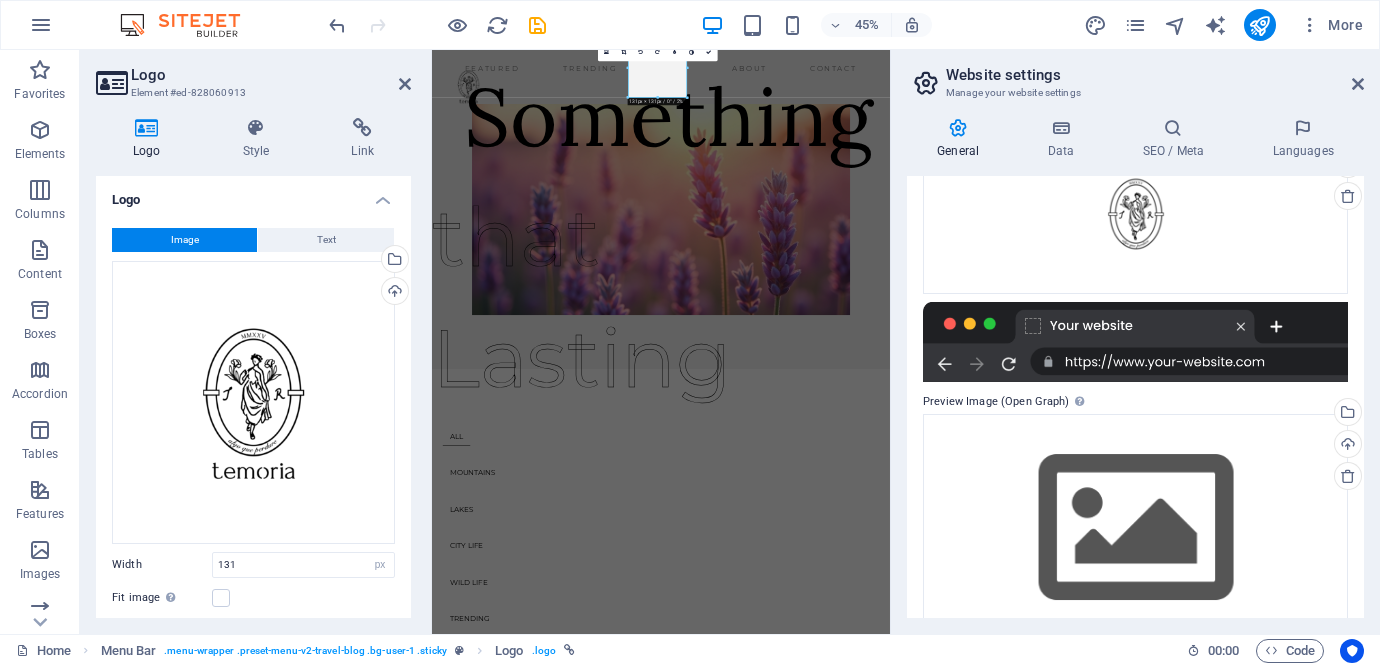 scroll, scrollTop: 371, scrollLeft: 0, axis: vertical 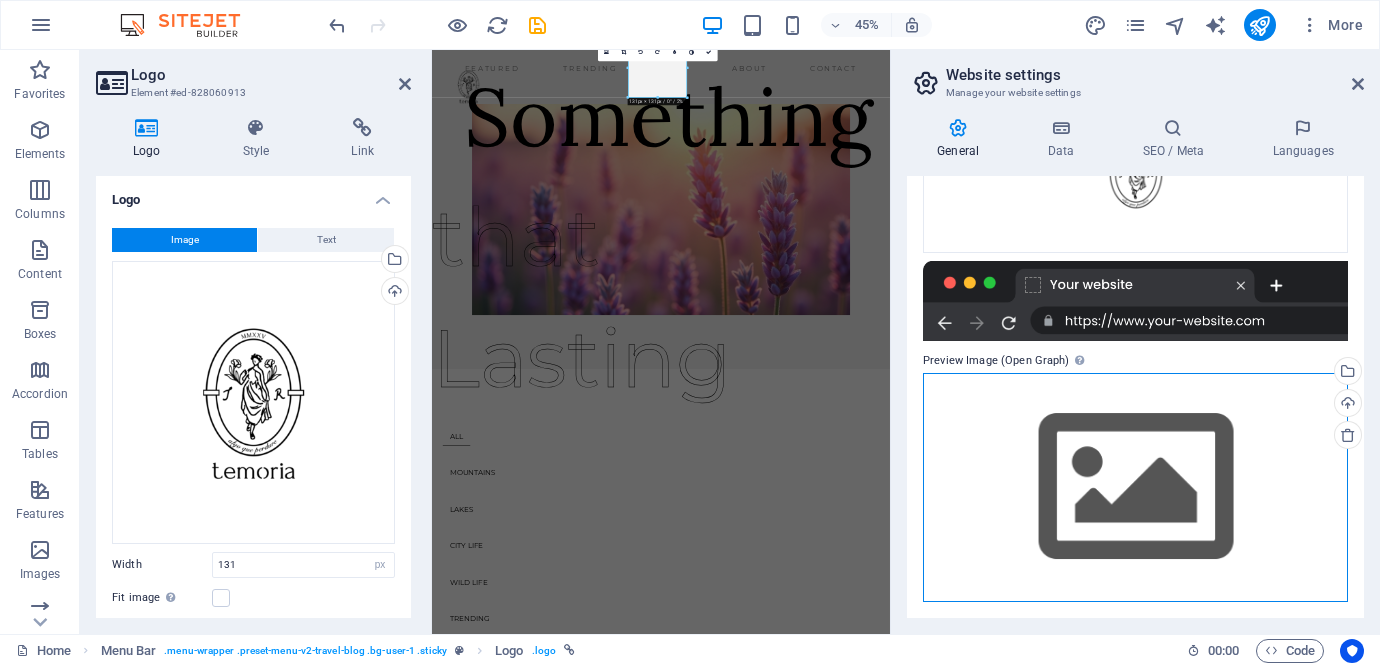 click on "Drag files here, click to choose files or select files from Files or our free stock photos & videos" at bounding box center [1135, 487] 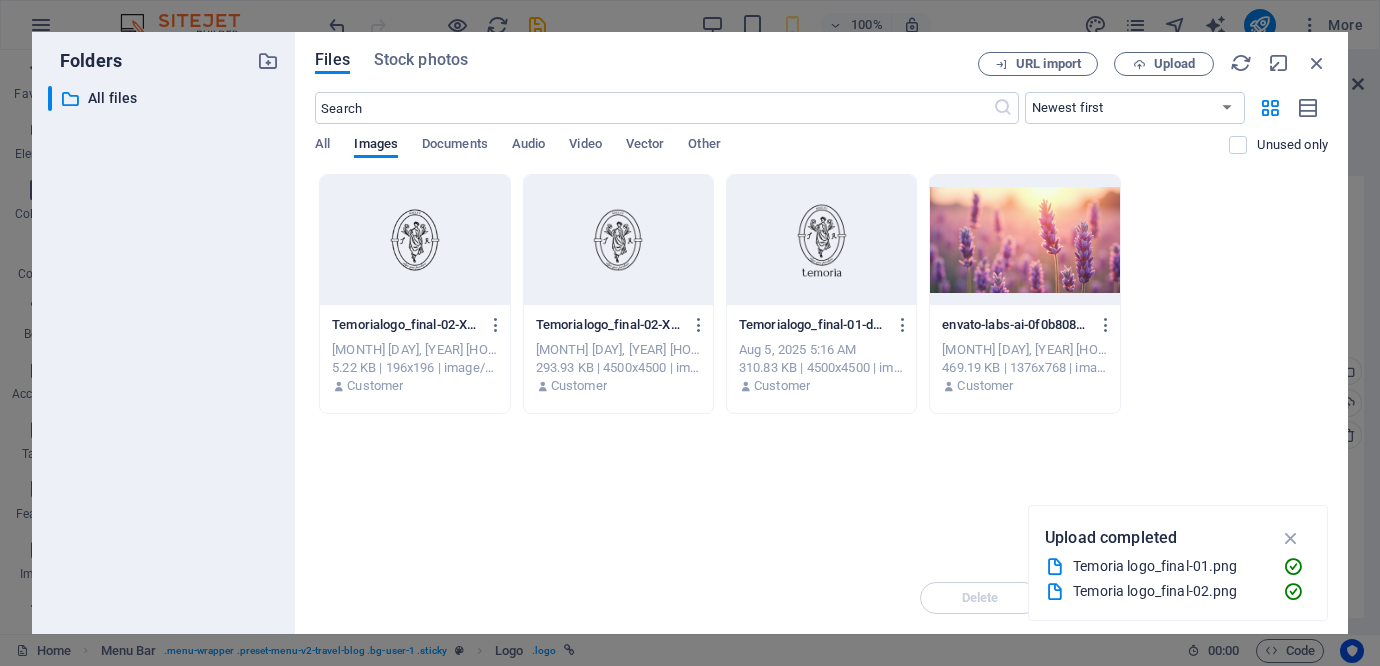 click at bounding box center [414, 240] 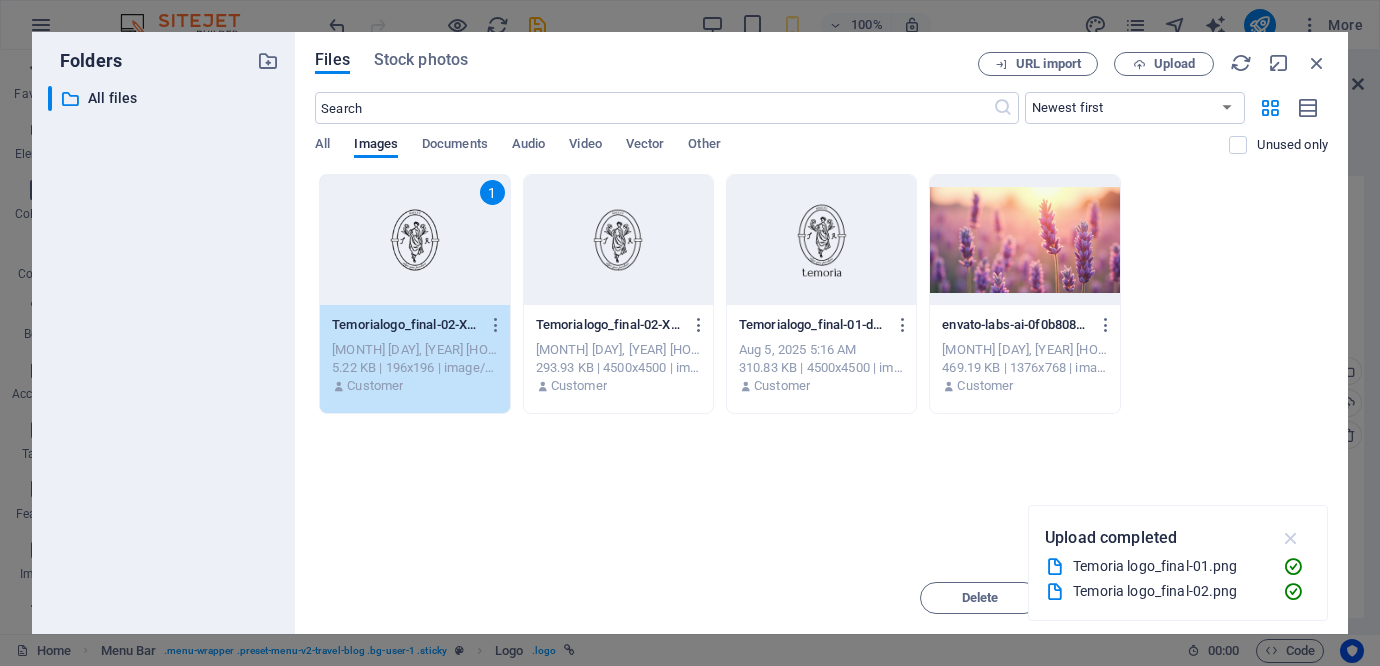 click at bounding box center (1291, 538) 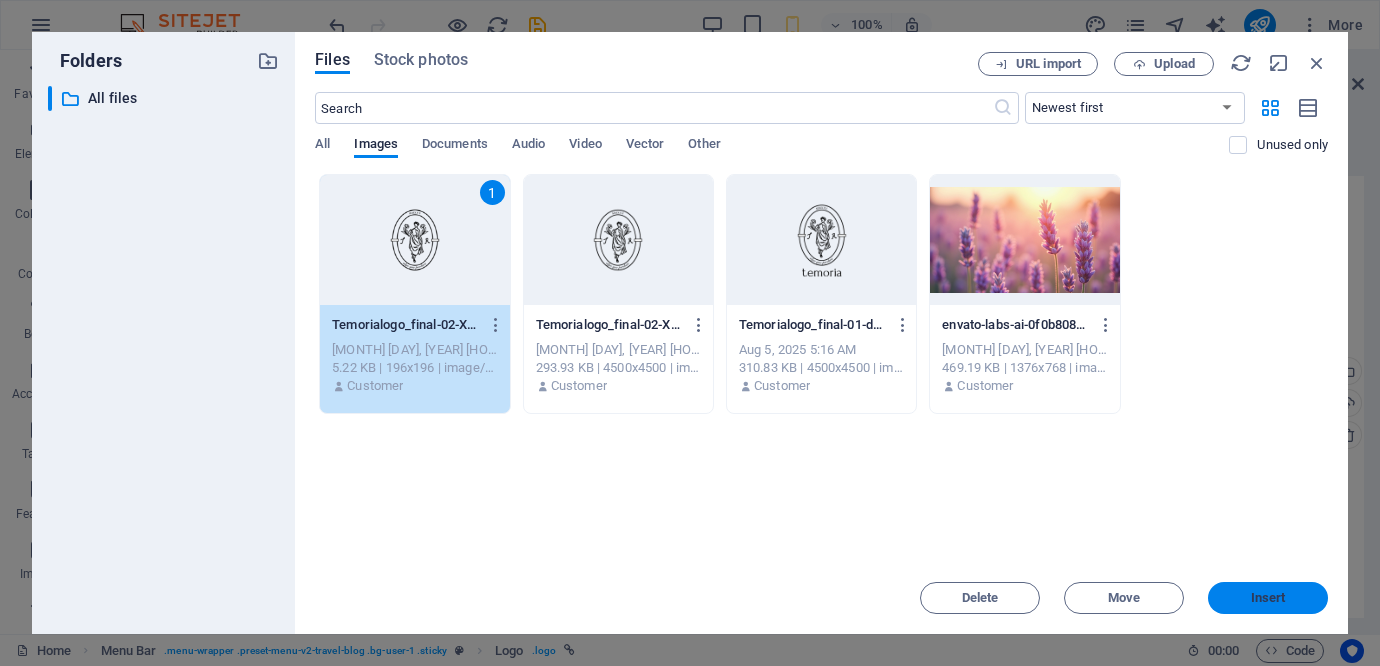 click on "Insert" at bounding box center [1268, 598] 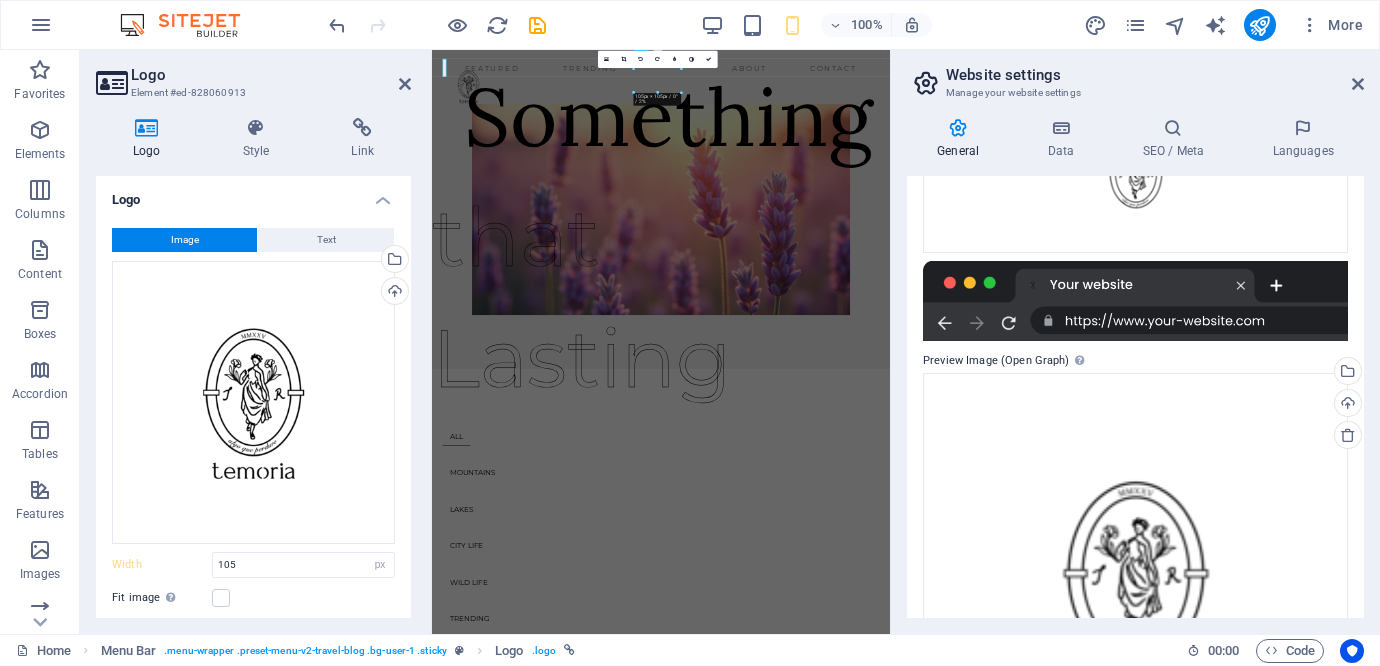 type on "131" 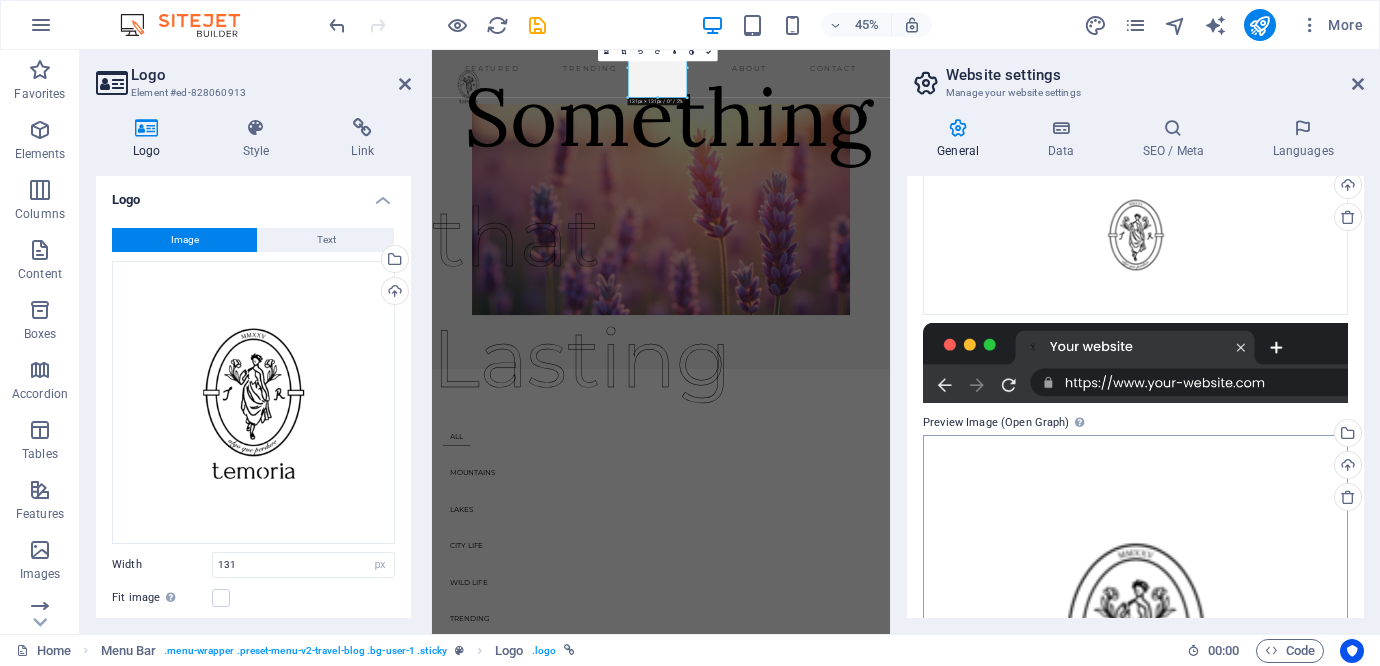 scroll, scrollTop: 0, scrollLeft: 0, axis: both 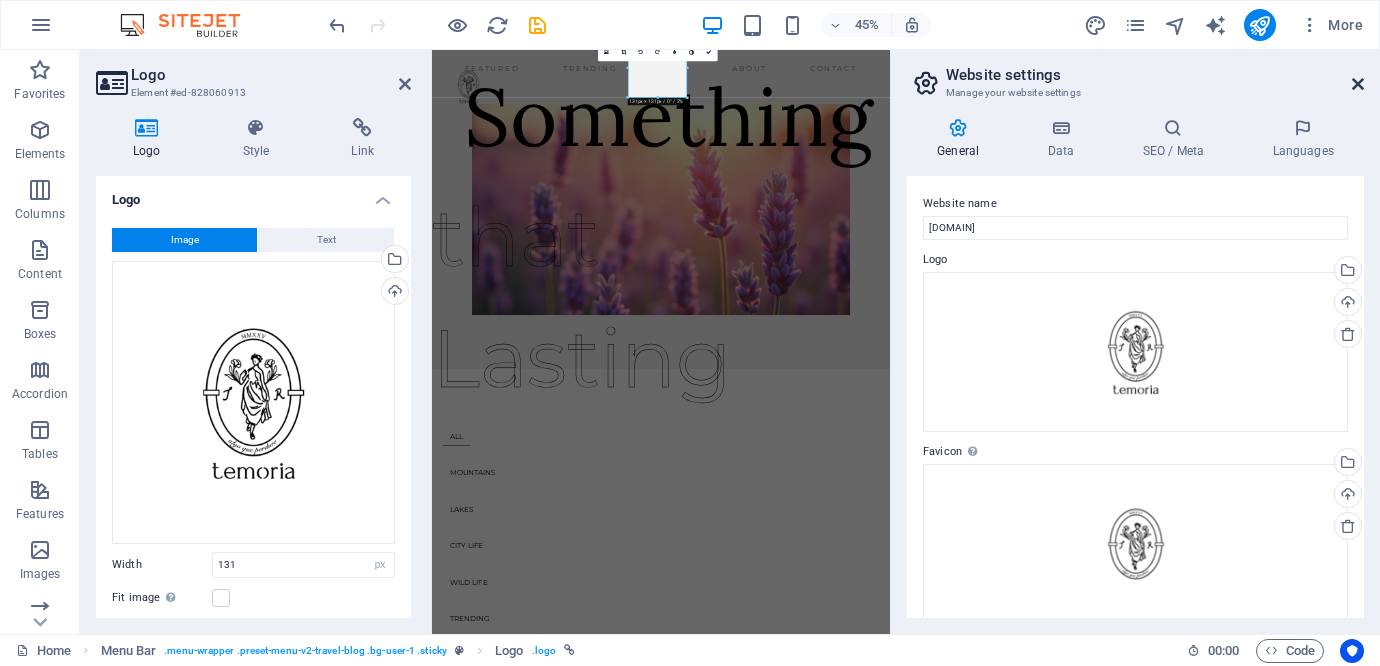 click at bounding box center (1358, 84) 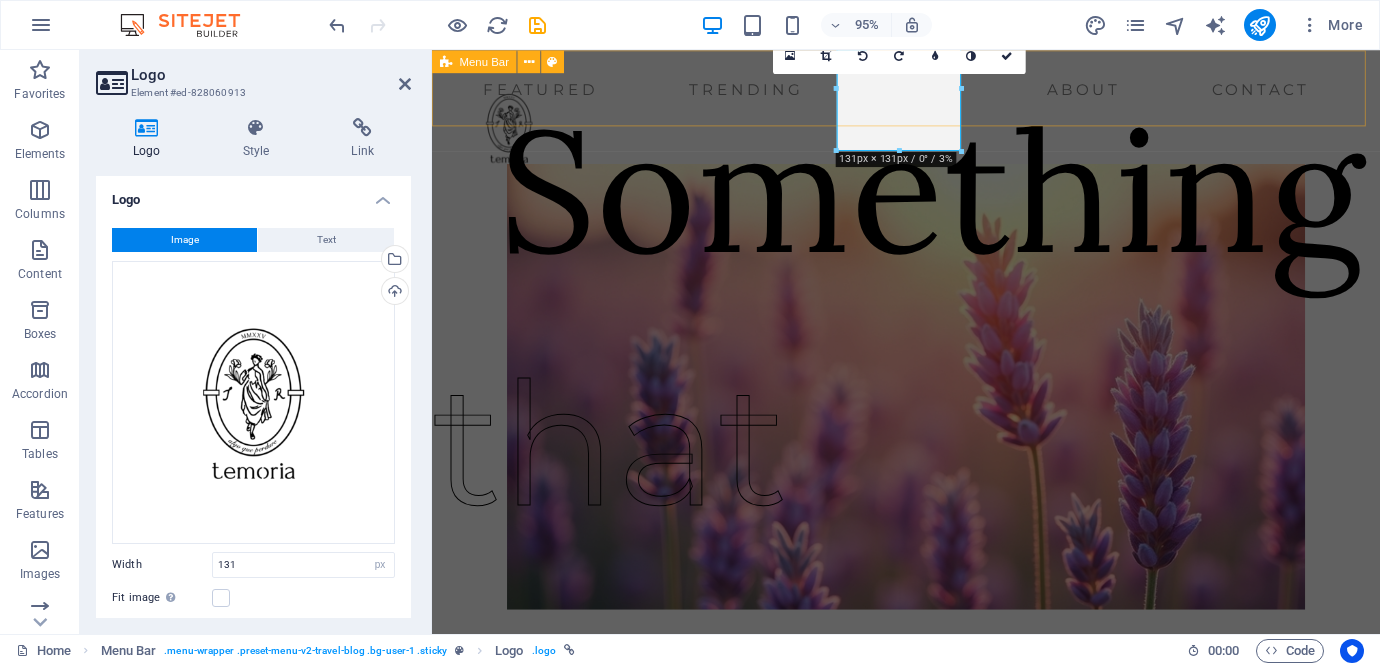 click on "Featured Trending About Contact" at bounding box center [931, 90] 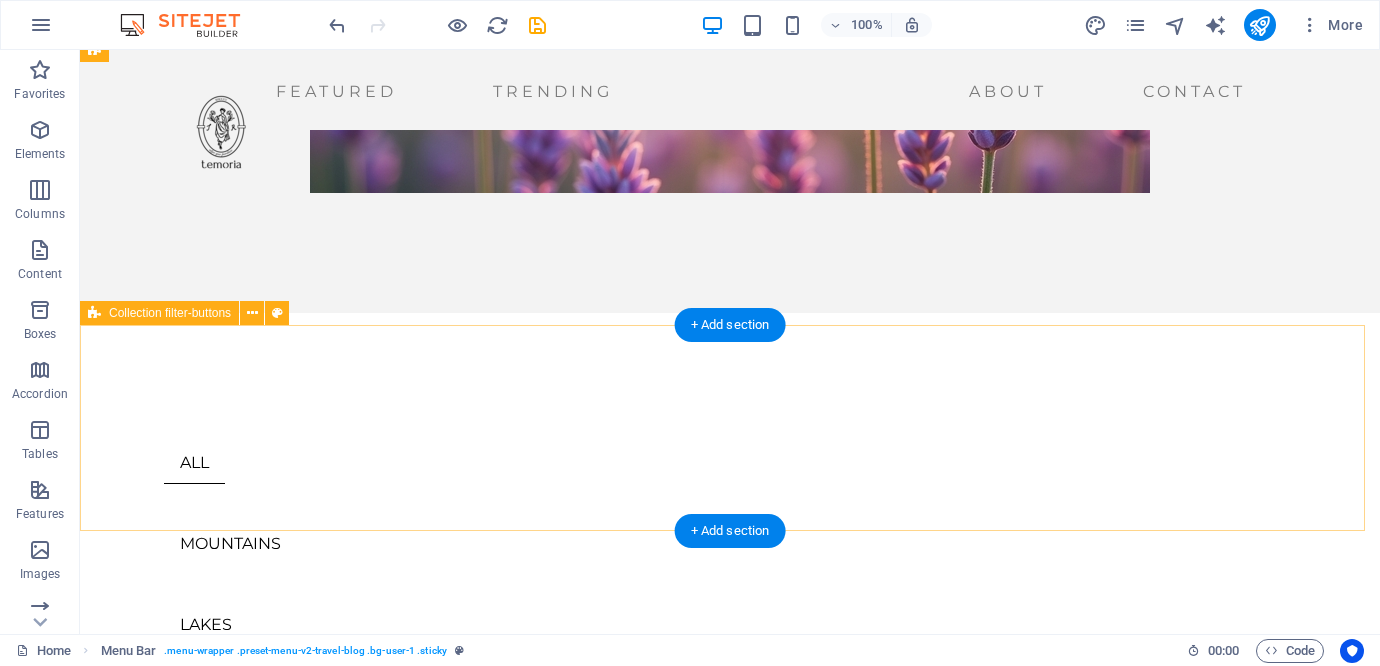 scroll, scrollTop: 0, scrollLeft: 0, axis: both 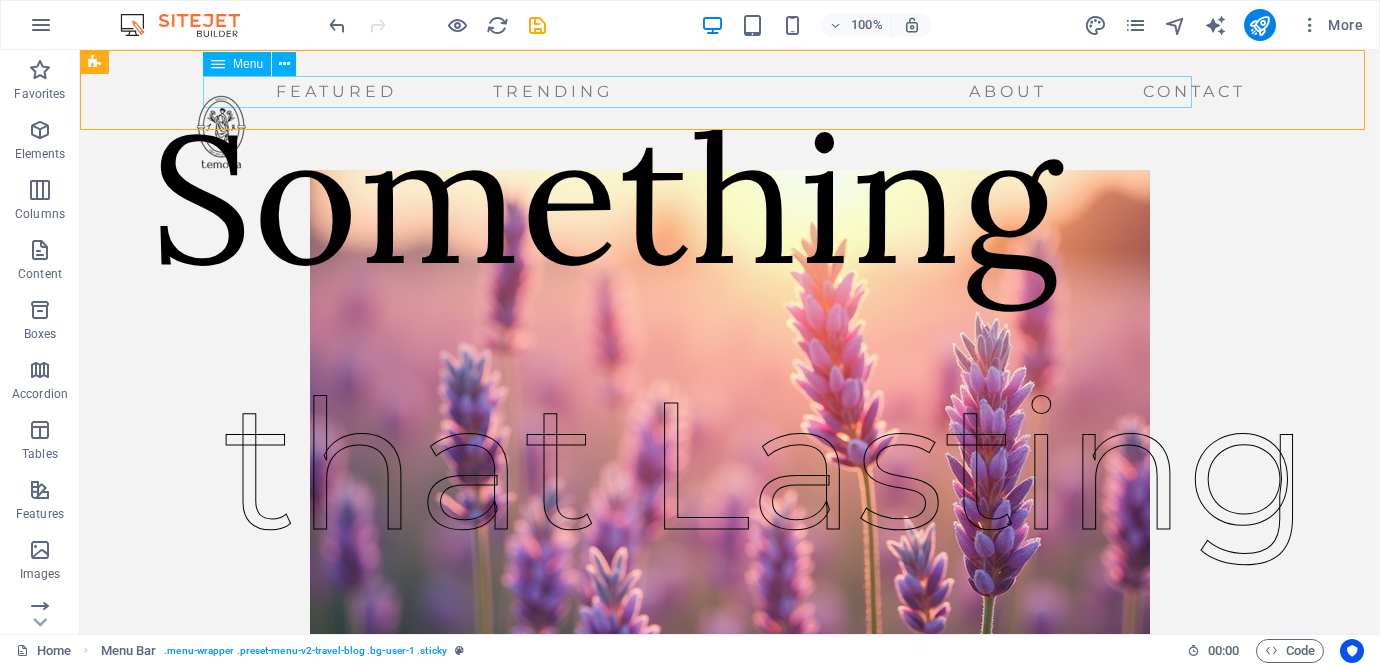 click on "Featured Trending About Contact" at bounding box center (705, 92) 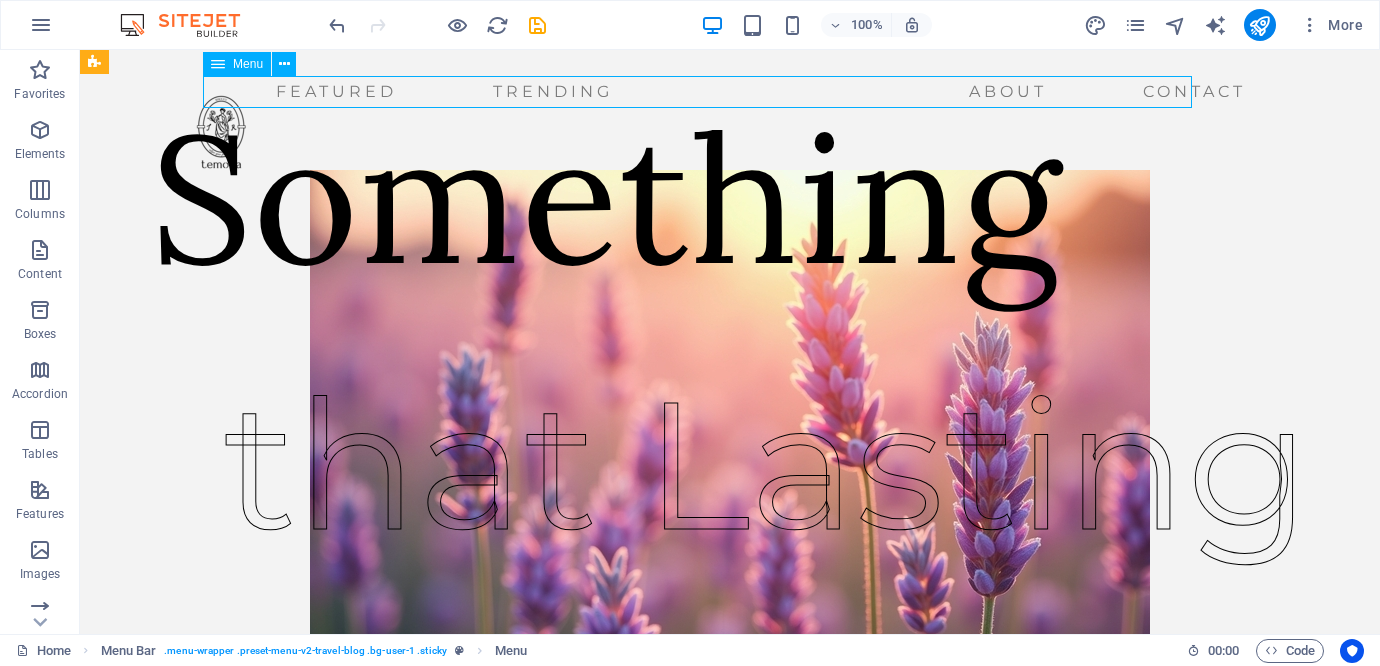 click on "Featured Trending About Contact" at bounding box center [705, 92] 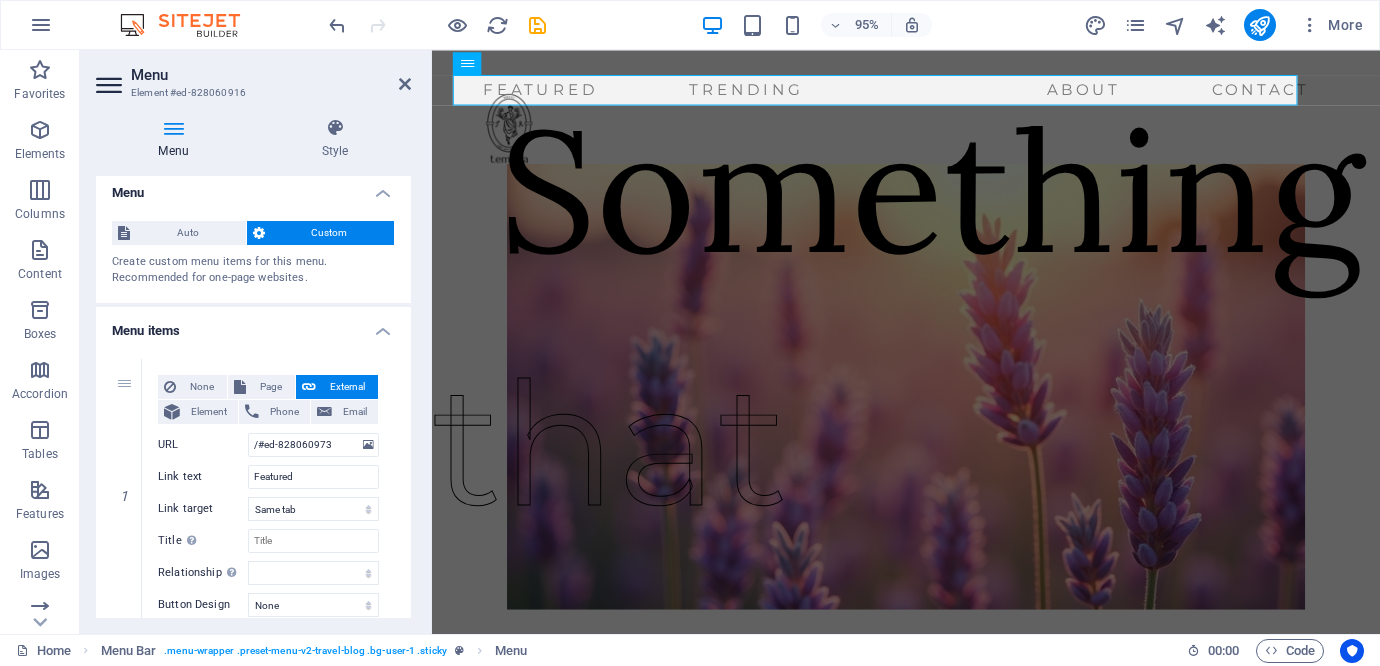 scroll, scrollTop: 9, scrollLeft: 0, axis: vertical 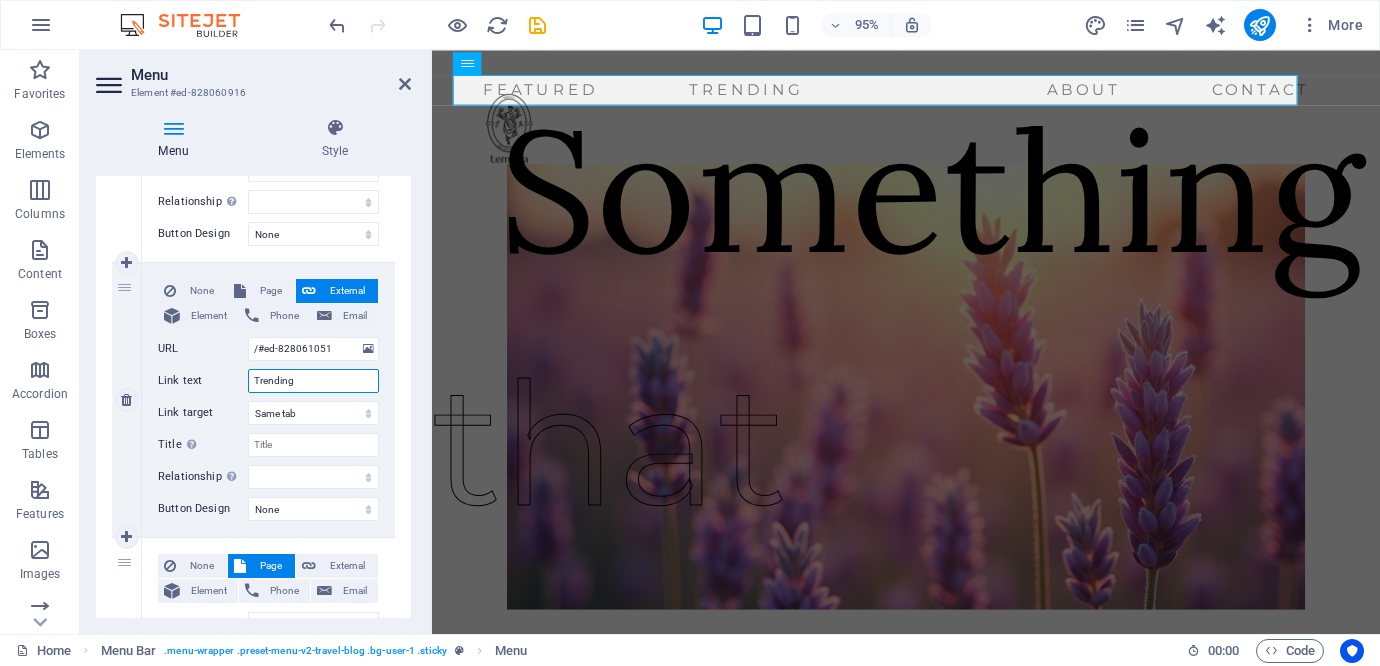 click on "Trending" at bounding box center [313, 381] 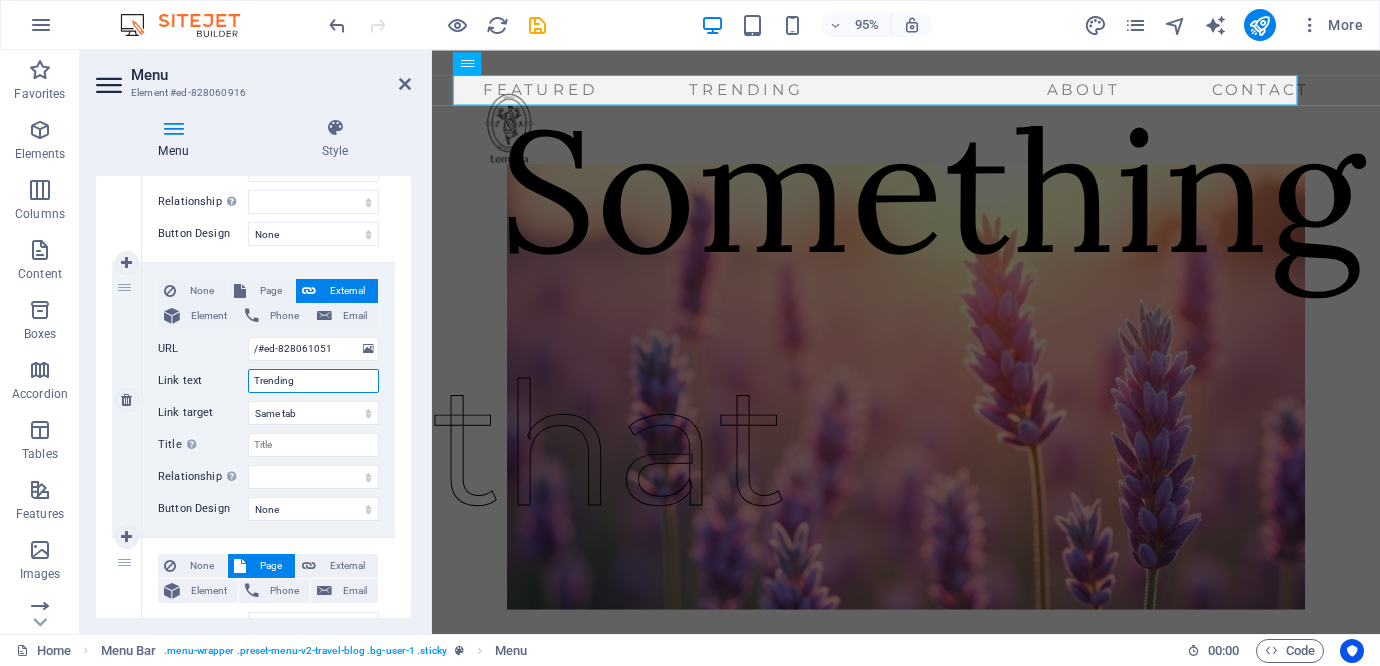 type on "P" 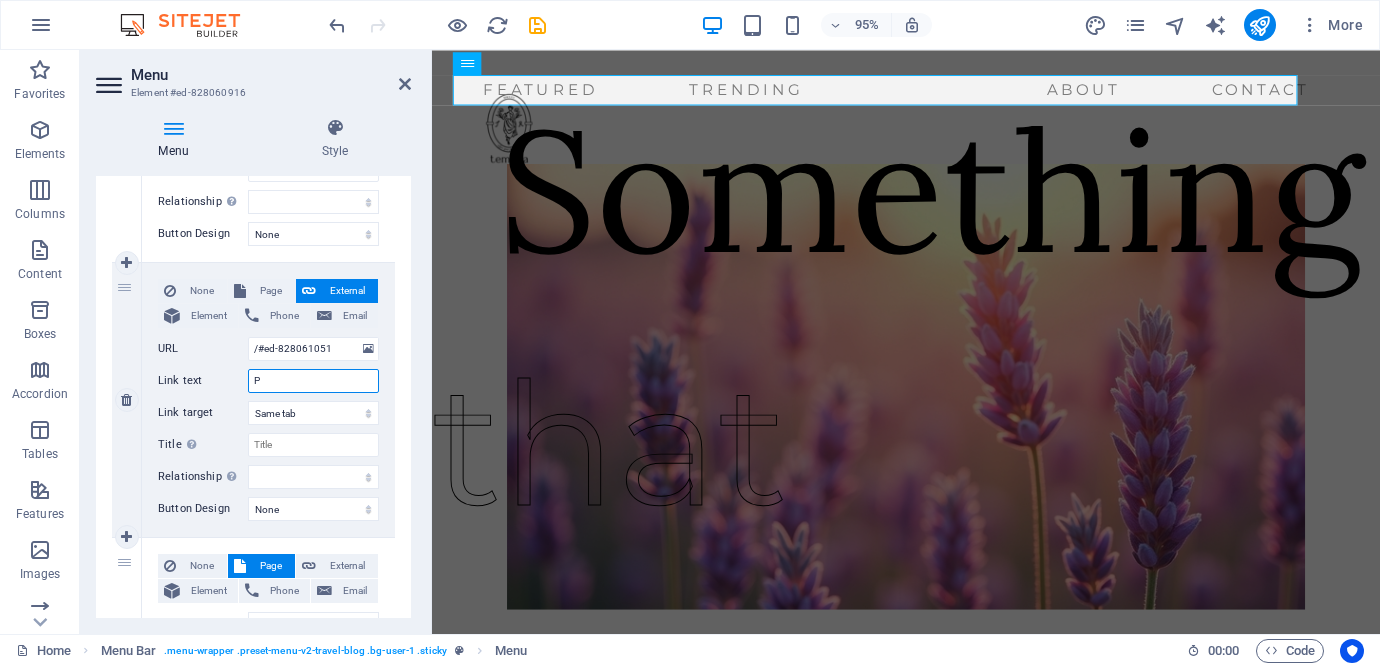 select 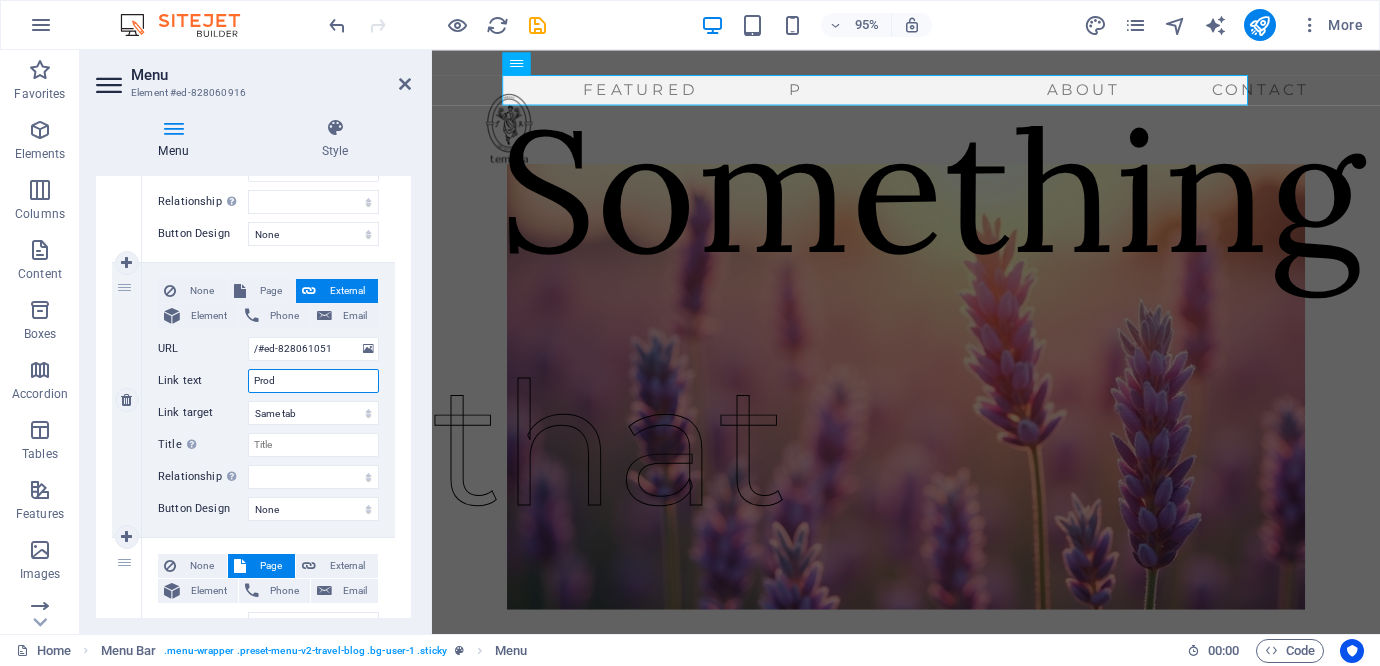 type on "Produ" 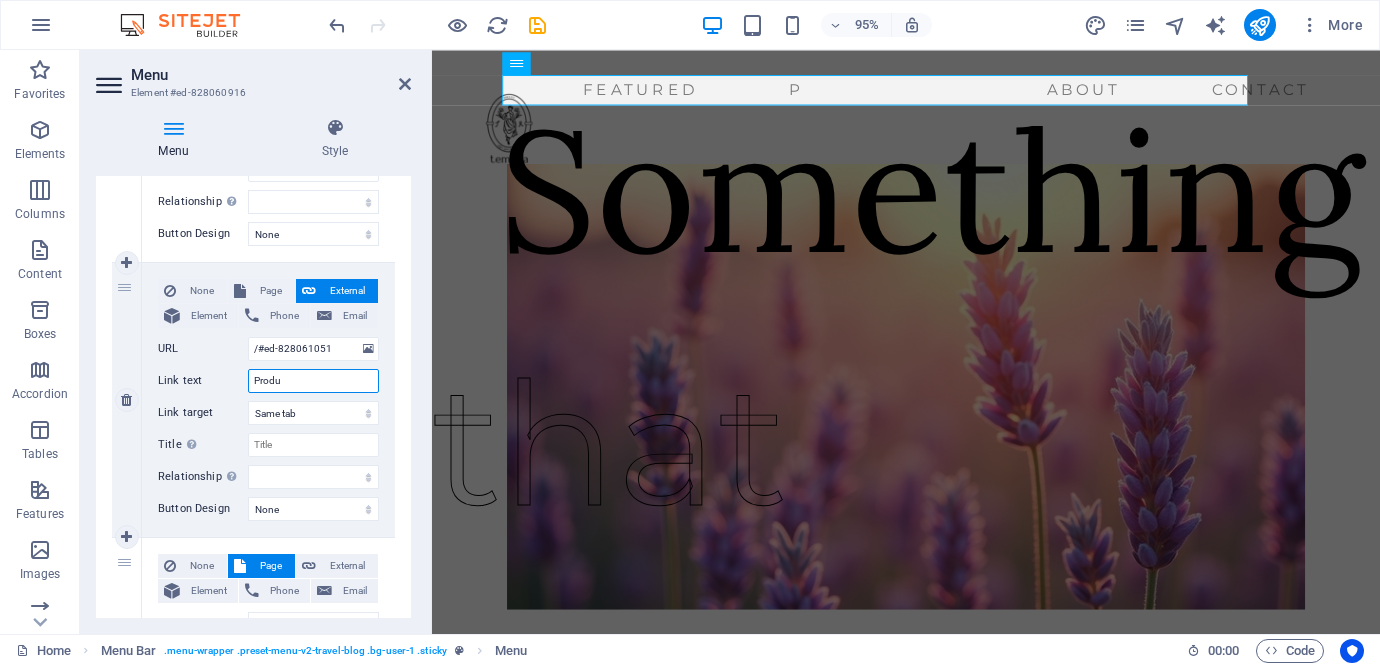 select 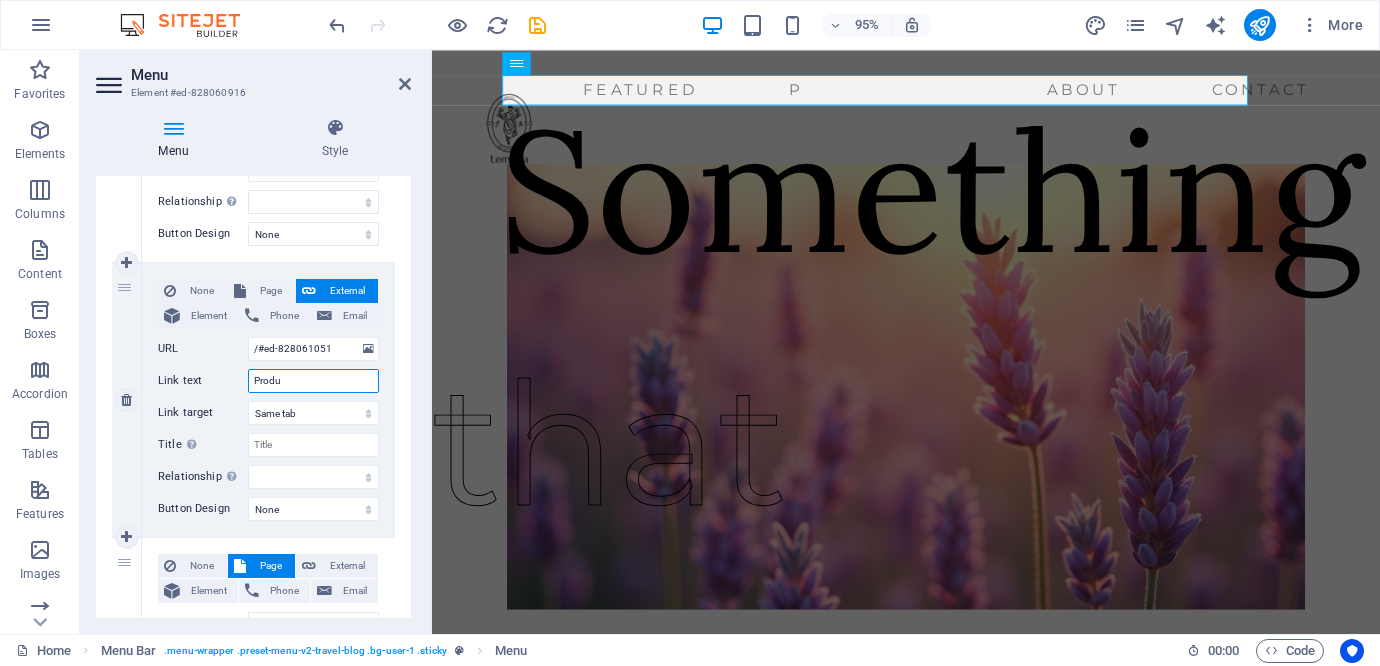 select 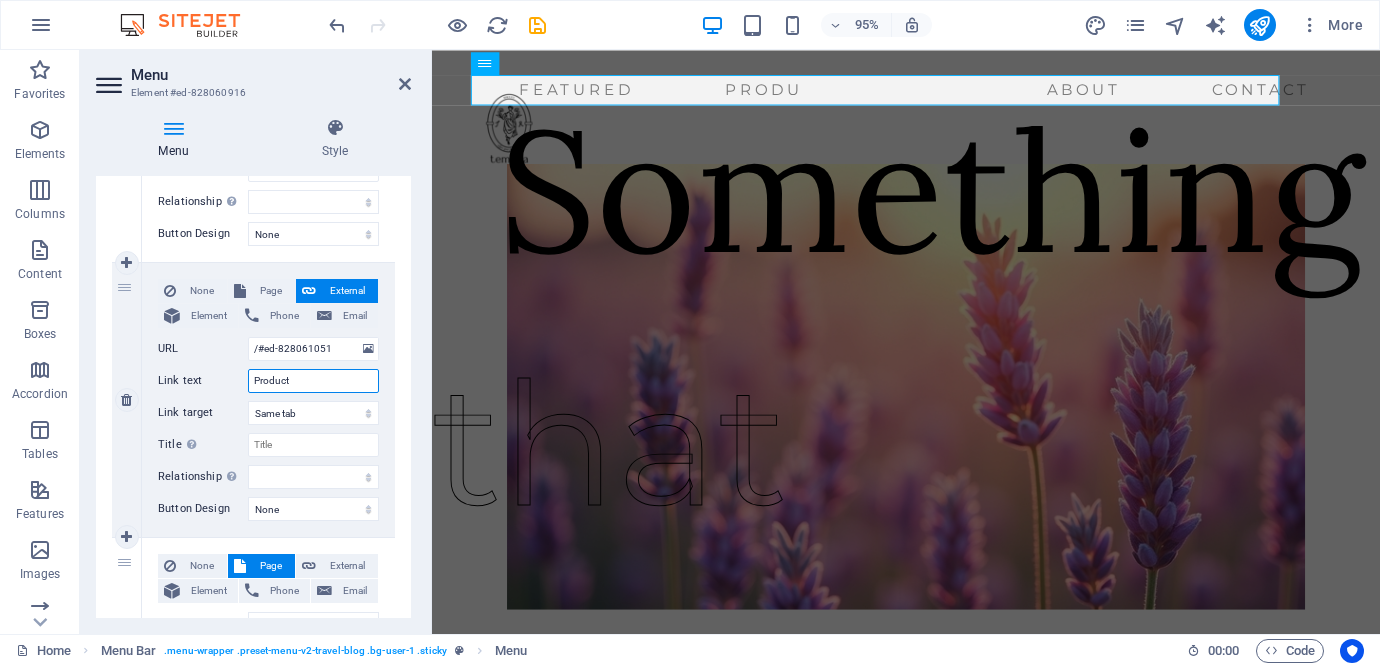 type on "Products" 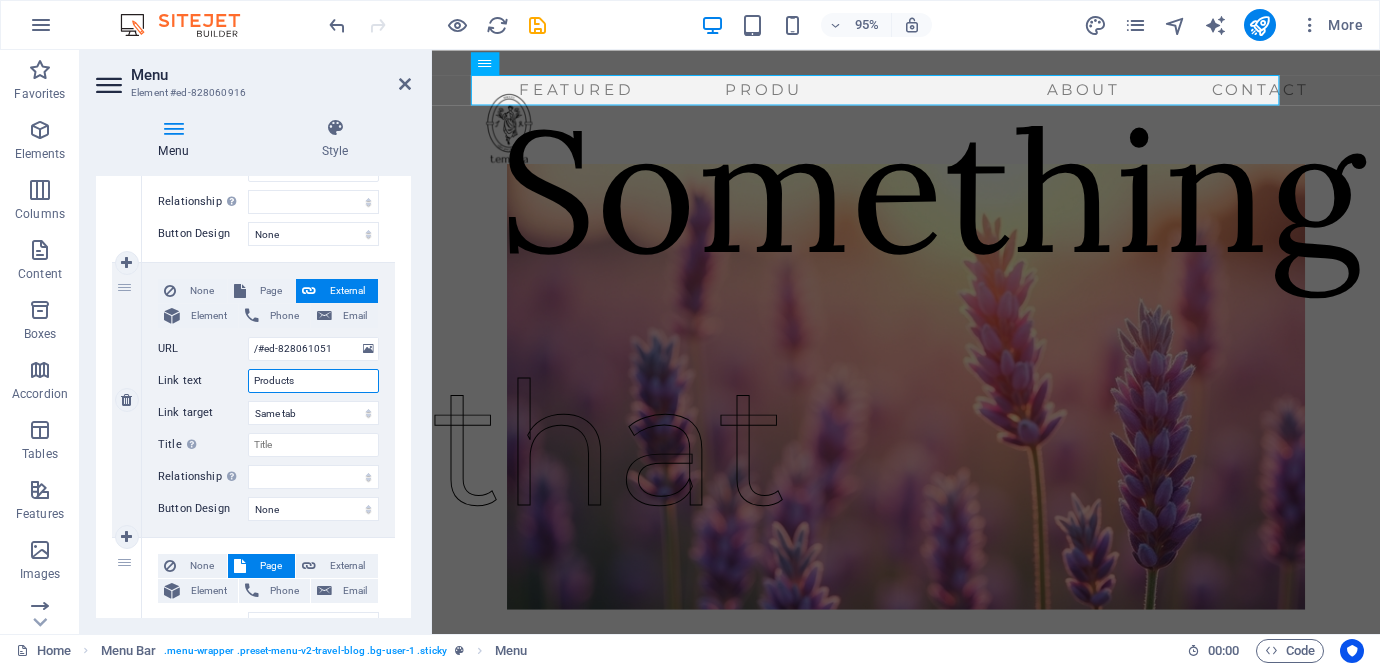 select 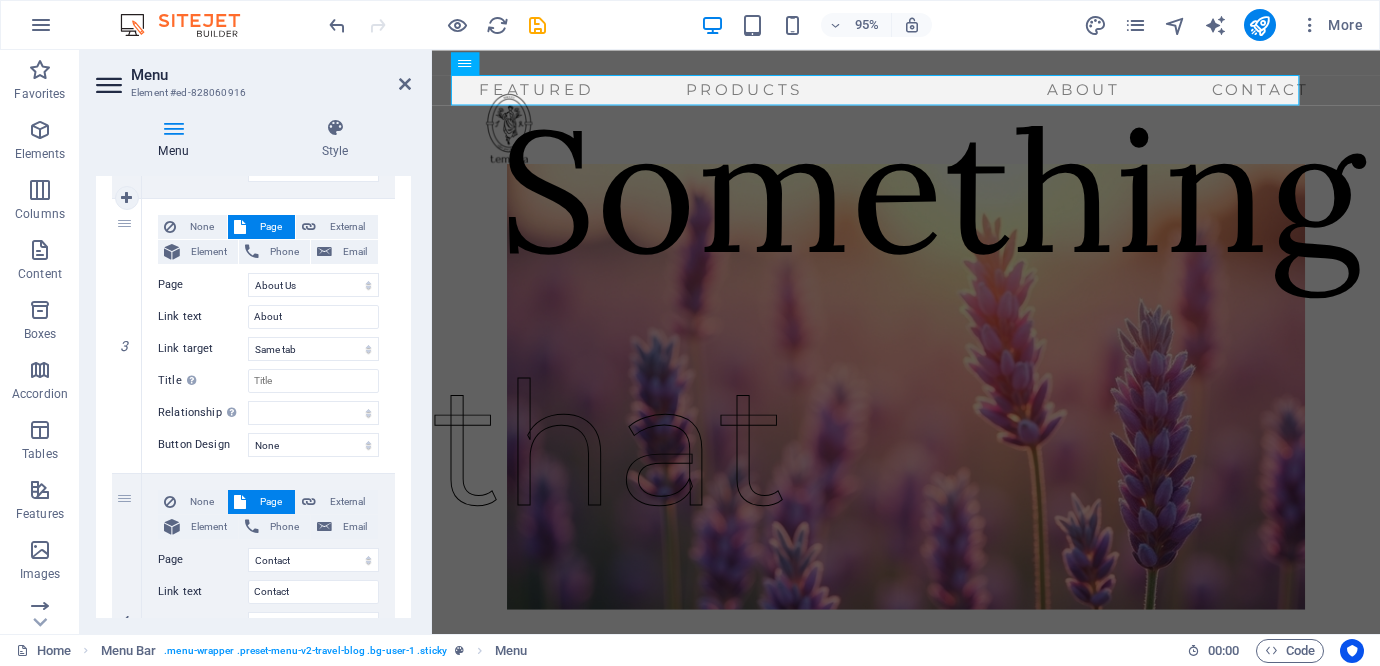 scroll, scrollTop: 727, scrollLeft: 0, axis: vertical 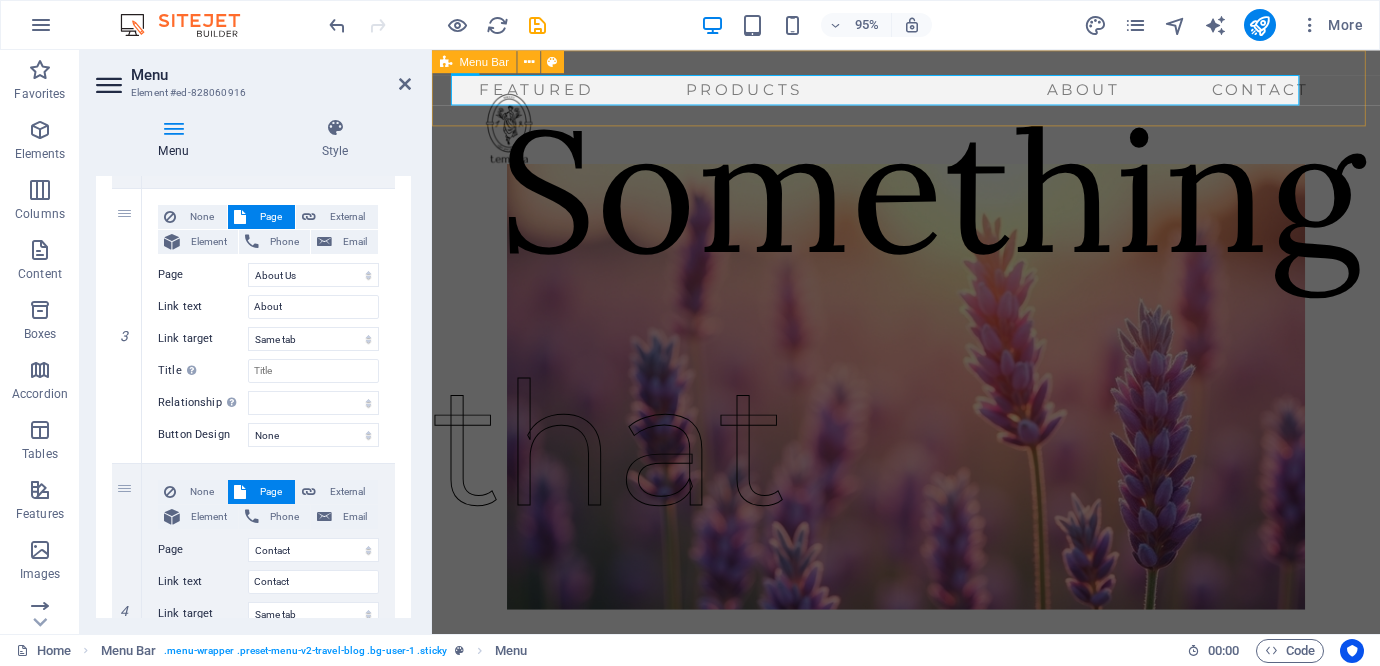 type on "Products" 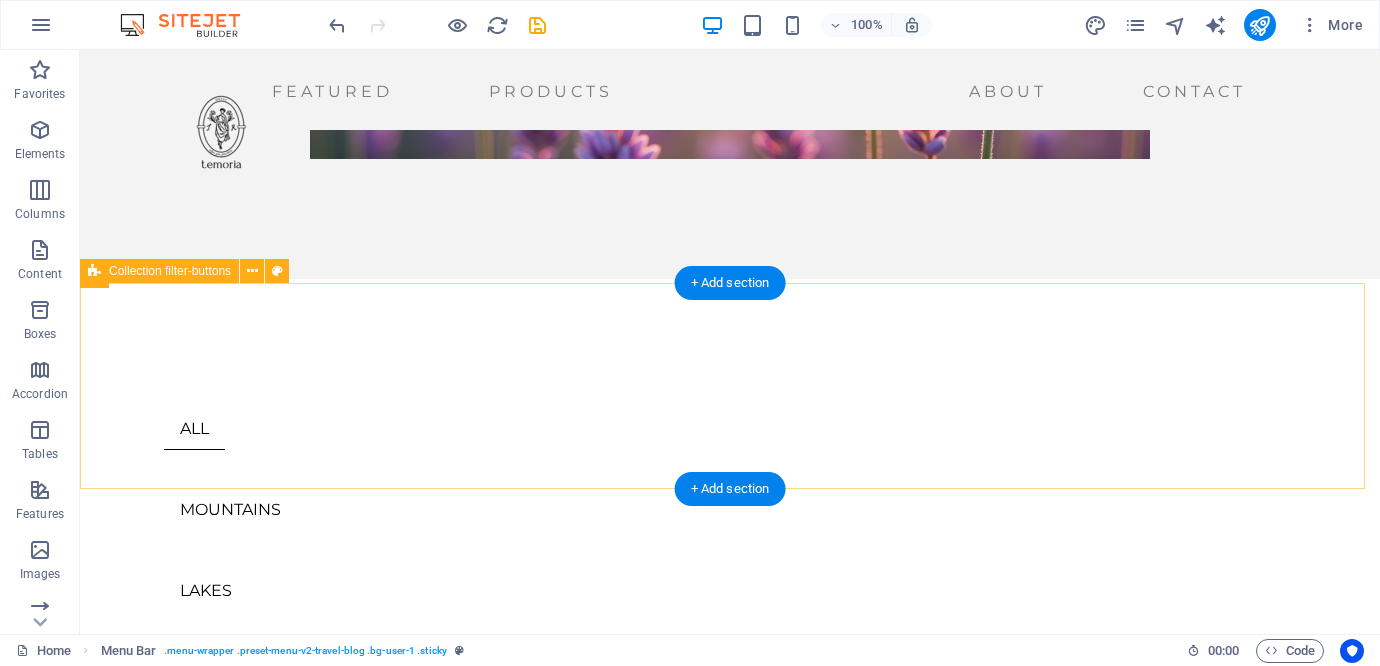 scroll, scrollTop: 475, scrollLeft: 0, axis: vertical 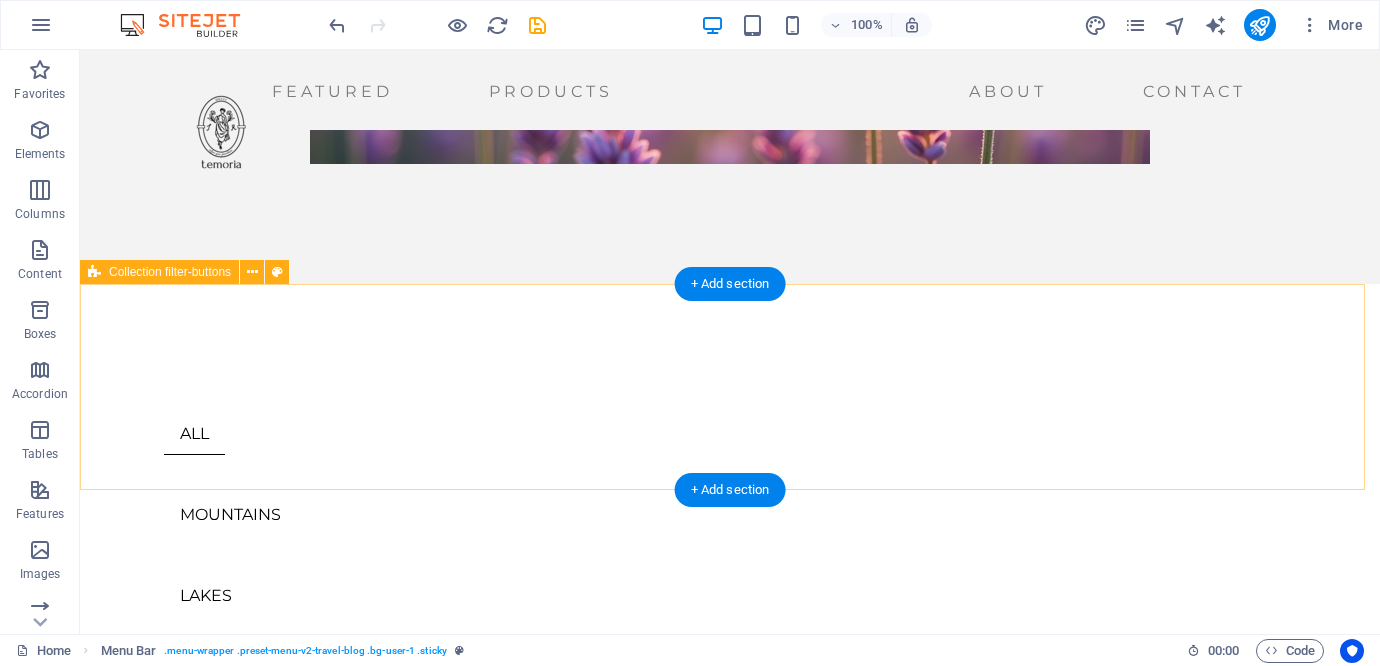 click on "ALL MOUNTAINS LAKES CITY LIFE WILD LIFE TRENDING" at bounding box center [730, 589] 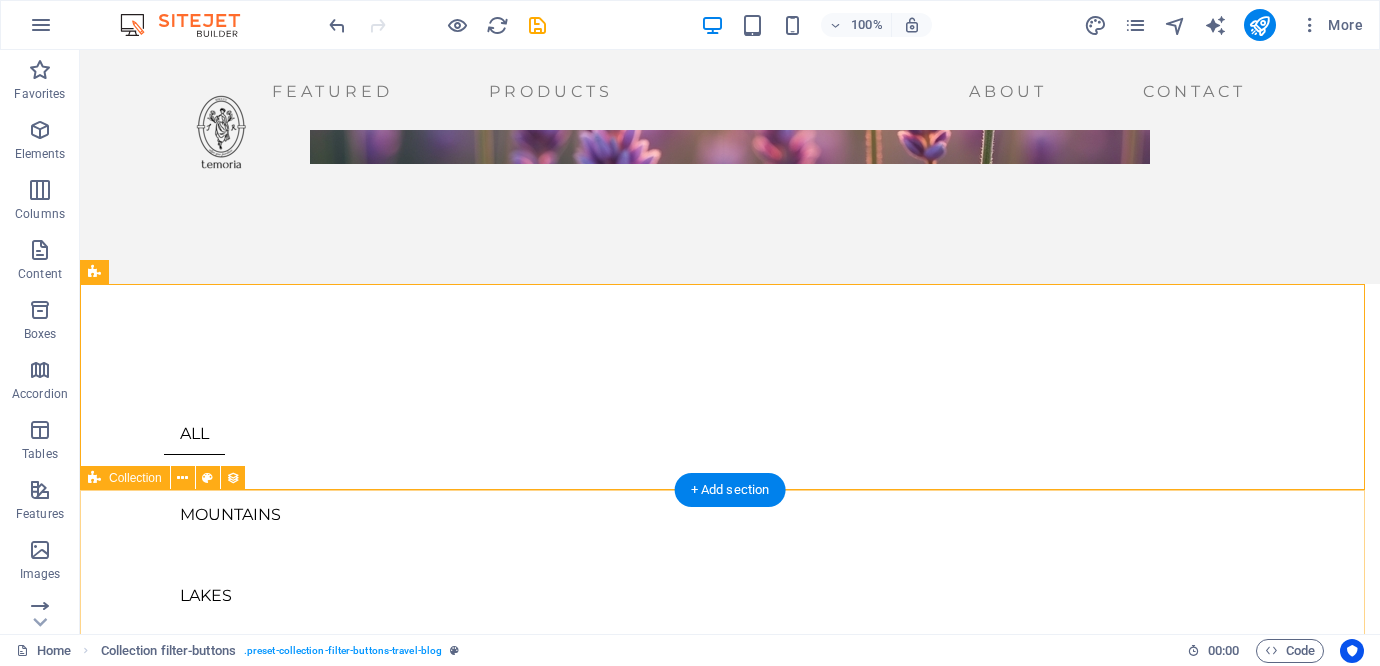 click on "Orange Views From the Top READ MORE → 01/06/2023 Misty Waterfall READ MORE → 01/05/2023 Deep Caves in New Zealand READ MORE → 01/04/2023 City Sunsets READ MORE → 01/03/2023 Riverside READ MORE → 01/02/2023 Lake in the Woods READ MORE → 01/01/2023 Colors of Autumn Trees READ MORE → 12/31/2022 Concrete Jungle READ MORE → 12/30/2022  Previous Next" at bounding box center [730, 2777] 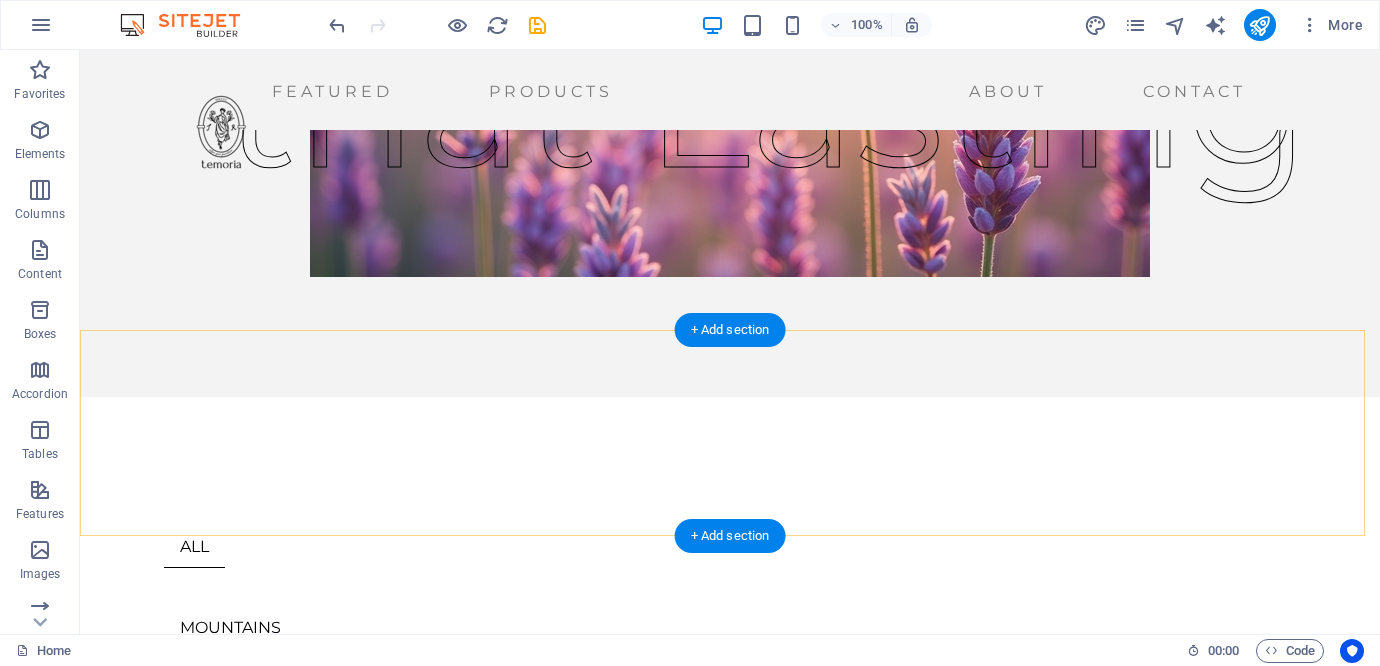 scroll, scrollTop: 437, scrollLeft: 0, axis: vertical 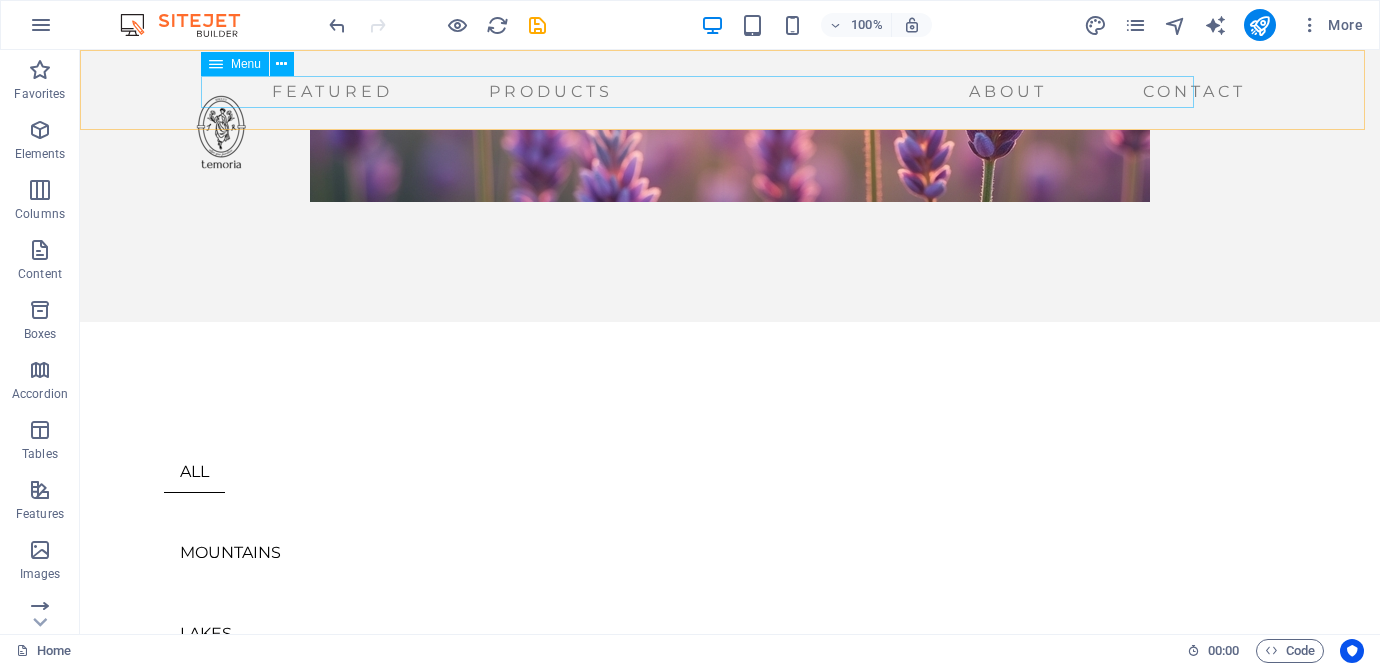 click on "Products Featured About Contact" at bounding box center [705, 92] 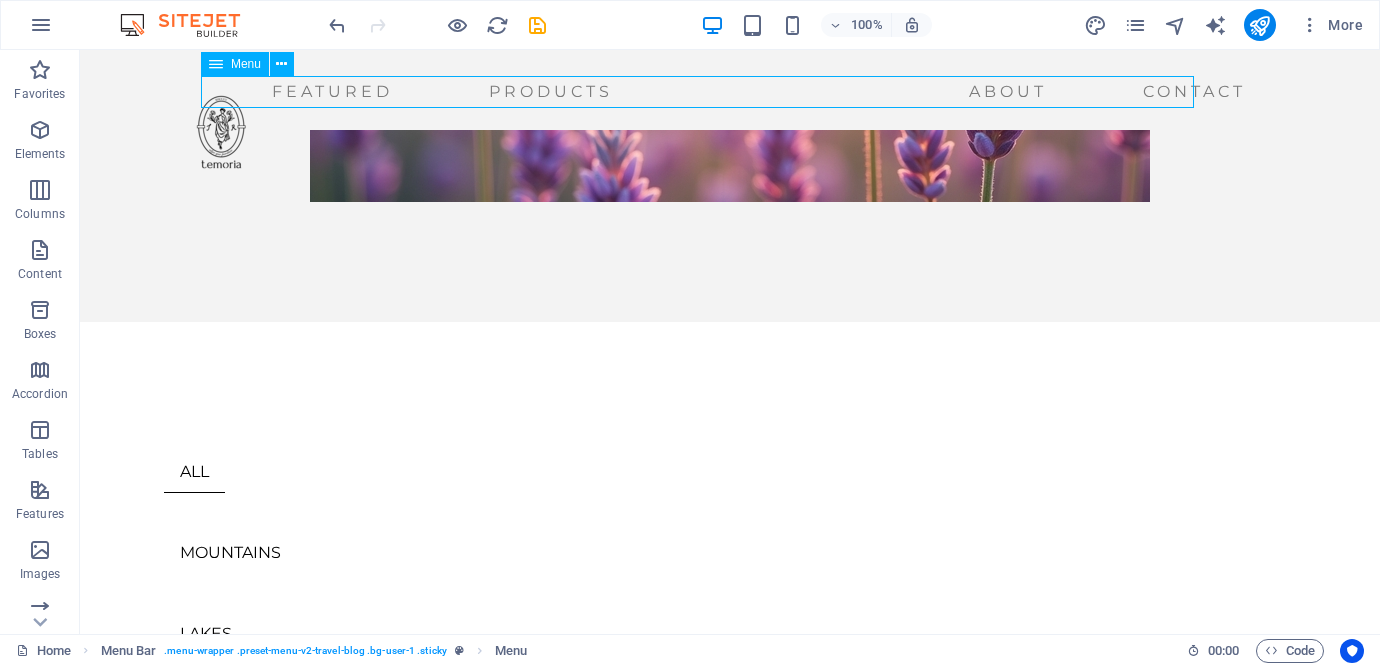 click on "Products Featured About Contact" at bounding box center (705, 92) 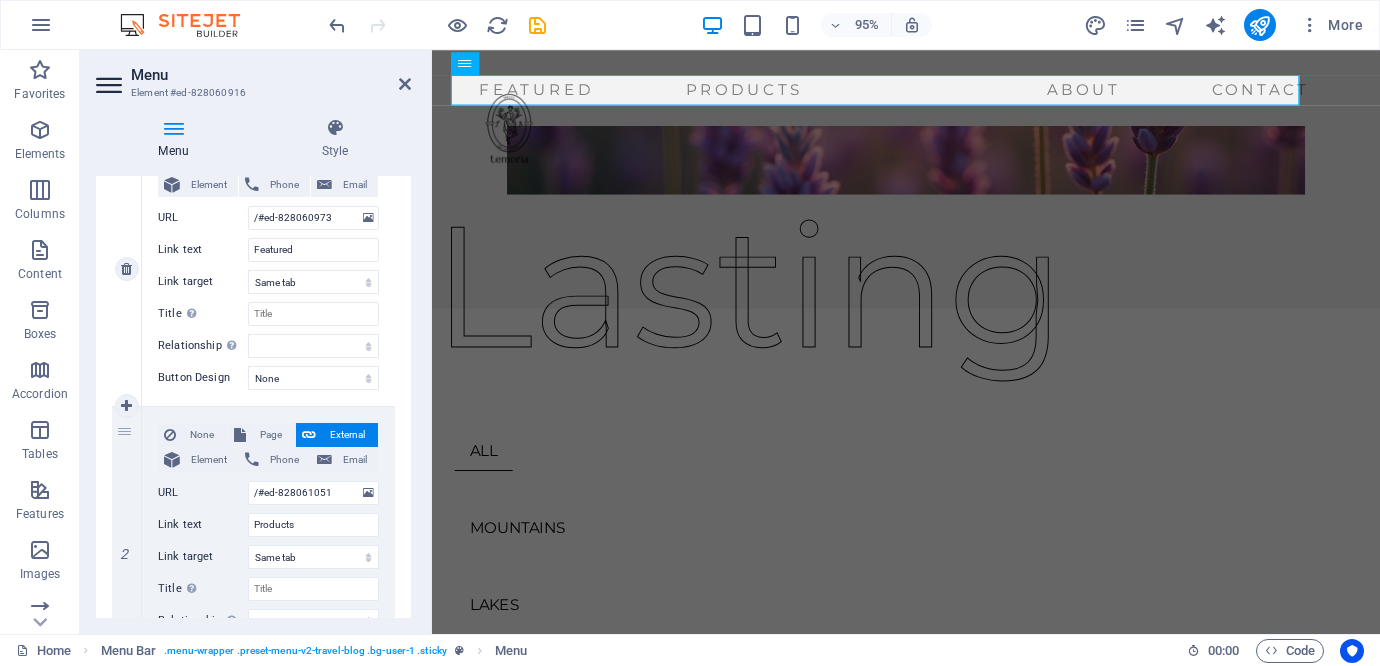 scroll, scrollTop: 250, scrollLeft: 0, axis: vertical 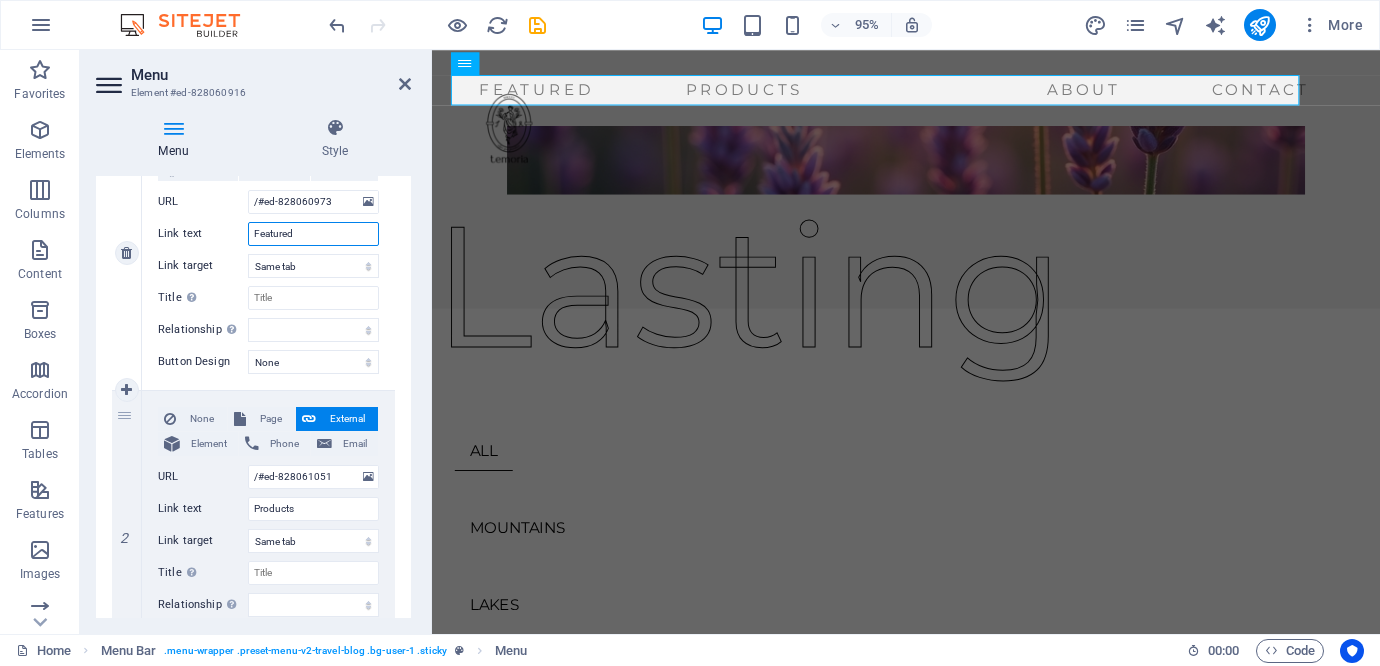 click on "Featured" at bounding box center (313, 234) 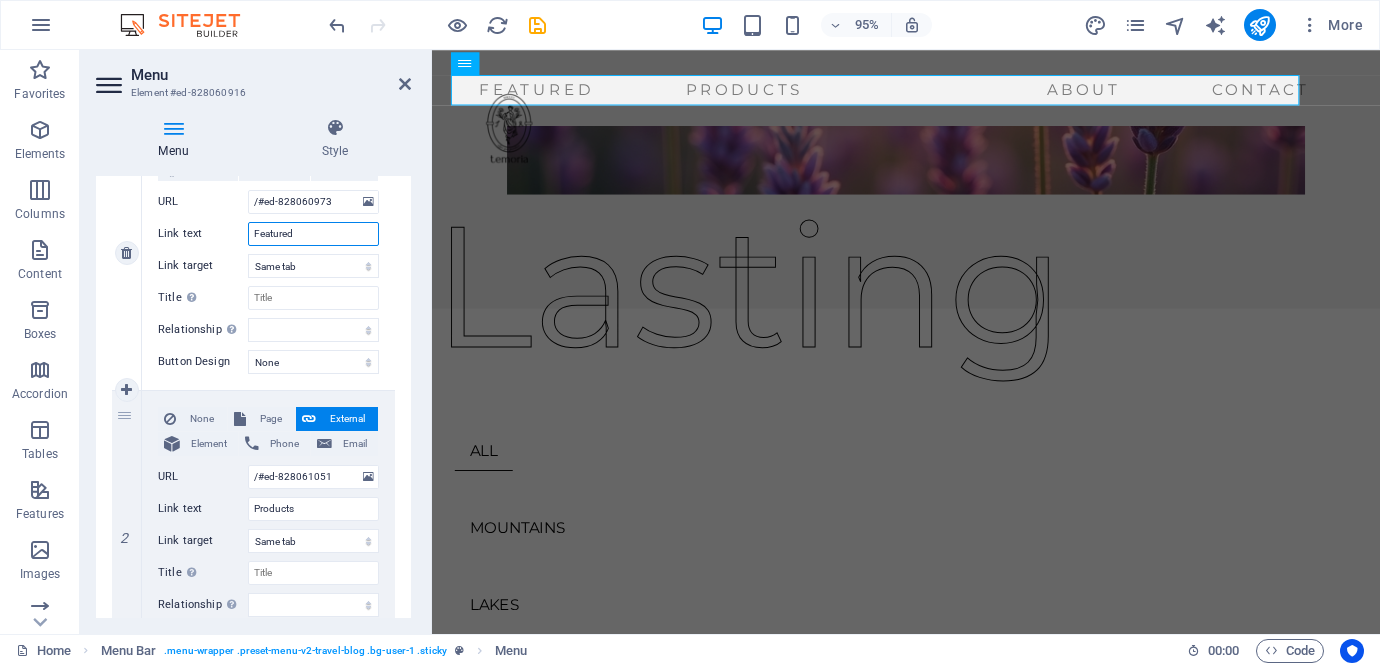 type on "F" 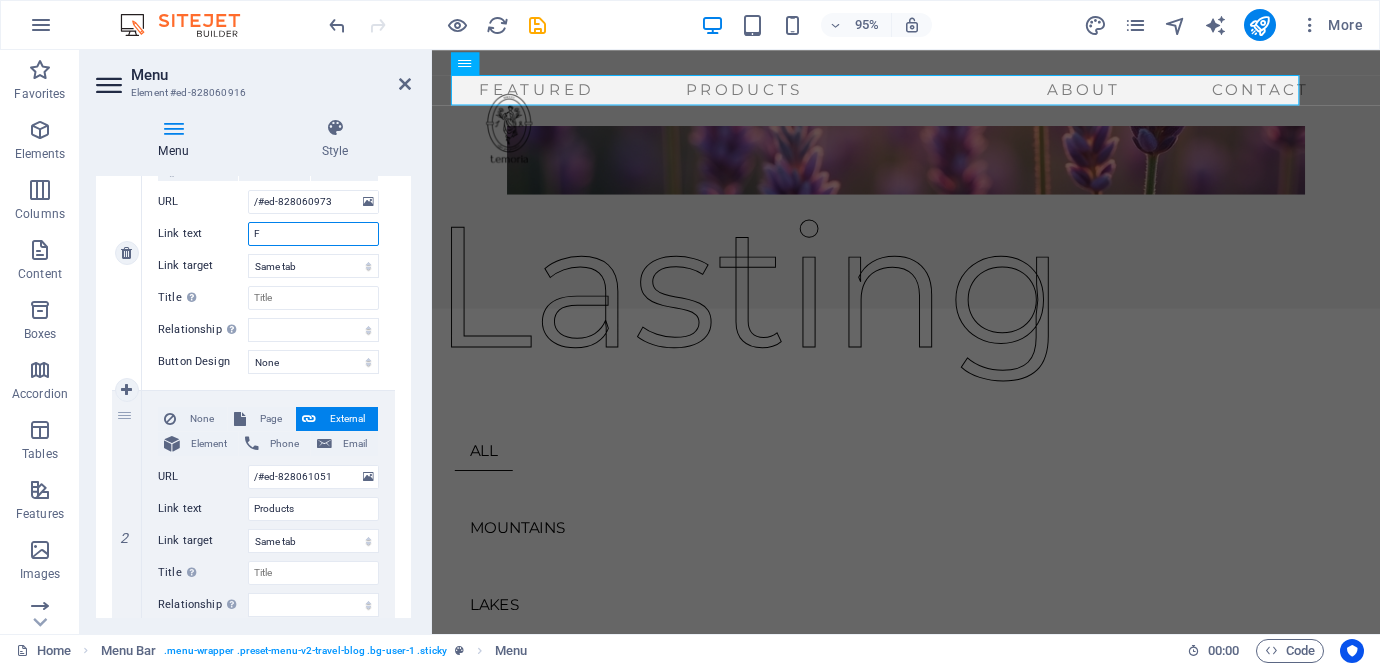 type 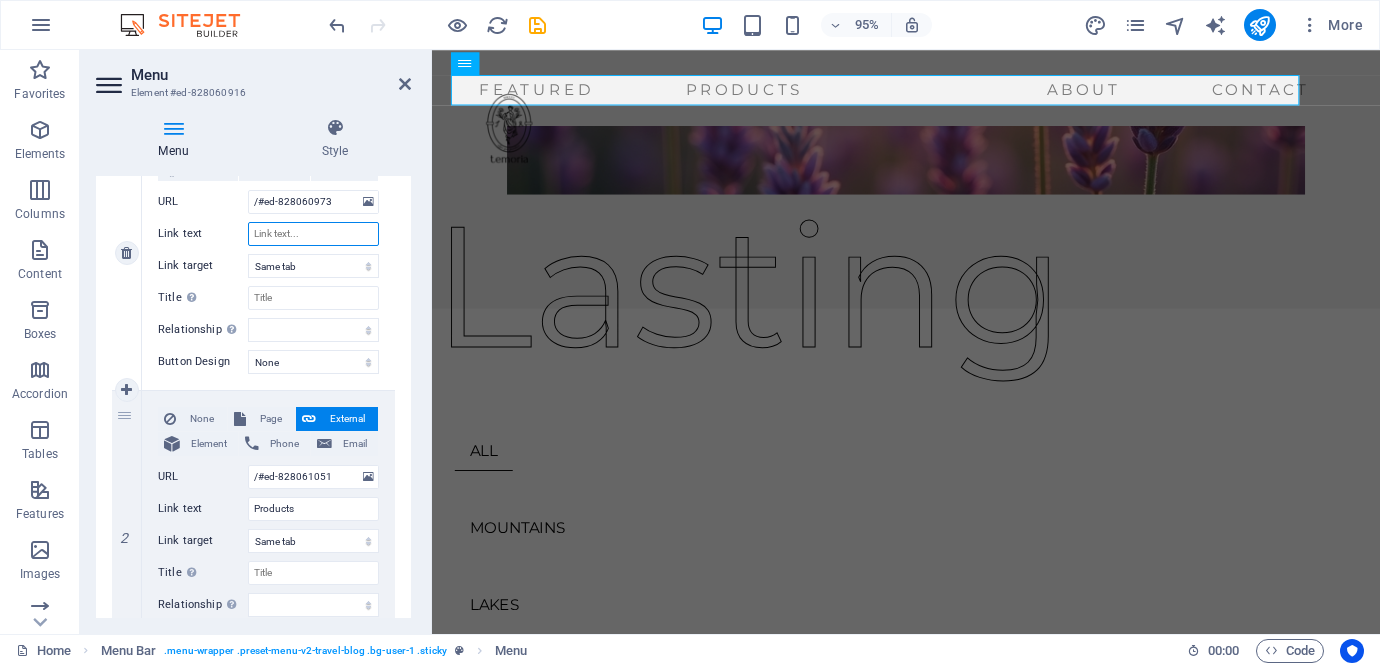 select 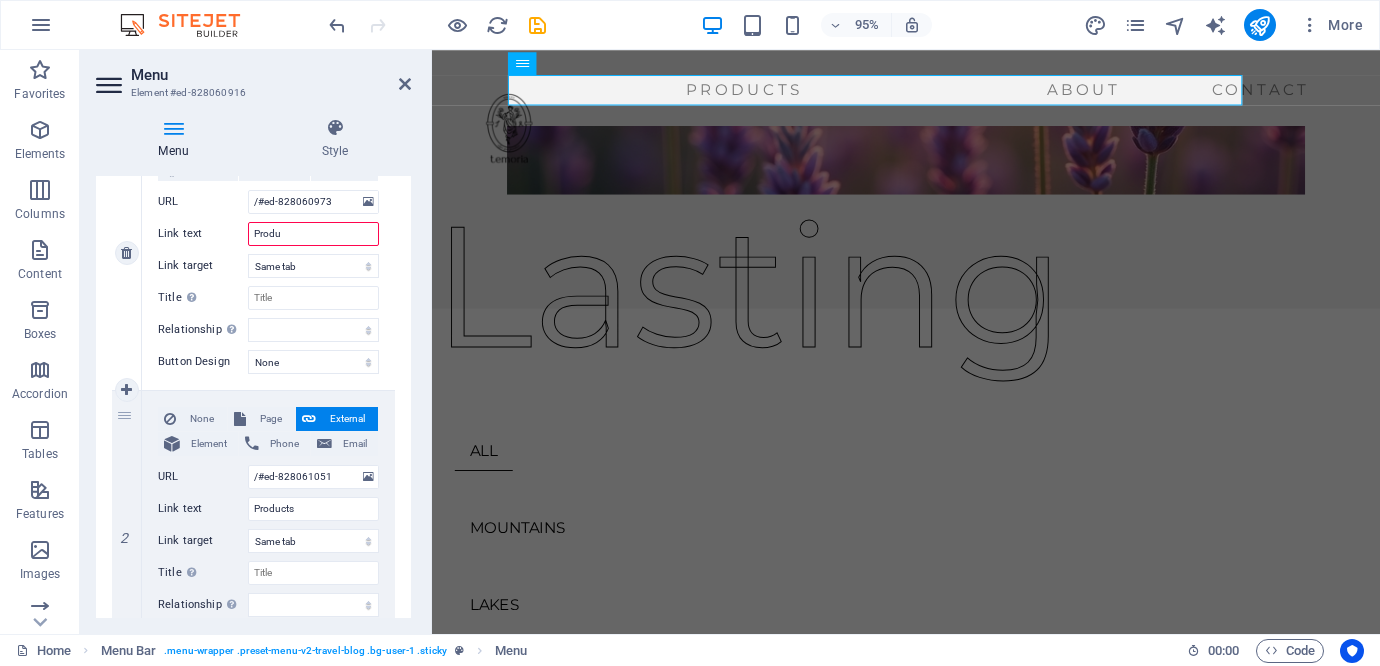 type on "Produc" 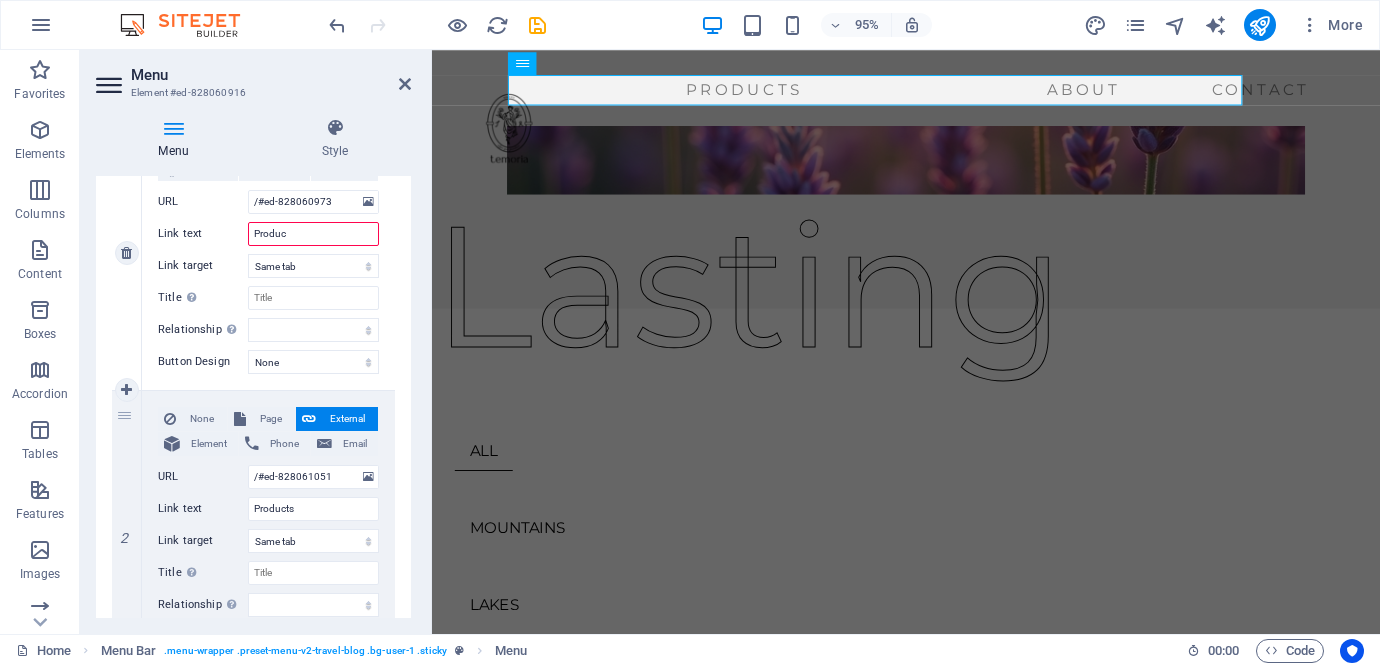 select 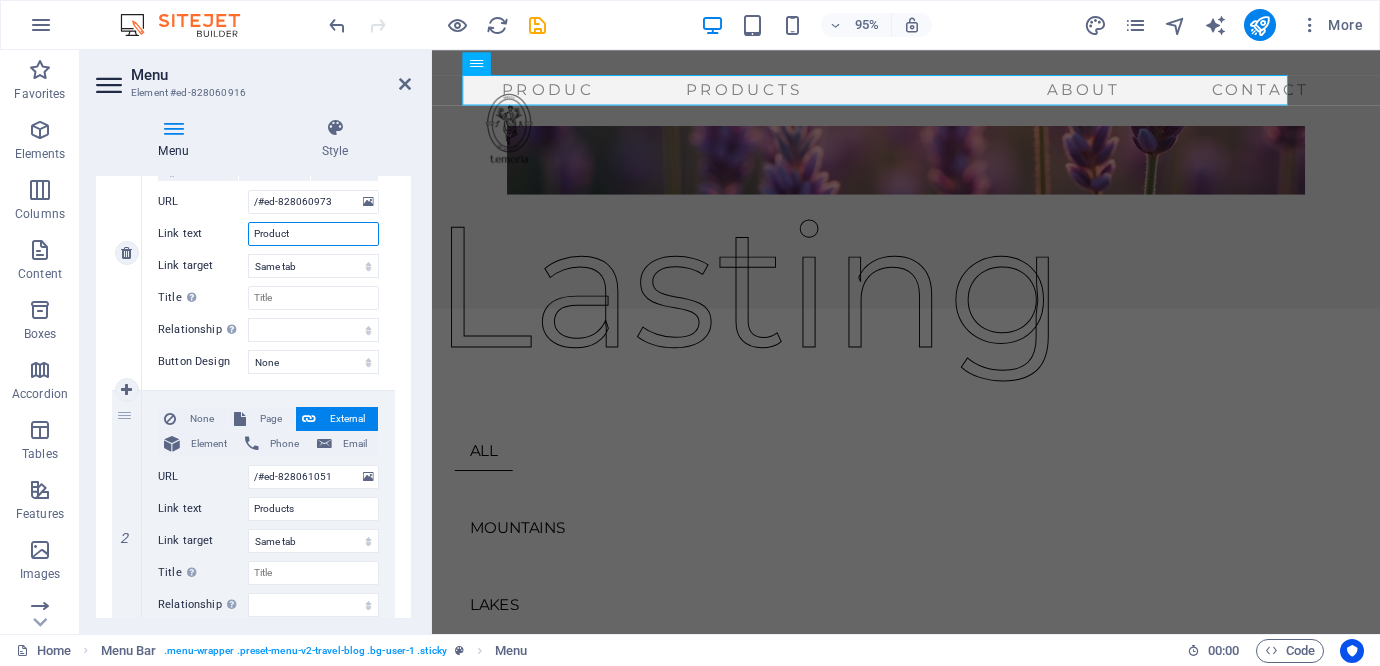 type on "Products" 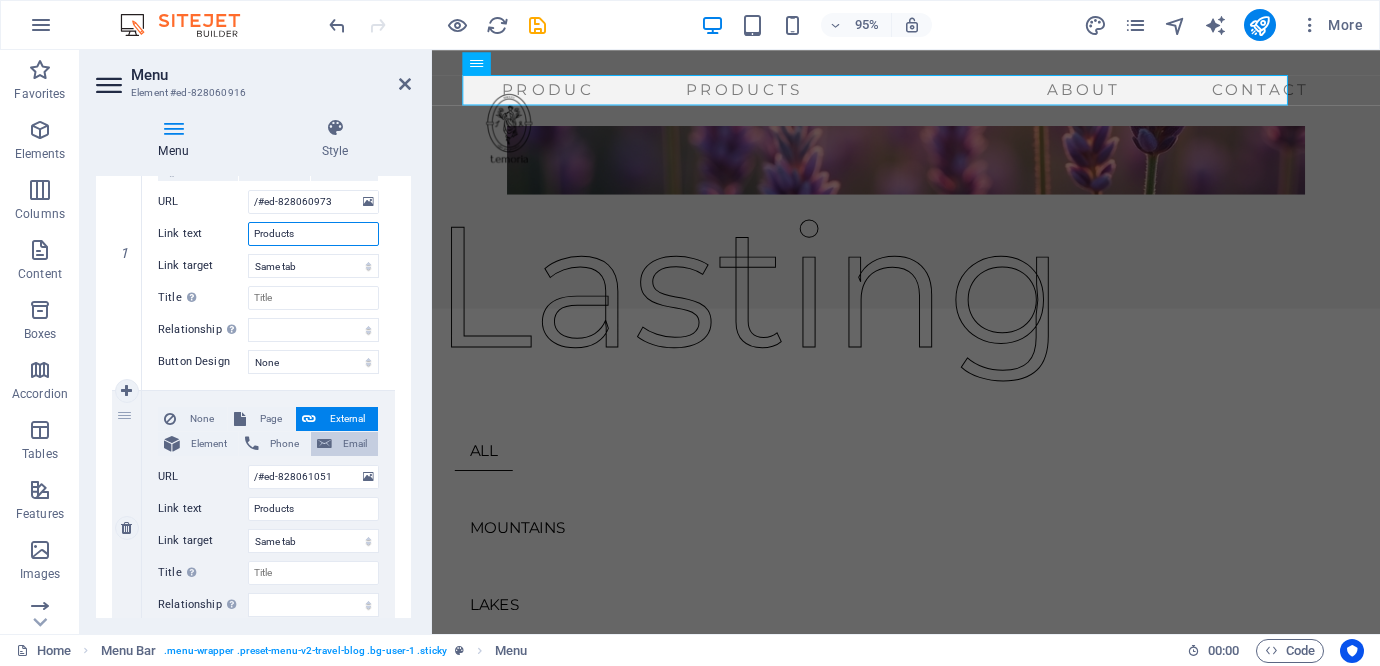select 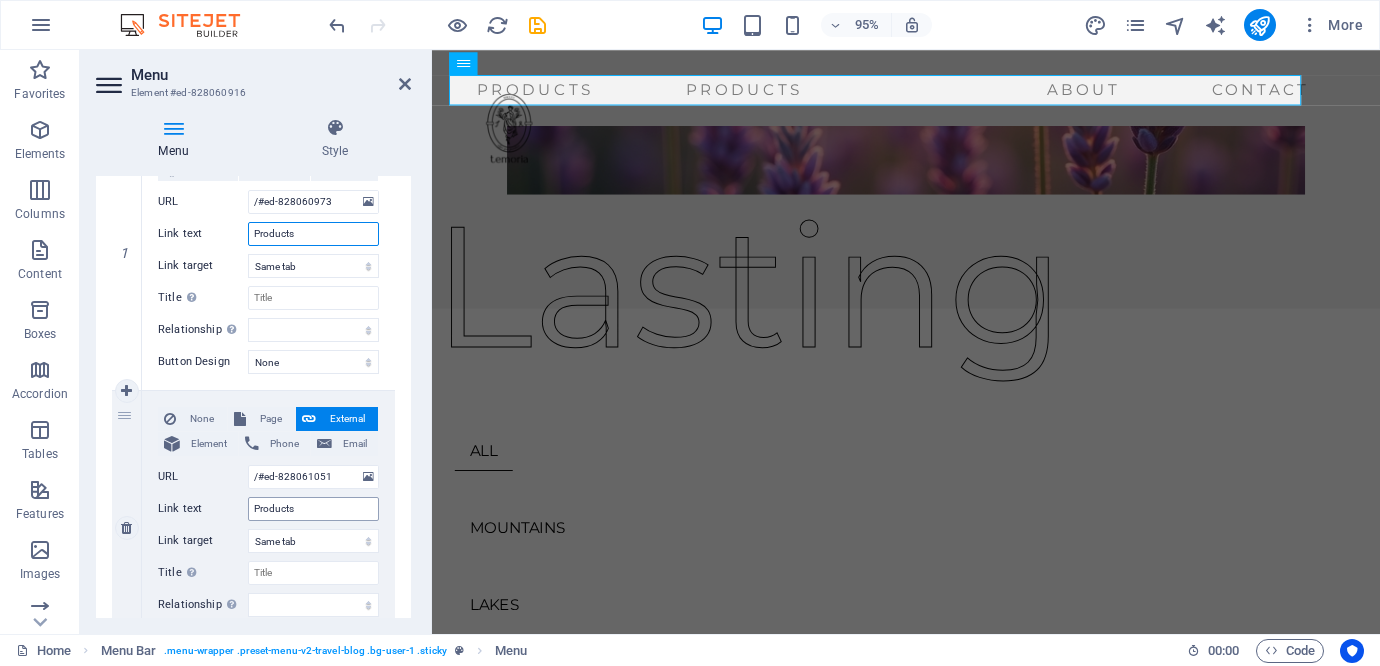 type on "Products" 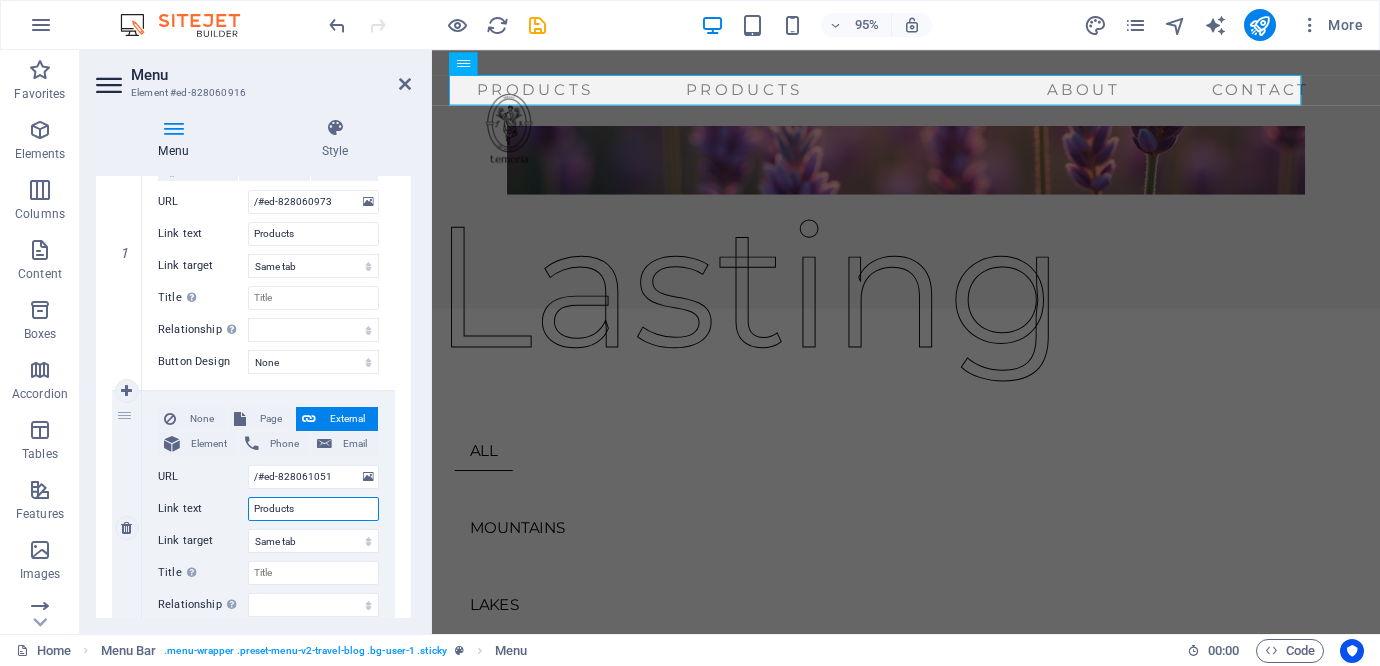 click on "Products" at bounding box center [313, 509] 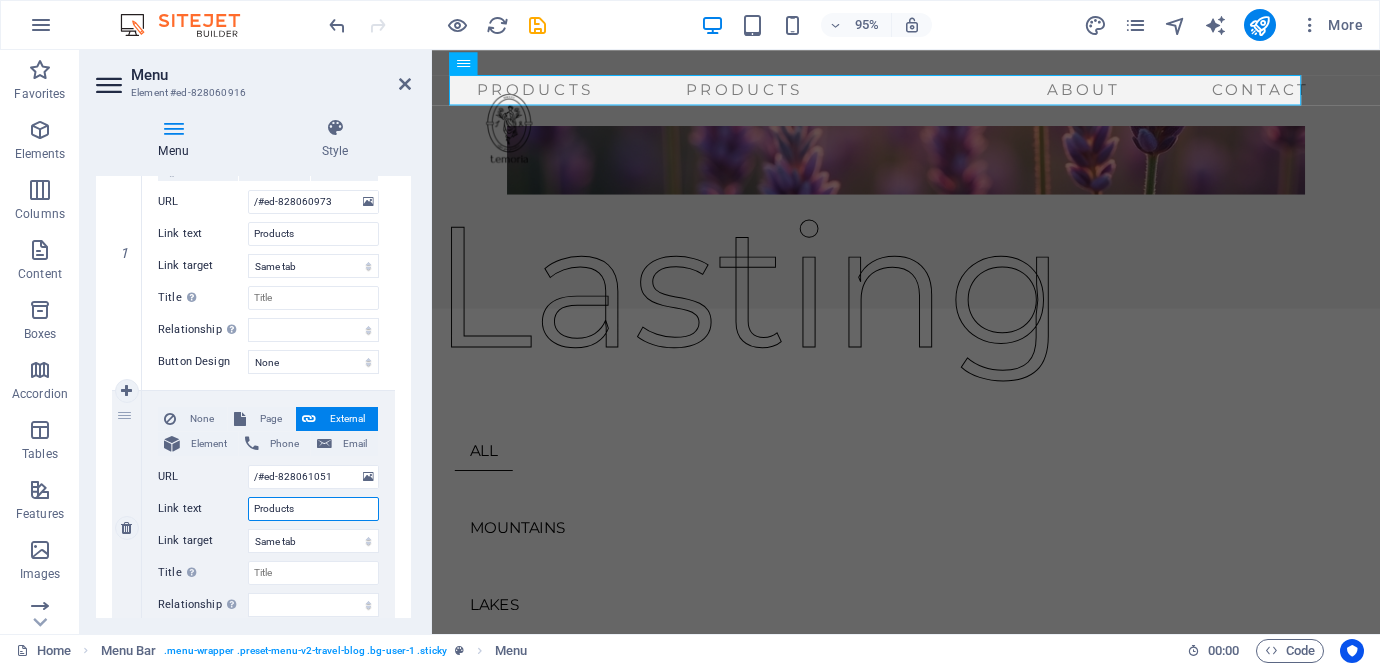 type on "T" 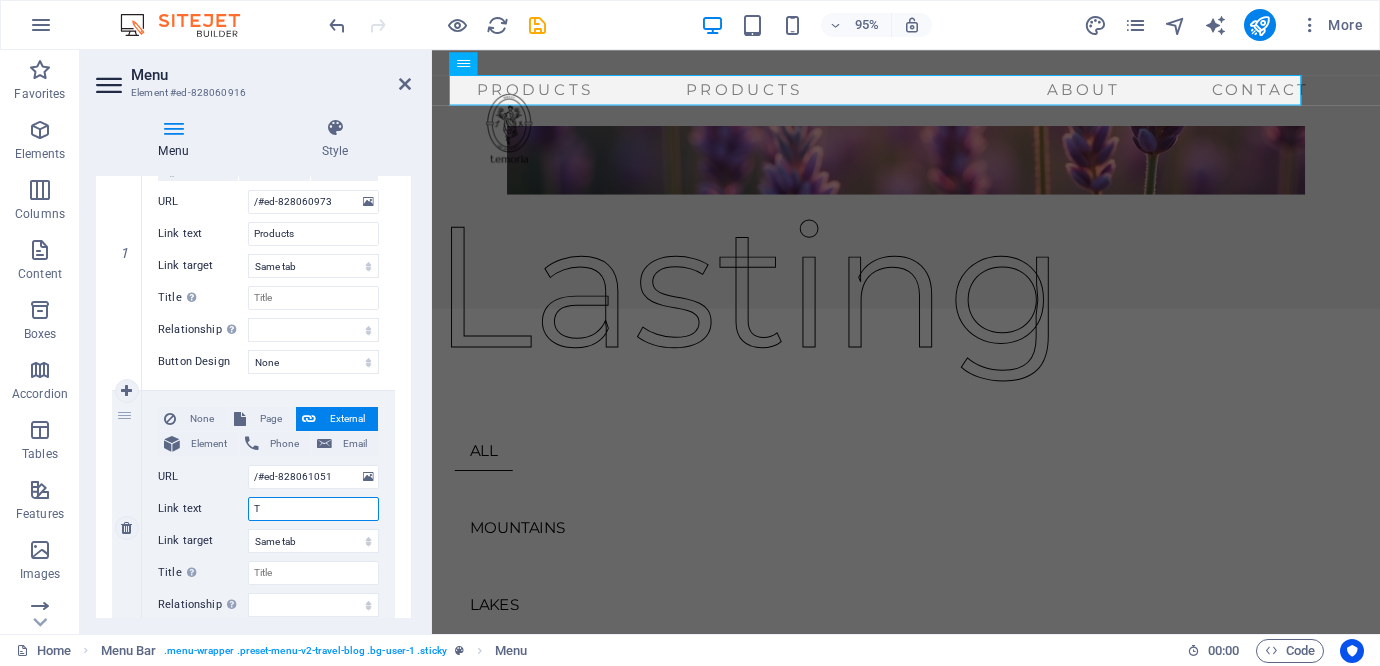 select 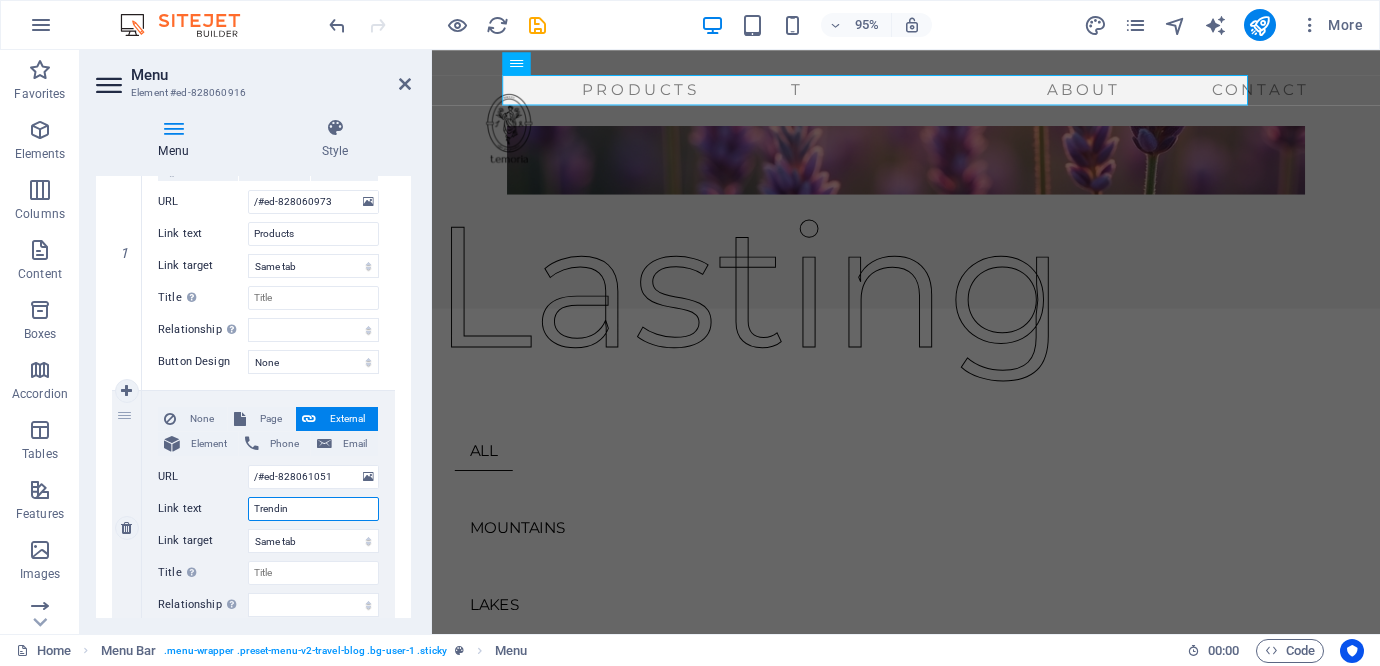 type on "Trending" 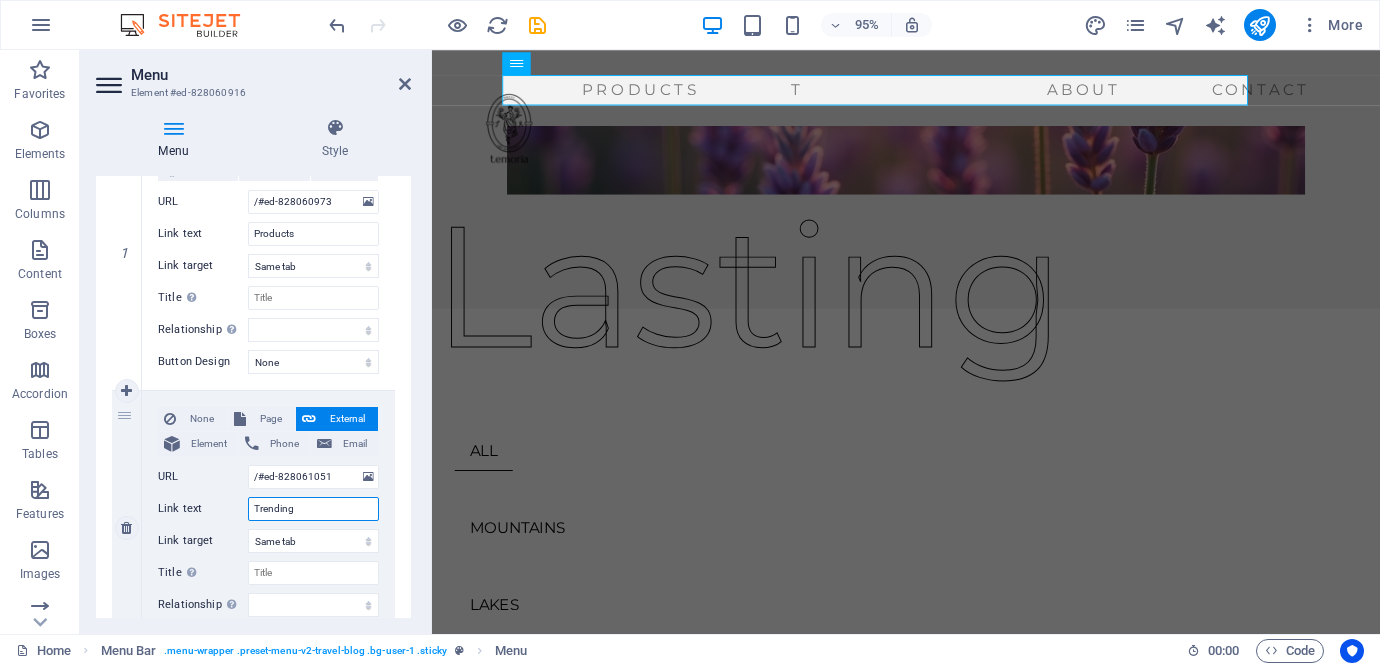 select 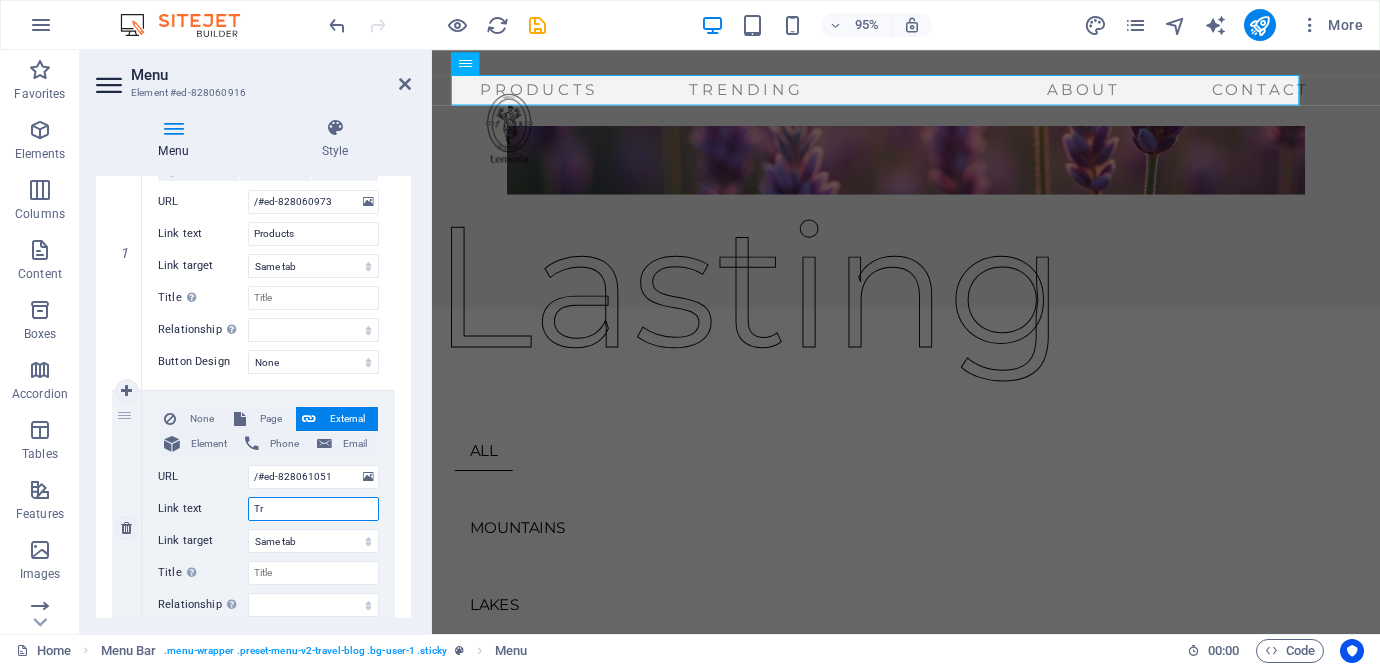 type on "T" 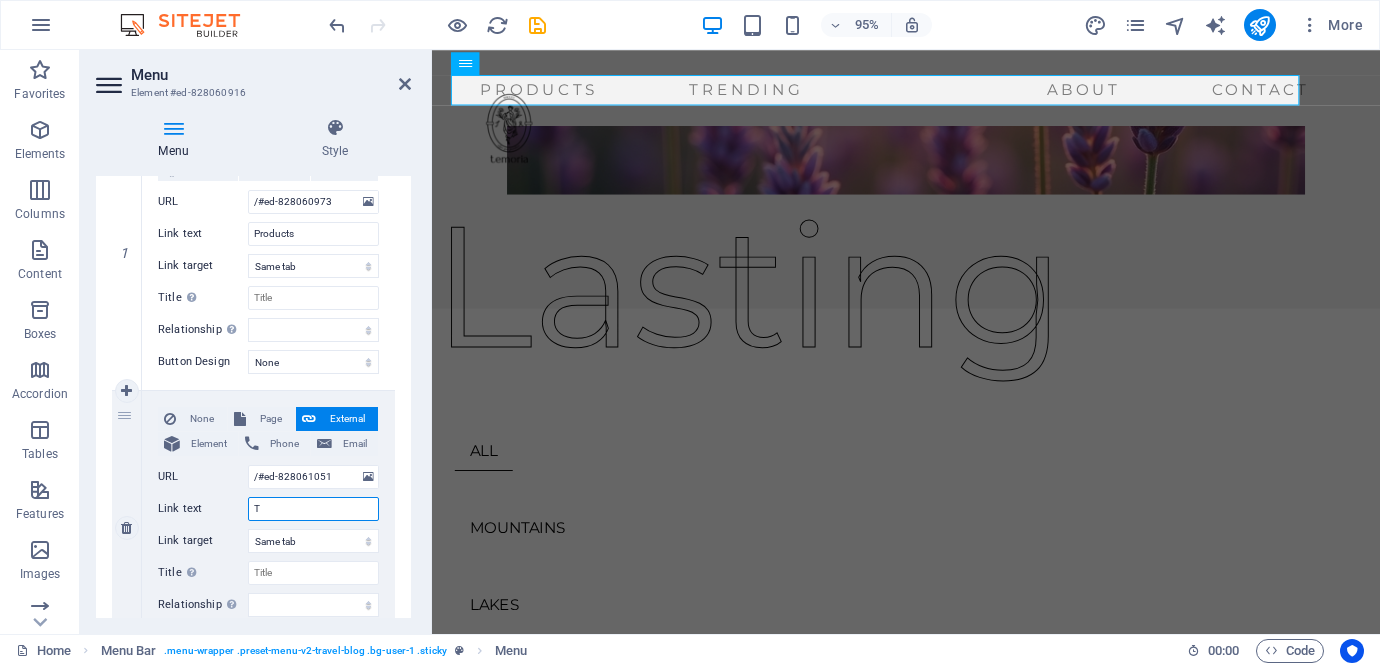 type 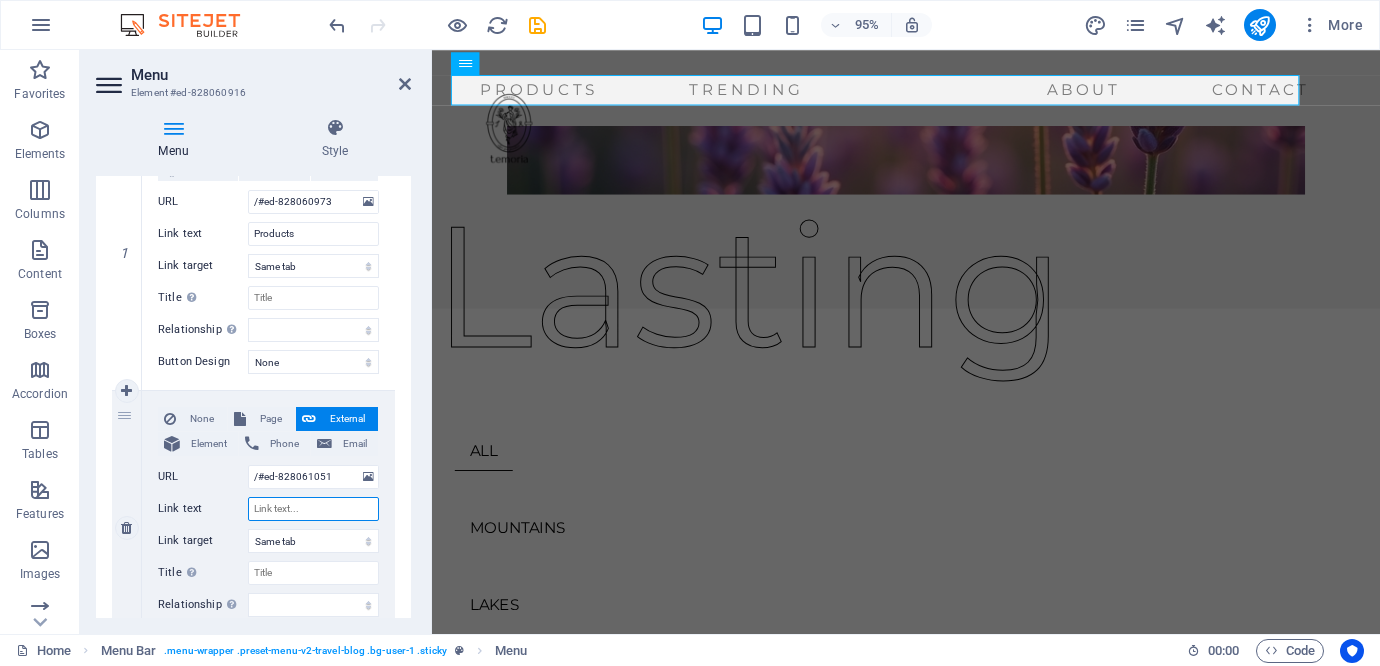 select 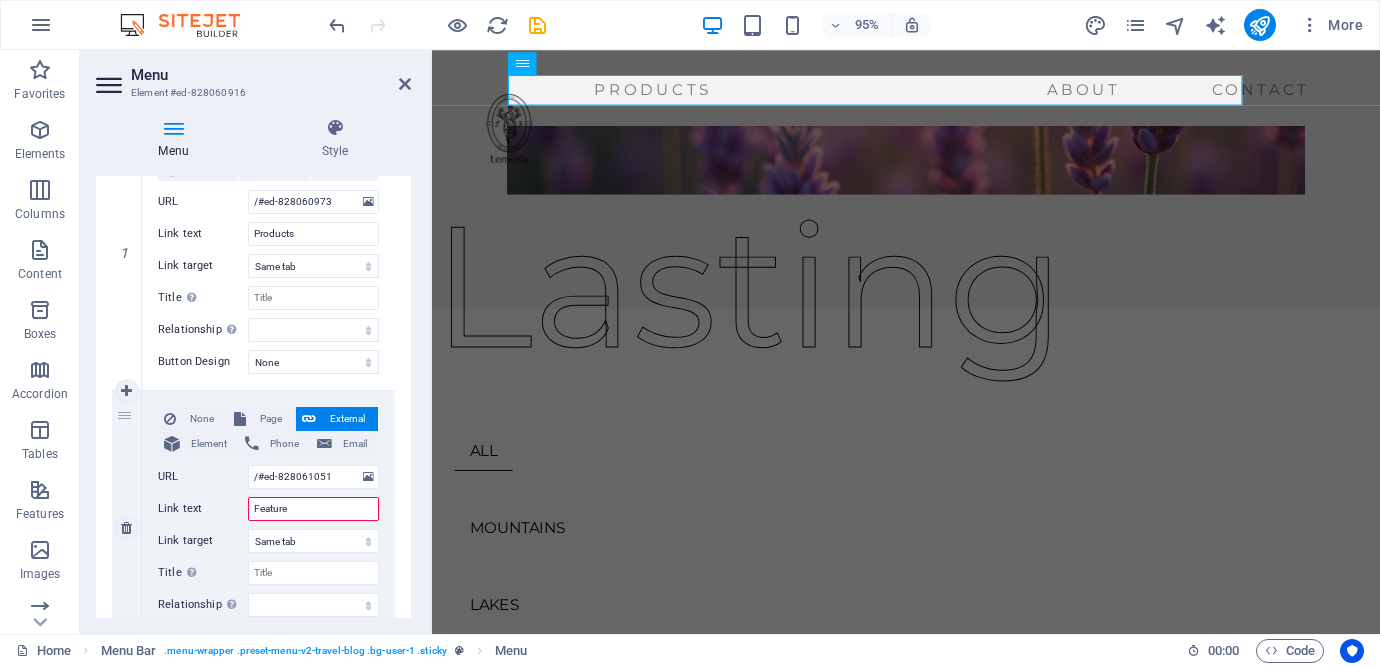 type on "Featured" 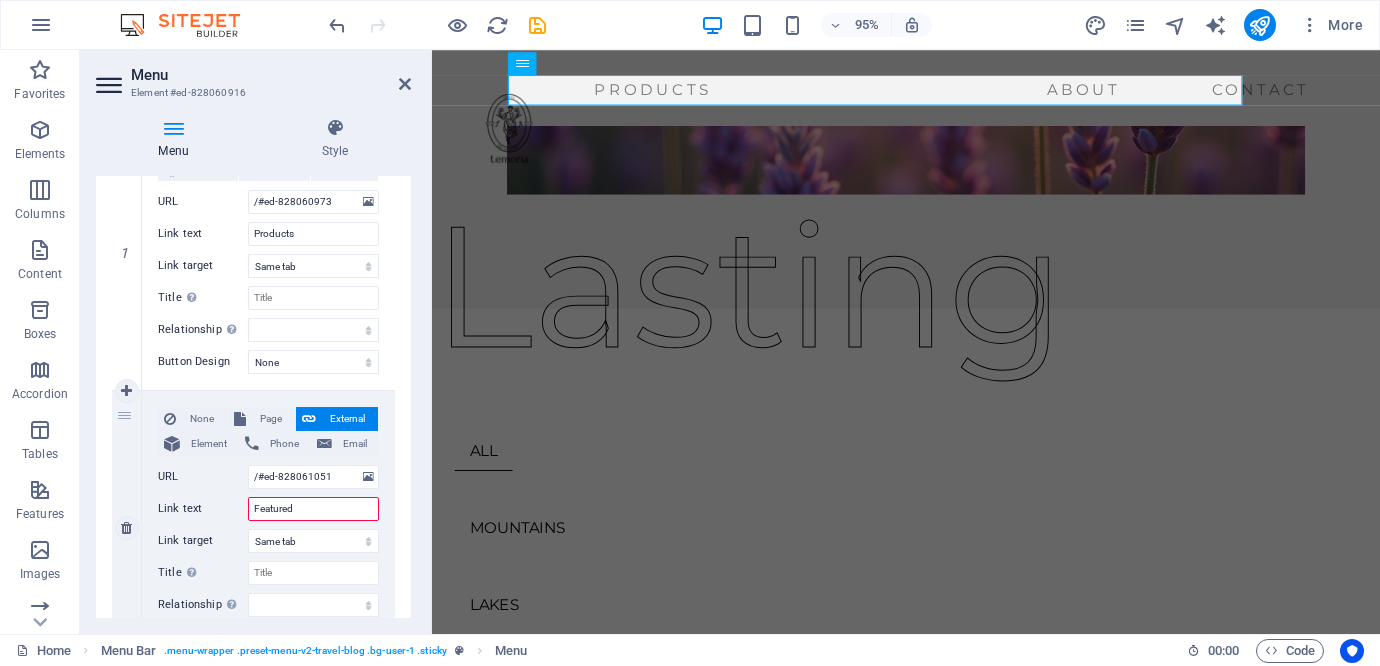 select 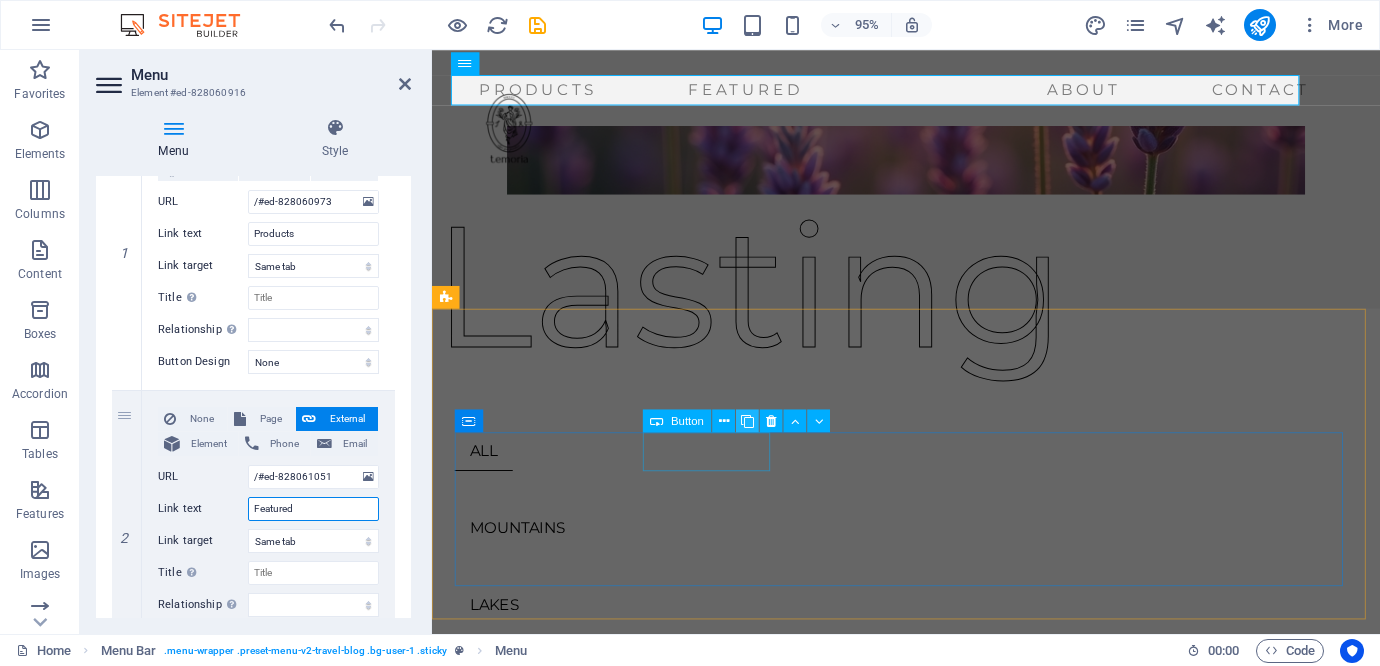 type on "Featured" 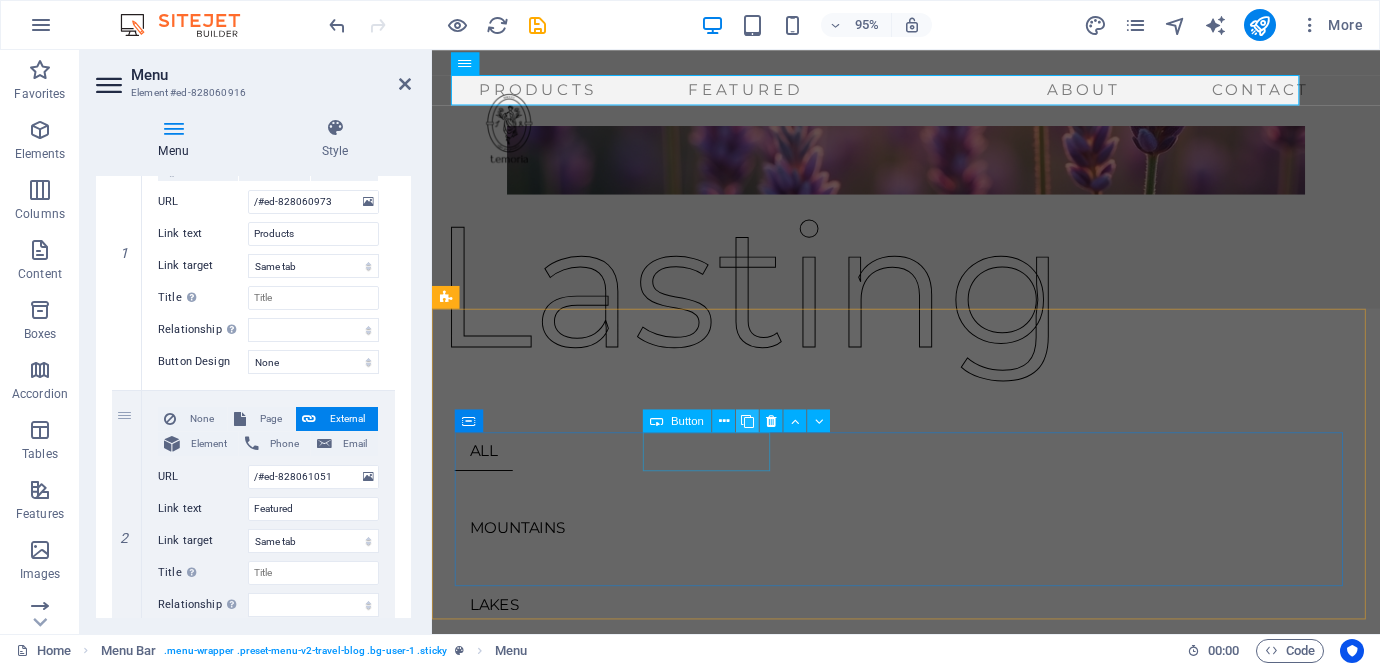 click at bounding box center (747, 421) 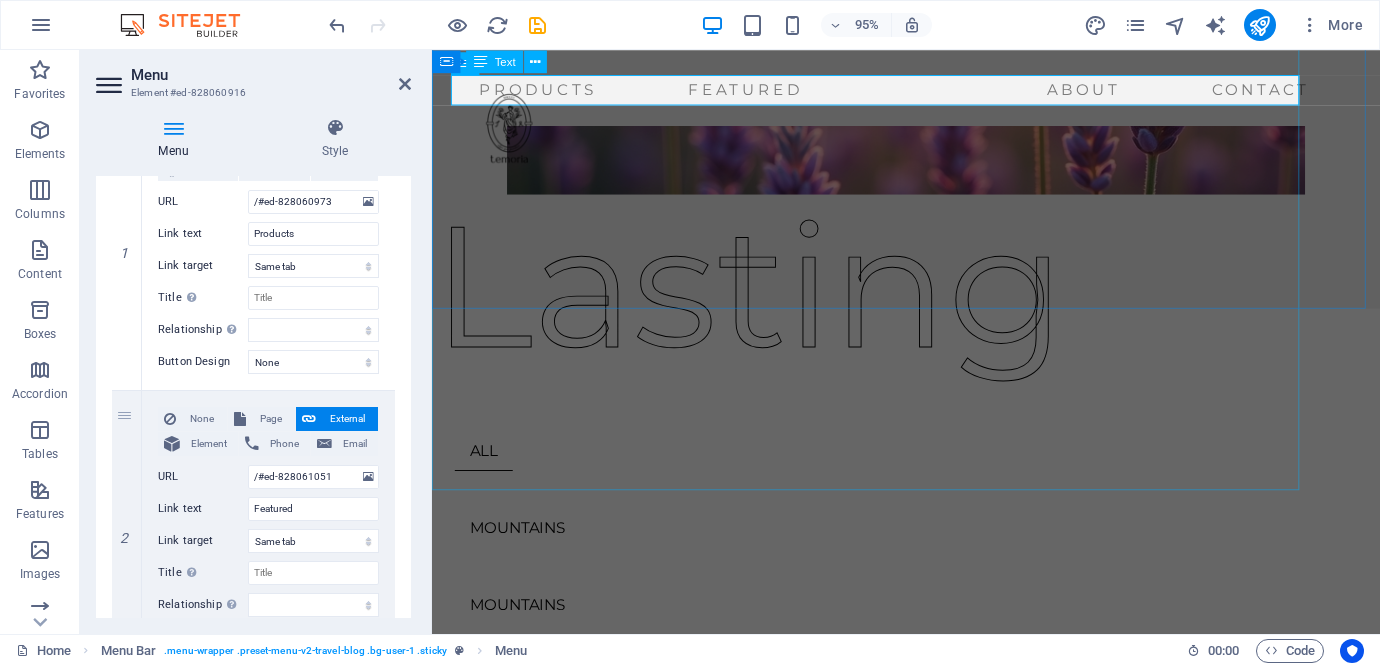 click on "that Lasting" at bounding box center (896, 163) 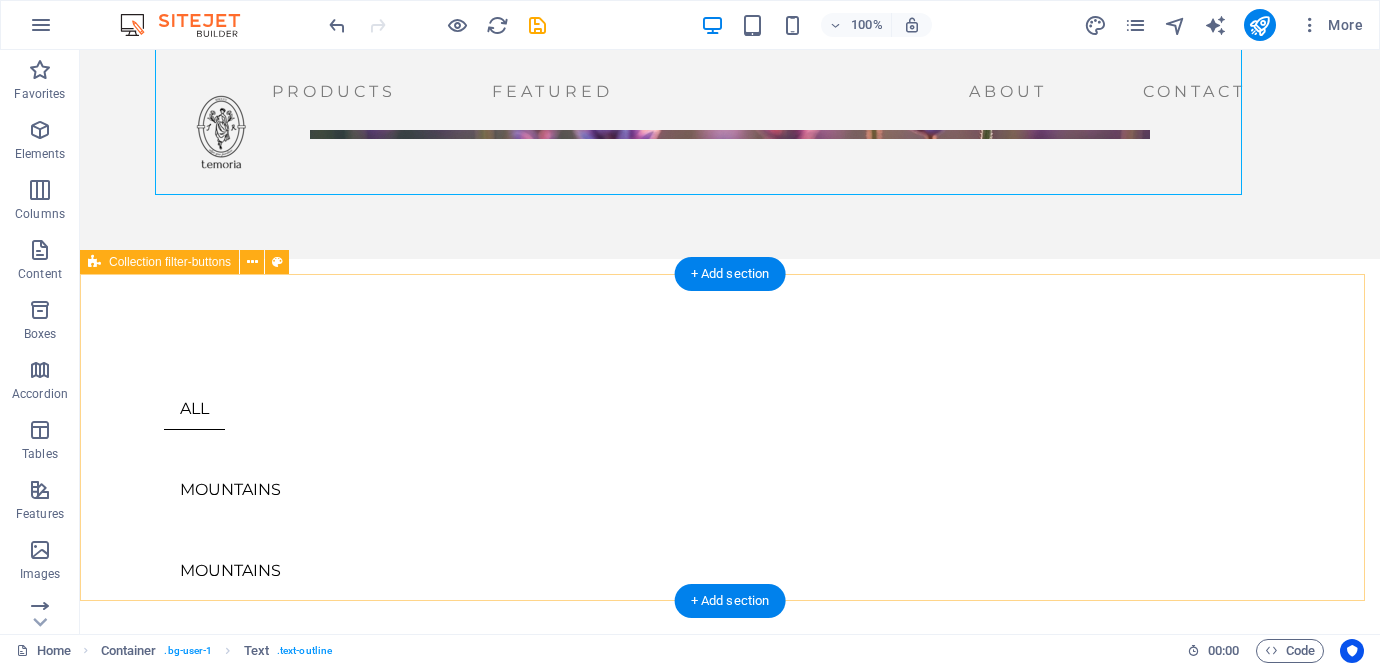 scroll, scrollTop: 613, scrollLeft: 0, axis: vertical 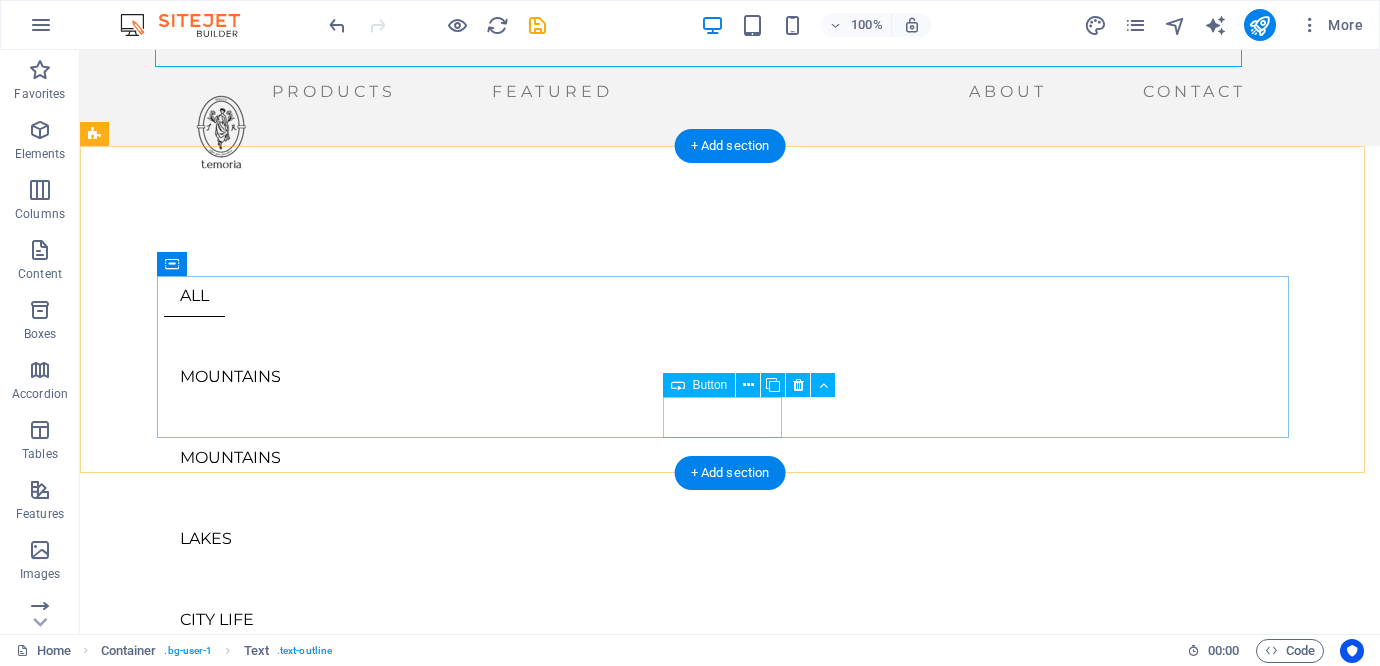 click on "TRENDING" at bounding box center (730, 782) 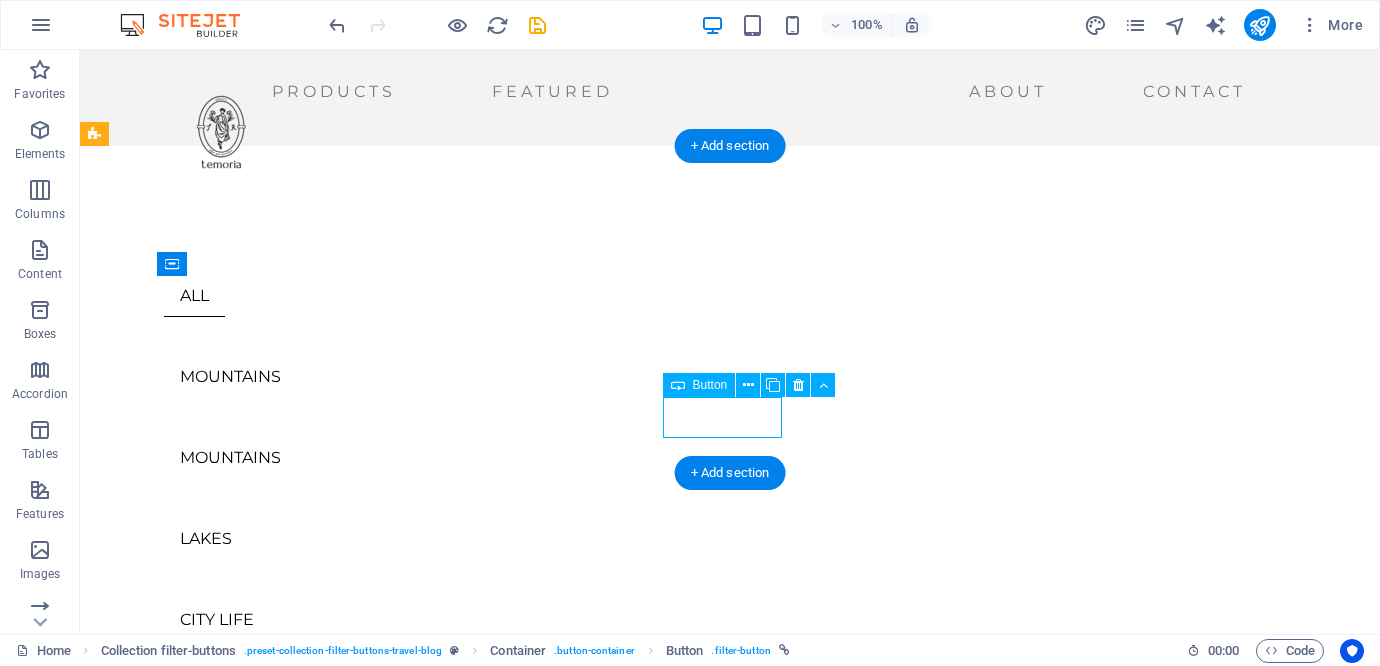 click on "TRENDING" at bounding box center (730, 782) 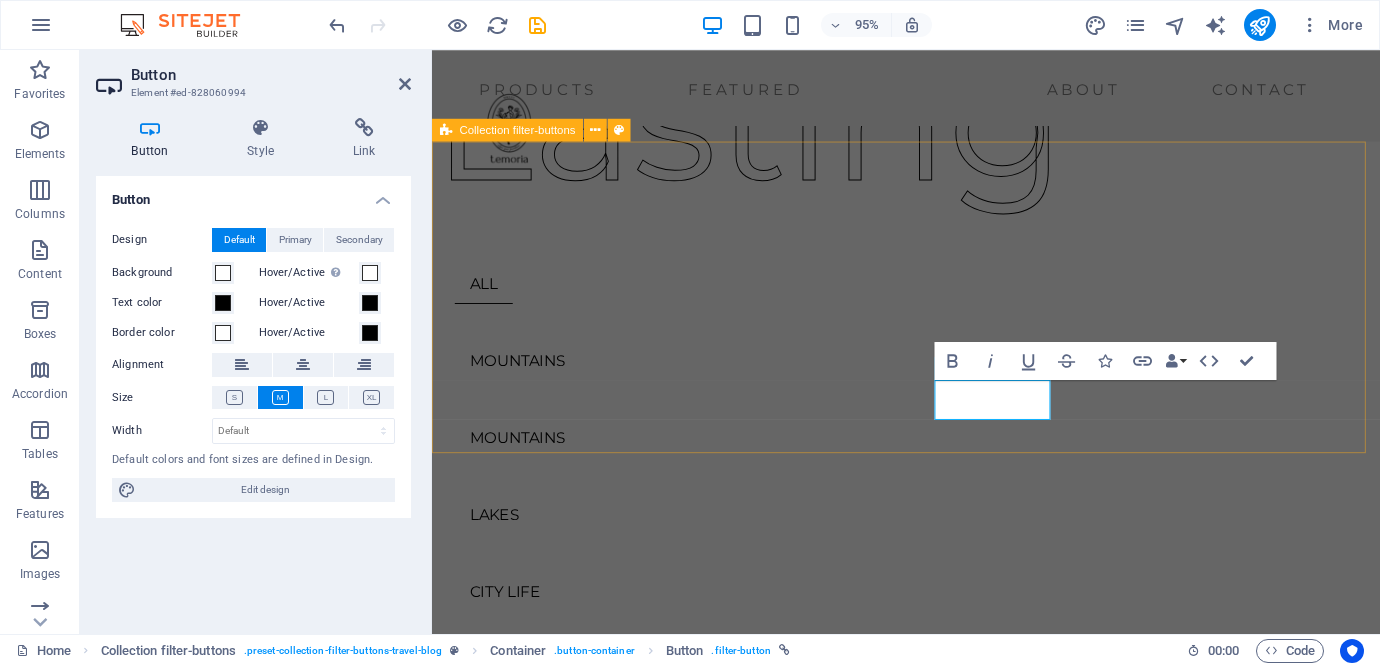 click on "ALL MOUNTAINS MOUNTAINS LAKES CITY LIFE WILD LIFE TRENDING" at bounding box center (931, 492) 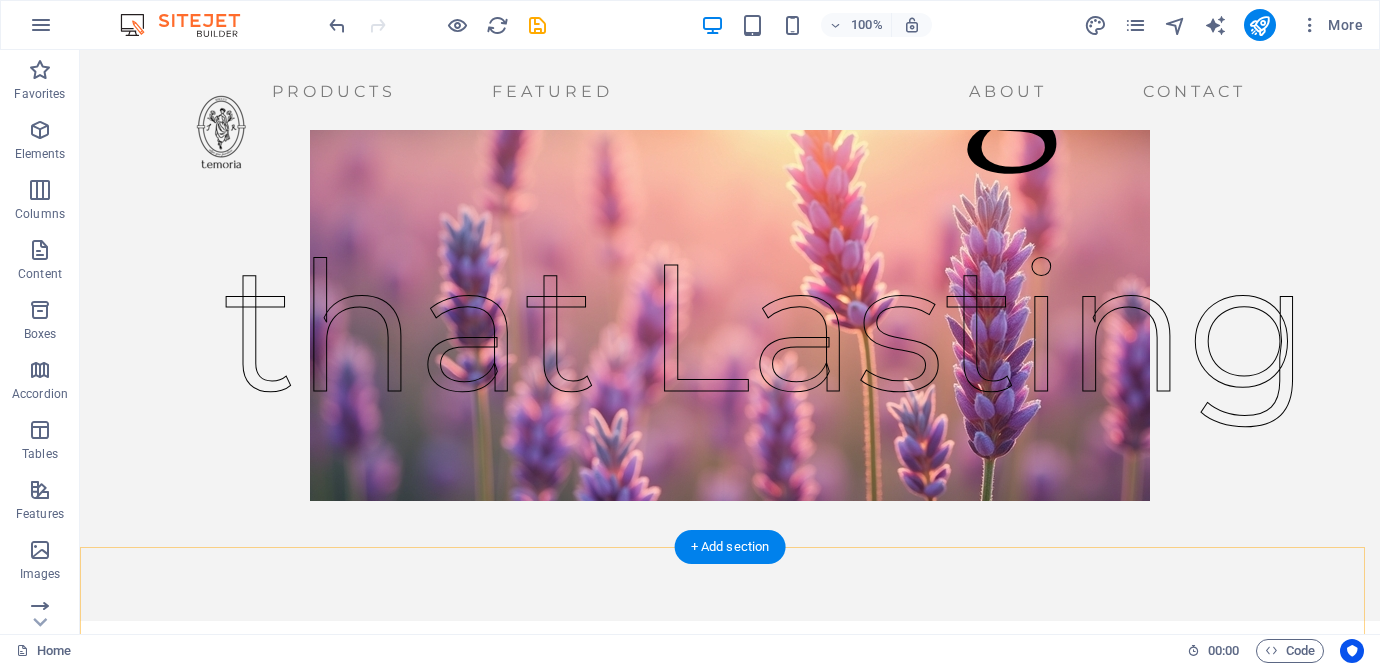 scroll, scrollTop: 0, scrollLeft: 0, axis: both 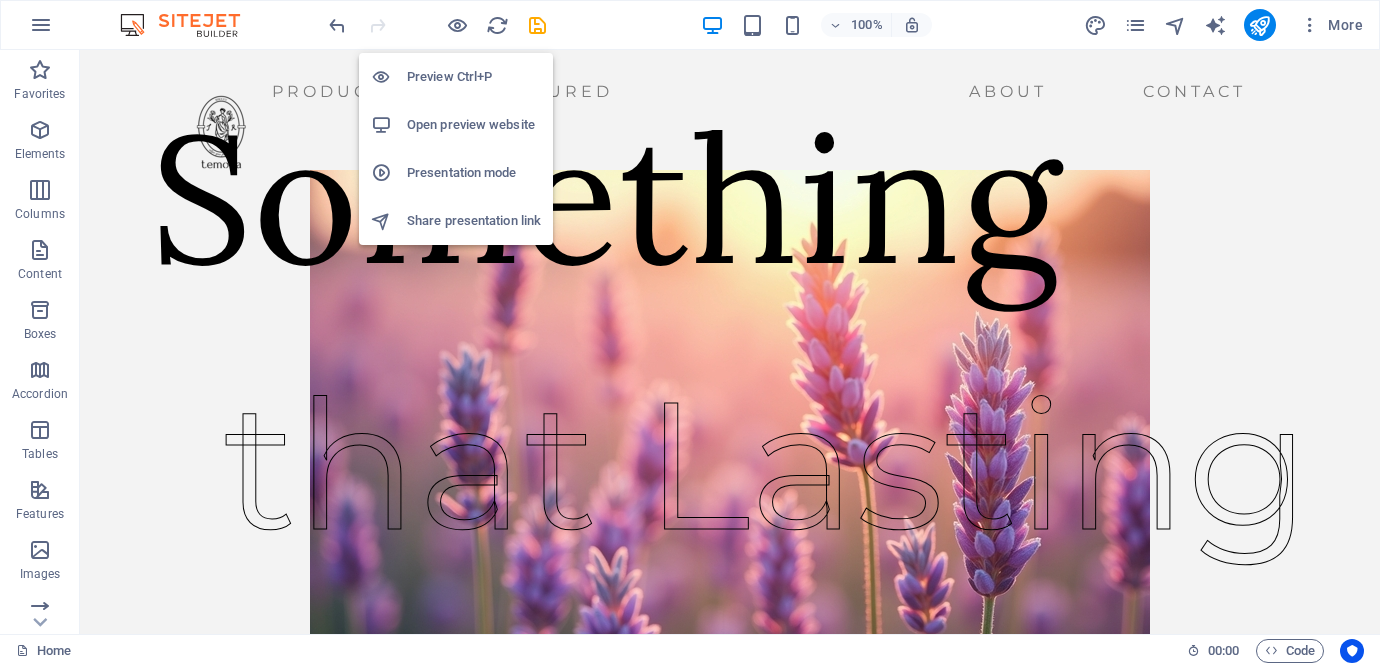 click on "Preview Ctrl+P" at bounding box center [474, 77] 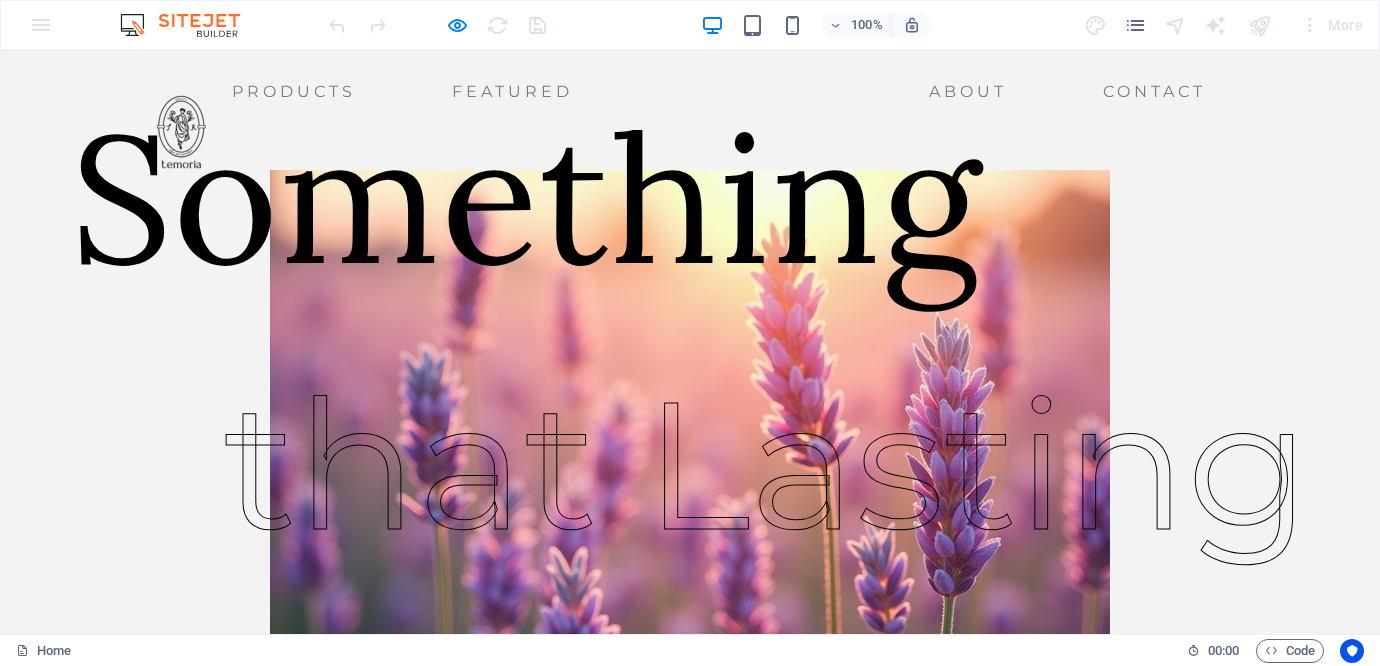 scroll, scrollTop: 8, scrollLeft: 0, axis: vertical 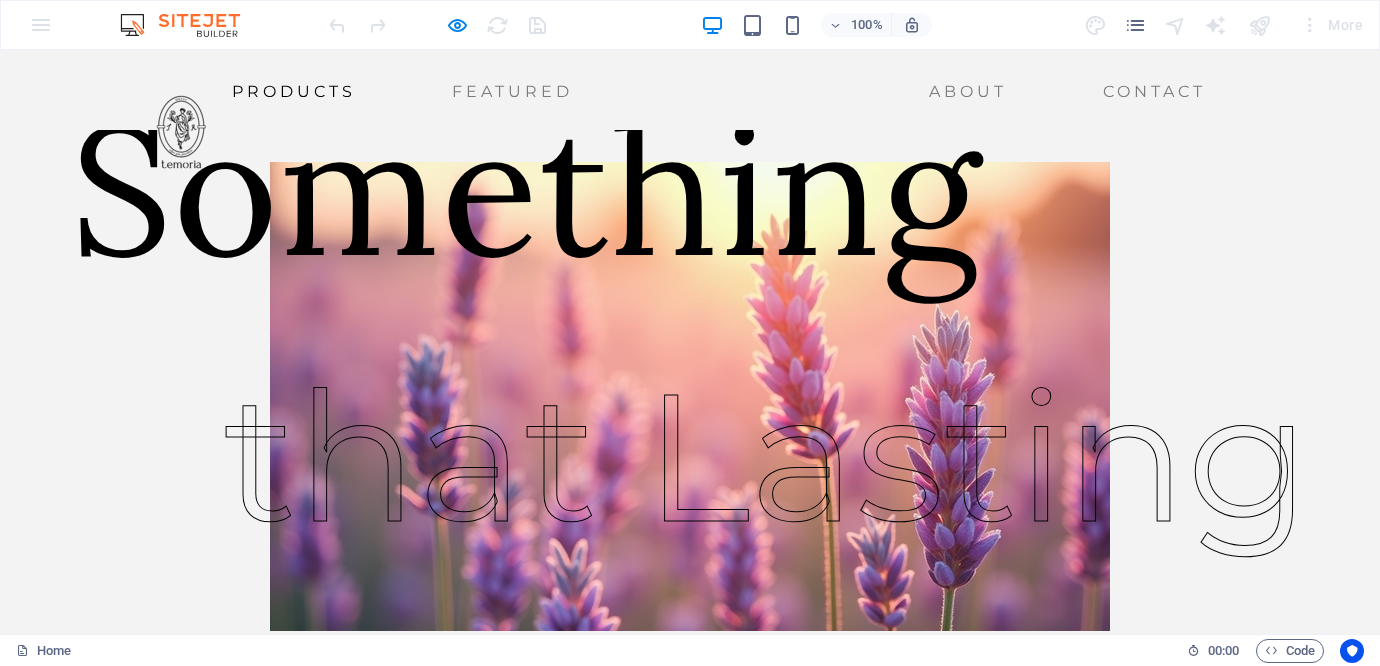 click on "Products" at bounding box center [294, 92] 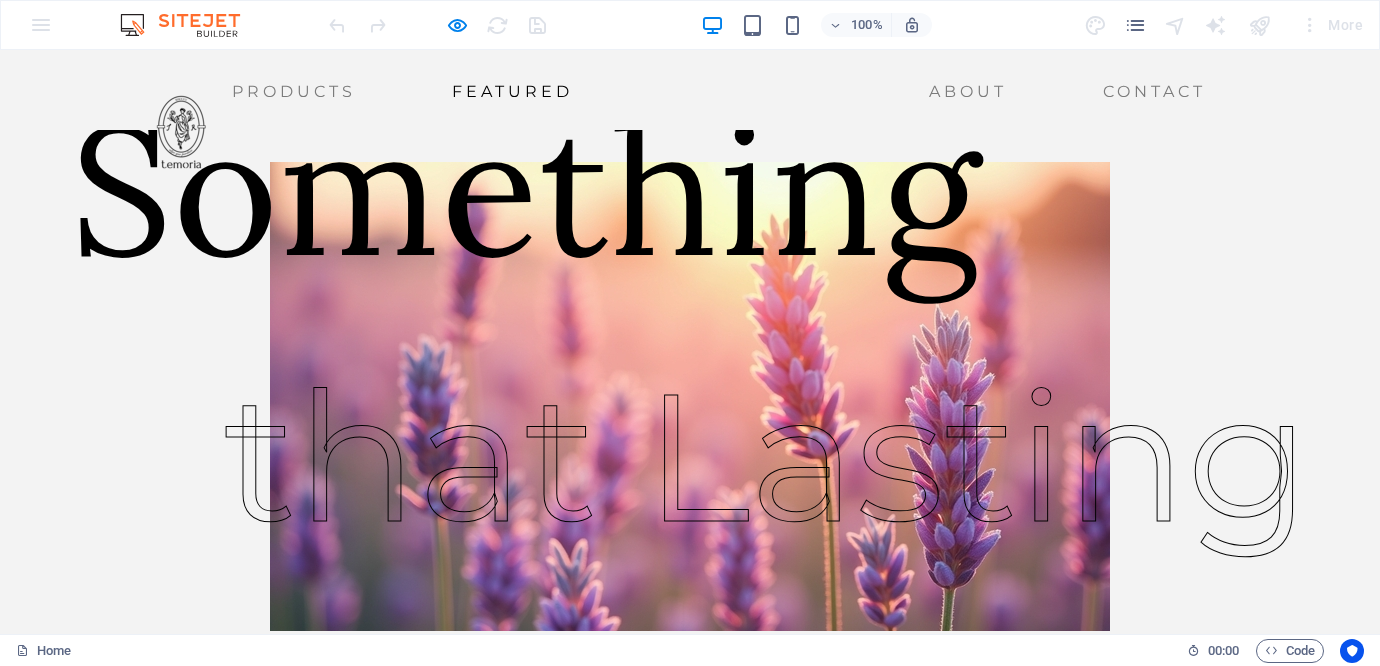 click on "Featured" at bounding box center (512, 92) 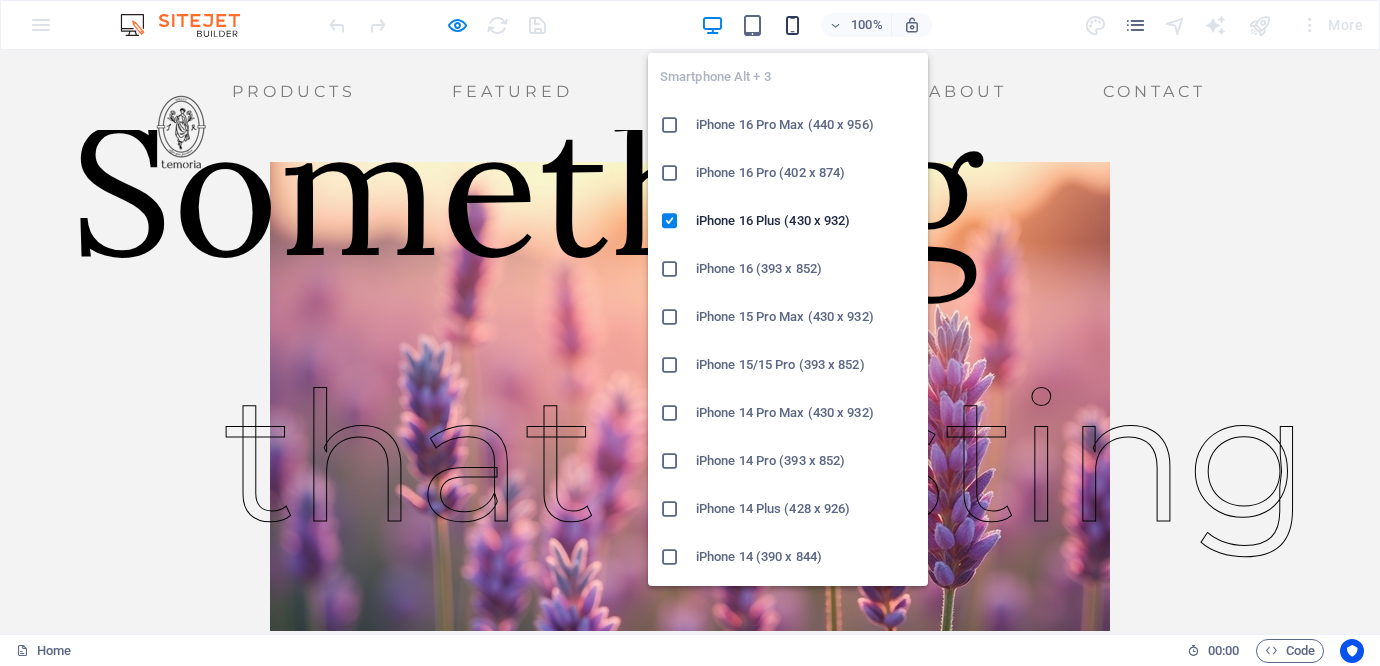 click at bounding box center [792, 25] 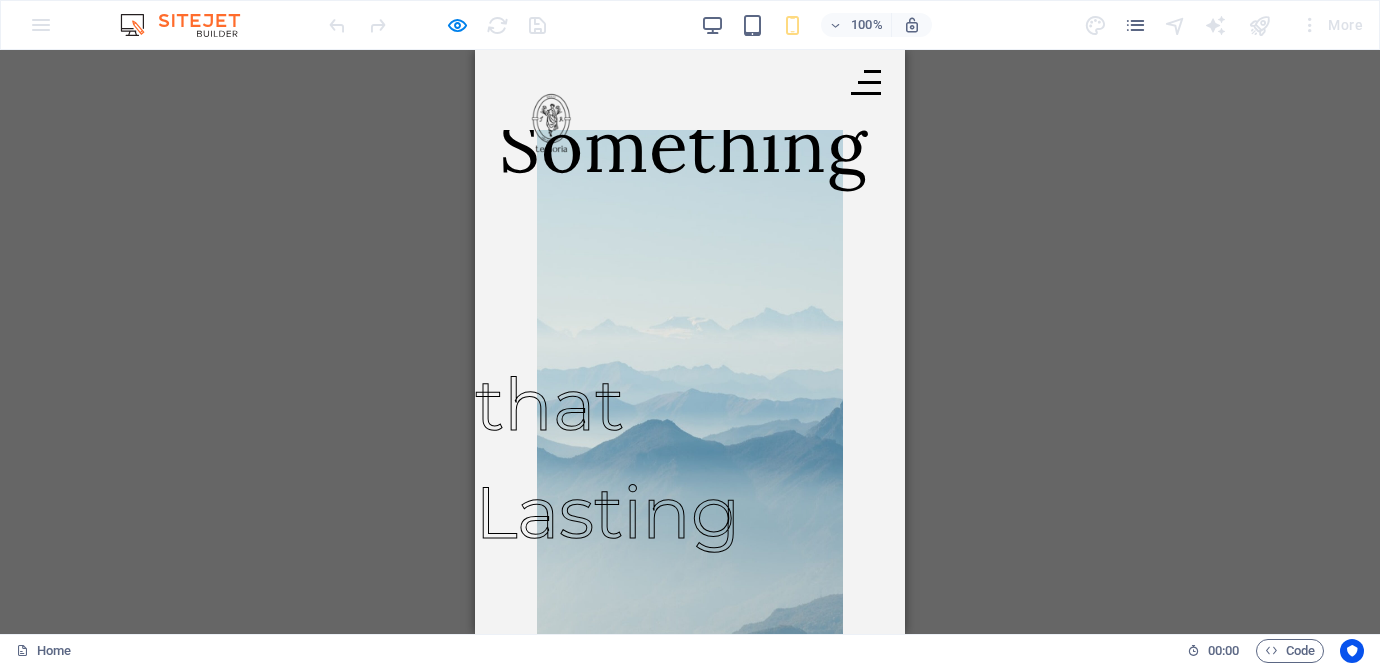 scroll, scrollTop: 0, scrollLeft: 0, axis: both 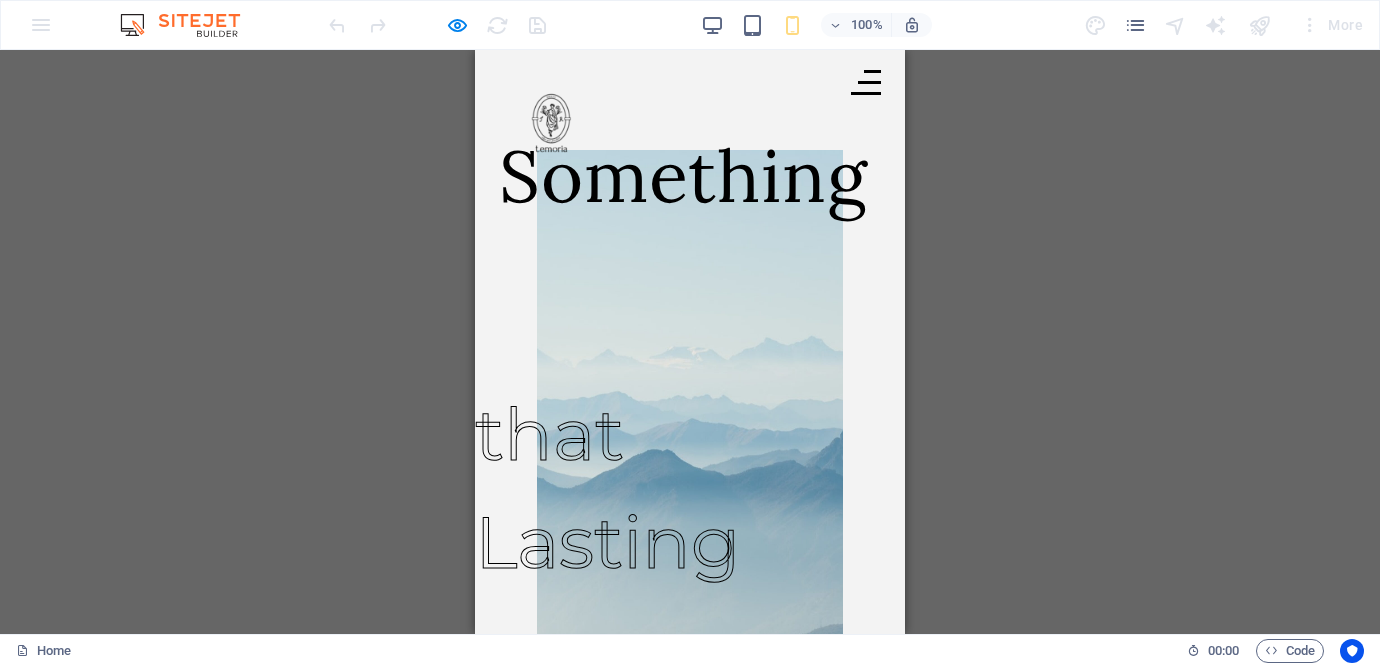 click at bounding box center [866, 90] 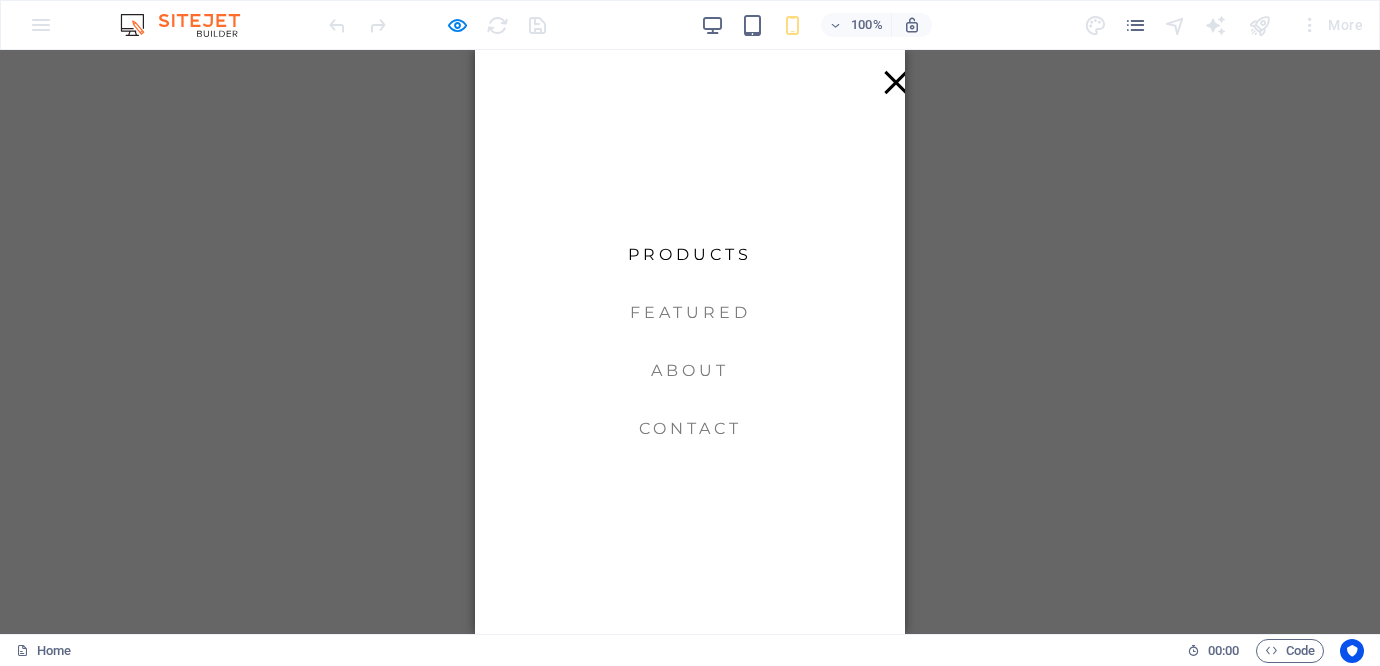 click on "Products" at bounding box center (690, 255) 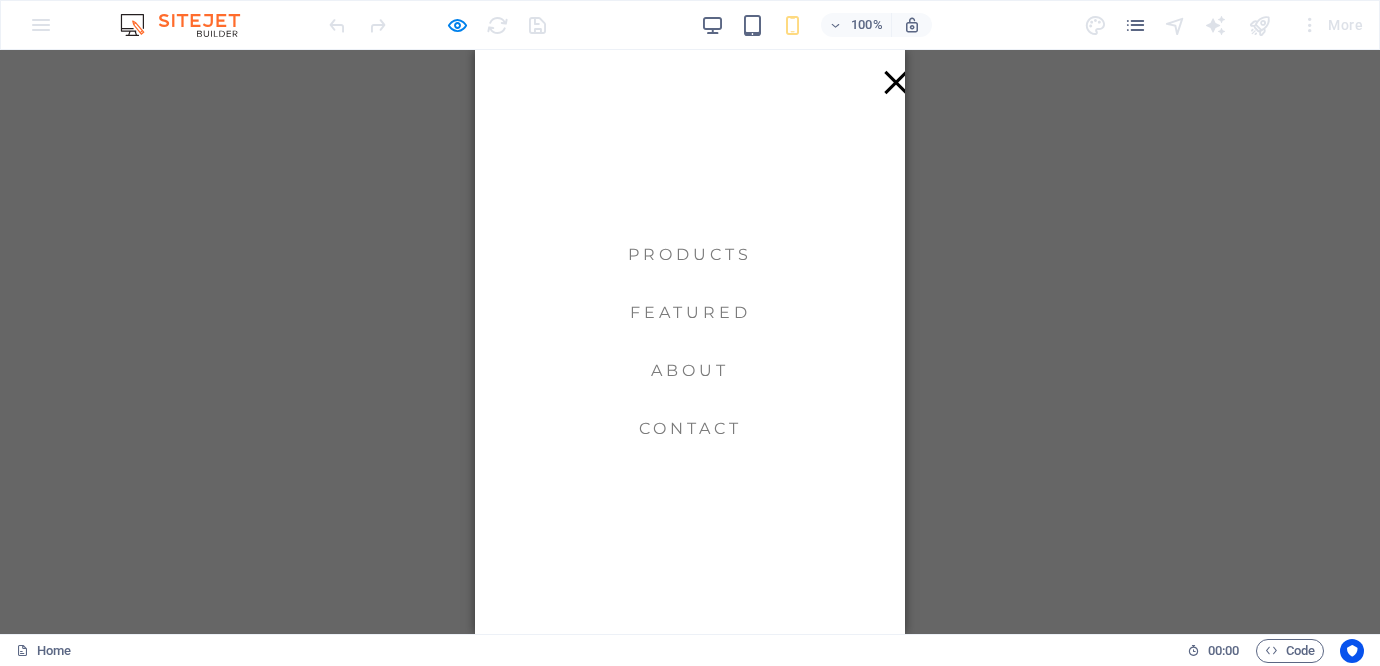 click at bounding box center (896, 82) 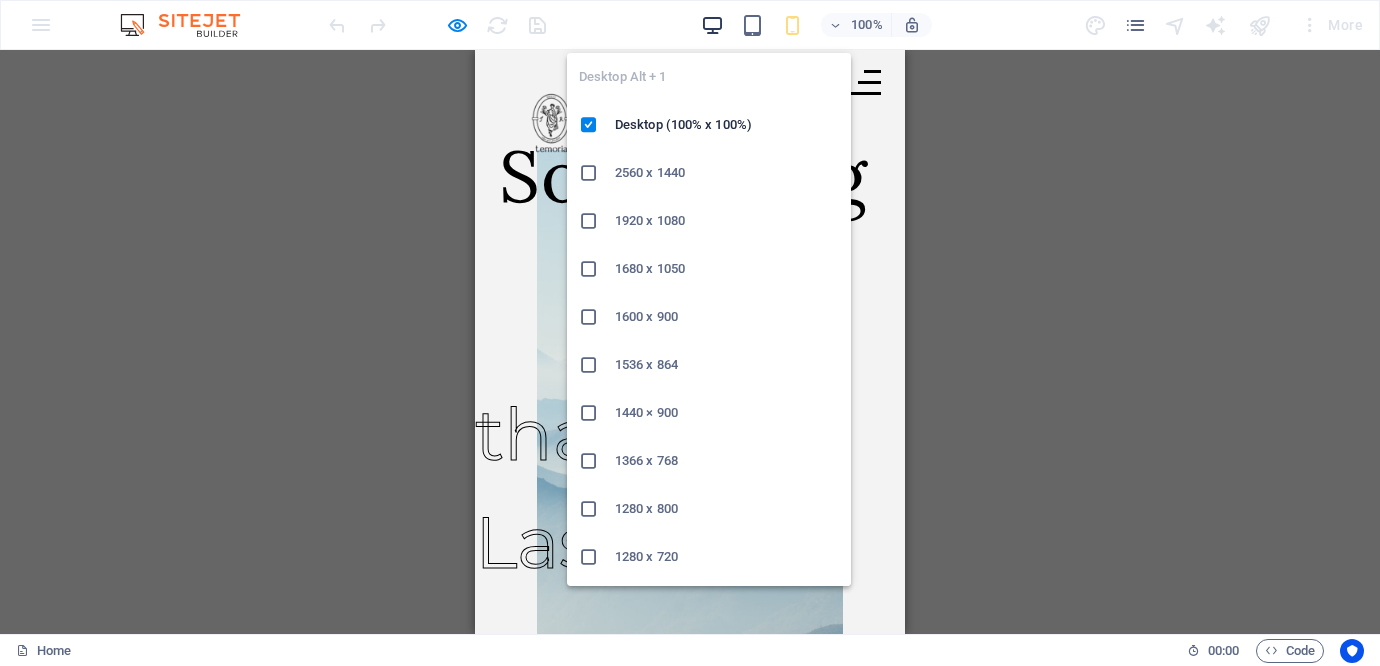click at bounding box center [712, 25] 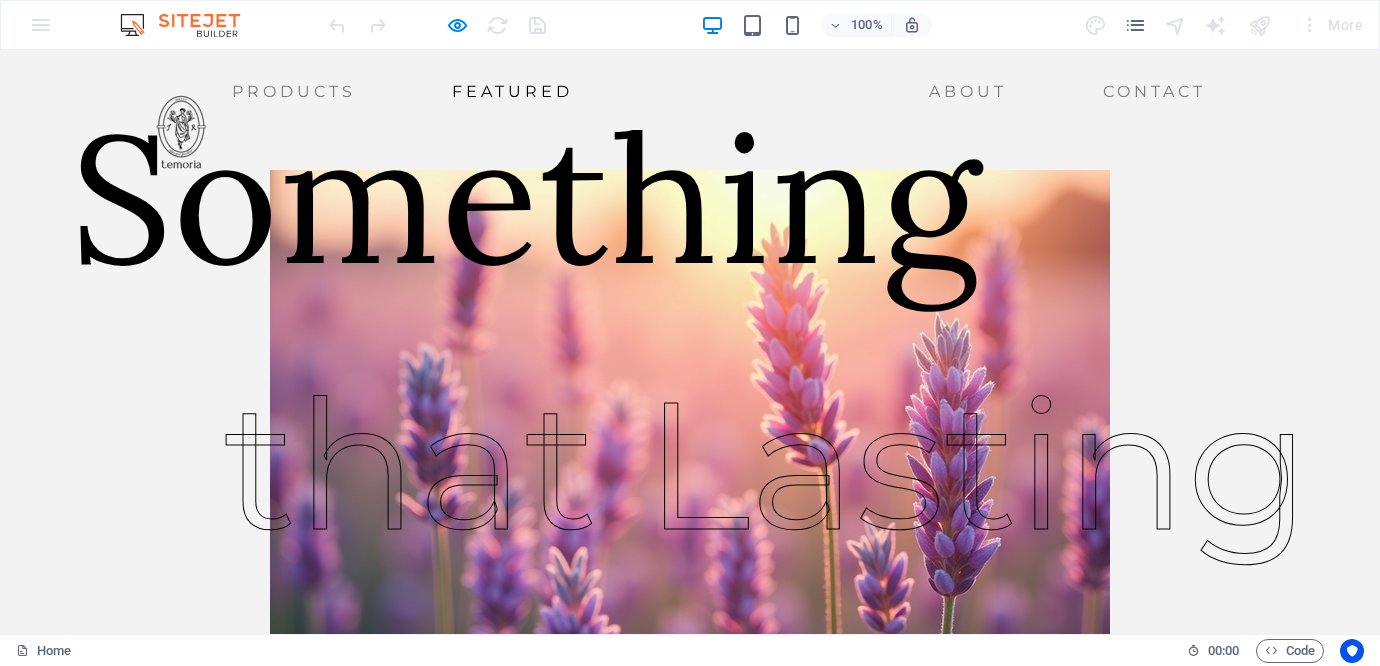 click on "Featured" at bounding box center [512, 92] 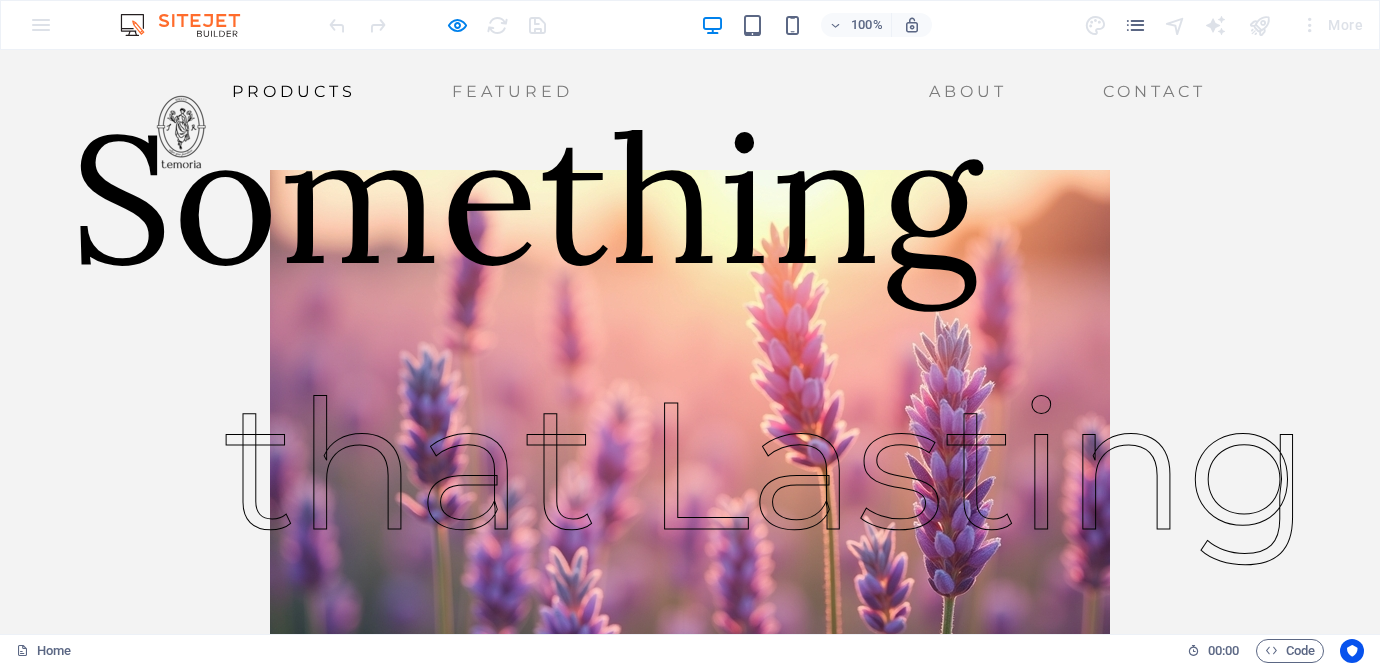 click on "Products" at bounding box center [294, 92] 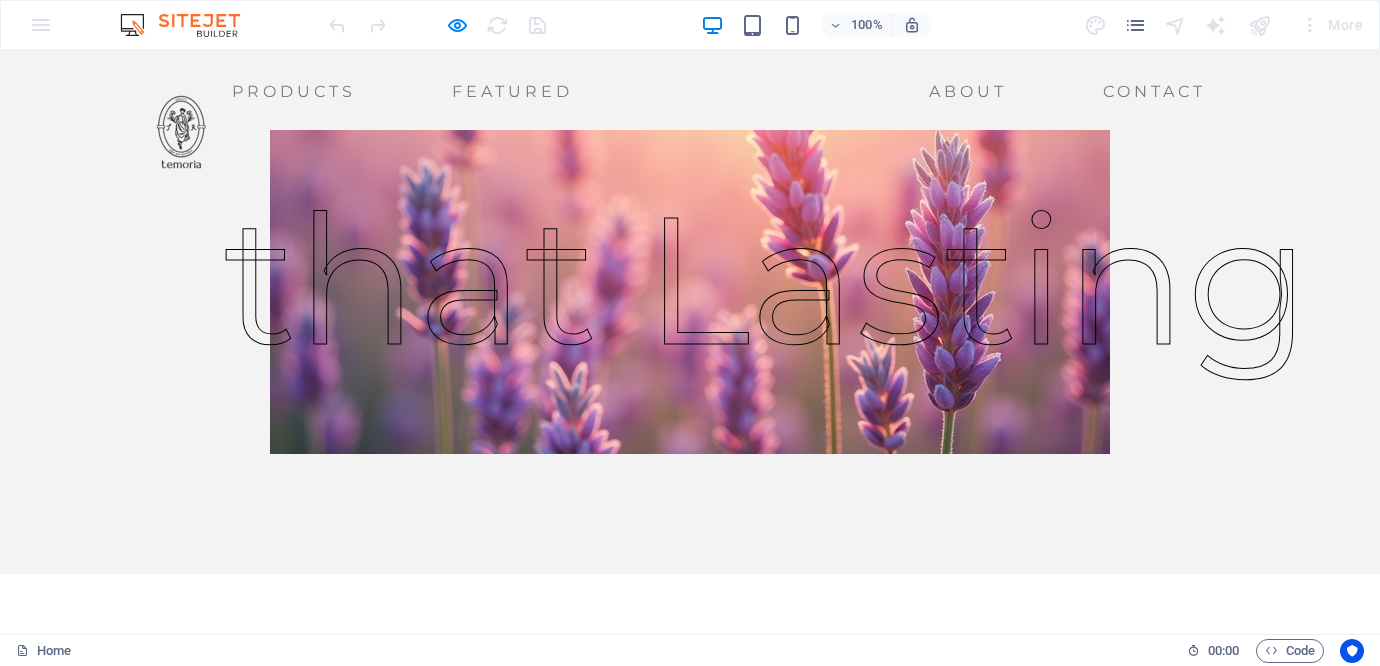 scroll, scrollTop: 0, scrollLeft: 0, axis: both 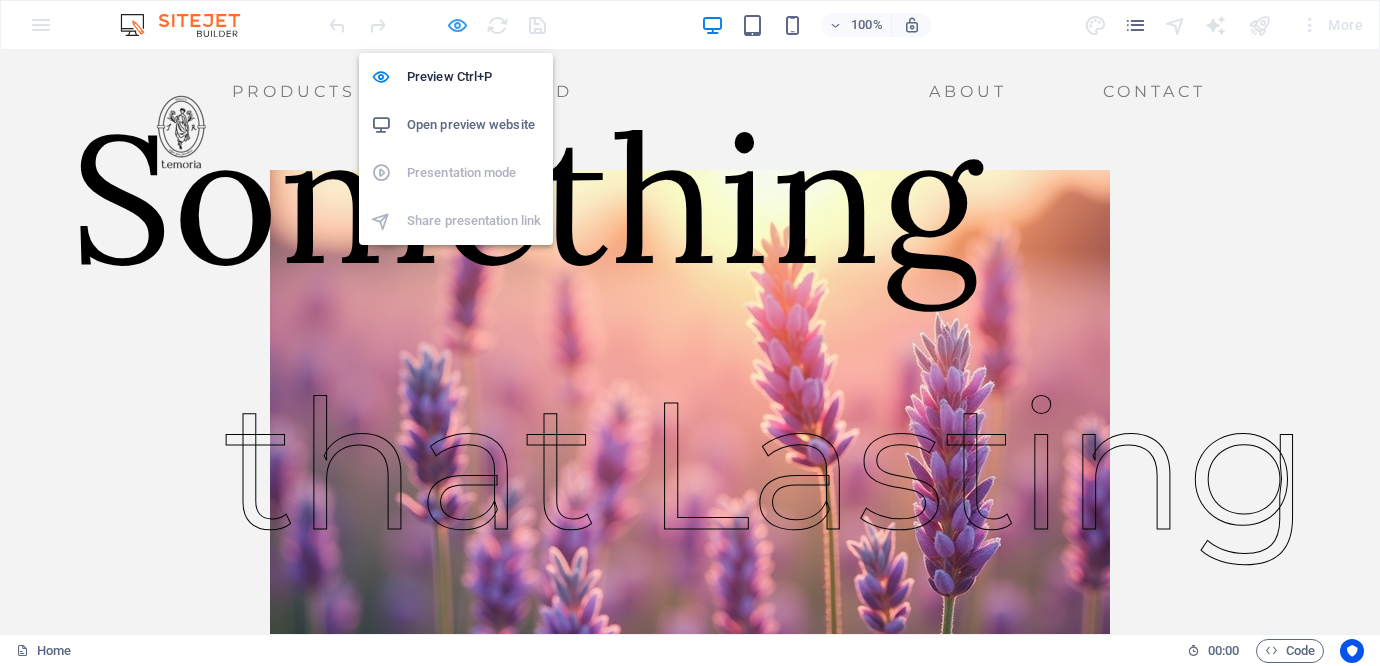 click at bounding box center [457, 25] 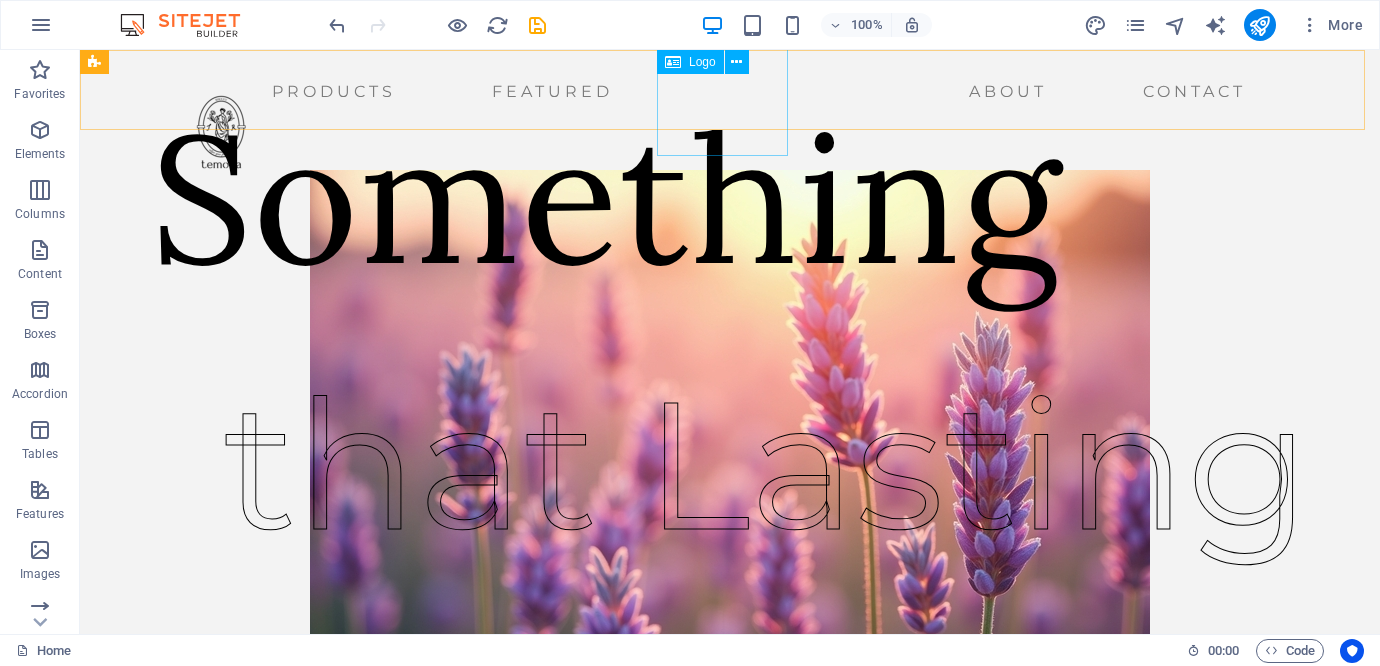 click at bounding box center (221, 131) 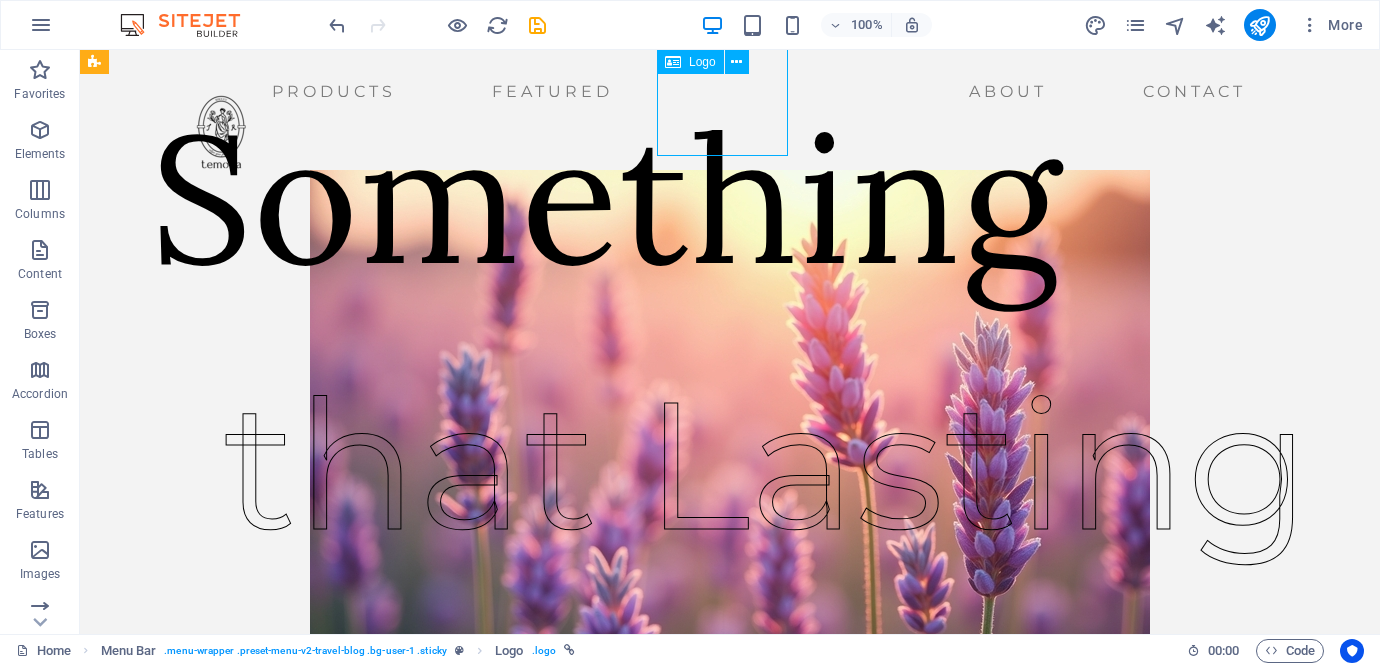 click at bounding box center (221, 131) 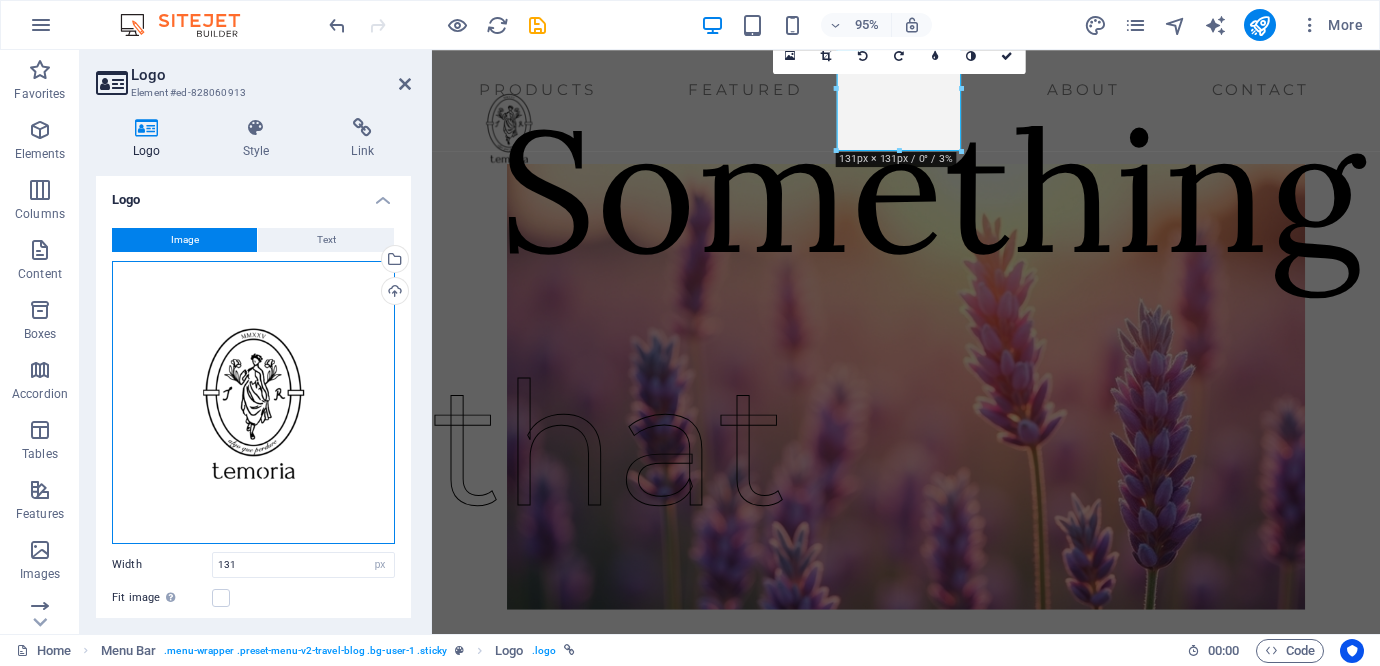 click on "Drag files here, click to choose files or select files from Files or our free stock photos & videos" at bounding box center [253, 402] 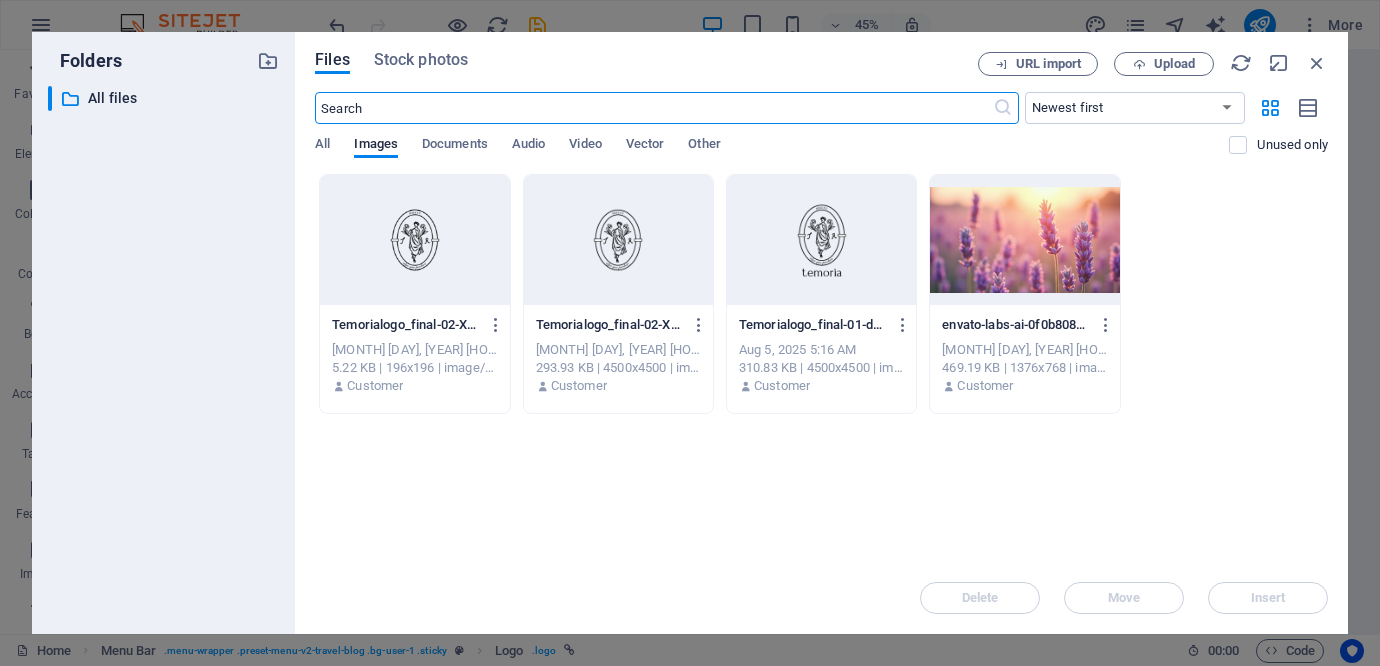 click at bounding box center (618, 240) 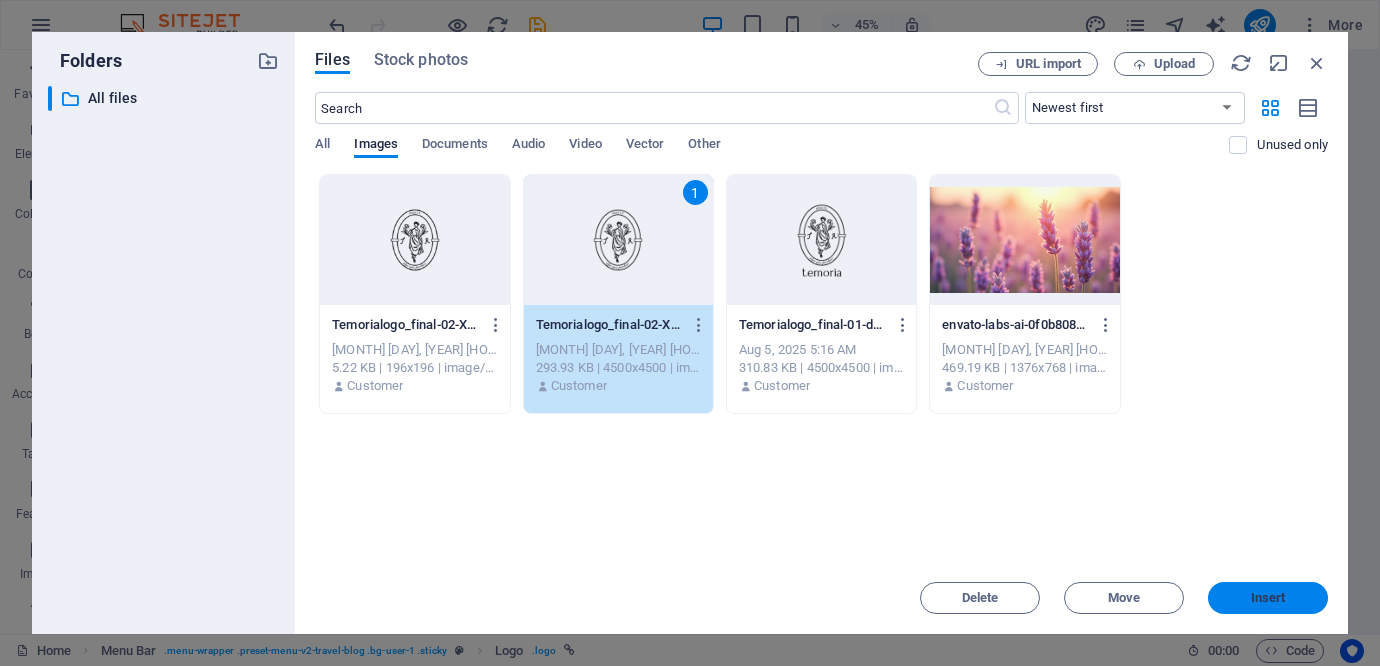 click on "Insert" at bounding box center (1268, 598) 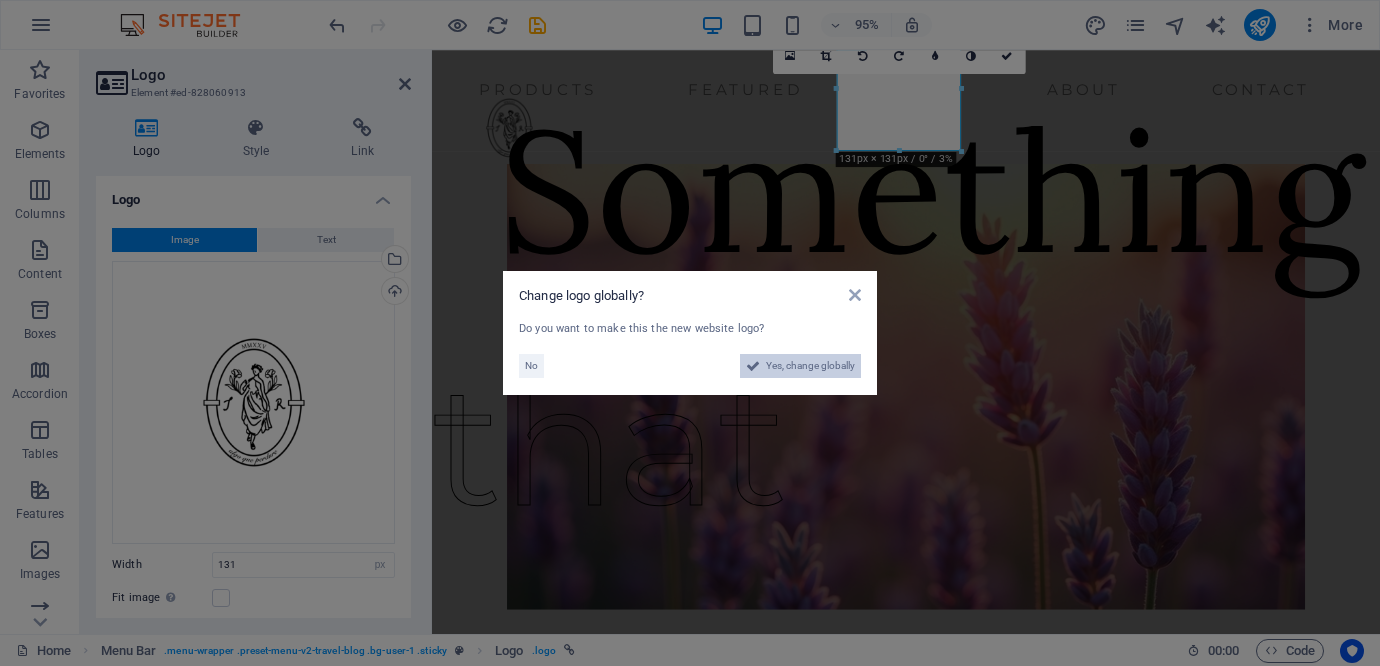 click on "Yes, change globally" at bounding box center (810, 366) 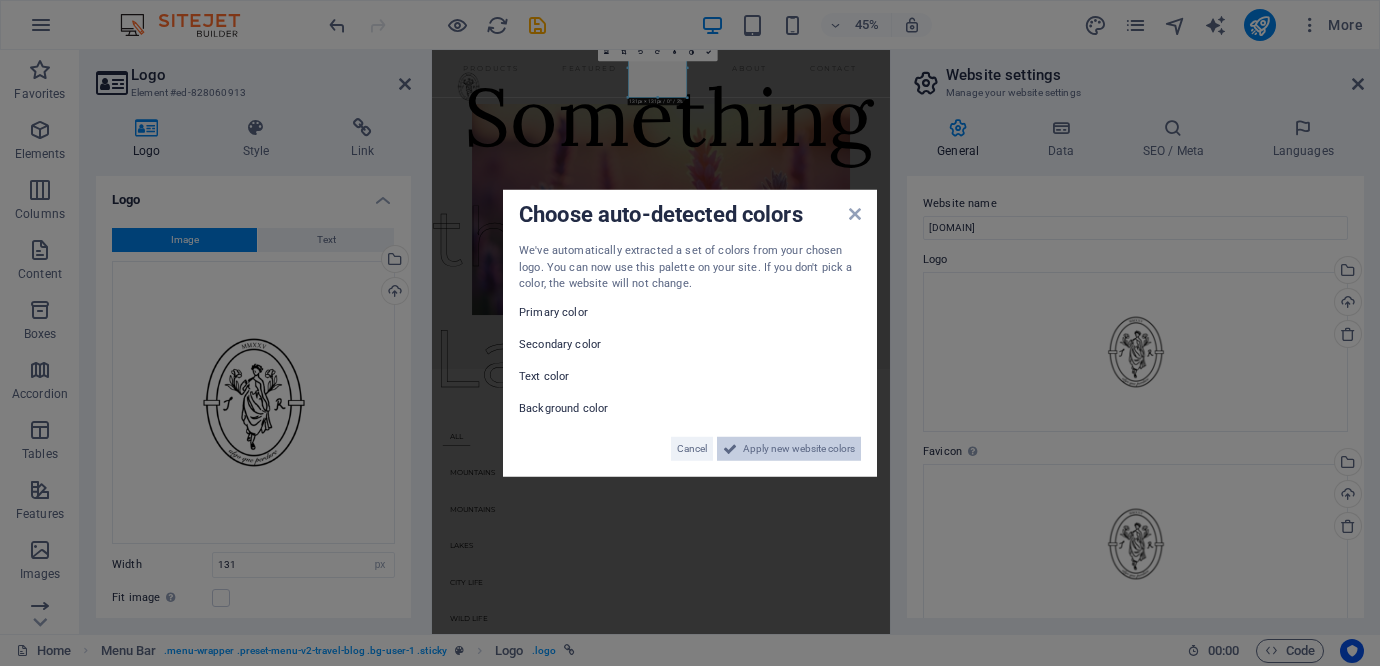click on "Apply new website colors" at bounding box center (799, 448) 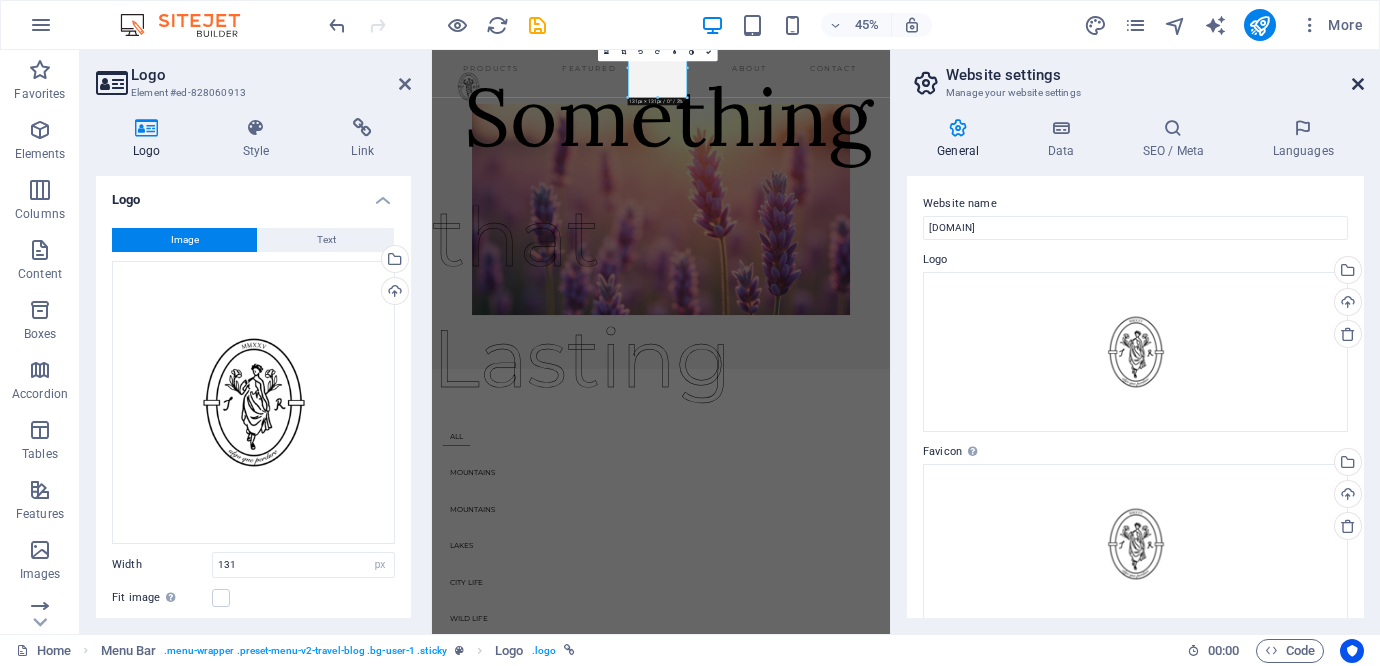 click at bounding box center (1358, 84) 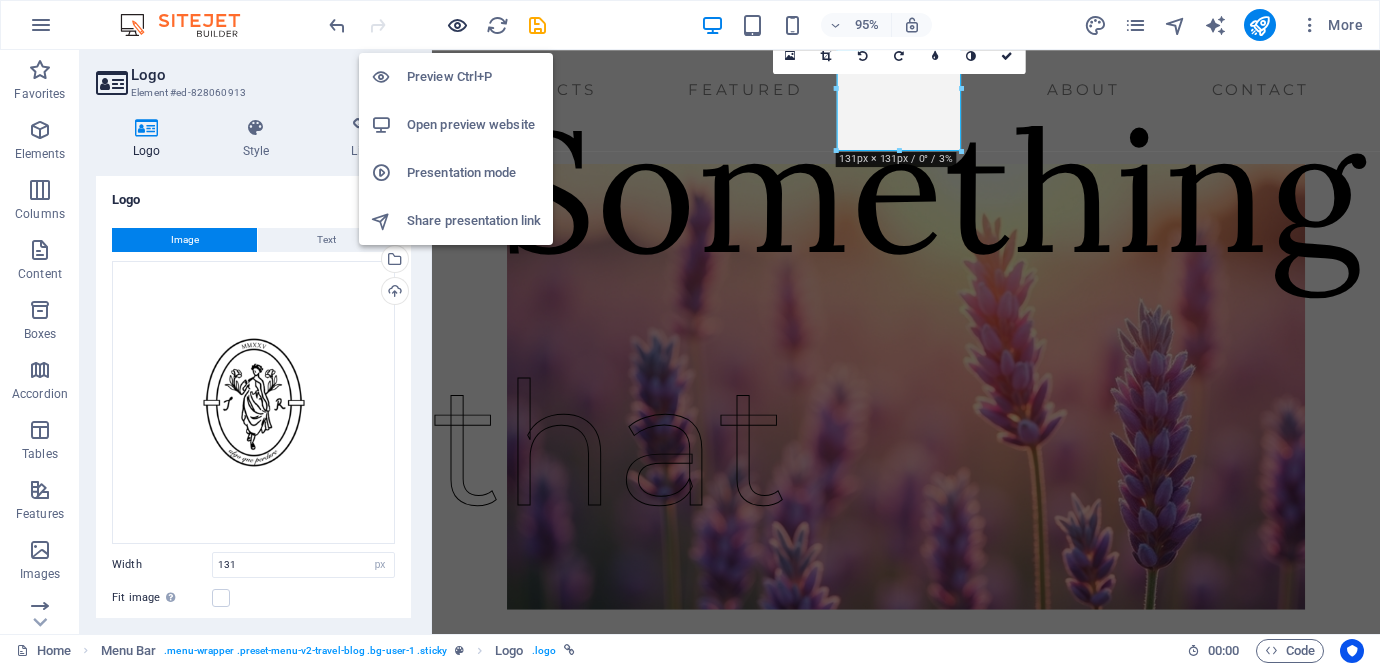 click at bounding box center [457, 25] 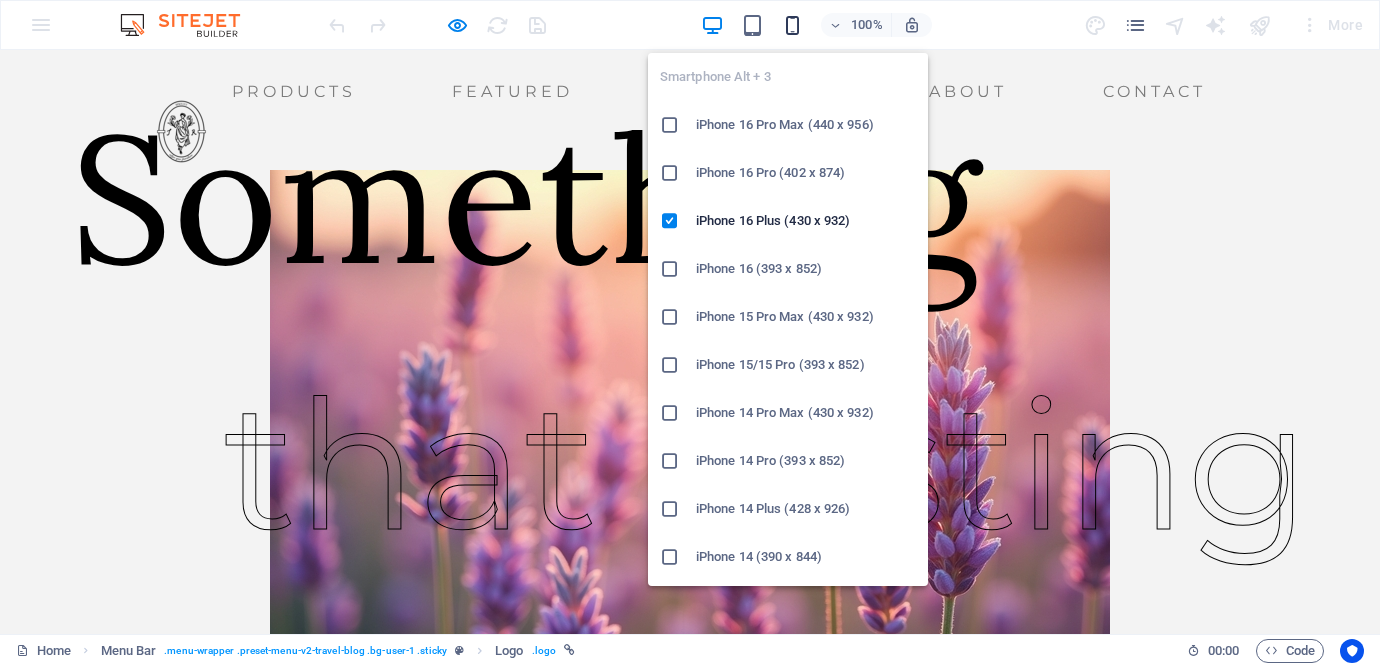 click at bounding box center [792, 25] 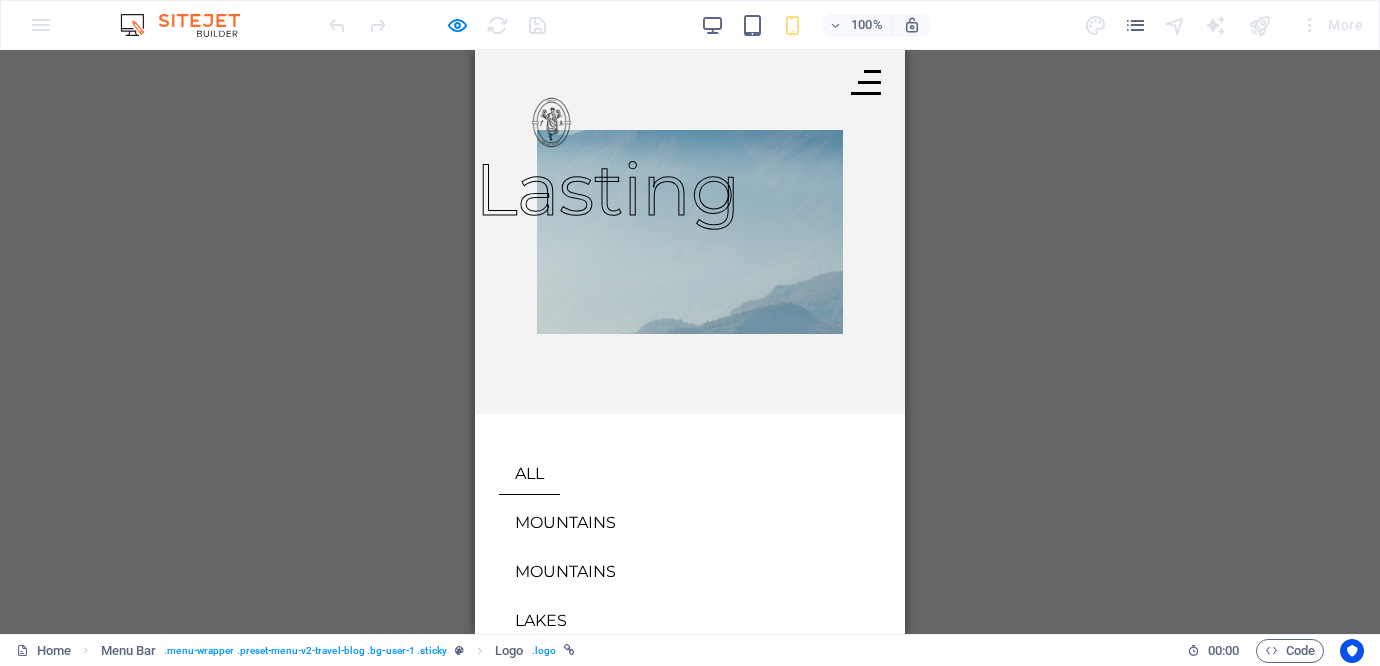 scroll, scrollTop: 0, scrollLeft: 0, axis: both 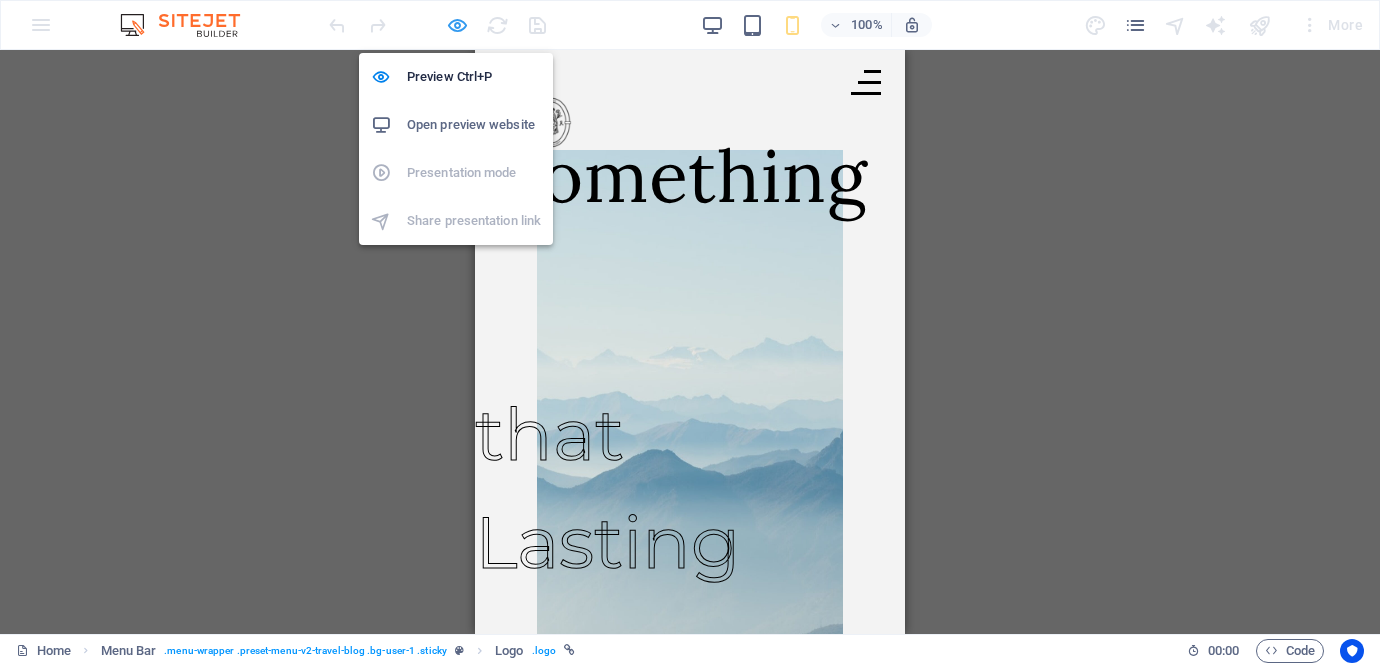 click at bounding box center [457, 25] 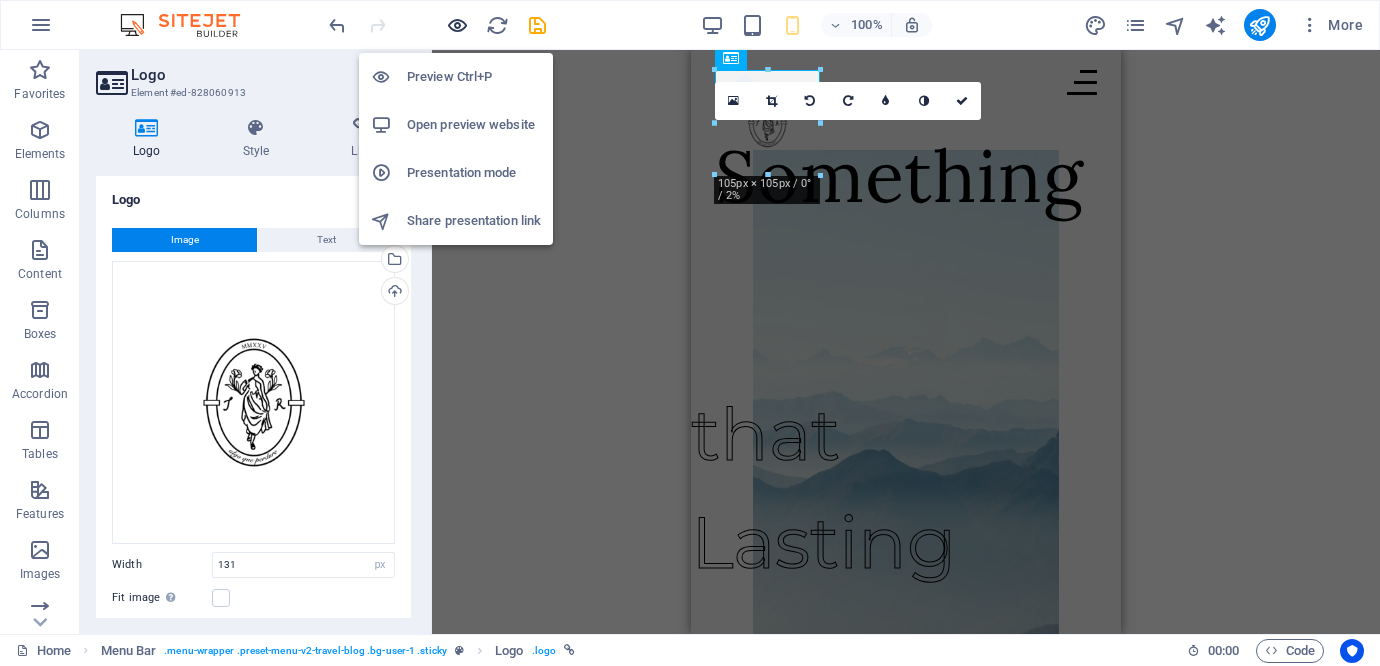 type on "105" 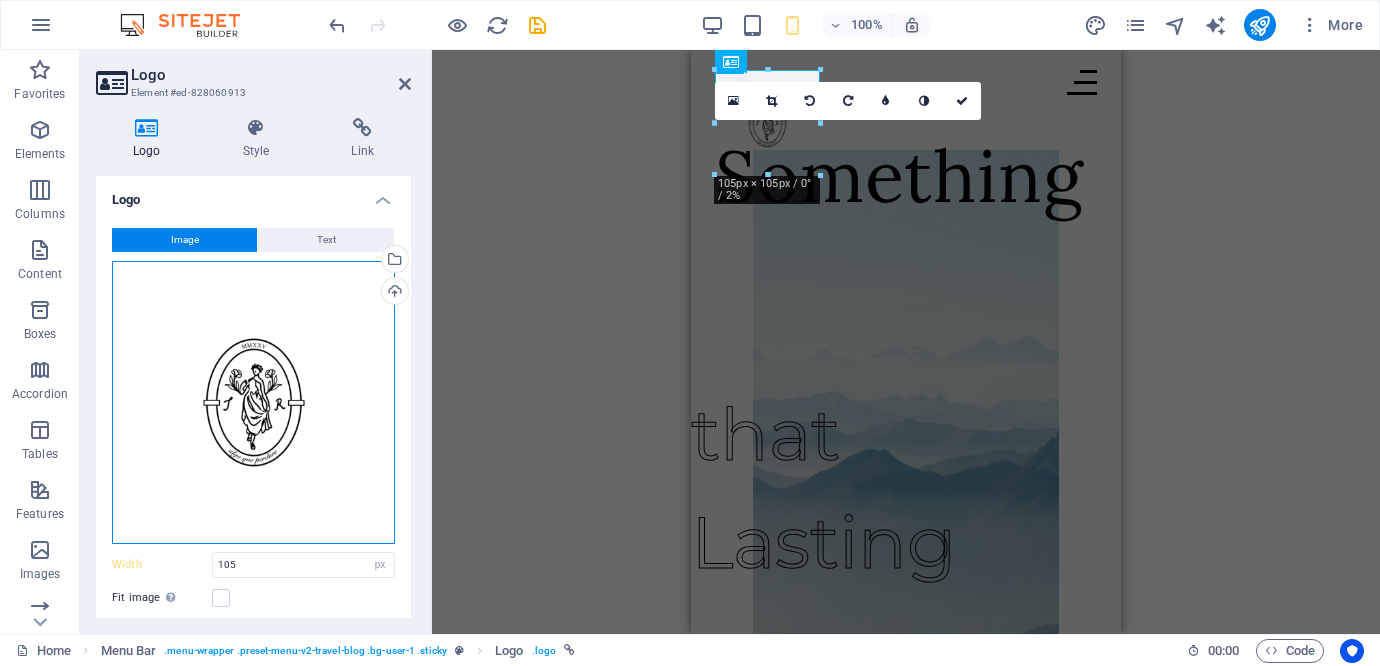 click on "Drag files here, click to choose files or select files from Files or our free stock photos & videos" at bounding box center [253, 402] 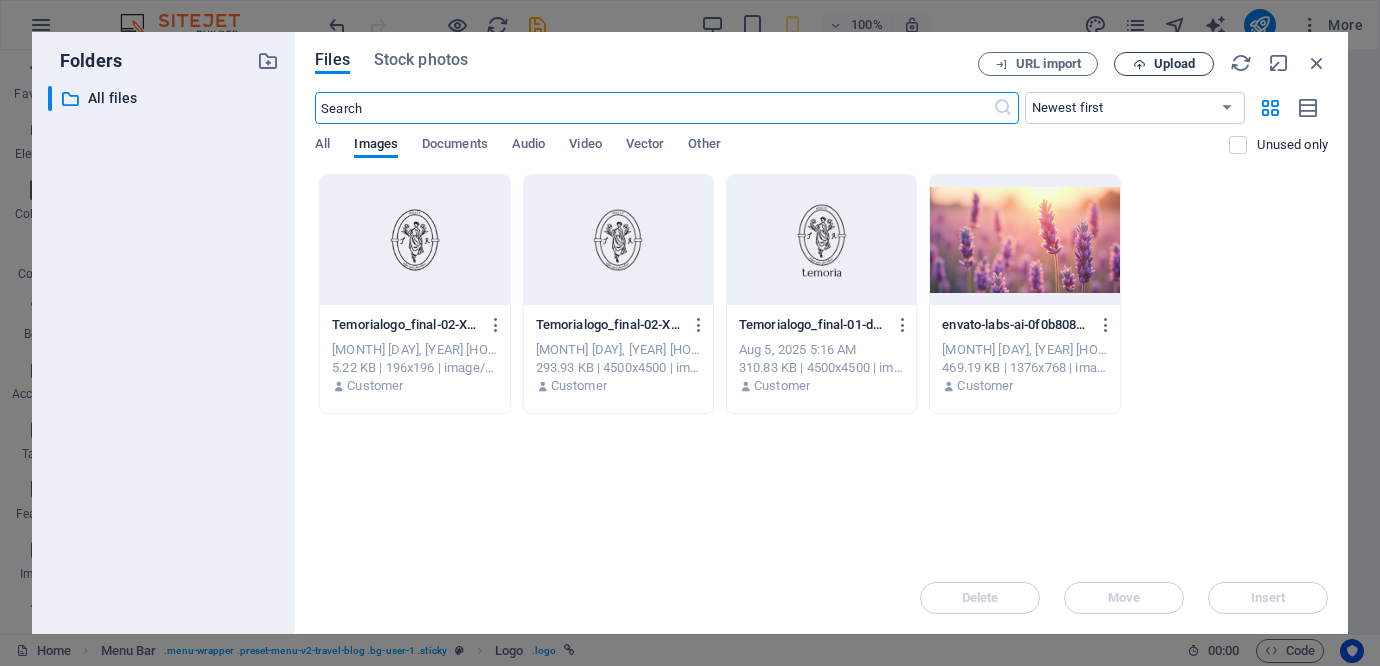 click on "Upload" at bounding box center [1174, 64] 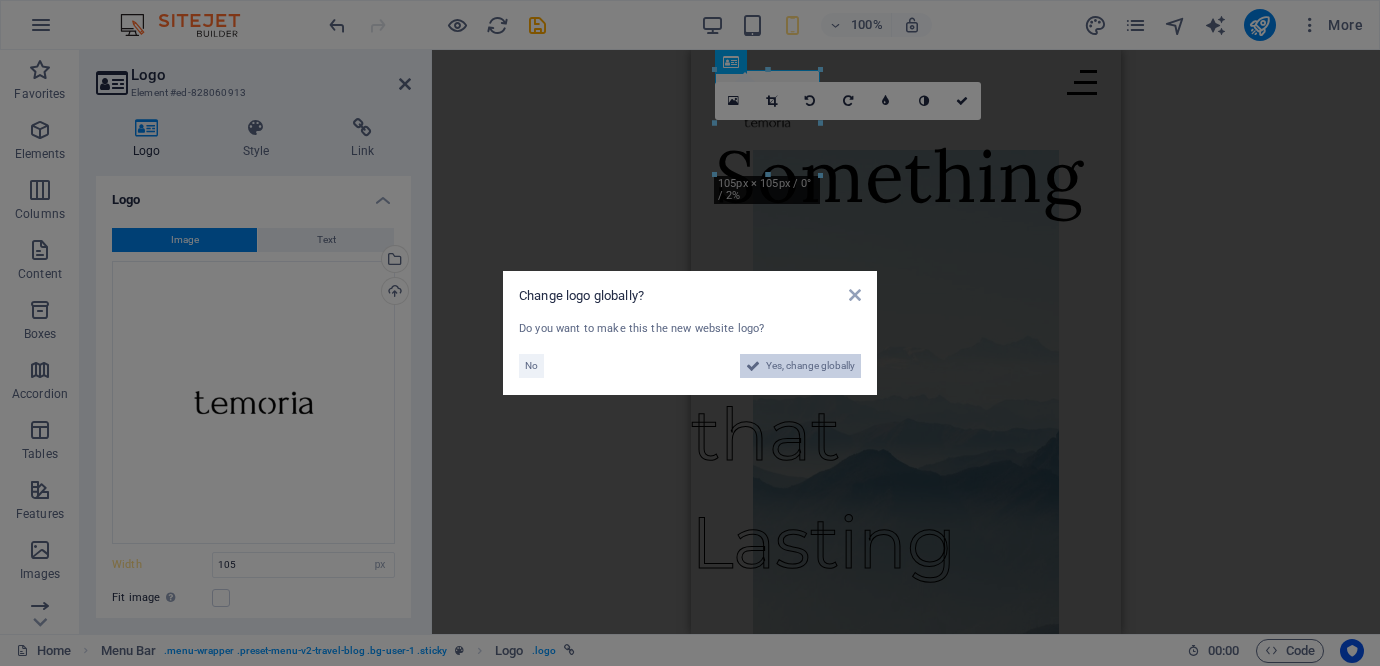 click on "Yes, change globally" at bounding box center (810, 366) 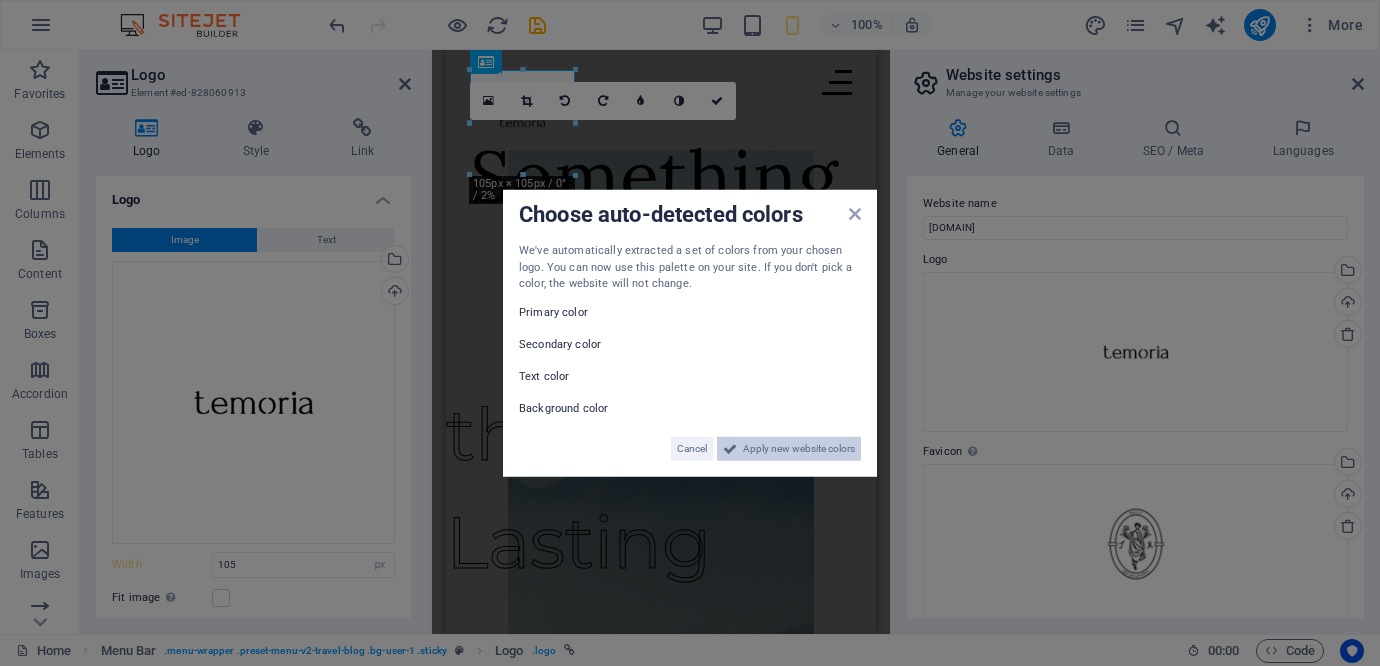 click on "Apply new website colors" at bounding box center [799, 448] 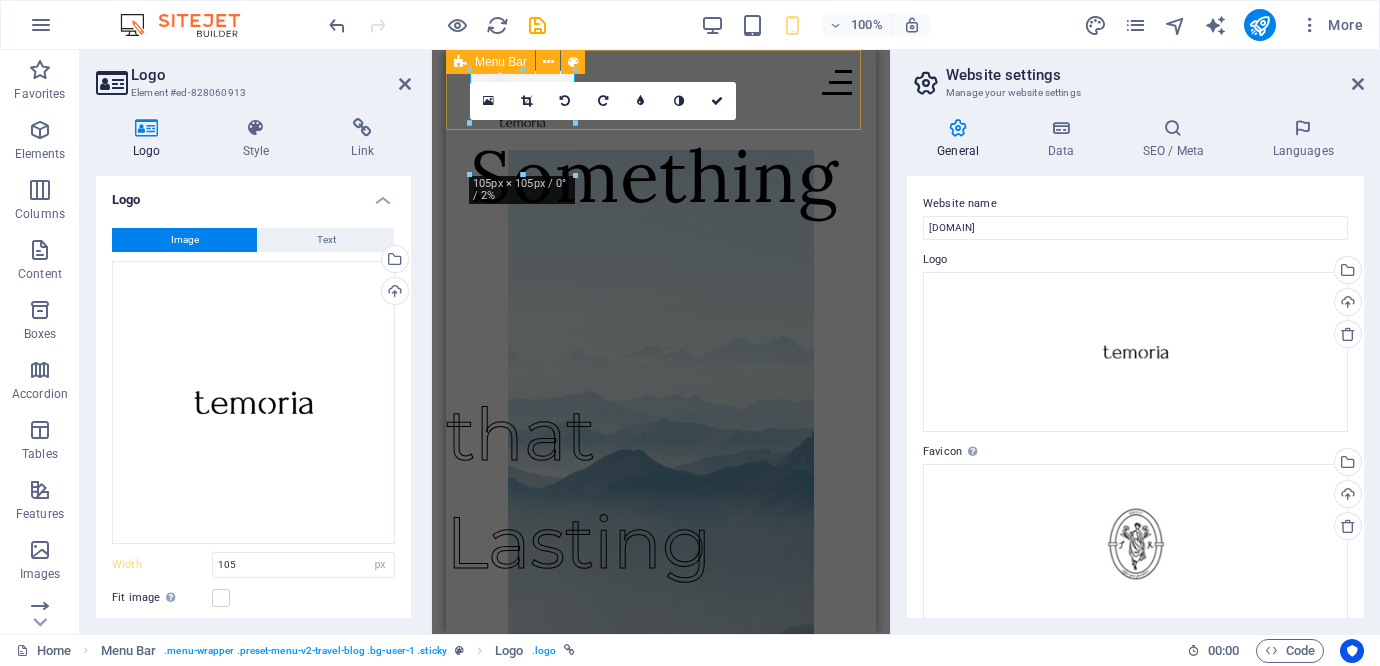 click on "Products Featured About Contact" at bounding box center [661, 90] 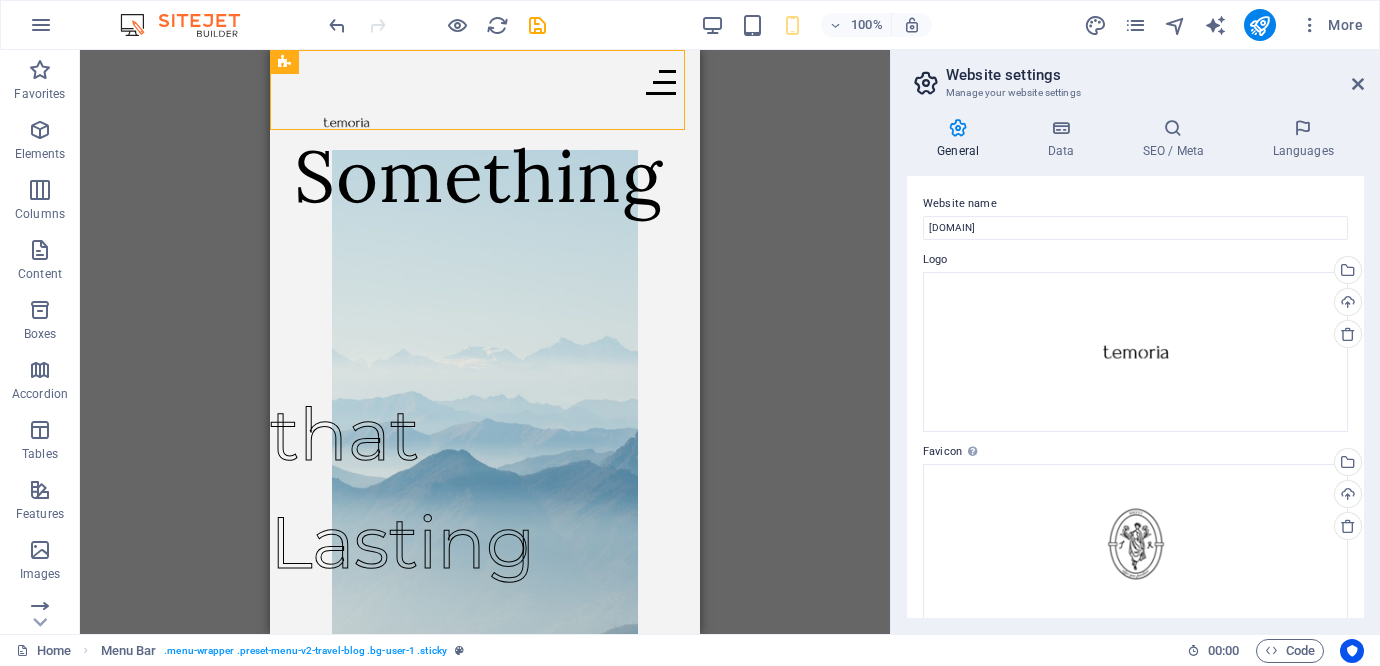 click on "H1   Container   Text   Image   Menu Bar   Menu   Logo   Button   Collection filter-buttons   Container   Collection   Collection item   Image   Collection item   Spacer   Collection item   Image   Collection item   H2   Collection item   Image   Collection item   Spacer   Collection item   Image   Collection item   Spacer   Container   Text   Collection   Collection item   Container   Container   Collection item   Spacer   H2   H2   Button   Button   Collection item   Image   Collection item   Button   Container   Container   Spacer   H2   Container   Footer Thrud   Container   Container   Container   Text   Spacer   Button   Image" at bounding box center [485, 342] 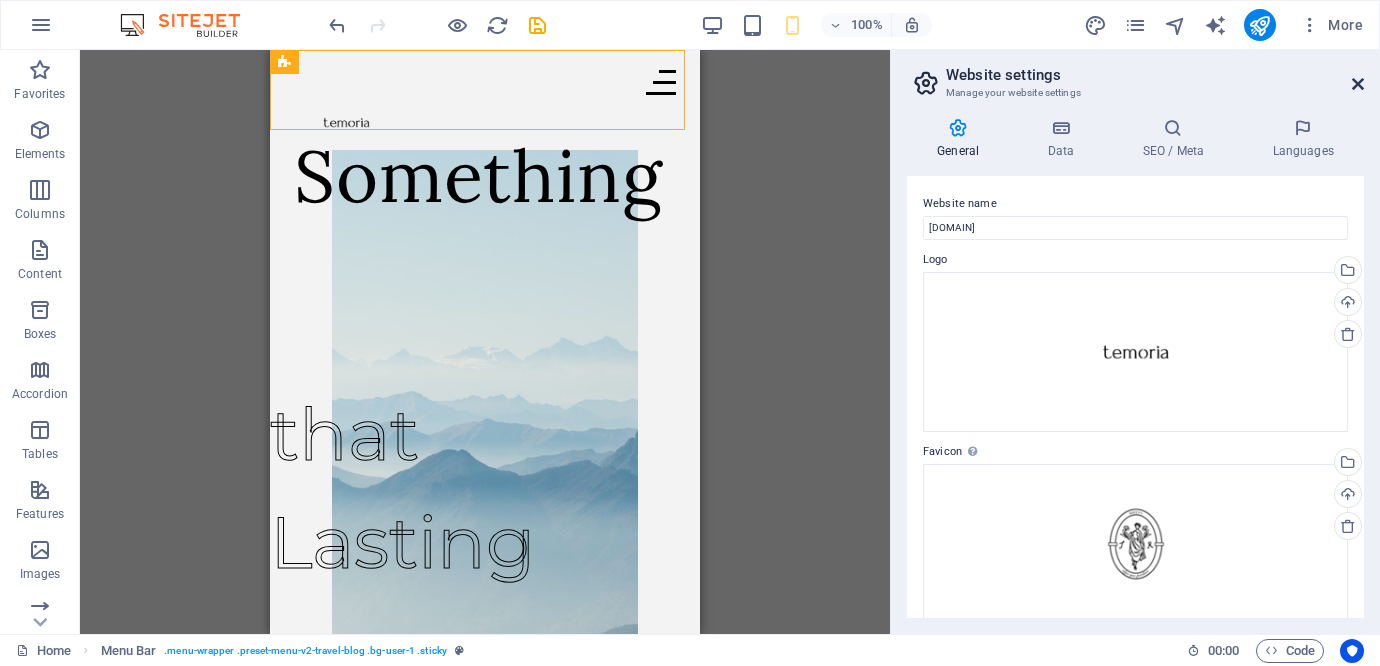 click at bounding box center (1358, 84) 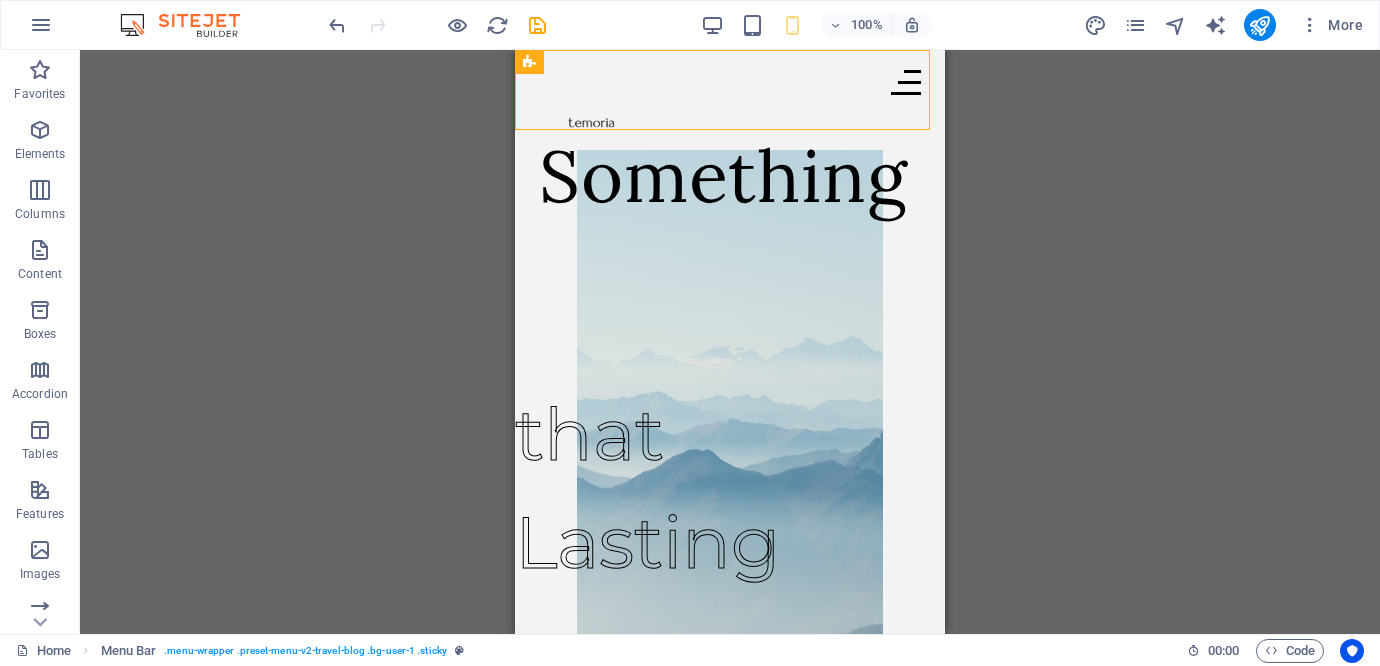 click on "H1   Container   Text   Image   Menu Bar   Menu   Logo   Button   Collection filter-buttons   Container   Collection   Collection item   Image   Collection item   Spacer   Collection item   Image   Collection item   H2   Collection item   Image   Collection item   Spacer   Collection item   Image   Collection item   Spacer   Container   Text   Collection   Collection item   Container   Container   Collection item   Spacer   H2   H2   Button   Button   Collection item   Image   Collection item   Button   Container   Container   Spacer   H2   Container   Footer Thrud   Container   Container   Container   Text   Spacer   Button   Image" at bounding box center (730, 342) 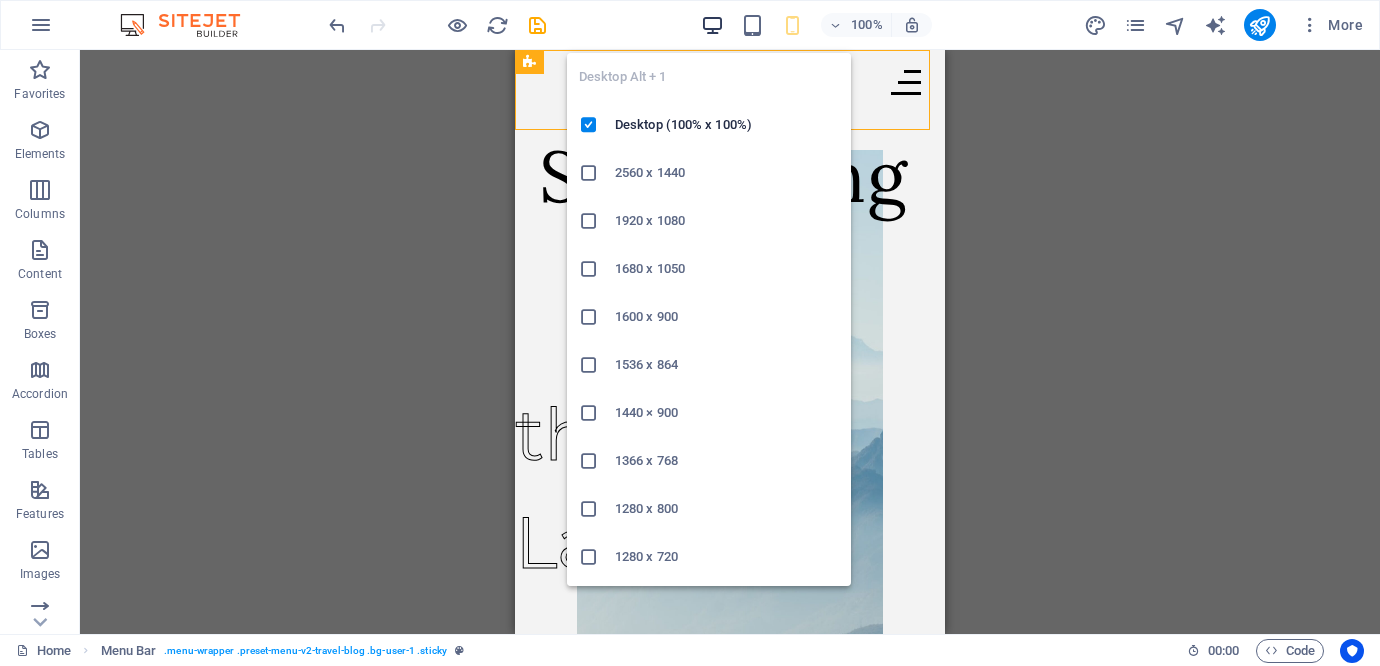click at bounding box center [712, 25] 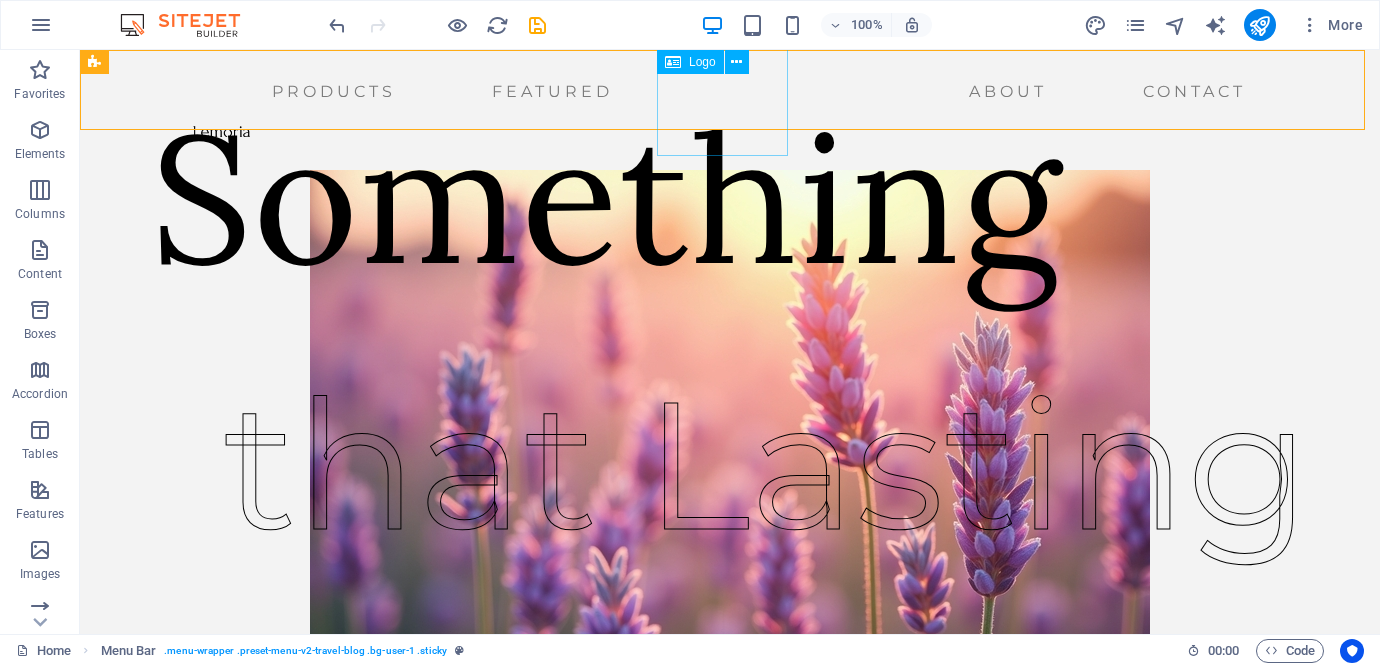 click at bounding box center [221, 131] 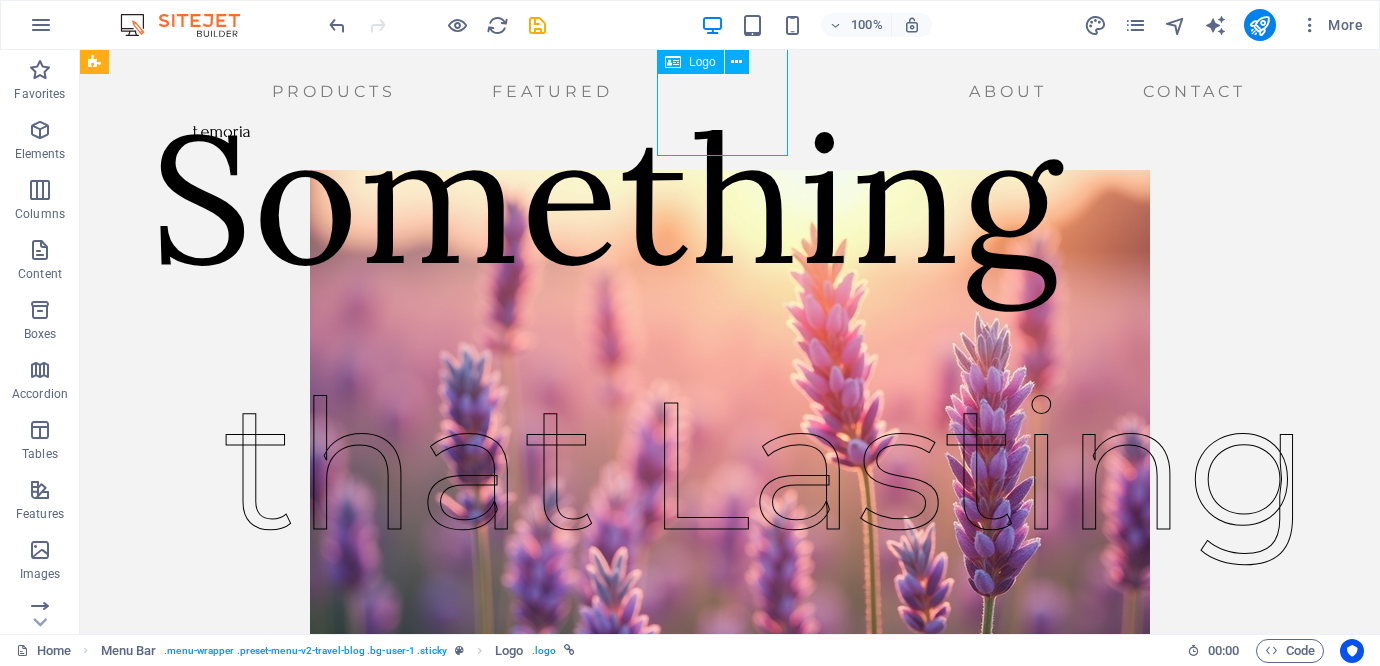 click at bounding box center (221, 131) 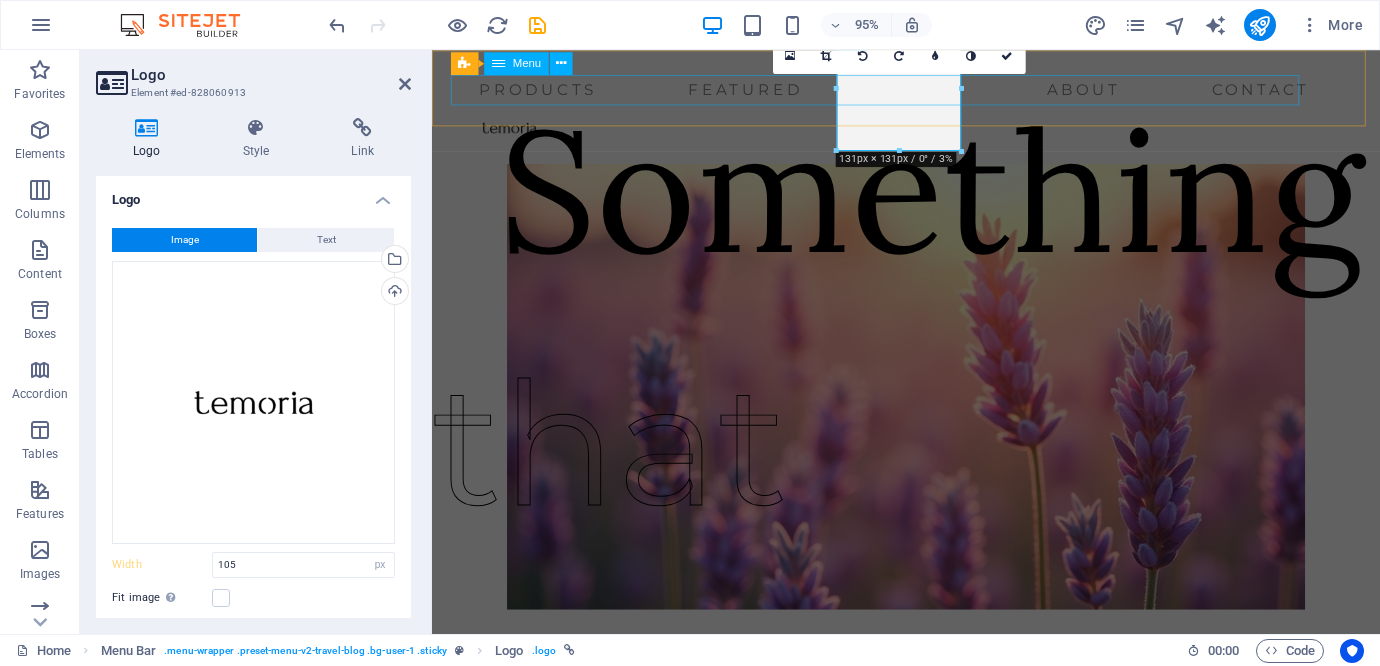 type on "131" 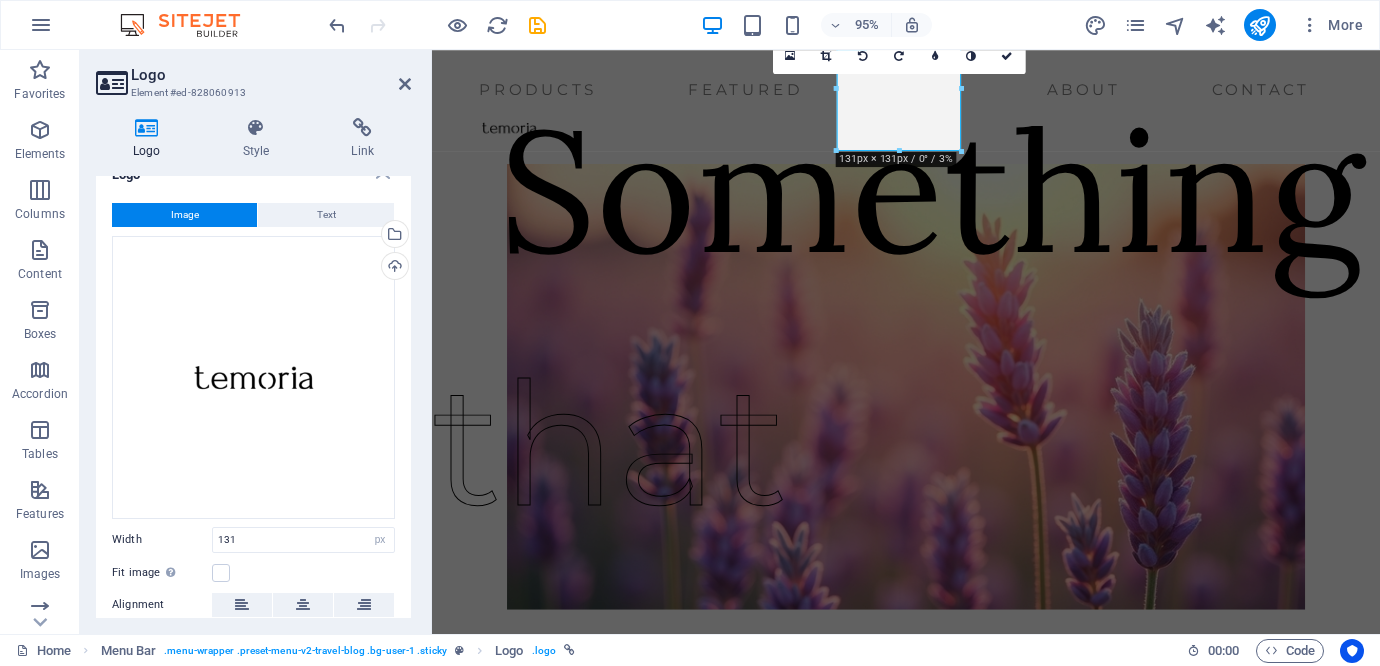 scroll, scrollTop: 0, scrollLeft: 0, axis: both 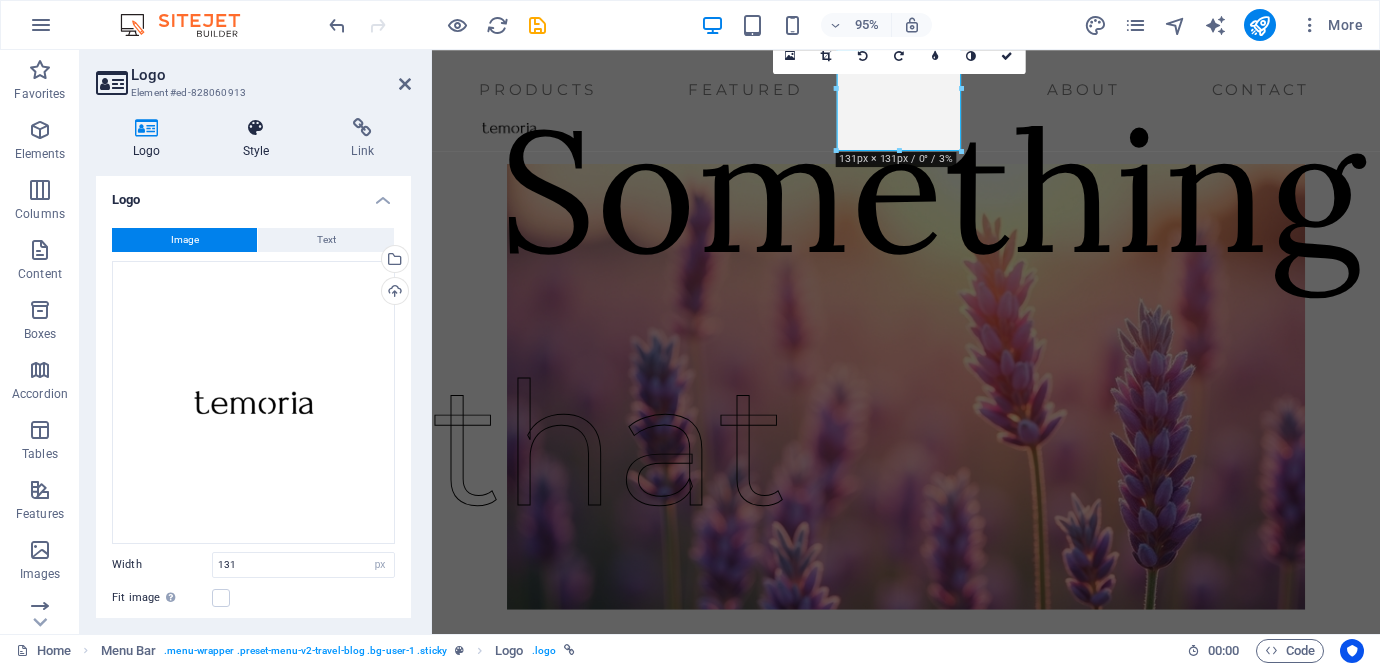click on "Style" at bounding box center [260, 139] 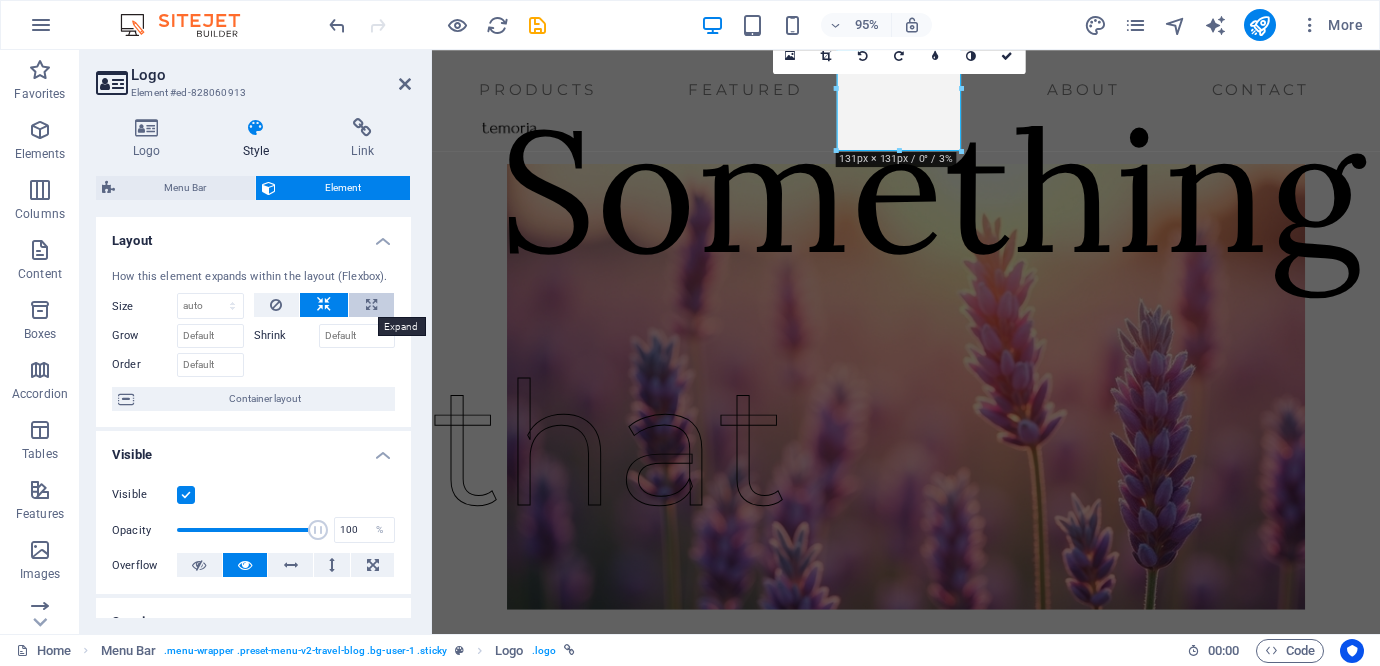 click at bounding box center [371, 305] 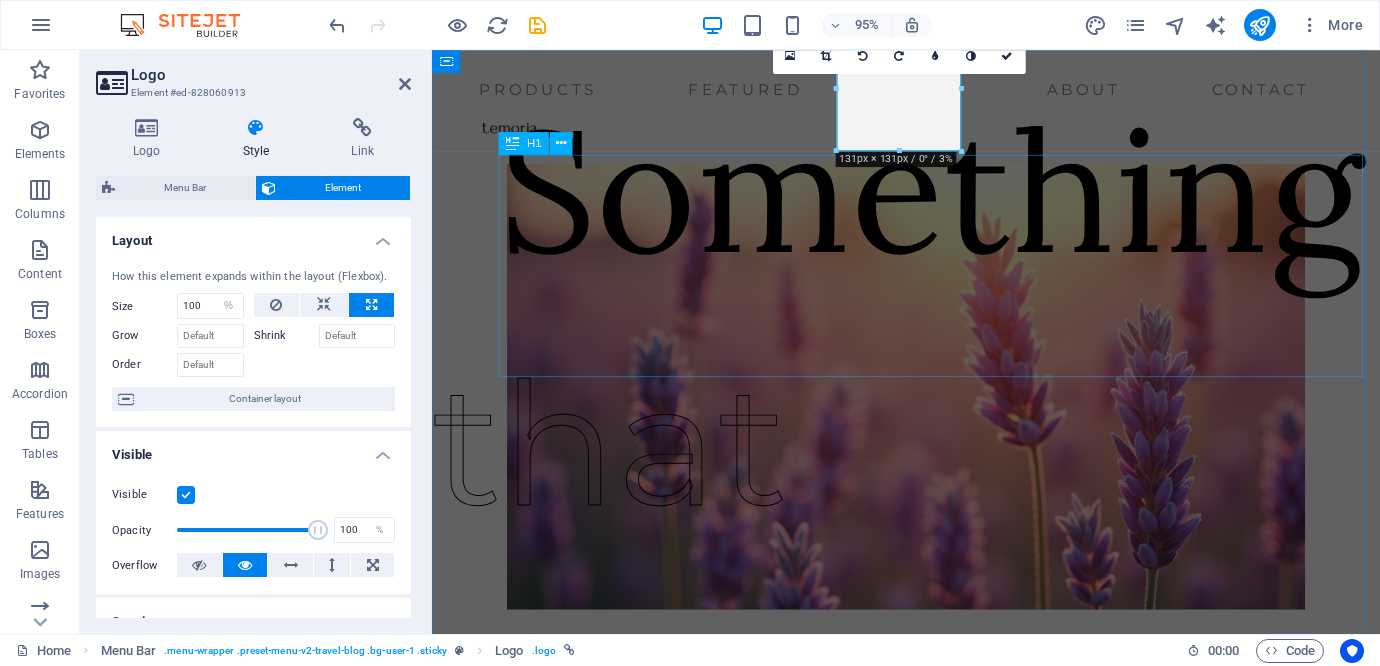 click on "Something" at bounding box center (958, 197) 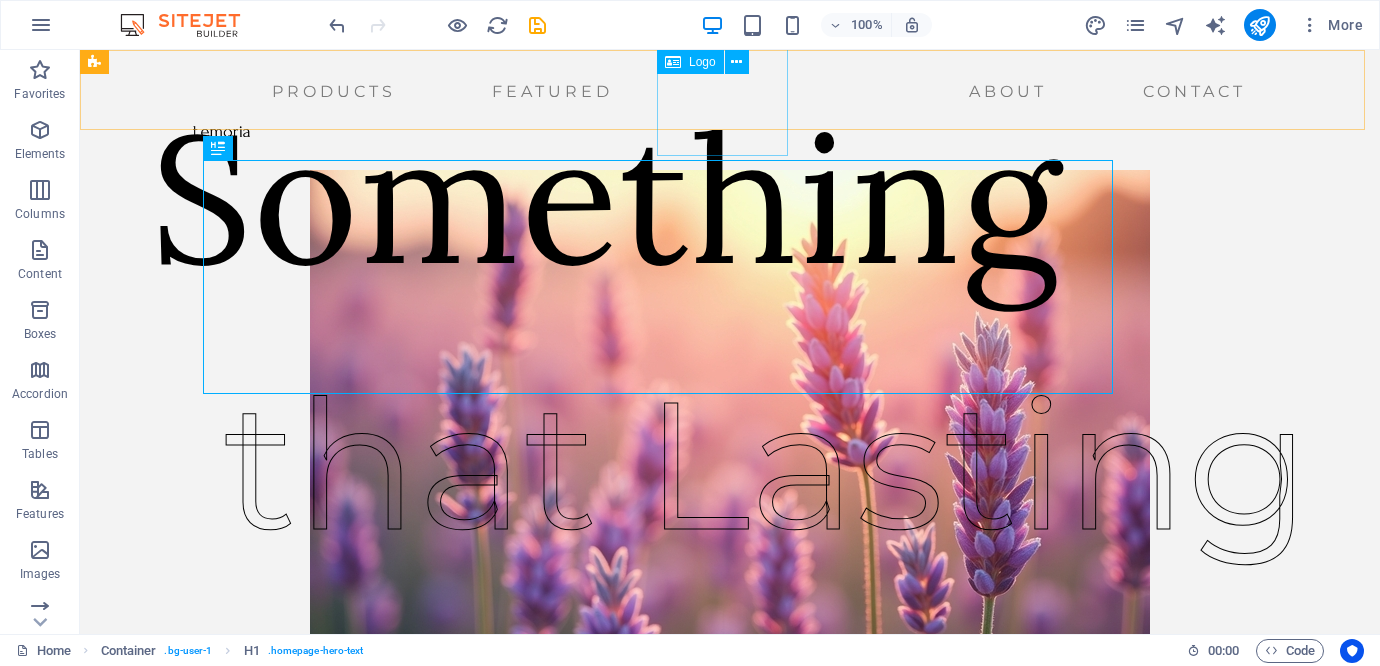 click at bounding box center [221, 131] 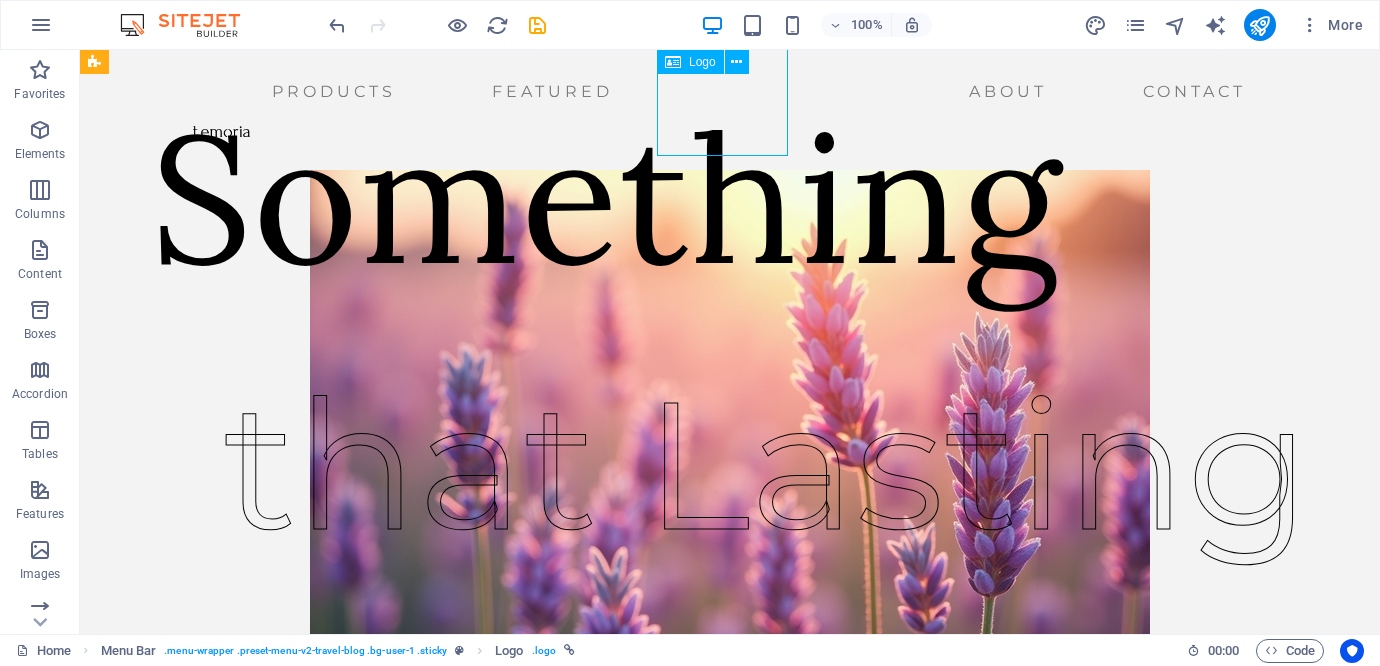 click at bounding box center [221, 131] 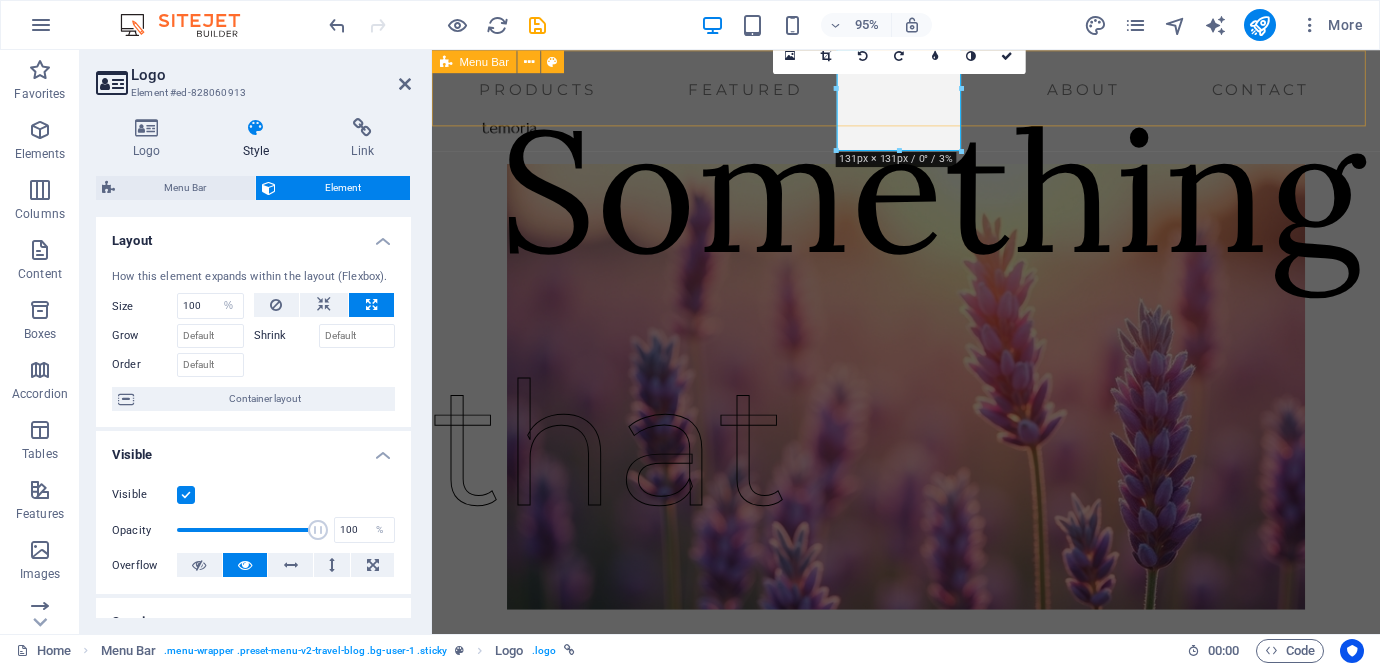 click on "Products Featured About Contact" at bounding box center [931, 90] 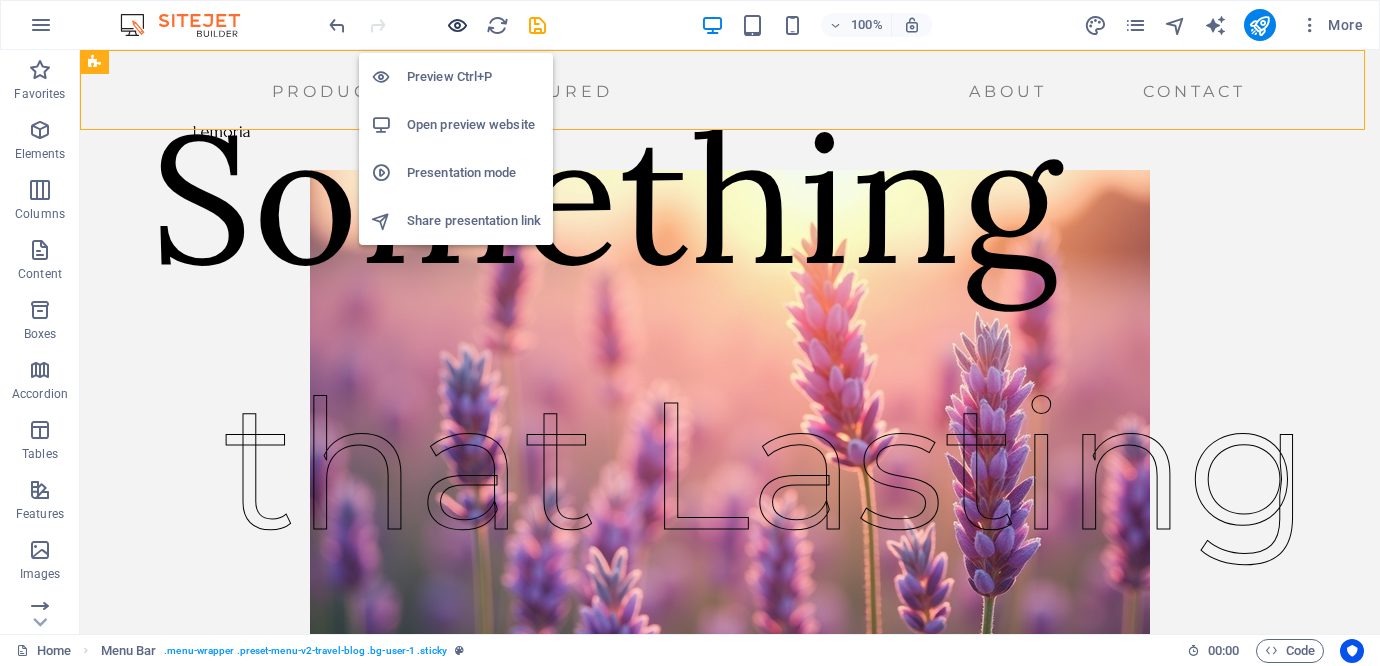 click at bounding box center [457, 25] 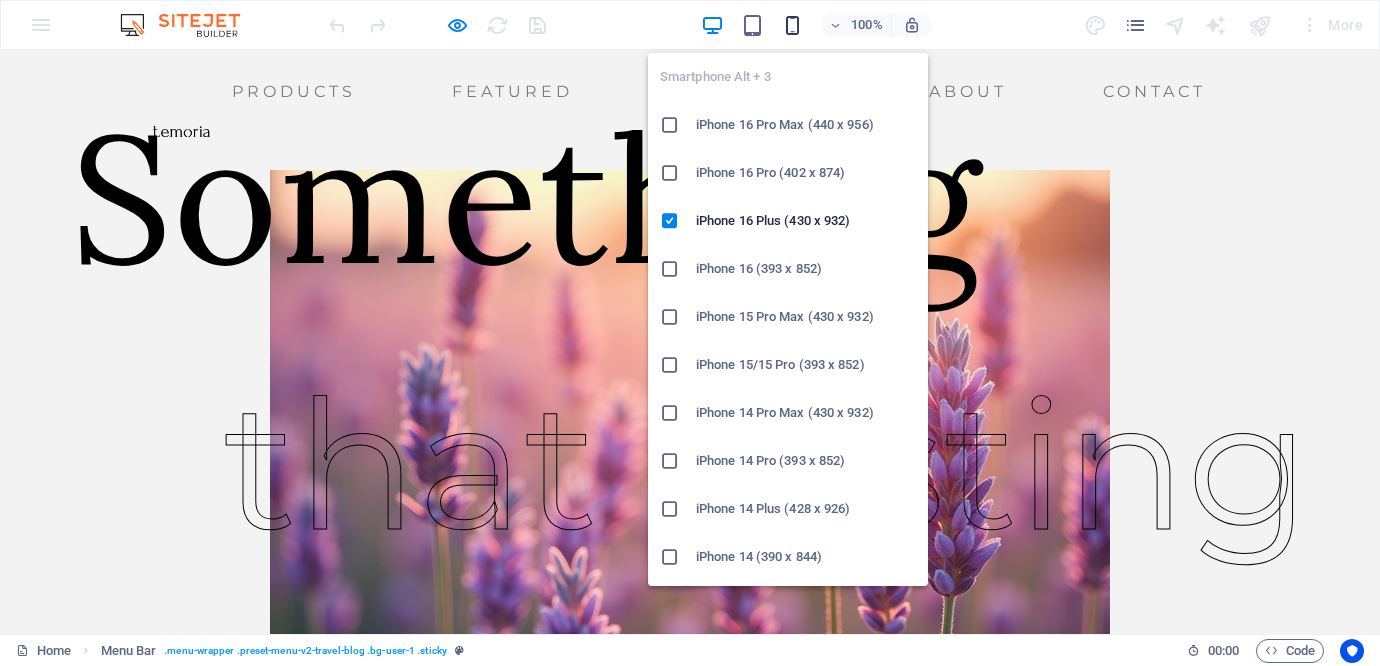 click at bounding box center (792, 25) 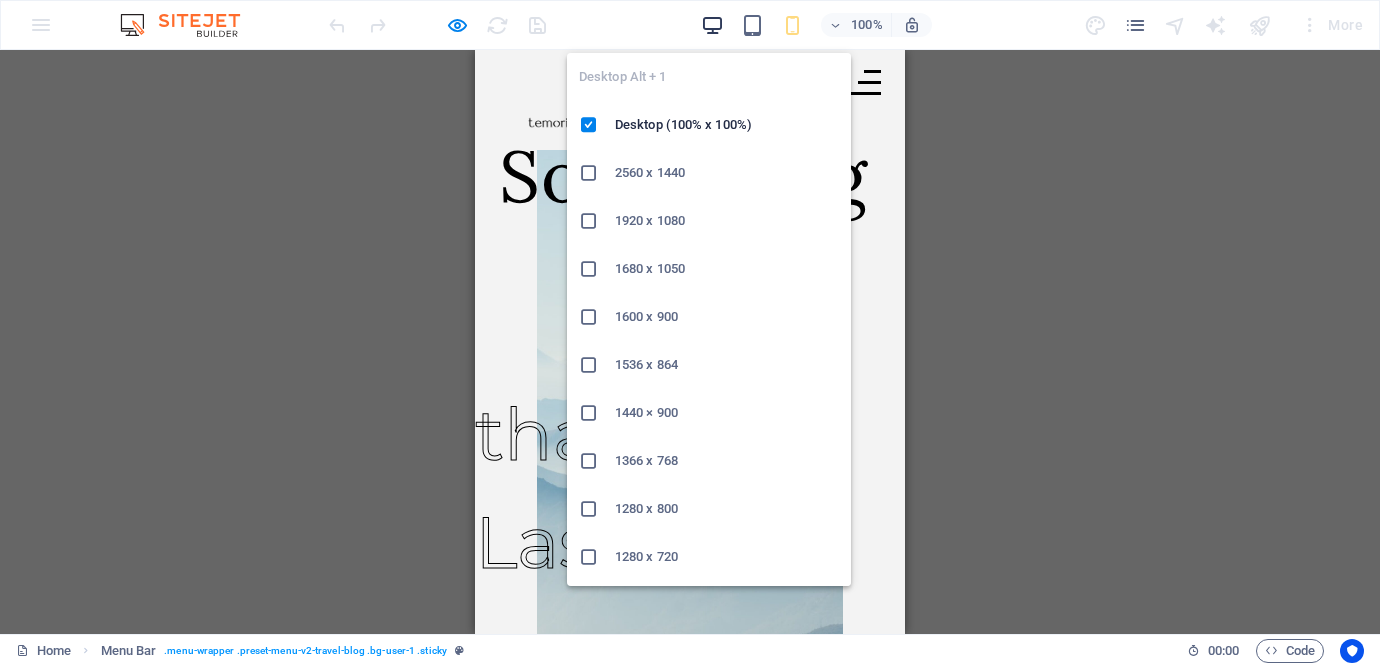 click at bounding box center (712, 25) 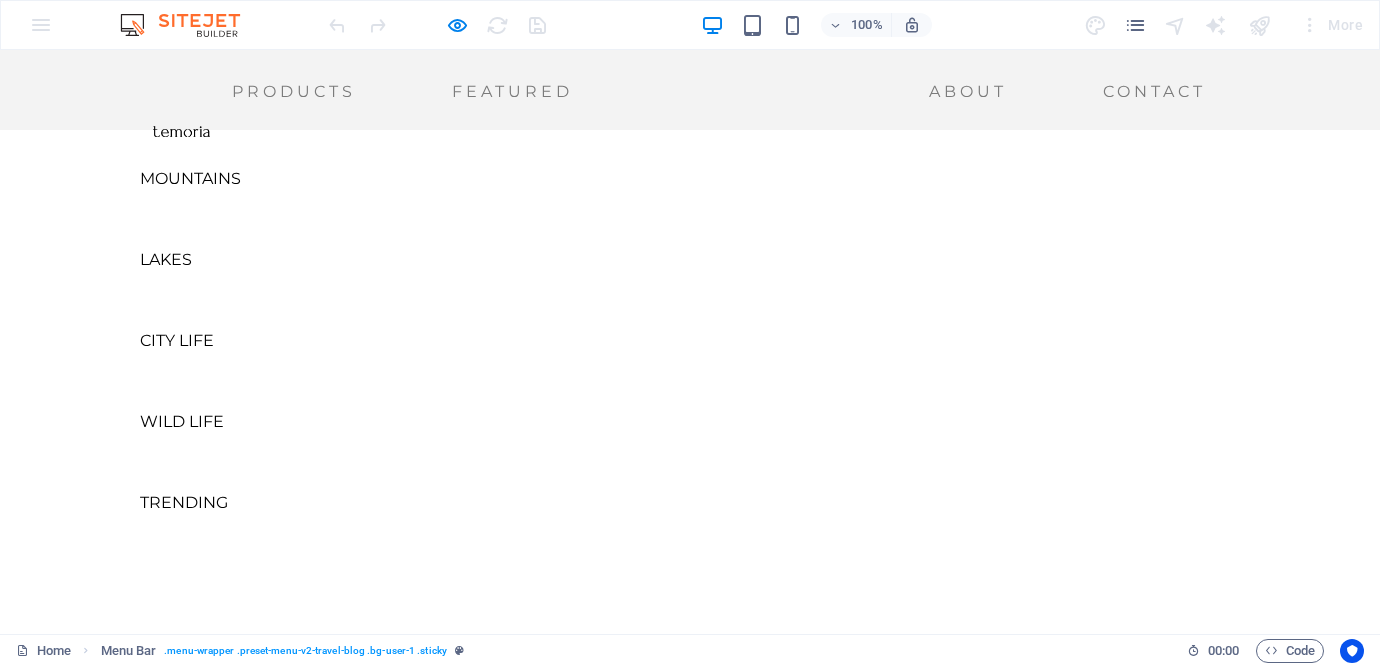 scroll, scrollTop: 720, scrollLeft: 0, axis: vertical 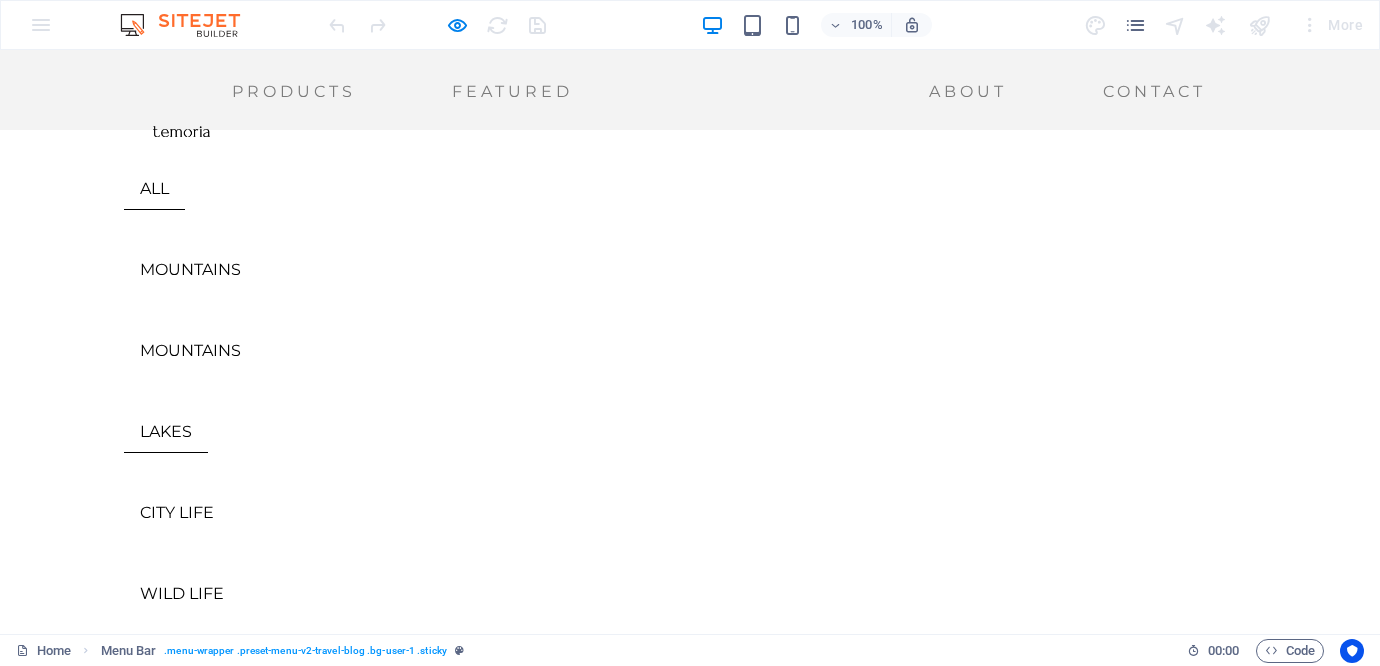 click on "LAKES" at bounding box center (166, 432) 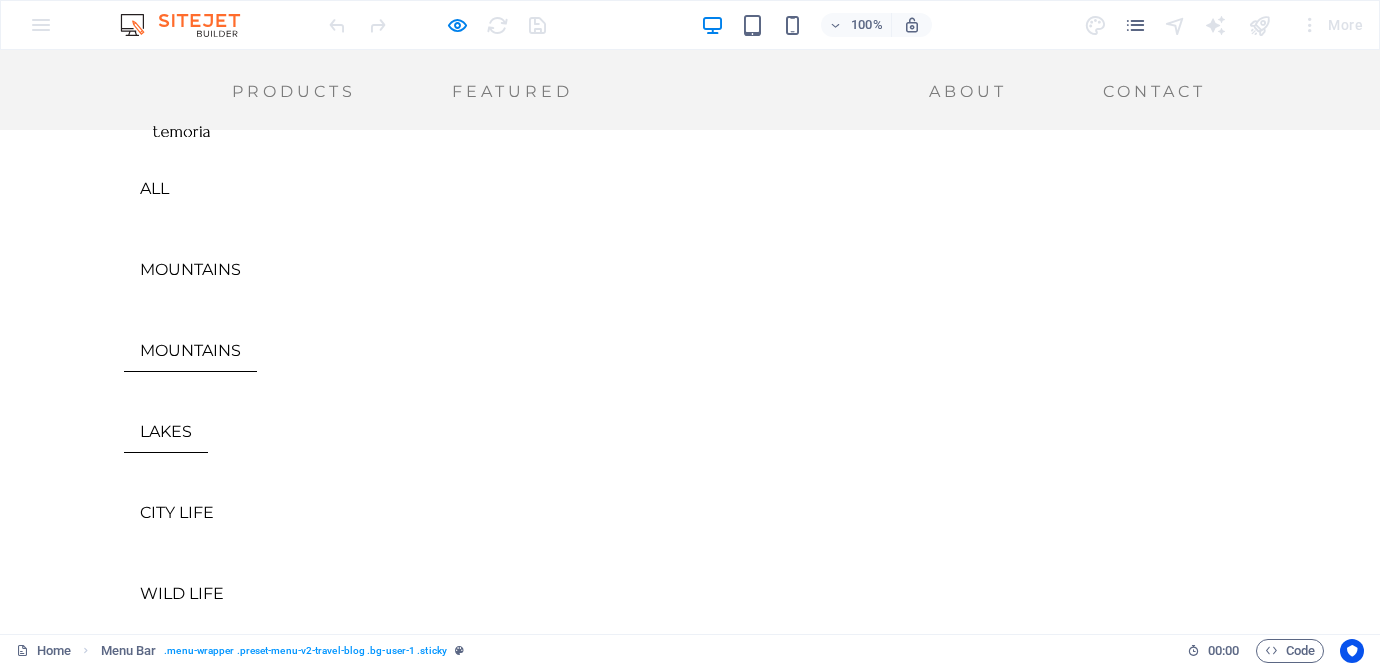 click on "MOUNTAINS" at bounding box center (190, 351) 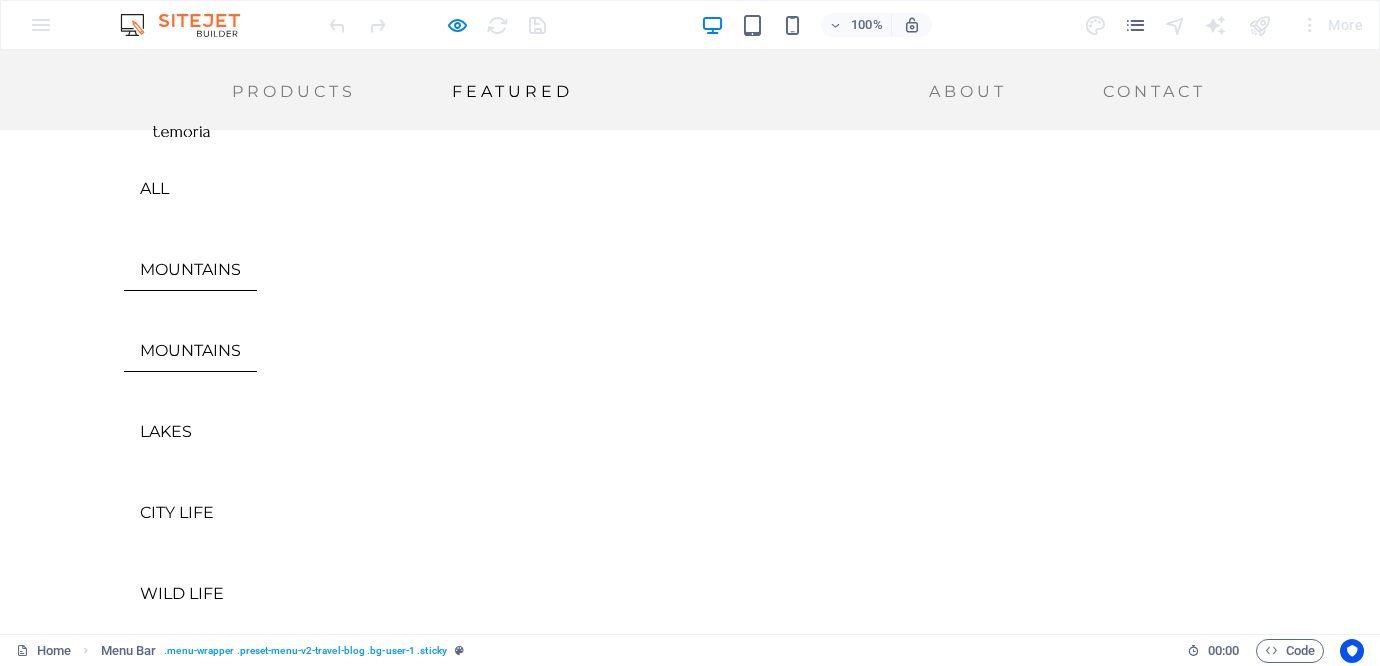click on "Featured" at bounding box center (512, 92) 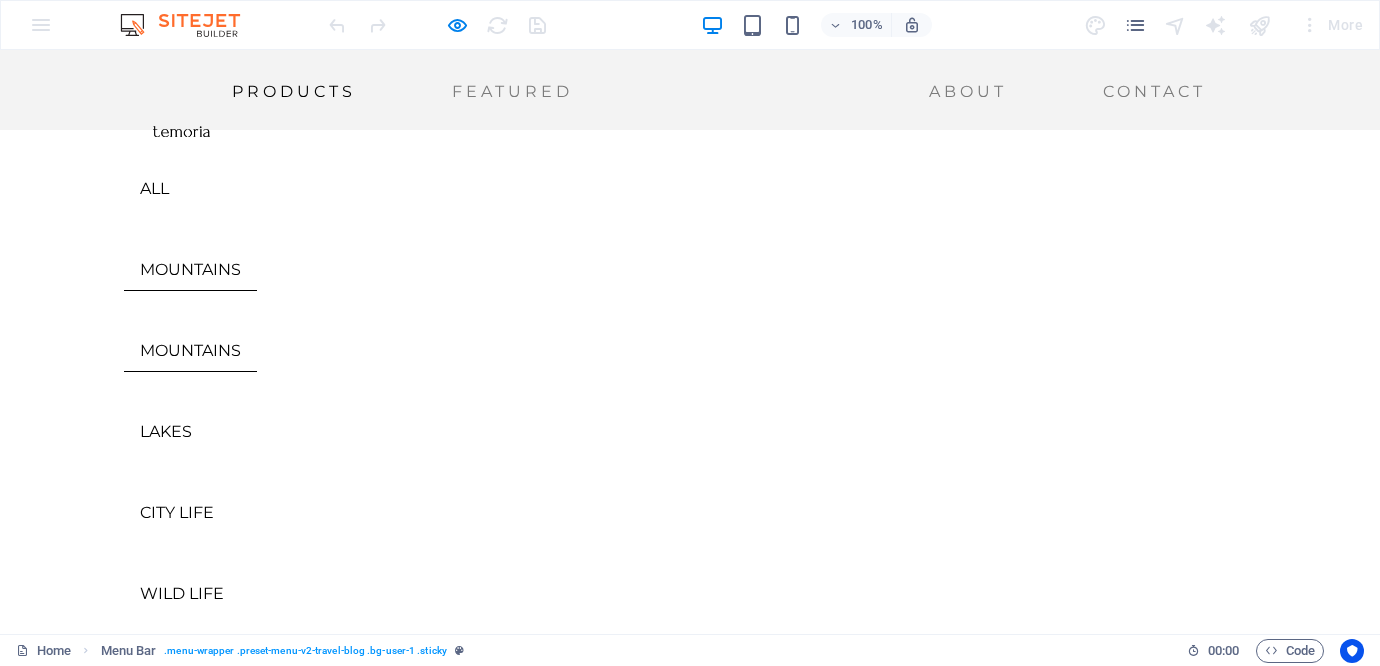 click on "Products" at bounding box center (294, 92) 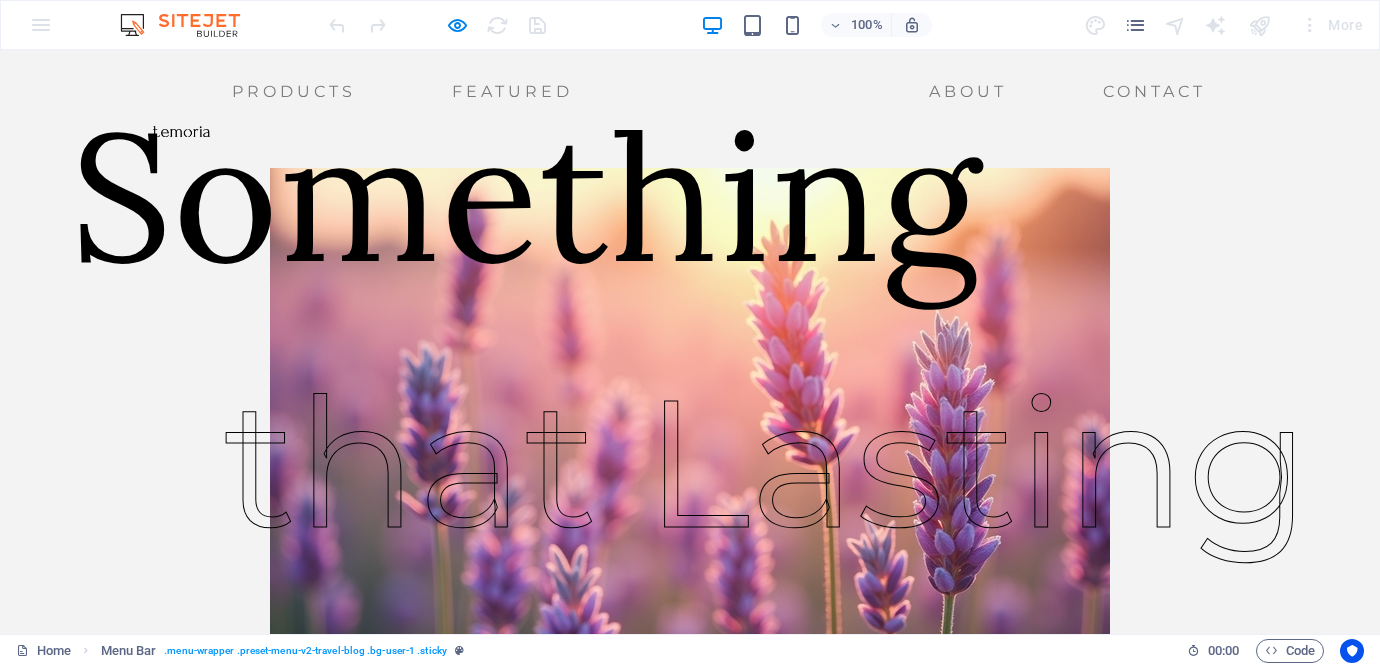 scroll, scrollTop: 0, scrollLeft: 0, axis: both 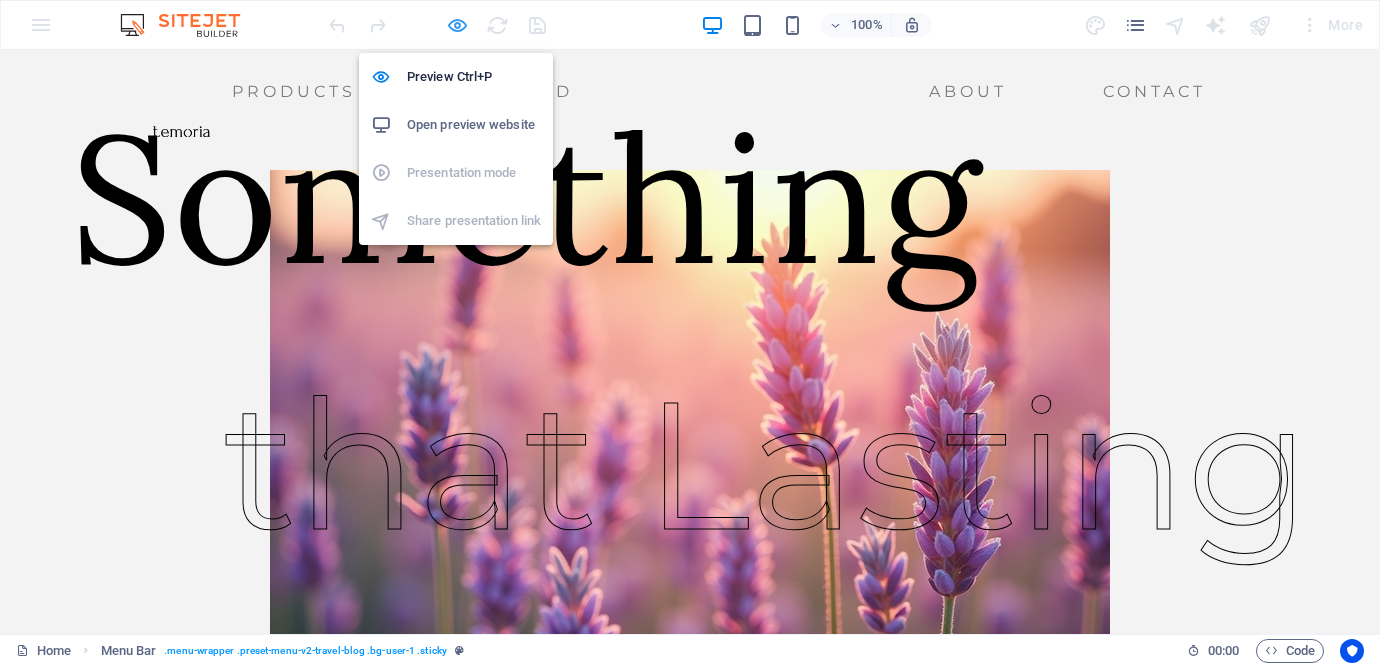 click at bounding box center (457, 25) 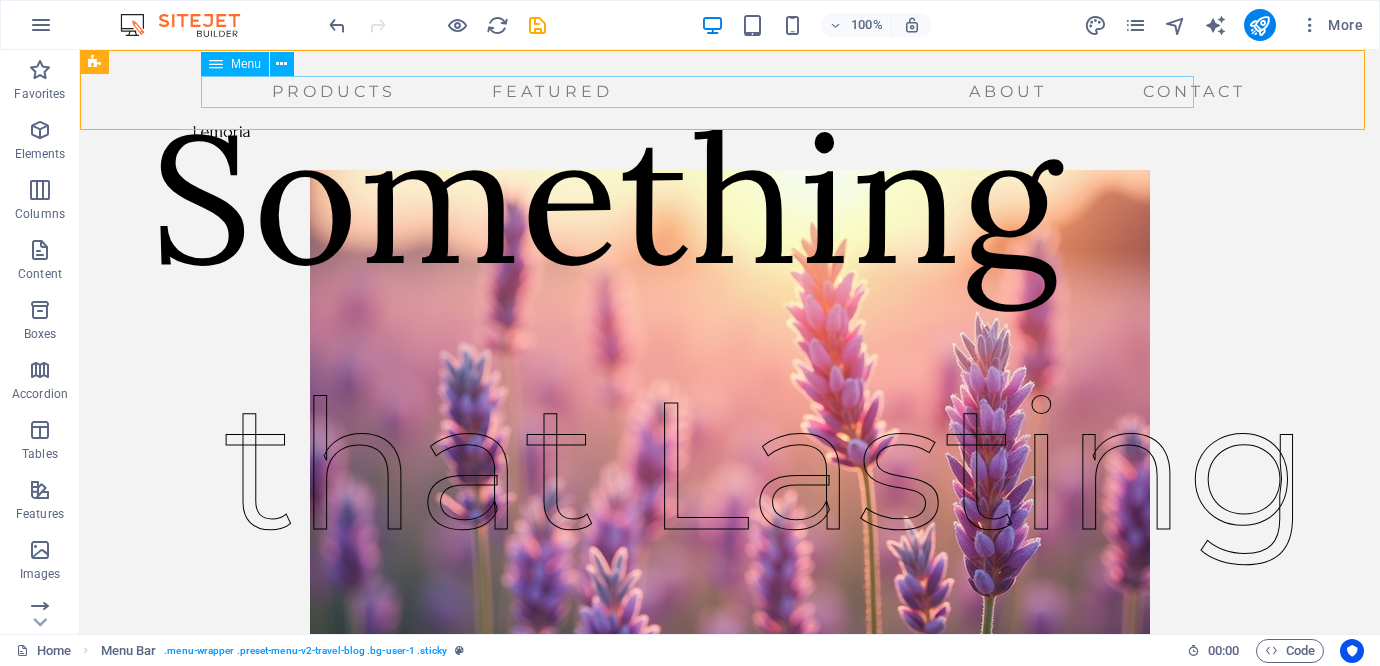 click on "Products Featured About Contact" at bounding box center (705, 92) 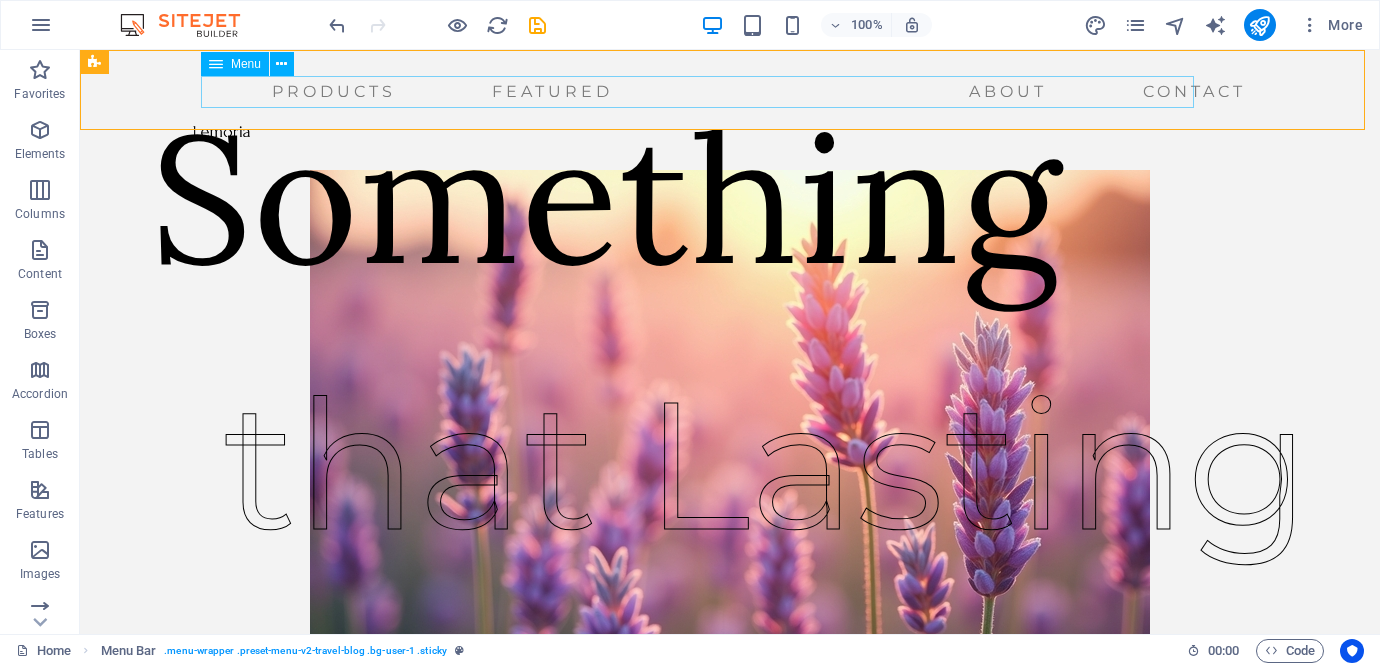 select on "2" 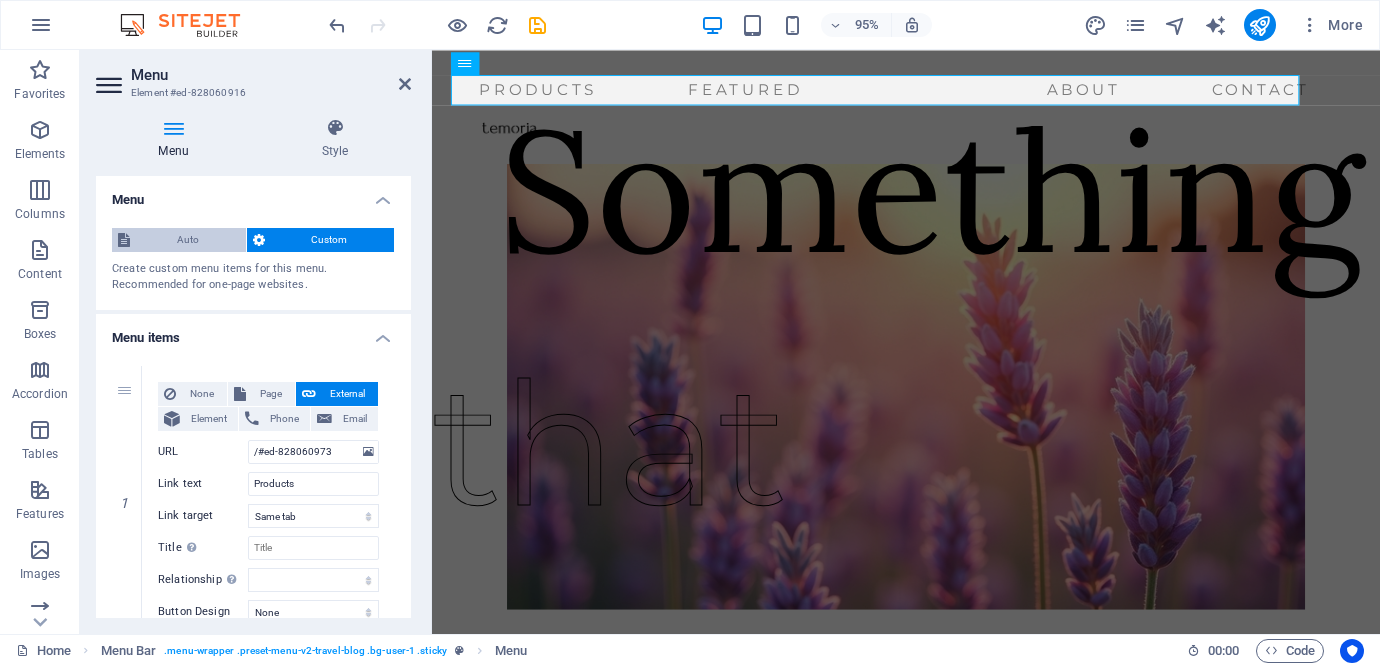 click on "Auto" at bounding box center [188, 240] 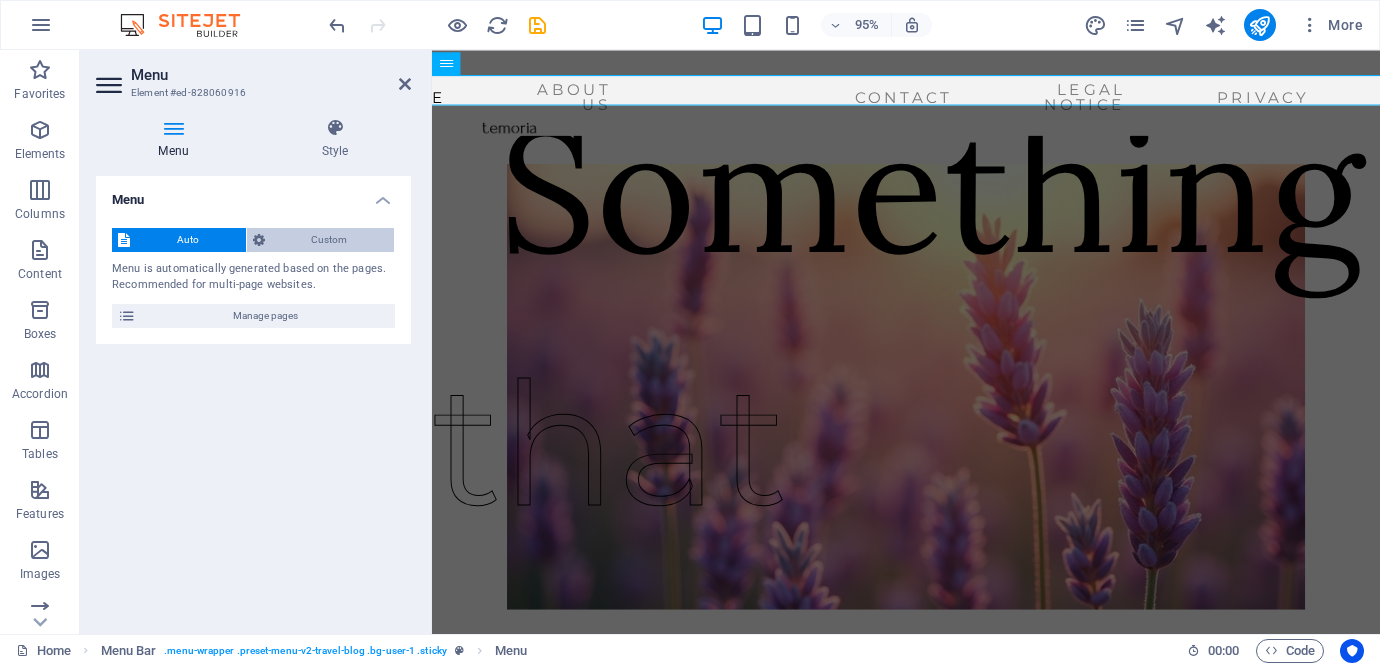 click on "Custom" at bounding box center (330, 240) 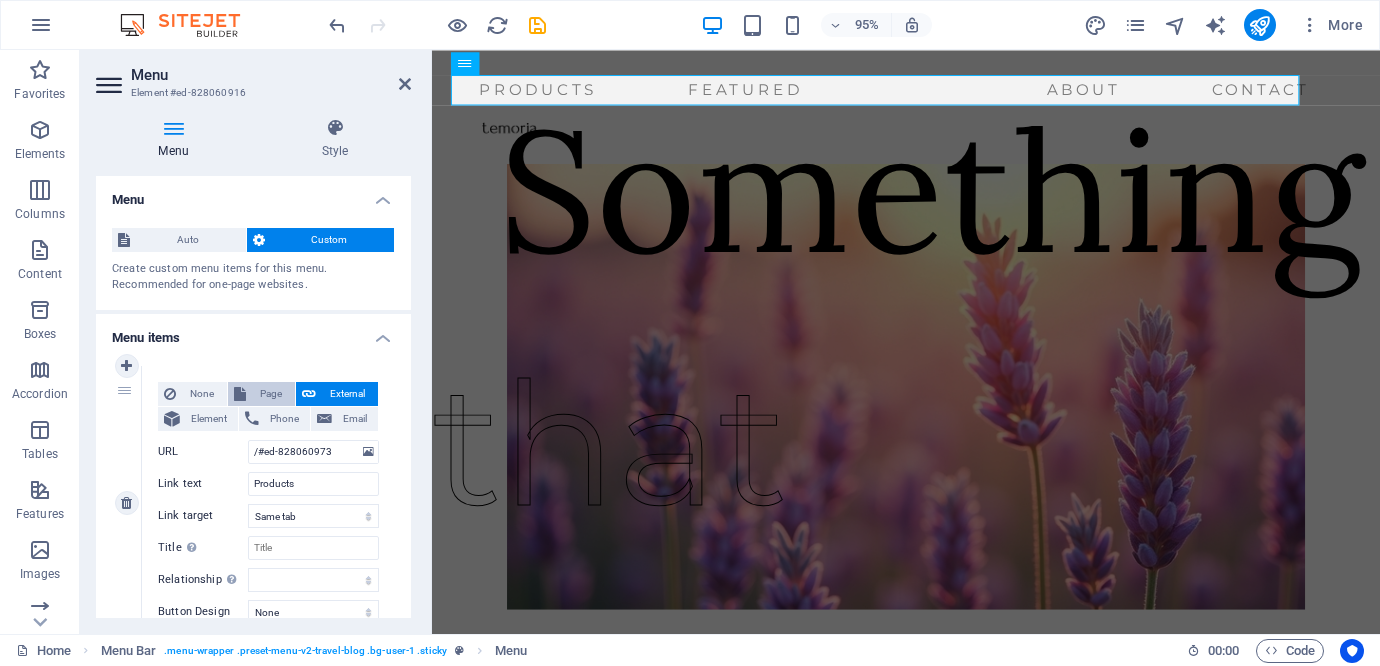 click on "Page" at bounding box center [270, 394] 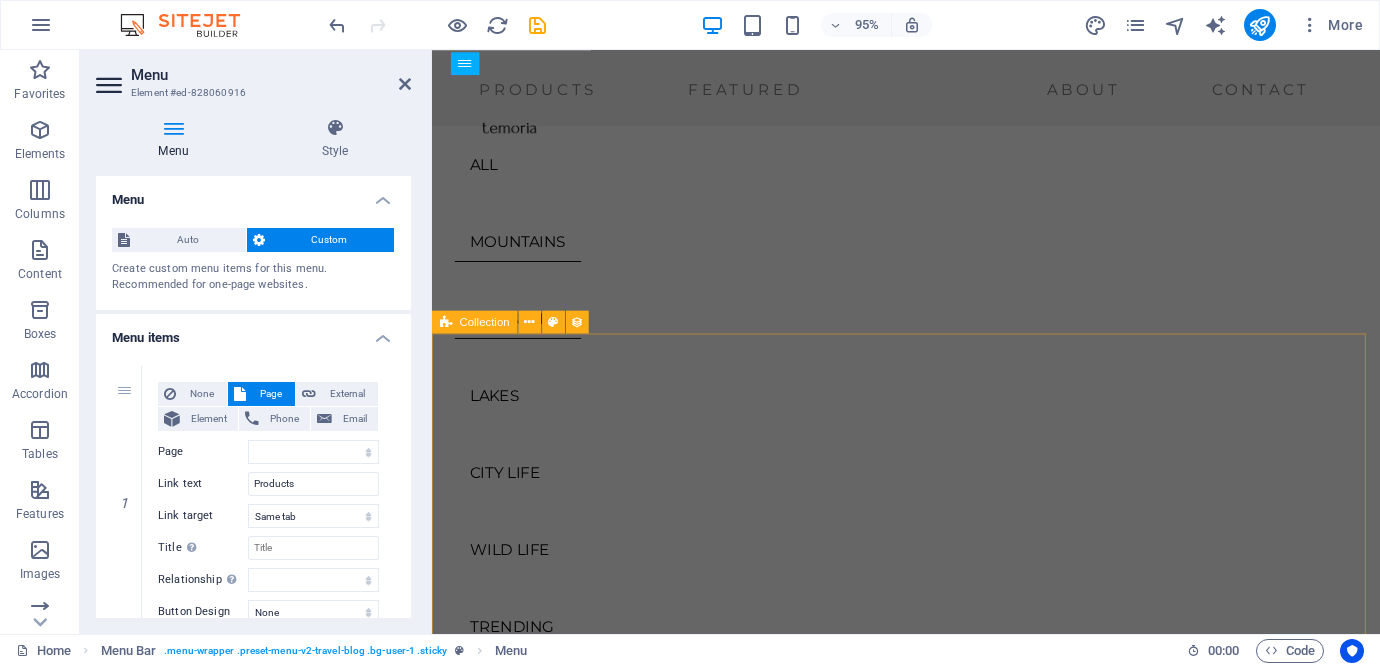 scroll, scrollTop: 713, scrollLeft: 0, axis: vertical 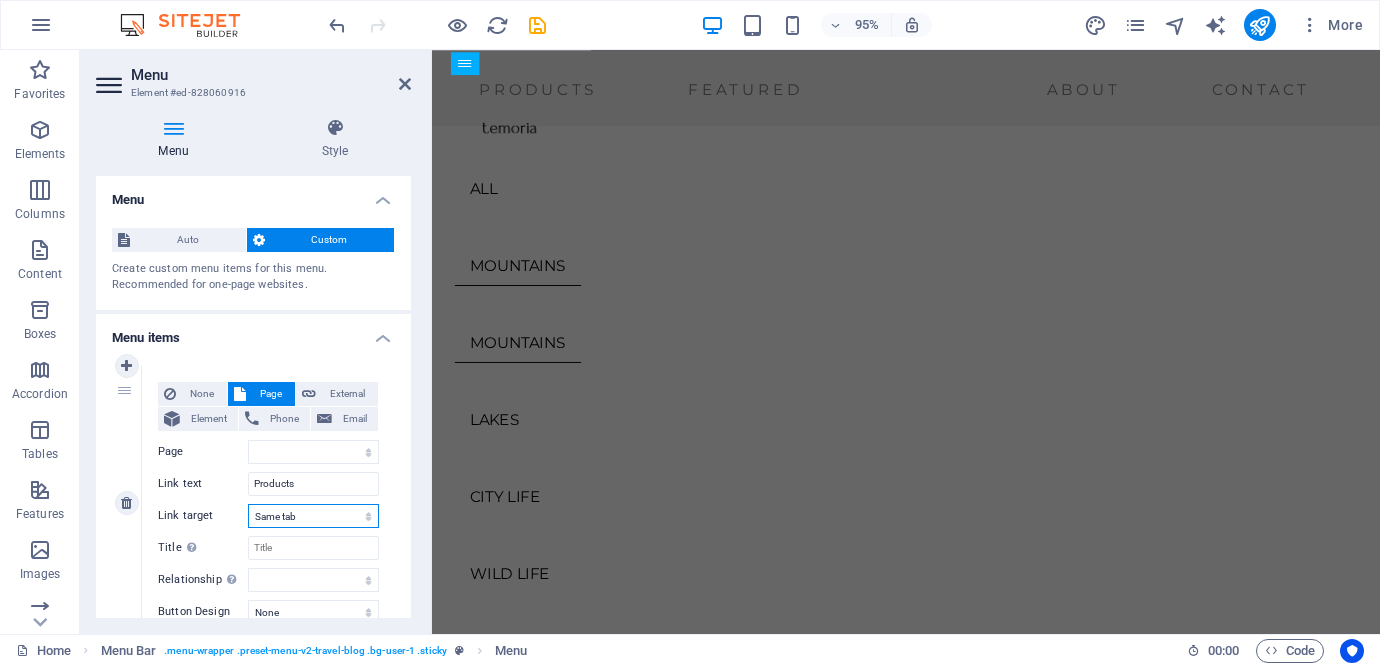 click on "New tab Same tab Overlay" at bounding box center (313, 516) 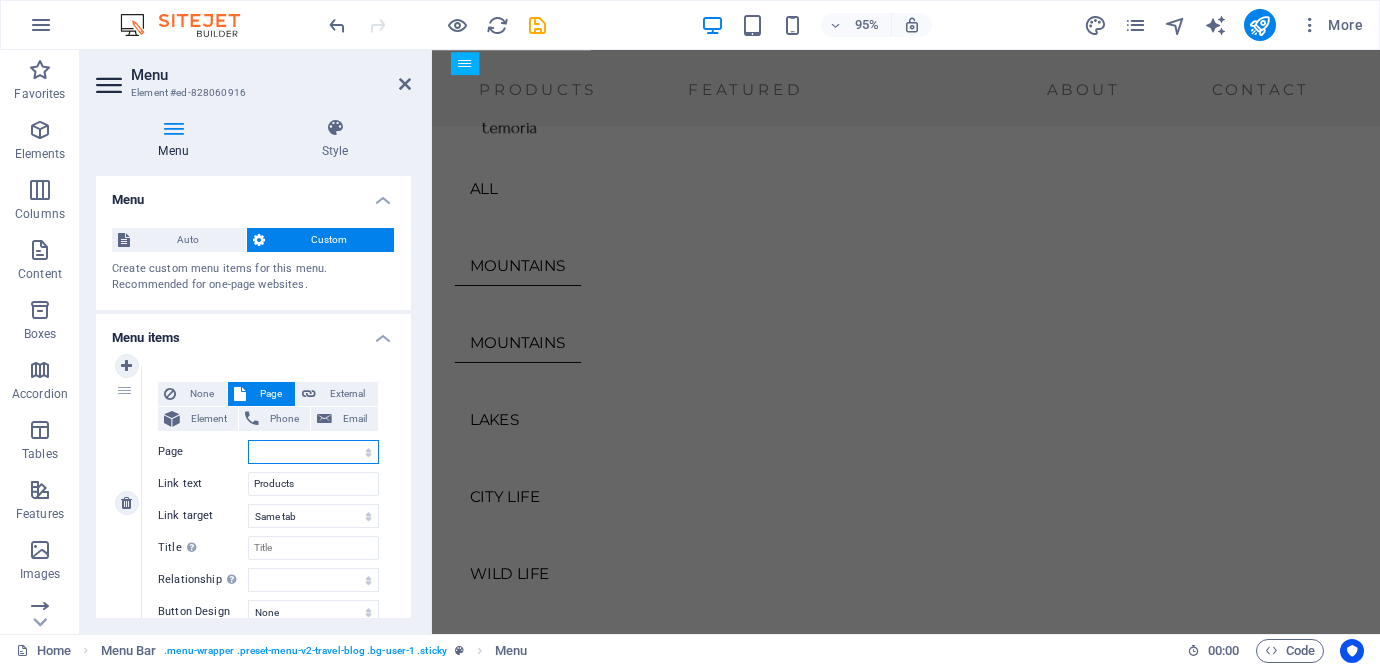 click on "Home About Us Contact Legal Notice Privacy" at bounding box center (313, 452) 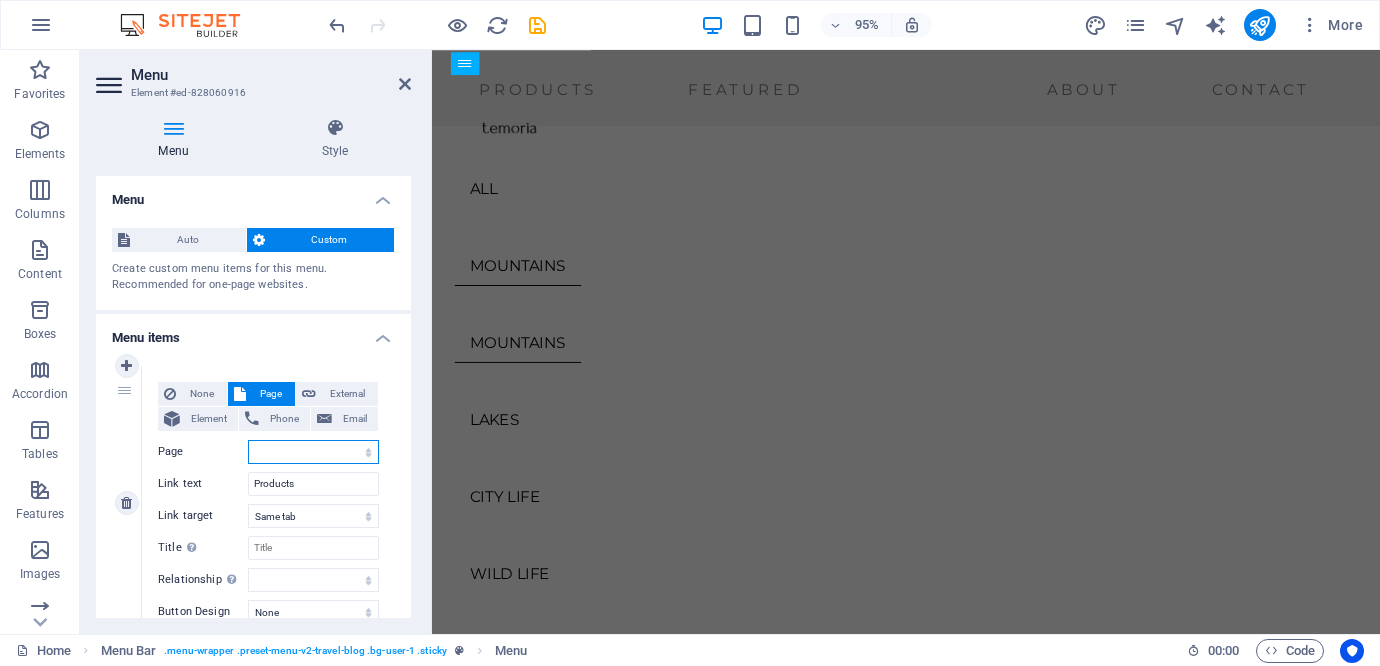 select on "0" 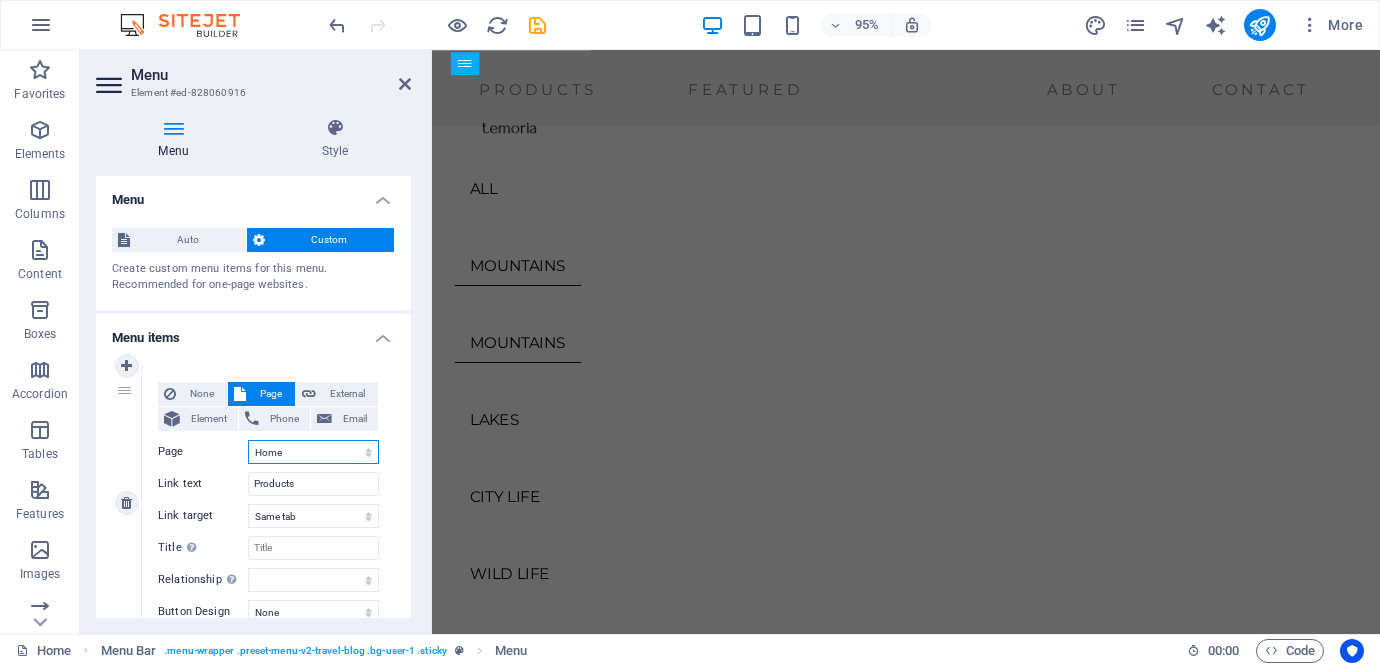 select 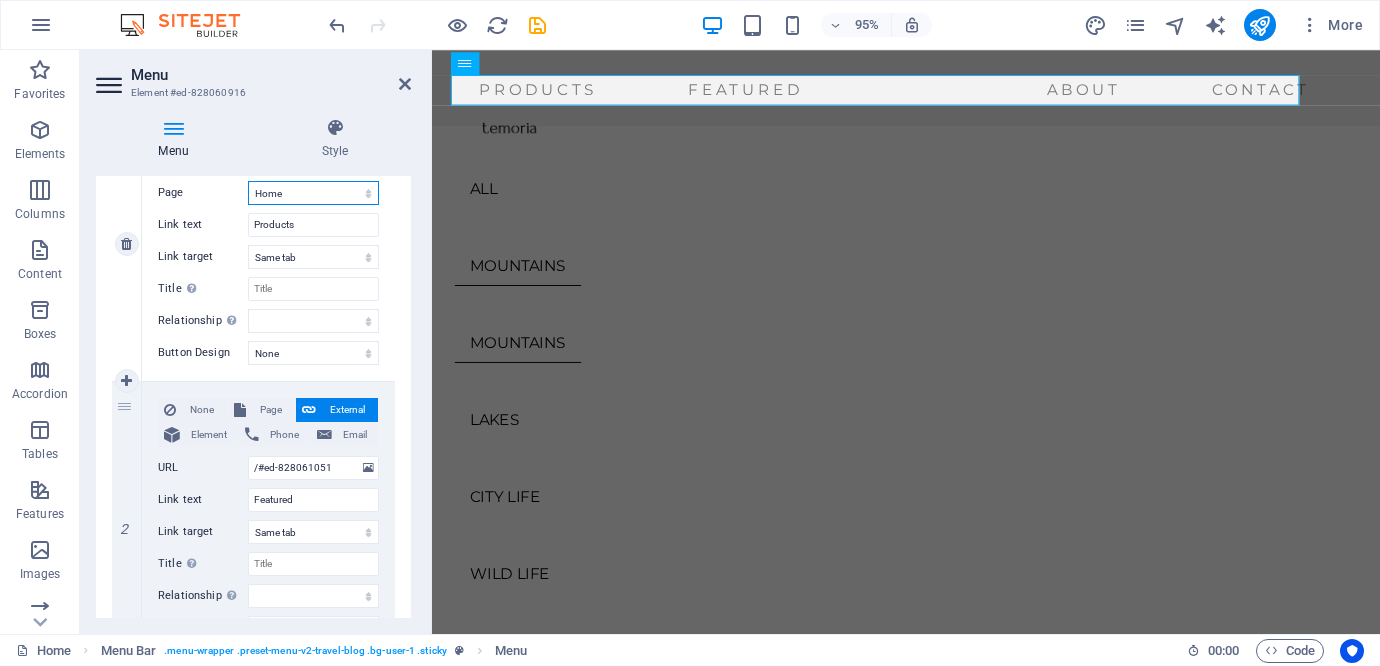 scroll, scrollTop: 0, scrollLeft: 0, axis: both 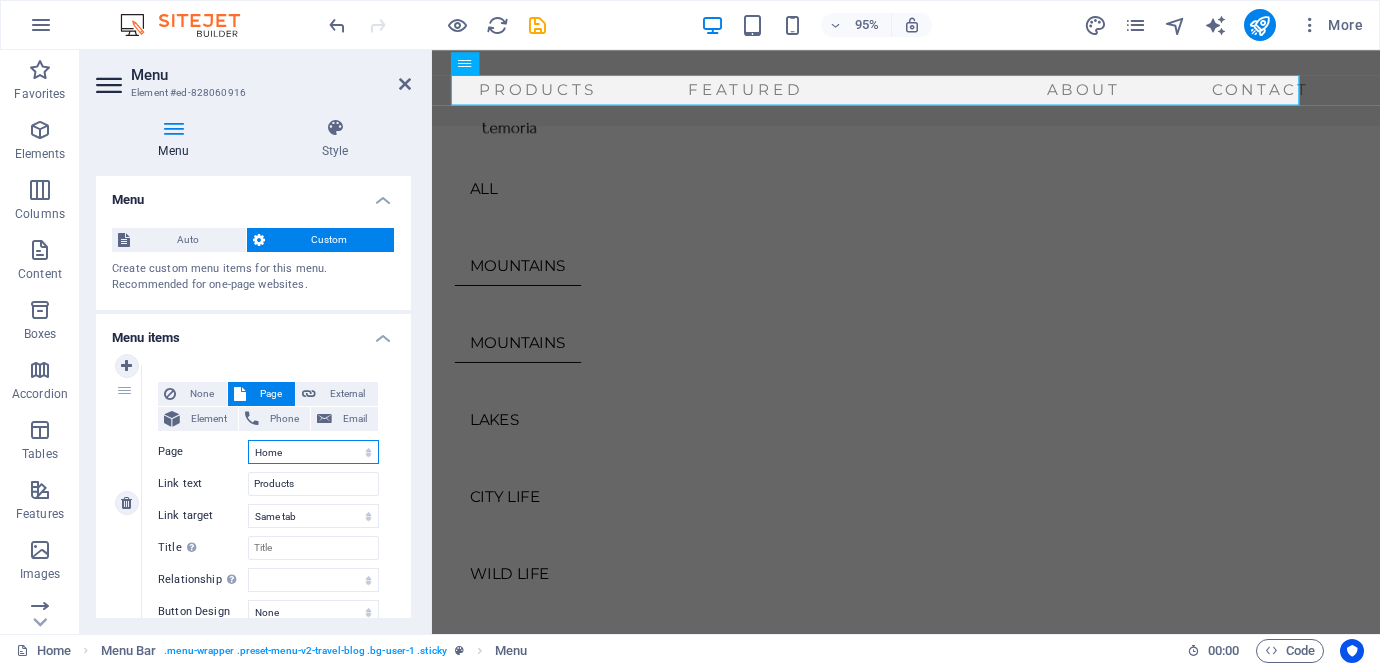 click on "Home About Us Contact Legal Notice Privacy" at bounding box center (313, 452) 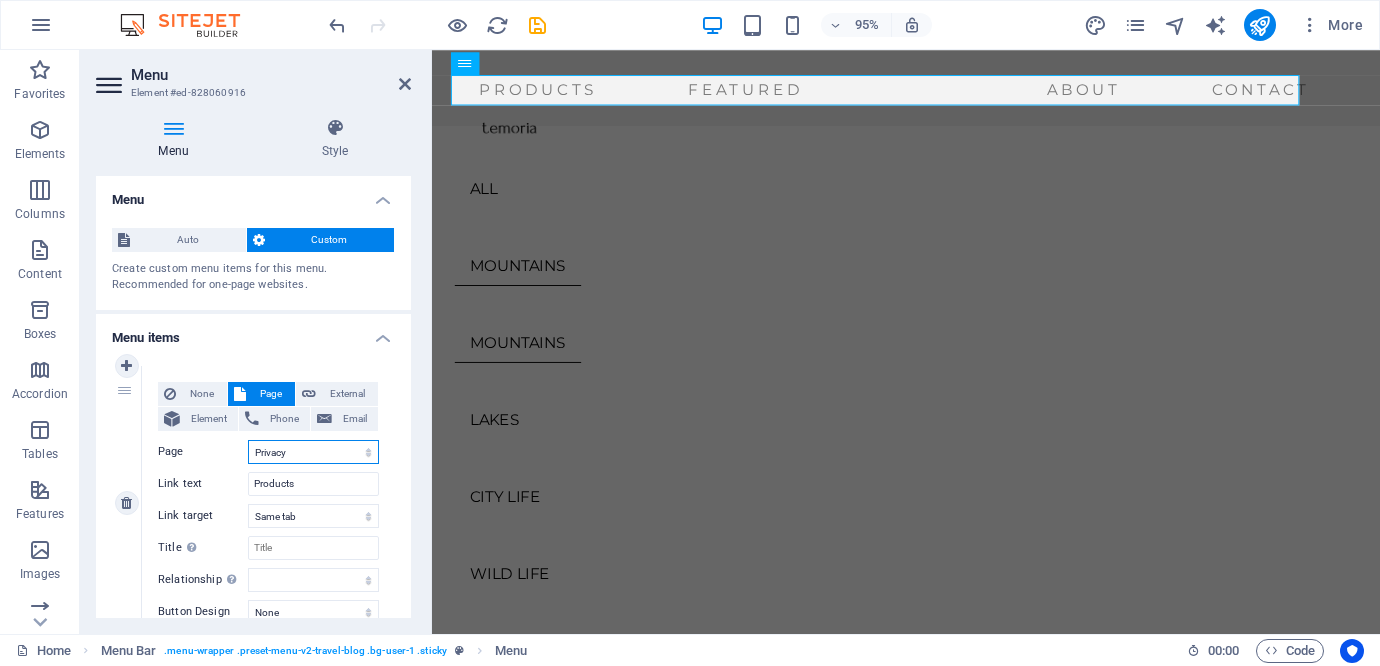 select 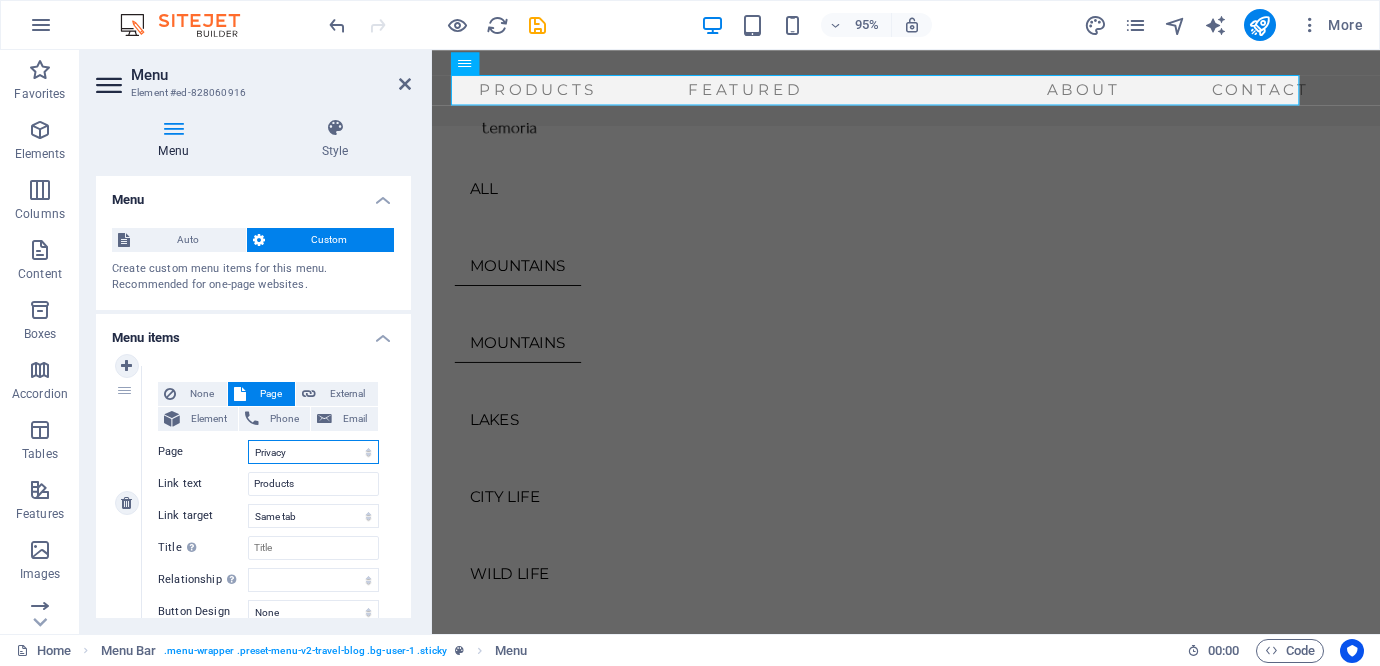 click on "Home About Us Contact Legal Notice Privacy" at bounding box center [313, 452] 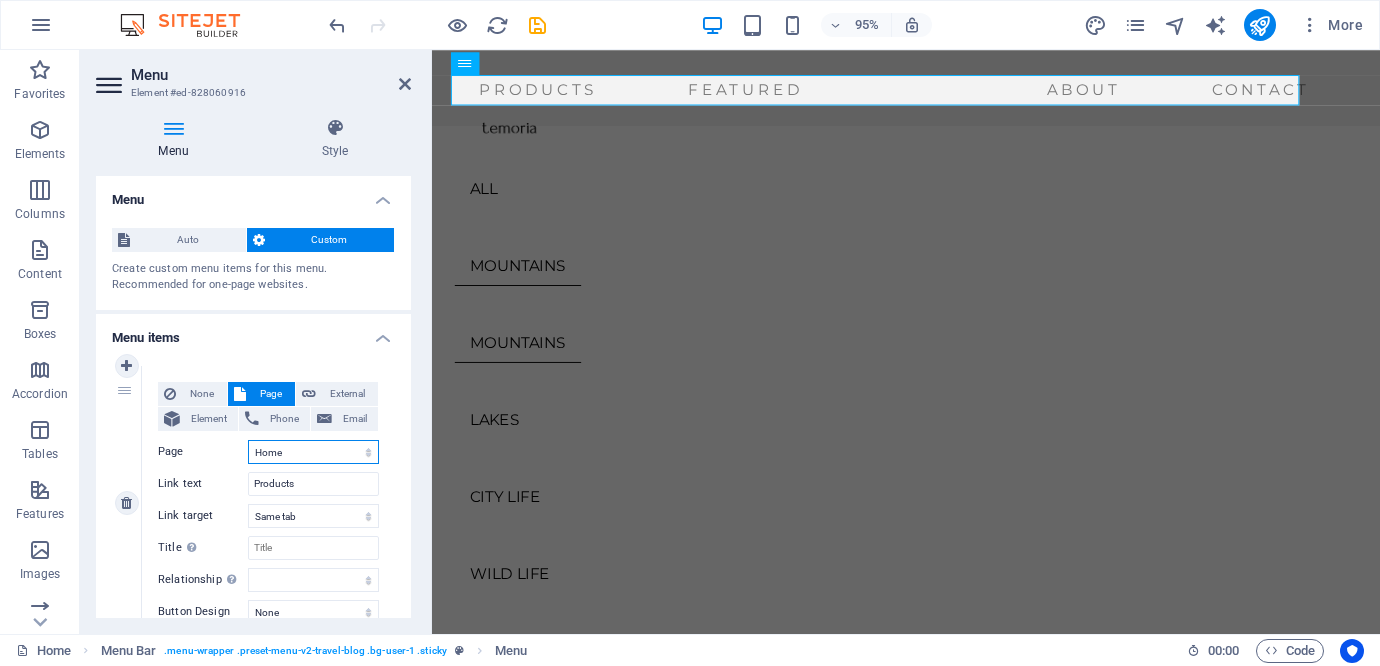 select 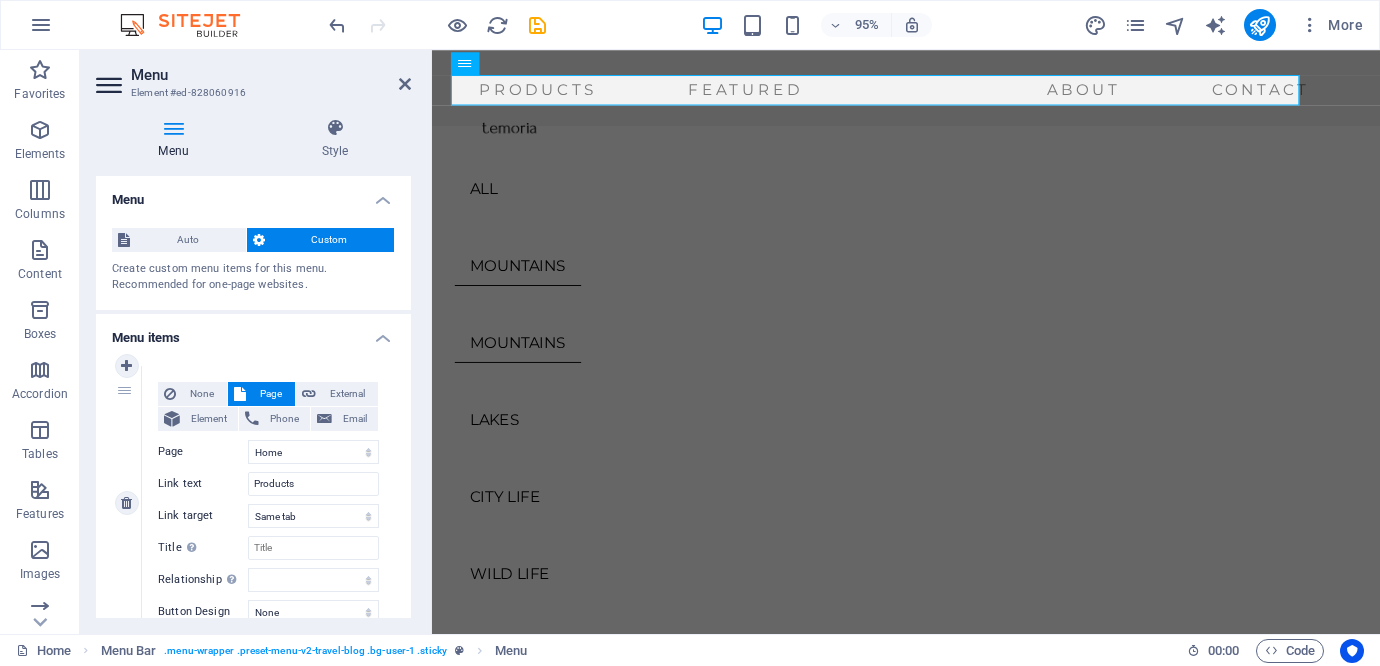 click on "Link text" at bounding box center (203, 484) 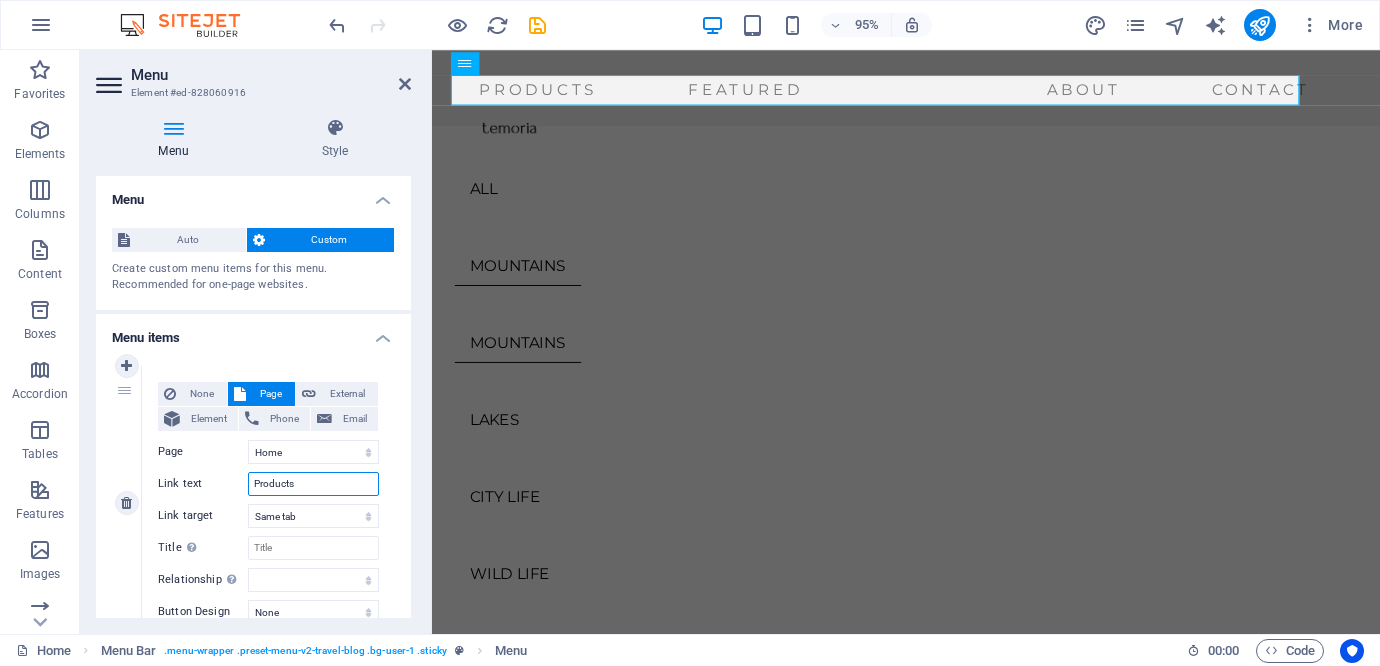 click on "Products" at bounding box center [313, 484] 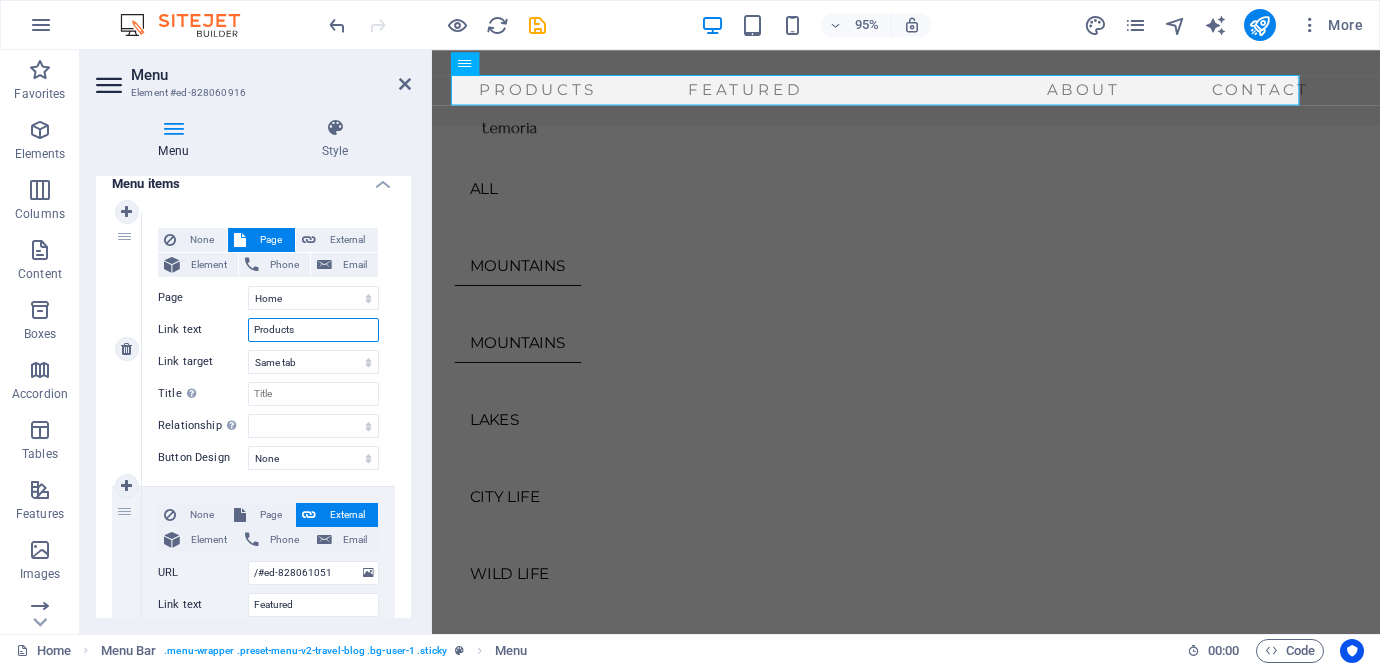 scroll, scrollTop: 168, scrollLeft: 0, axis: vertical 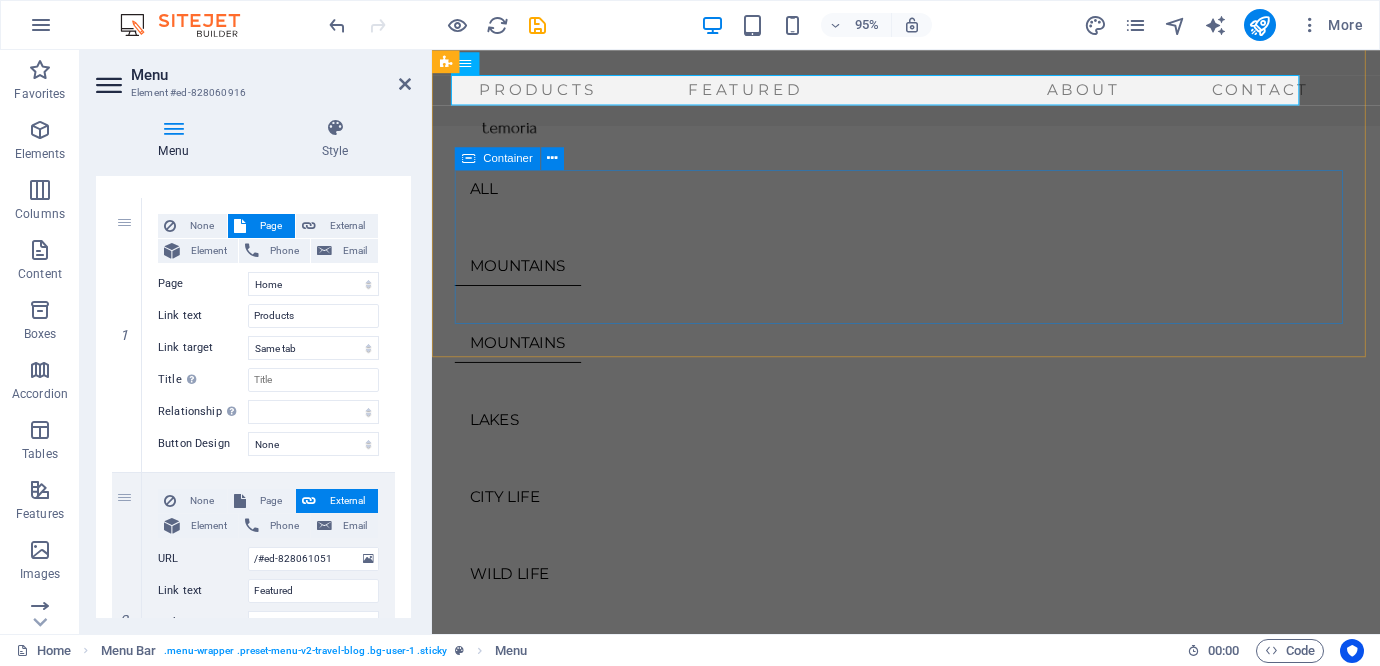 click on "ALL MOUNTAINS MOUNTAINS LAKES CITY LIFE WILD LIFE TRENDING" at bounding box center (931, 439) 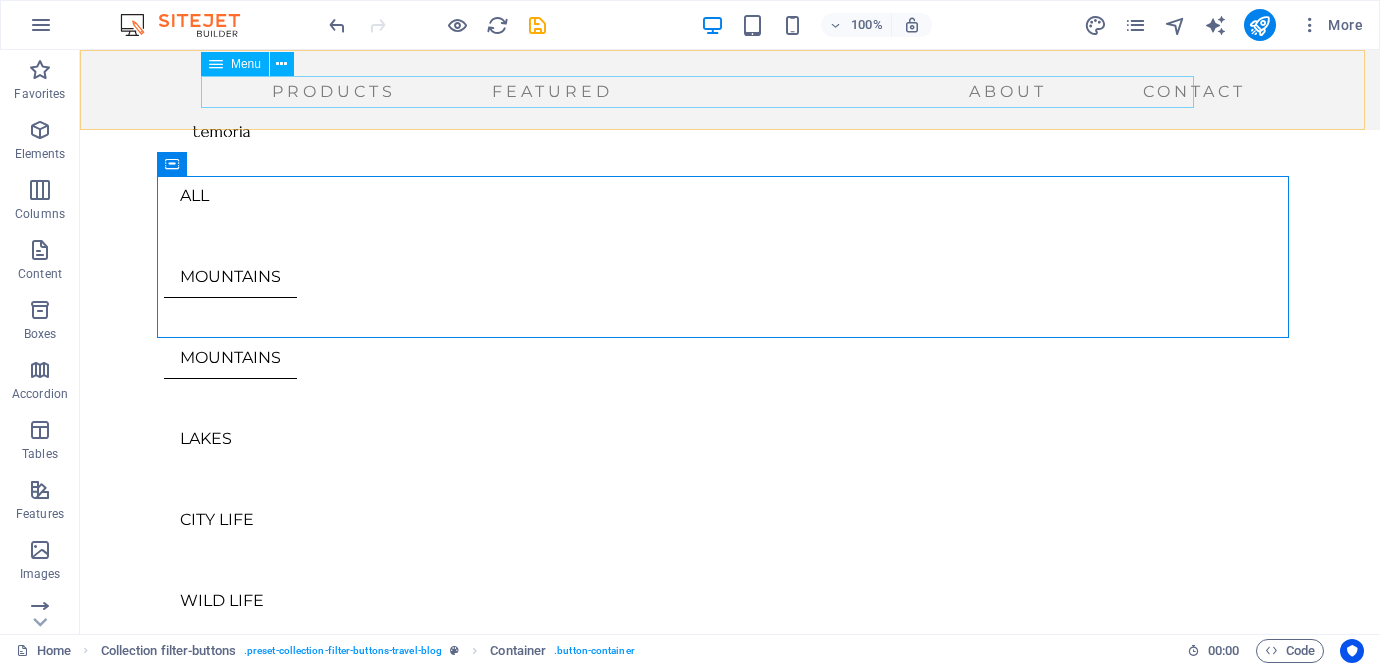 click on "Products Featured About Contact" at bounding box center (705, 92) 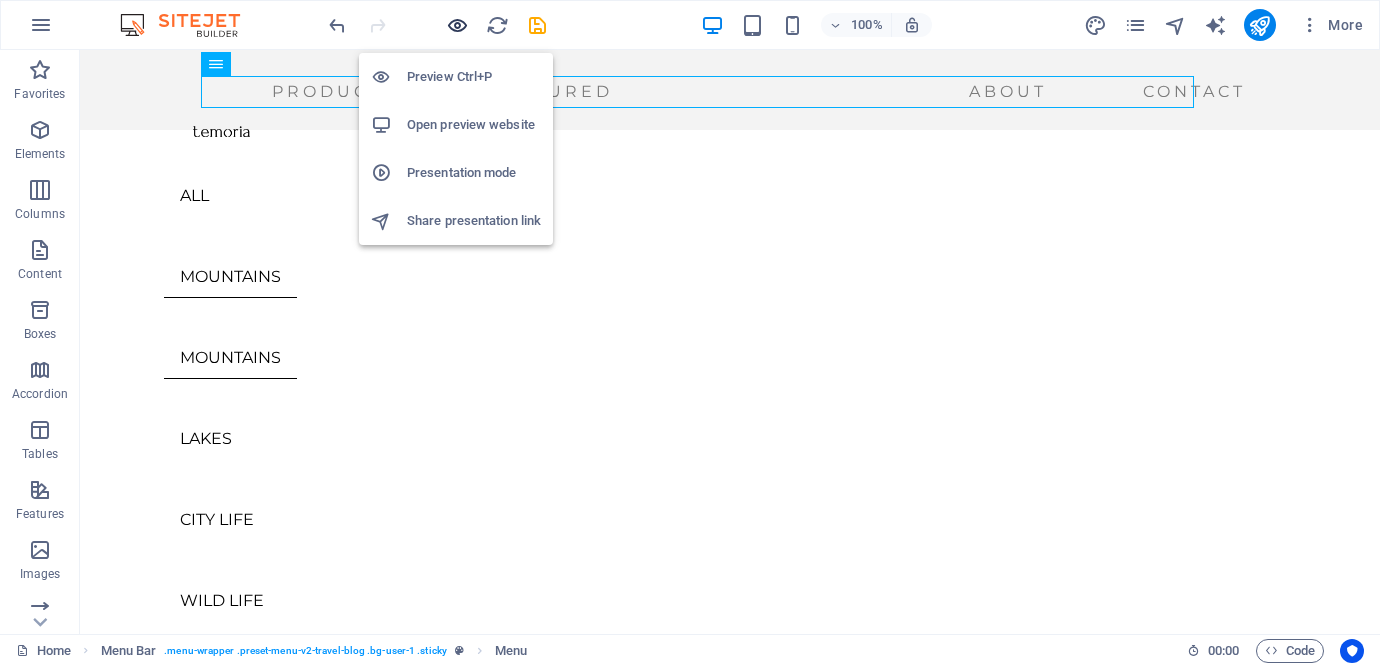 click at bounding box center [457, 25] 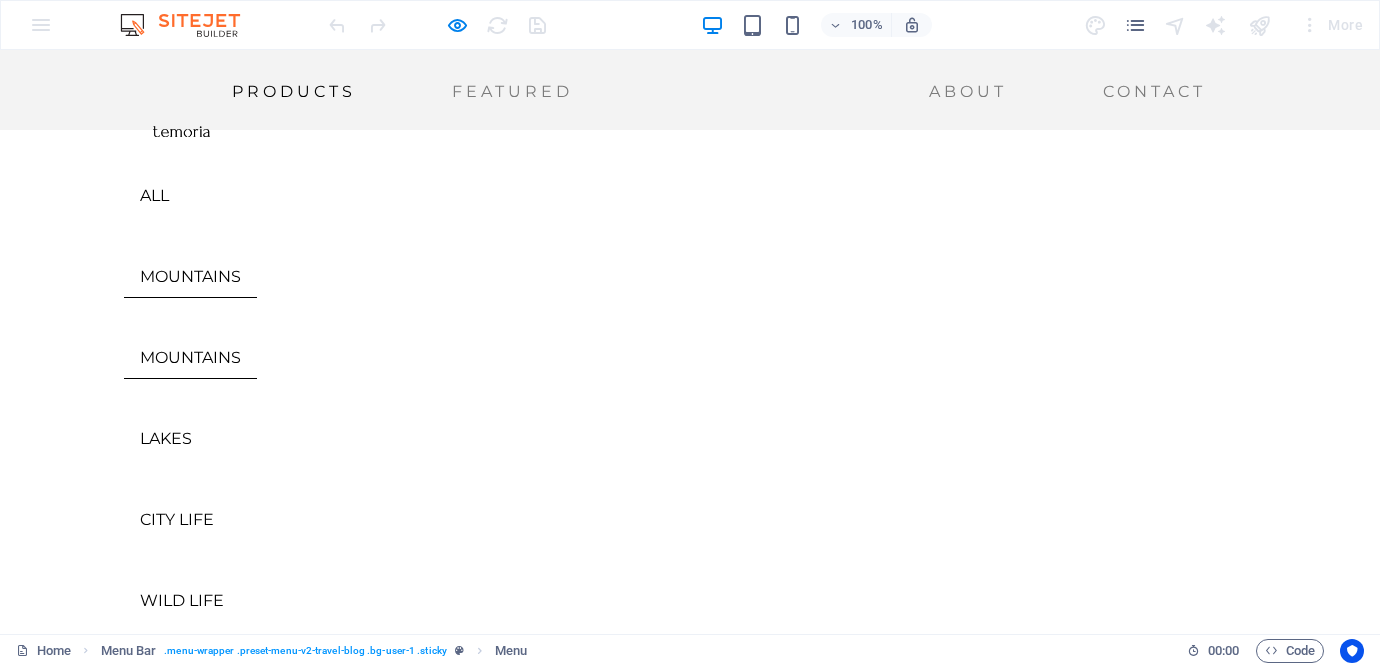 click on "Products" at bounding box center (294, 92) 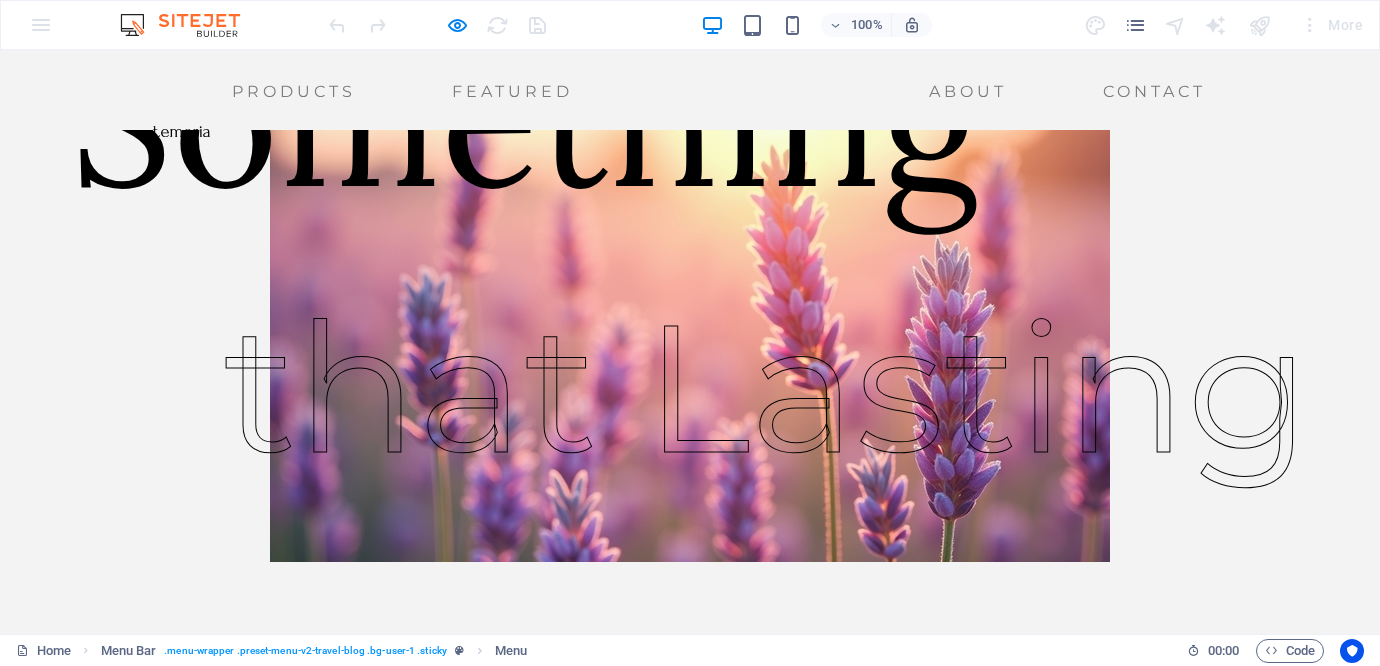 scroll, scrollTop: 0, scrollLeft: 0, axis: both 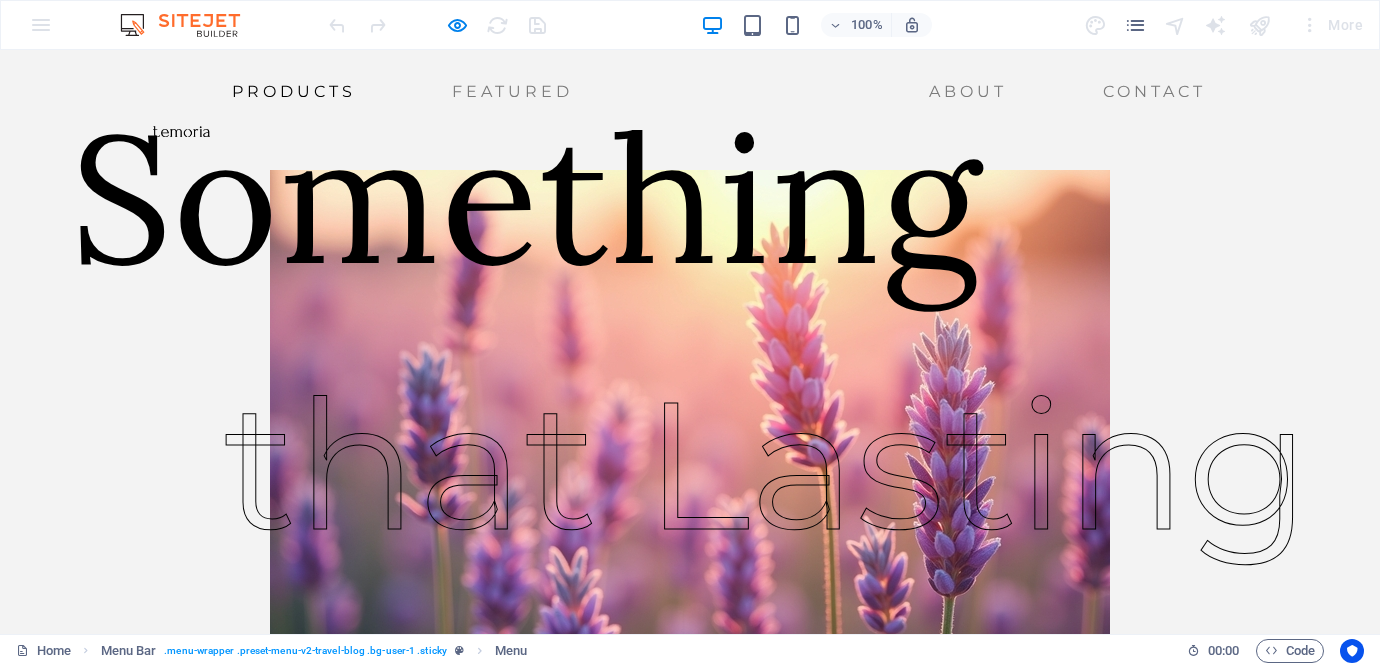 click on "Products" at bounding box center [294, 92] 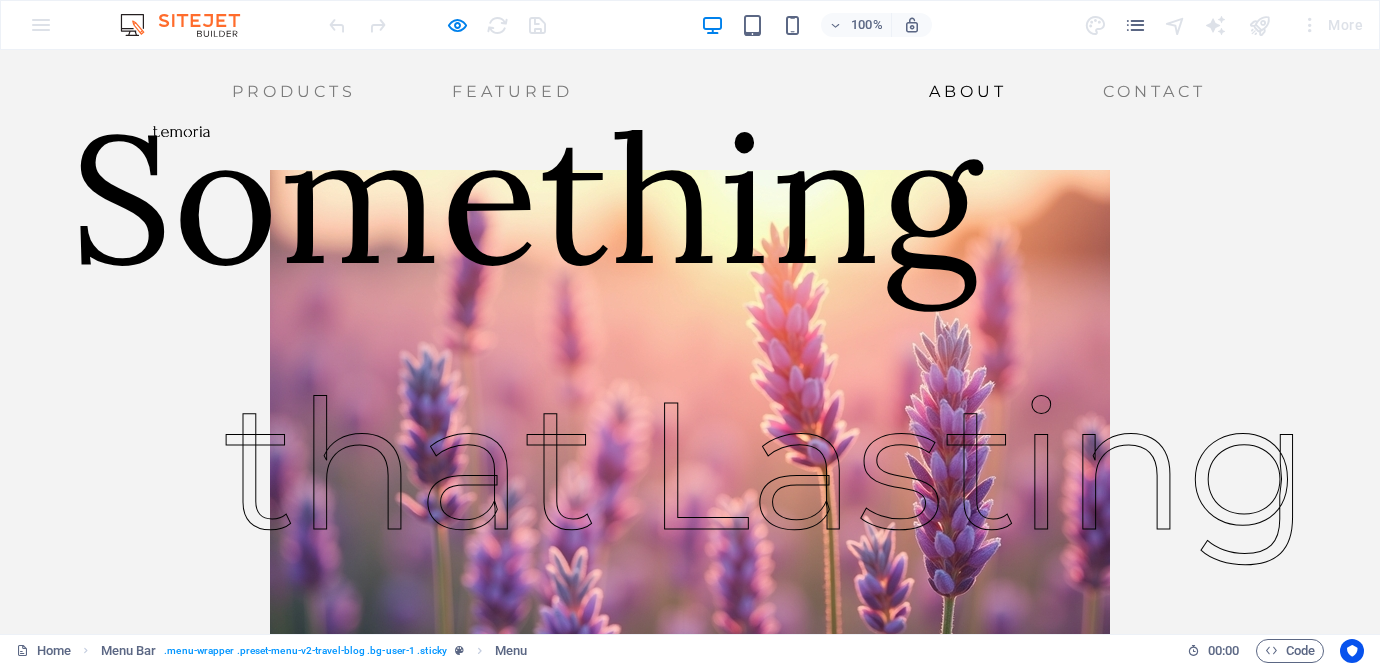 click on "About" at bounding box center (968, 92) 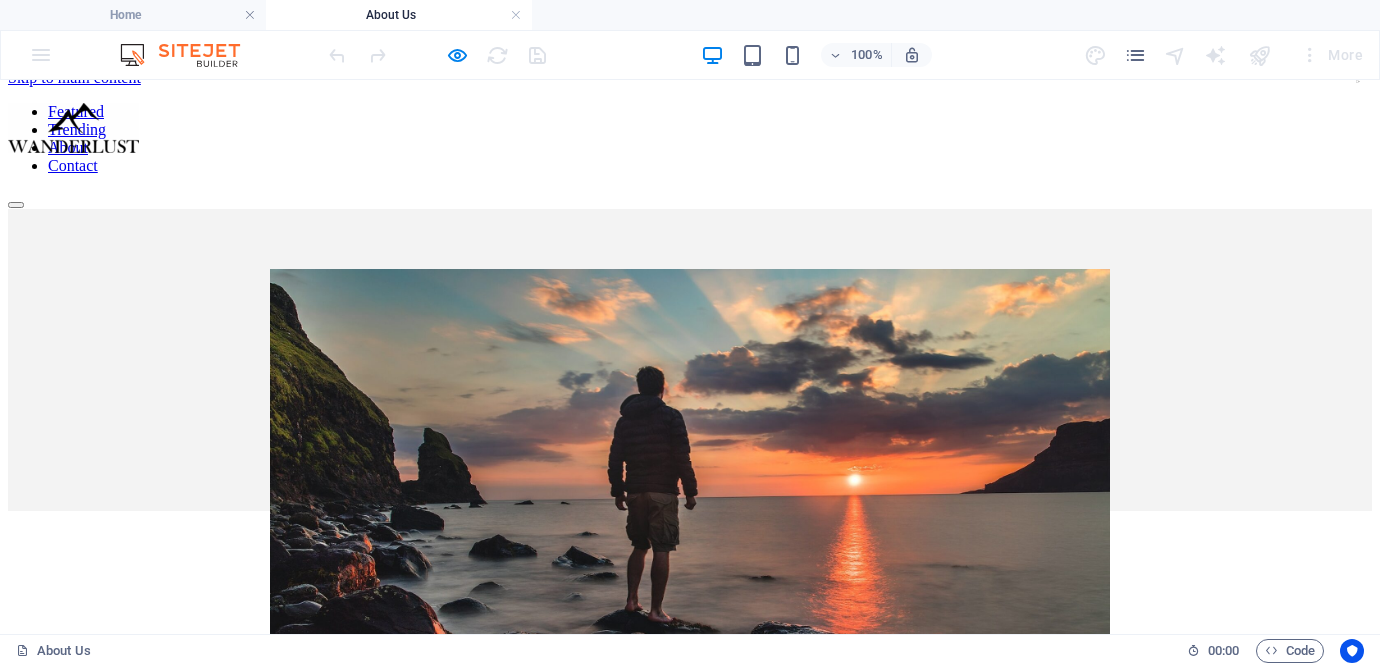 scroll, scrollTop: 0, scrollLeft: 0, axis: both 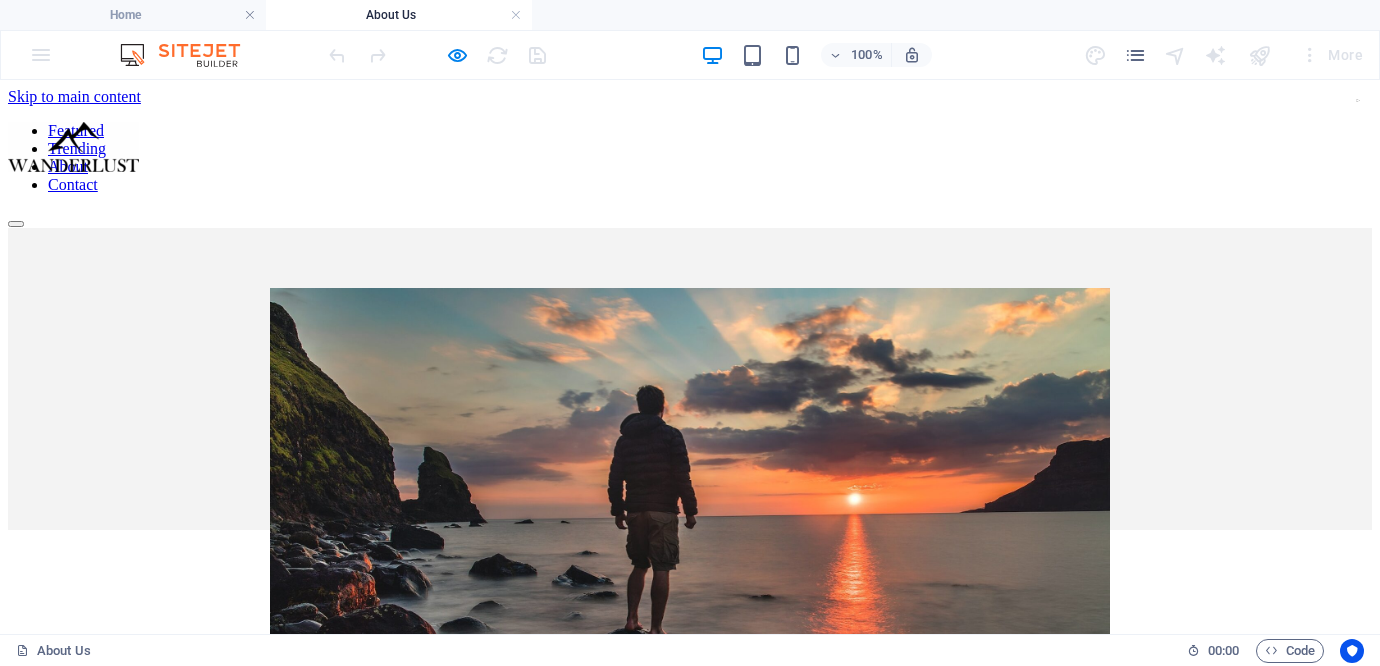 click on "Featured Trending About Contact" at bounding box center (690, 158) 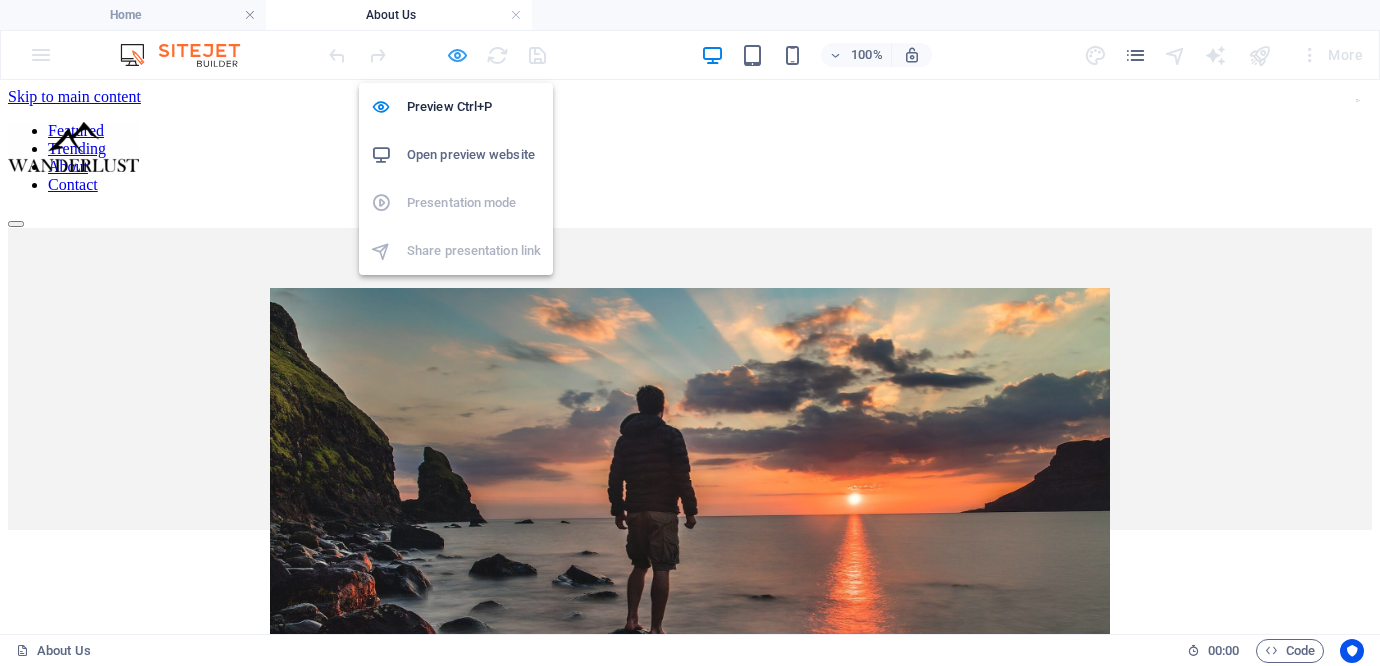 click at bounding box center [457, 55] 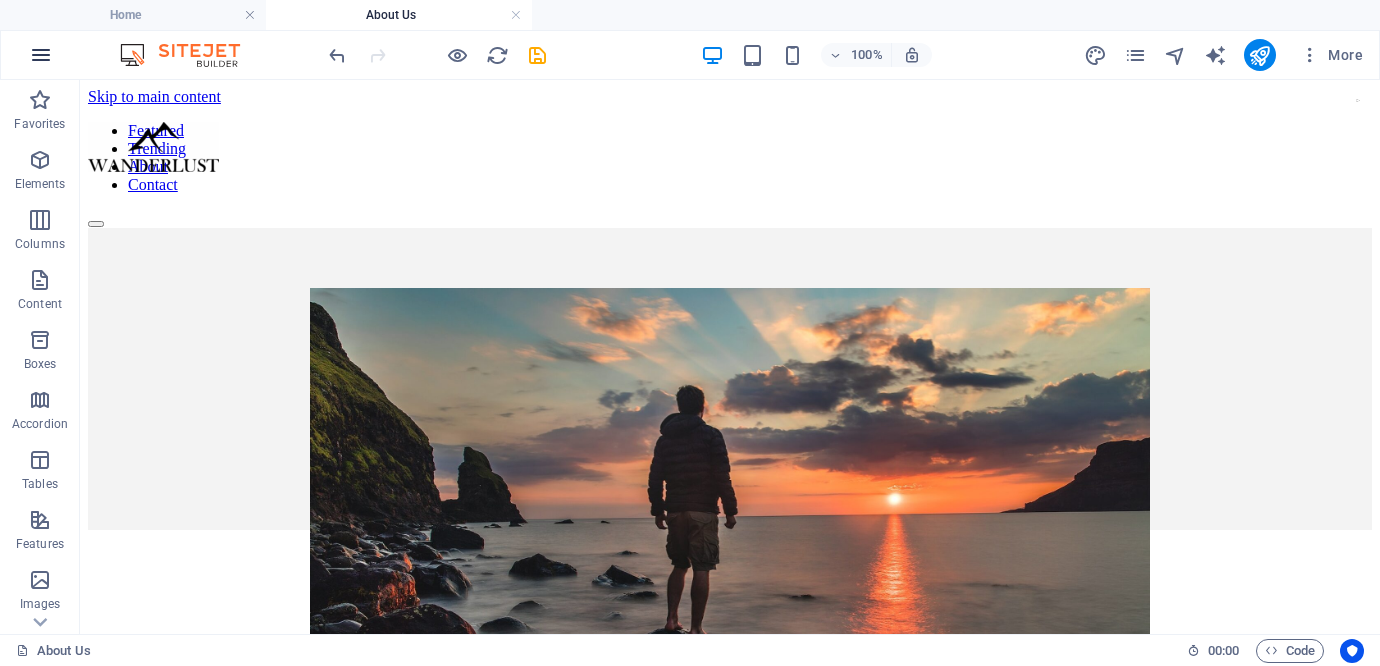 click at bounding box center [41, 55] 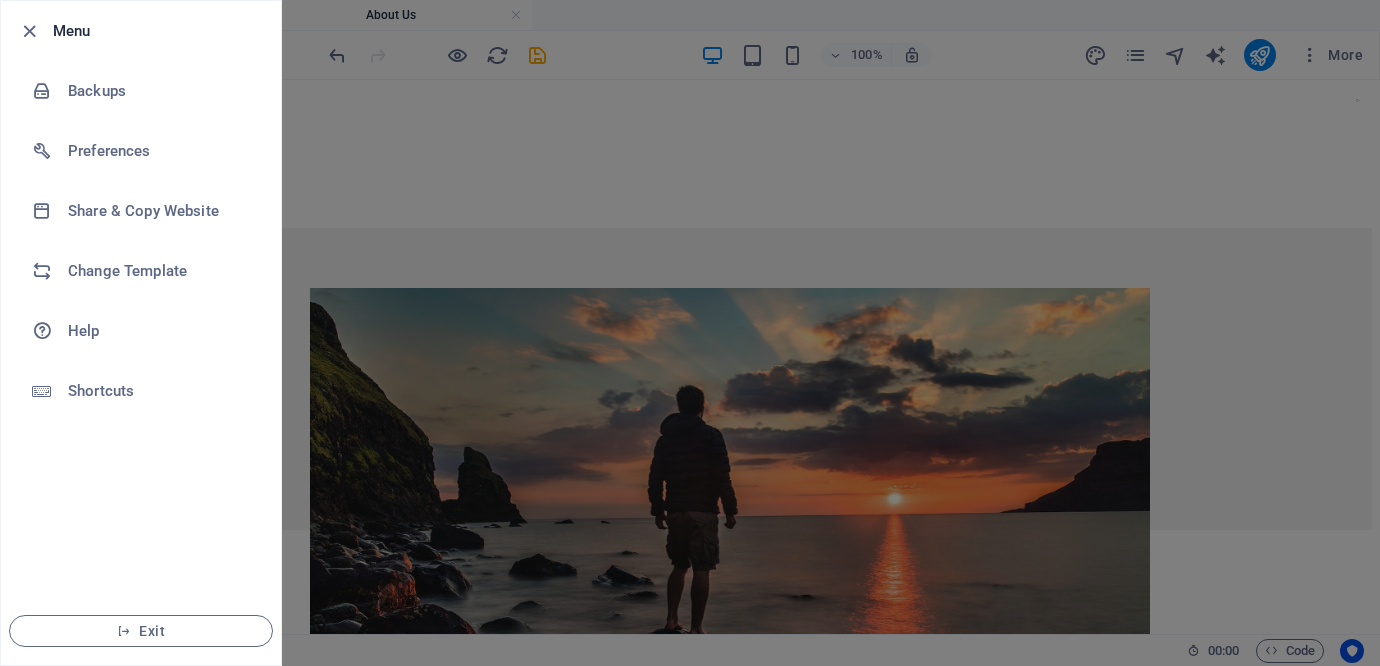 click at bounding box center (690, 333) 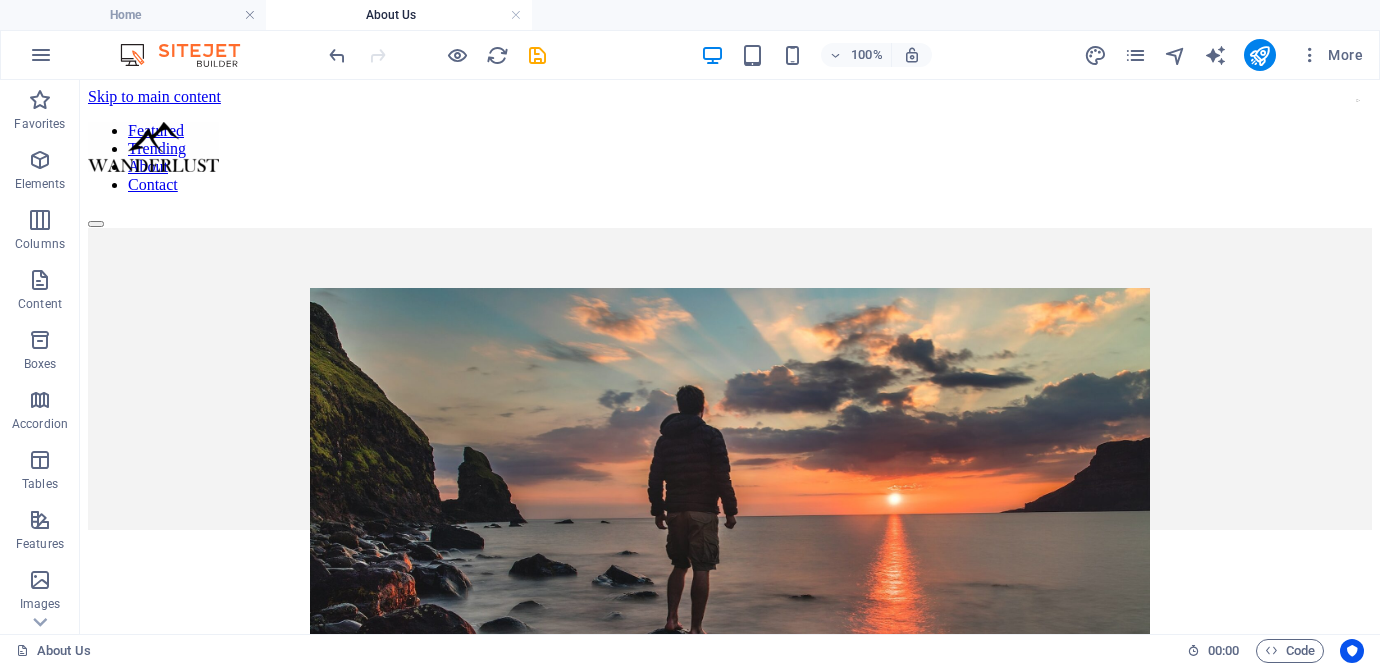 click on "About Us" at bounding box center [399, 15] 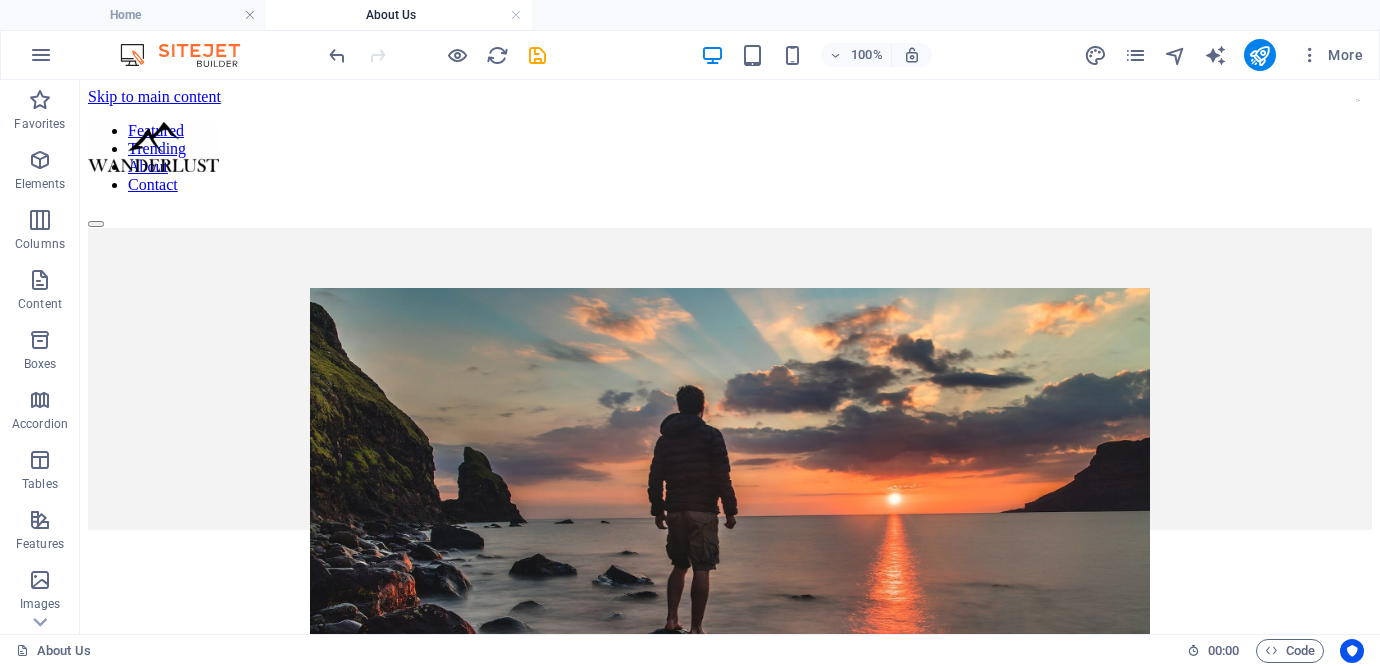 click on "About Us" at bounding box center [399, 15] 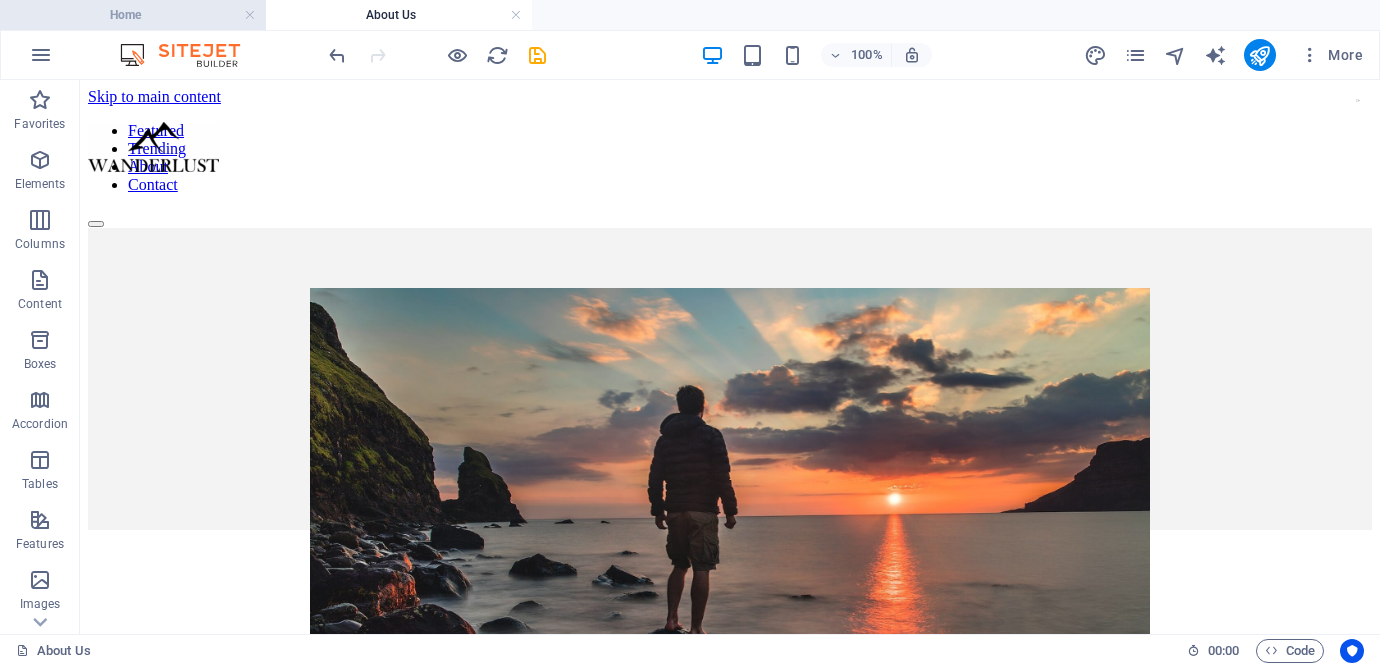 click on "Home" at bounding box center [133, 15] 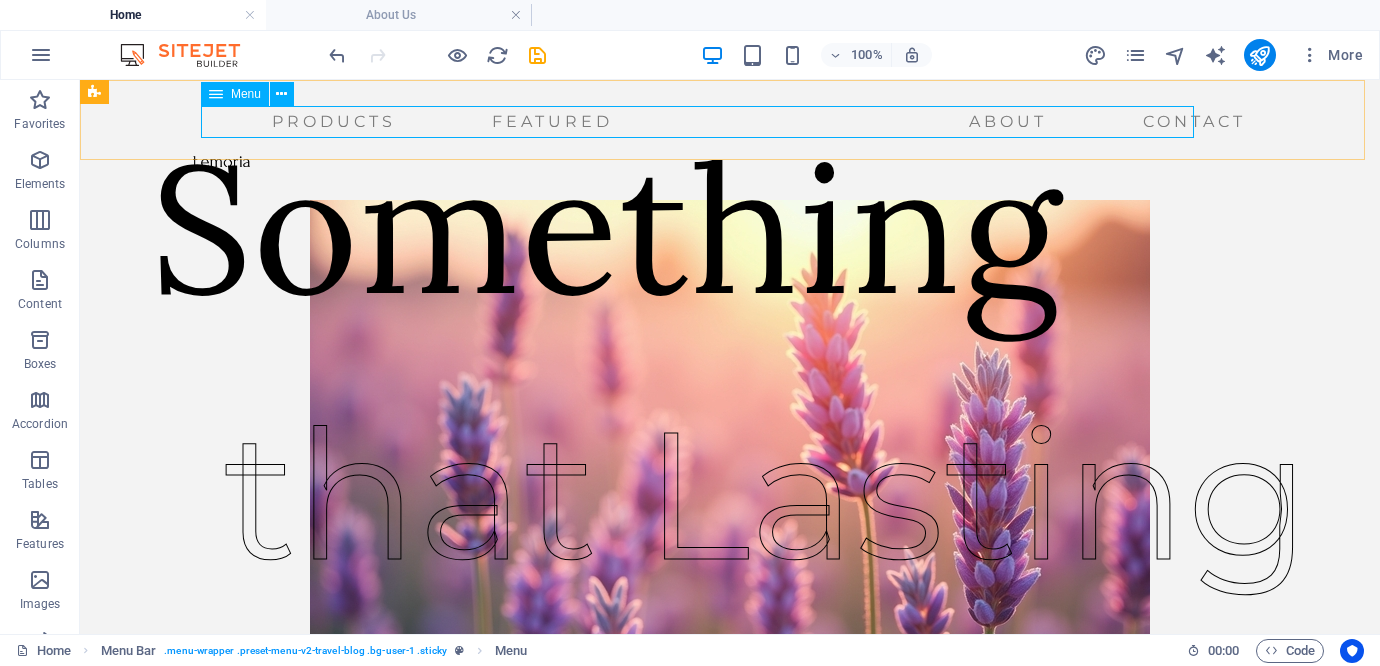 click on "Products Featured About Contact" at bounding box center [705, 122] 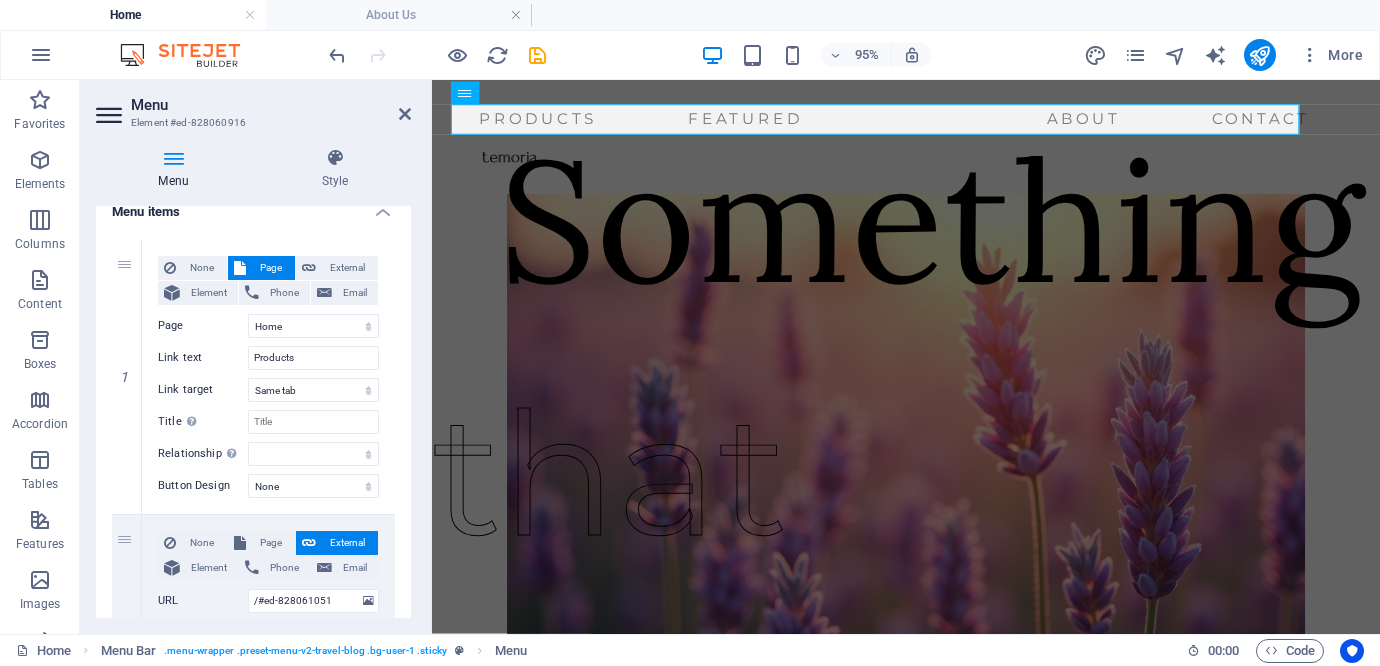 scroll, scrollTop: 167, scrollLeft: 0, axis: vertical 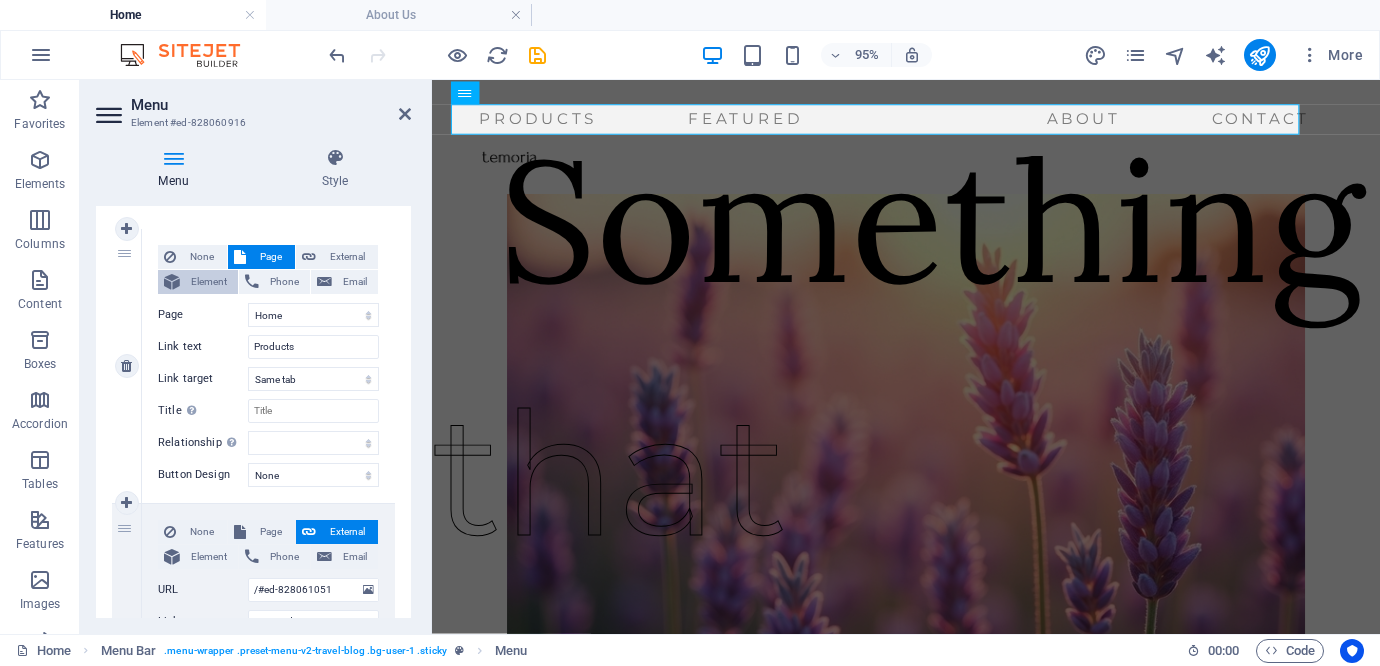 click on "Element" at bounding box center [209, 282] 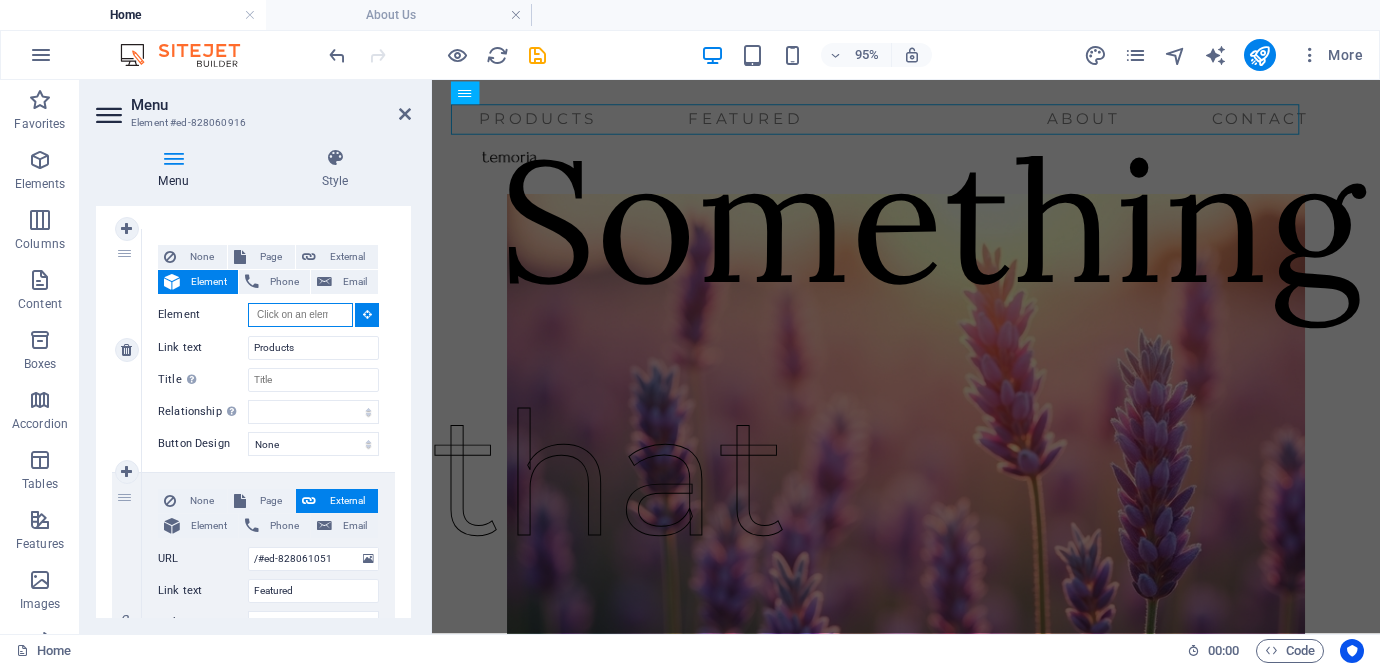 click on "Element" at bounding box center (300, 315) 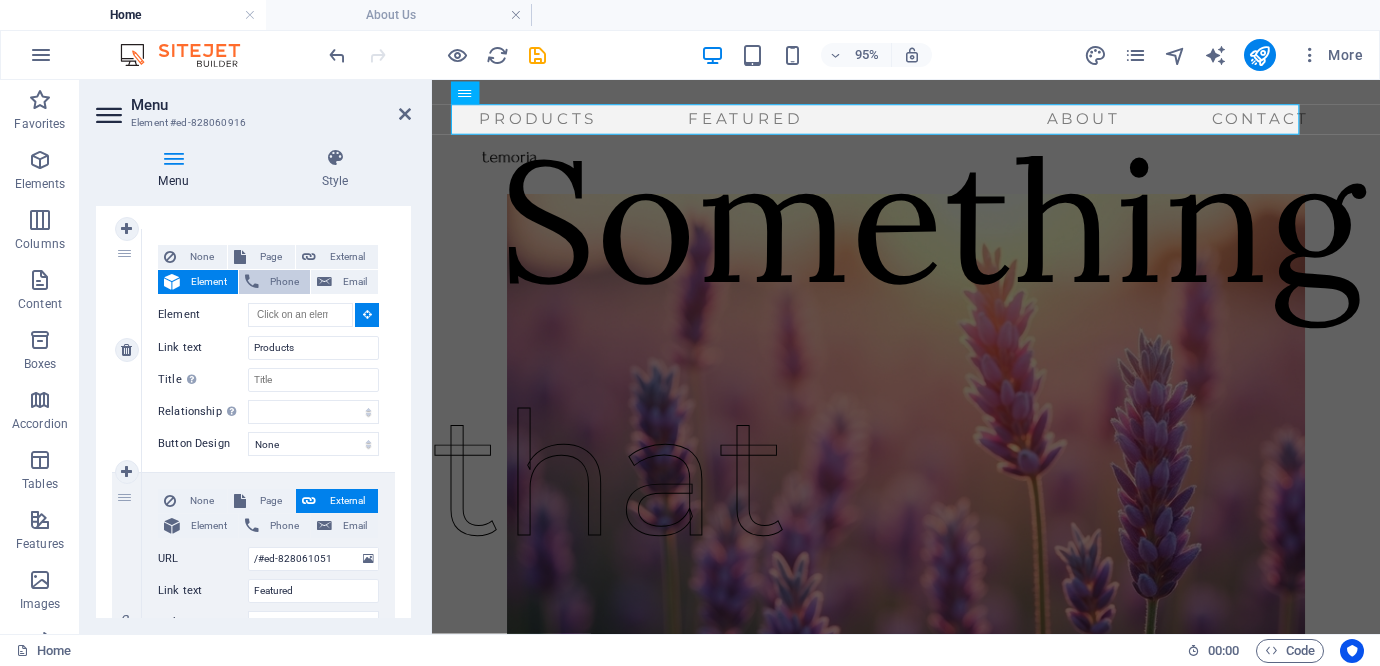 click on "Phone" at bounding box center [284, 282] 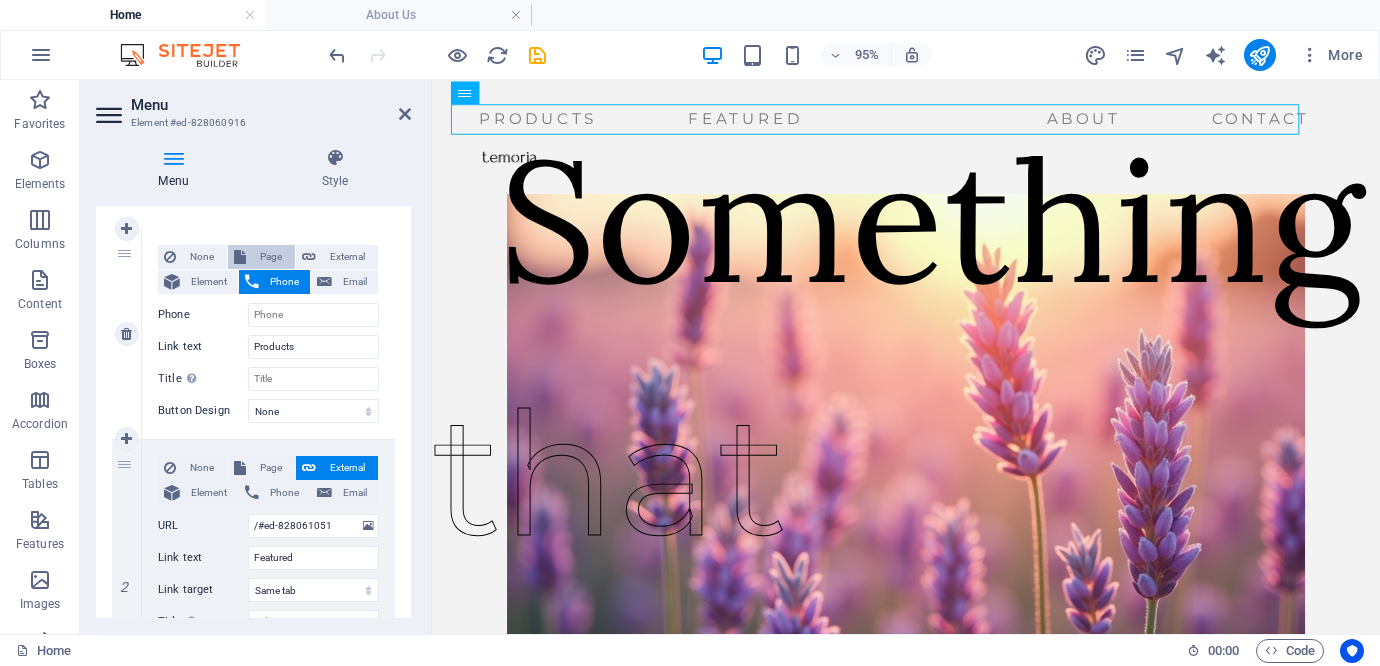 click on "Page" at bounding box center (270, 257) 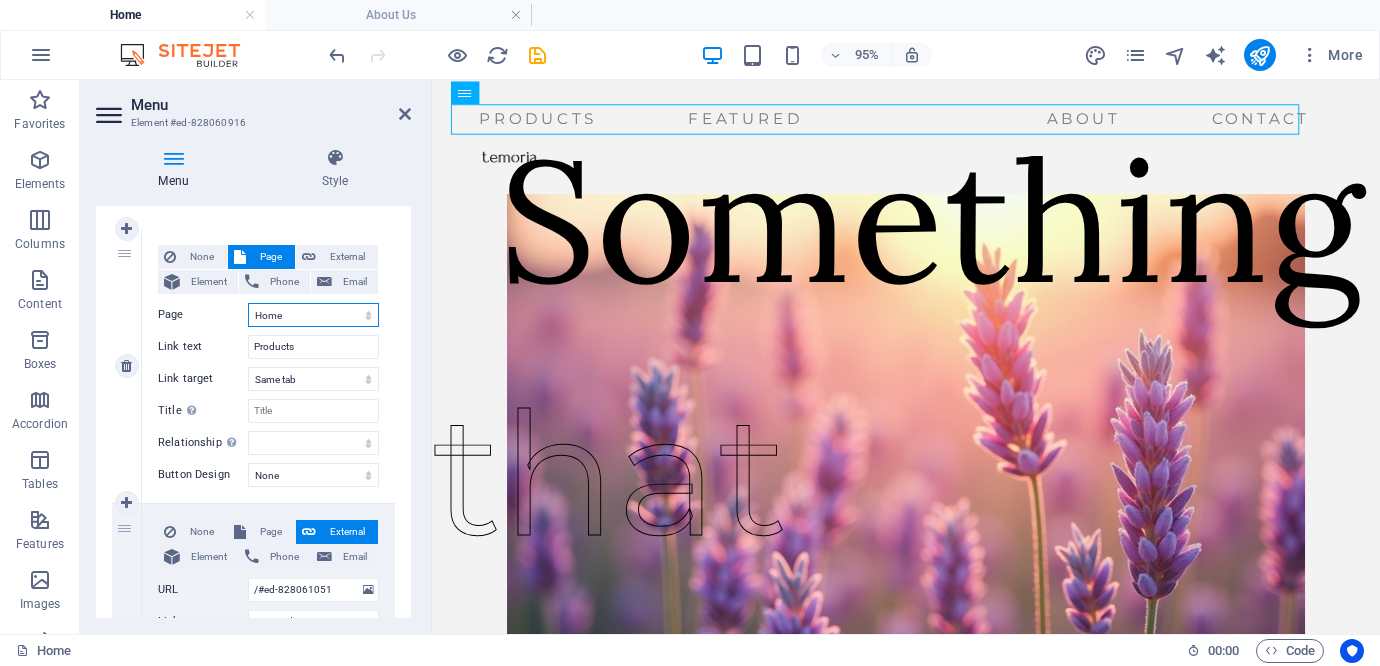 click on "Home About Us Contact Legal Notice Privacy" at bounding box center [313, 315] 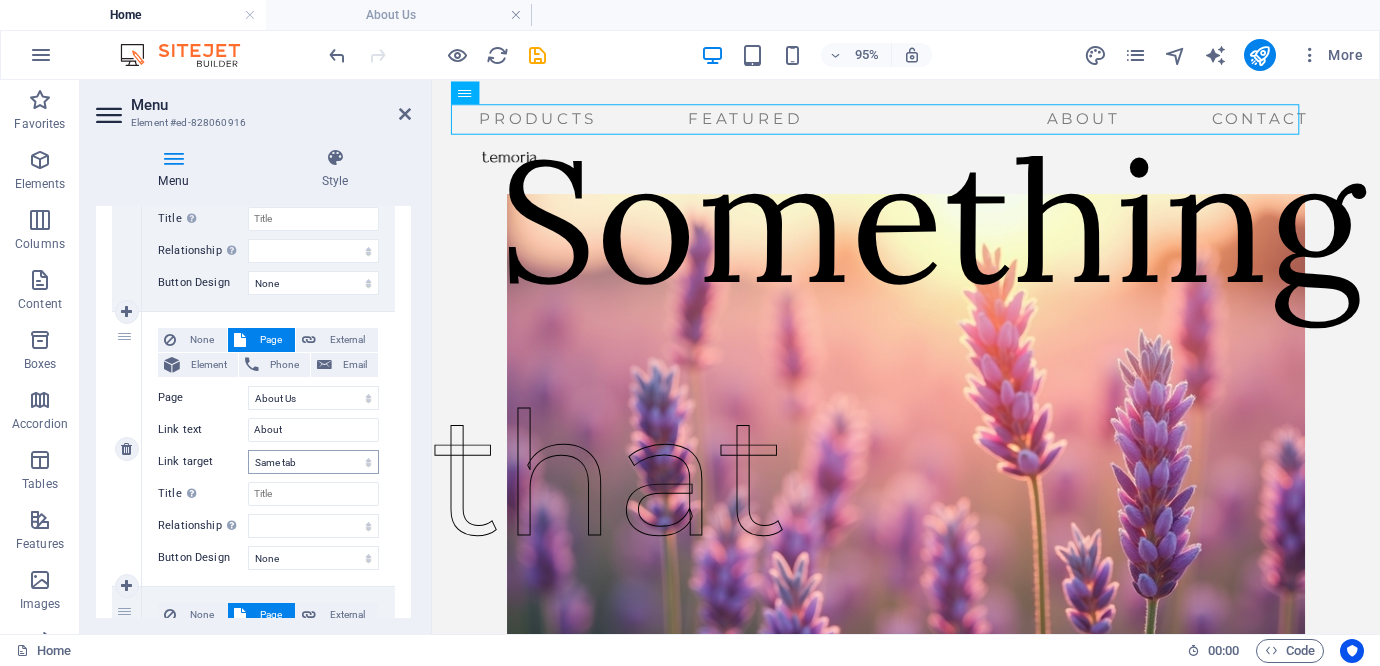 scroll, scrollTop: 0, scrollLeft: 0, axis: both 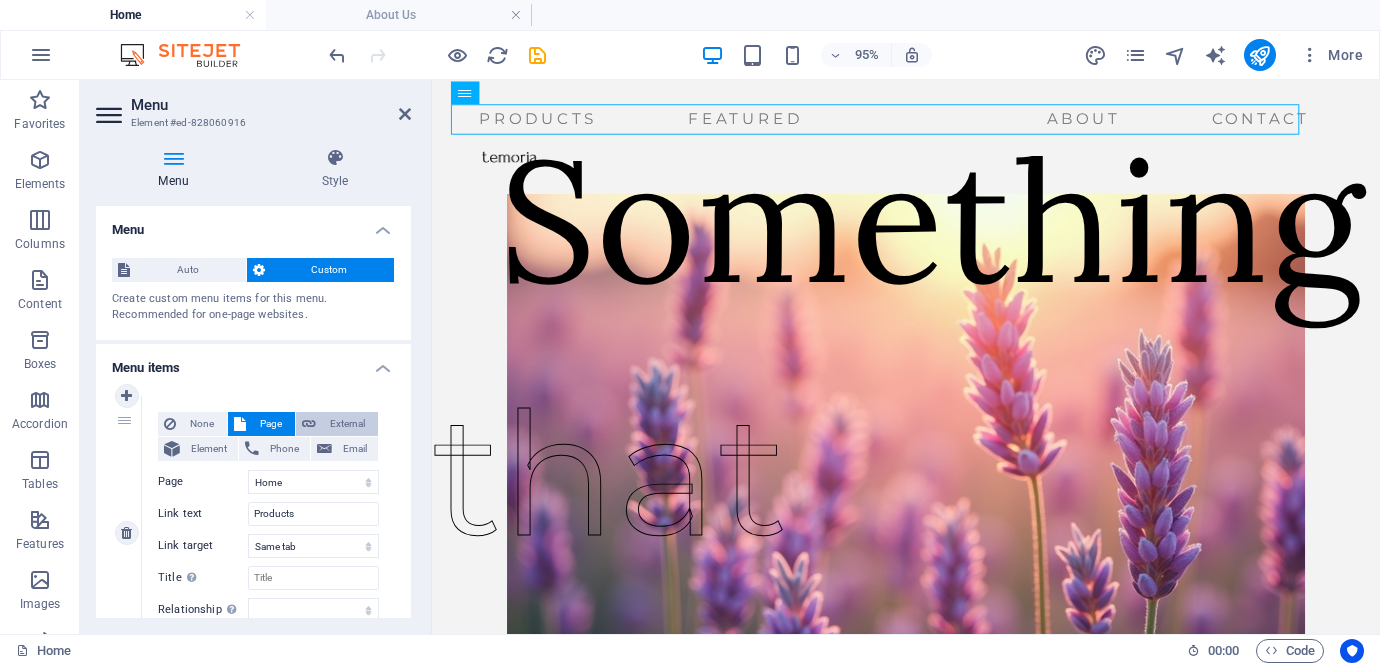 click on "External" at bounding box center (347, 424) 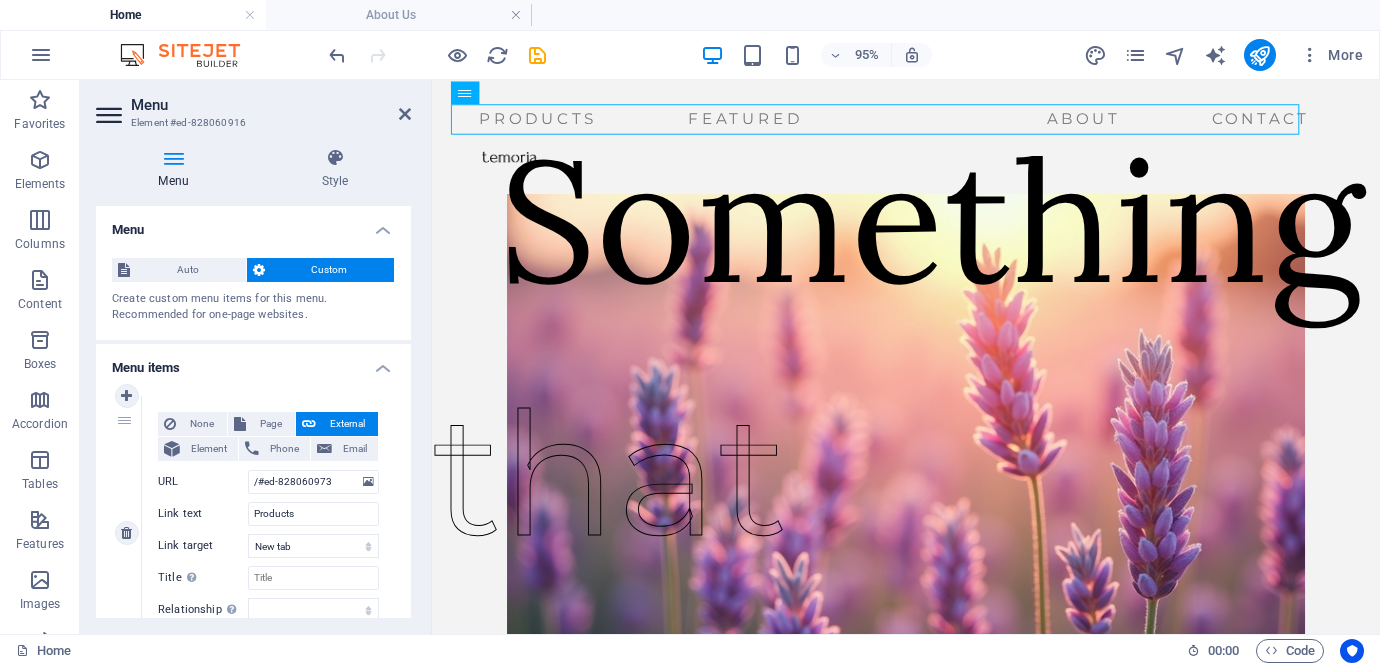 click on "None Page External Element Phone Email Page Home About Us Contact Legal Notice Privacy Element
URL /#ed-828060973 Phone Email Link text Products Link target New tab Same tab Overlay Title Additional link description, should not be the same as the link text. The title is most often shown as a tooltip text when the mouse moves over the element. Leave empty if uncertain. Relationship Sets the  relationship of this link to the link target . For example, the value "nofollow" instructs search engines not to follow the link. Can be left empty. alternate author bookmark external help license next nofollow noreferrer noopener prev search tag" at bounding box center (268, 517) 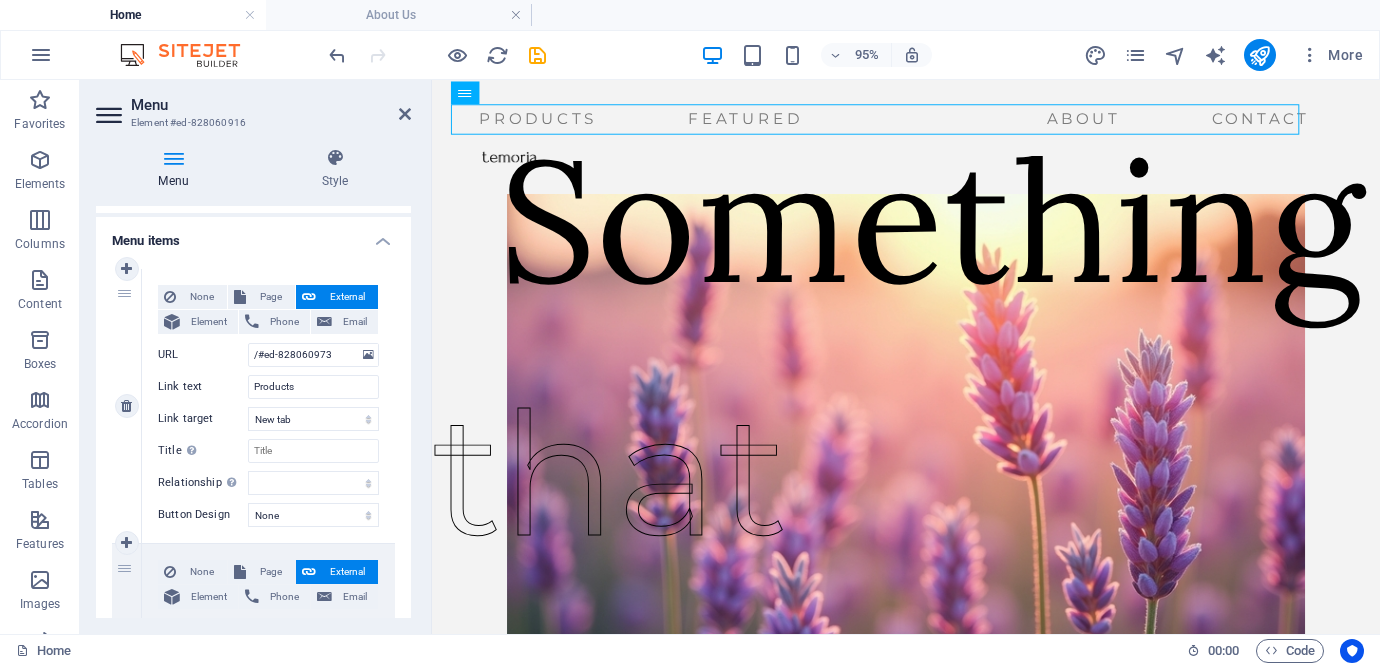 scroll, scrollTop: 177, scrollLeft: 0, axis: vertical 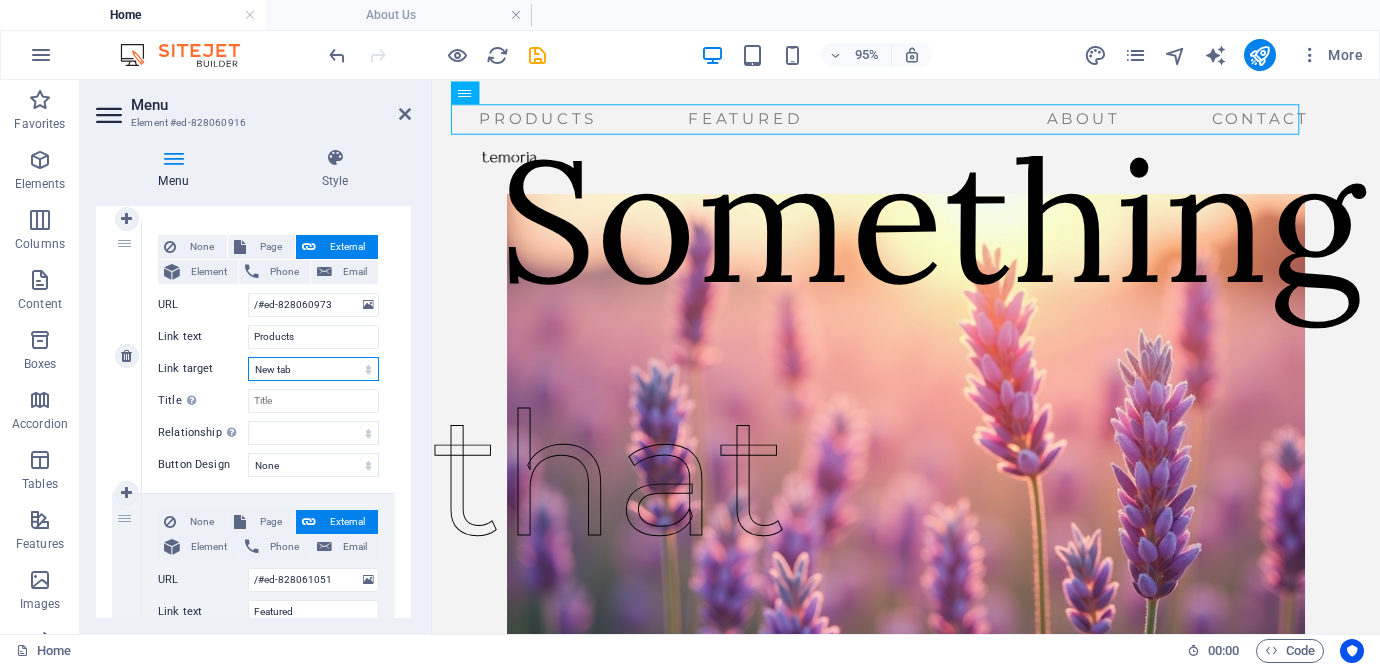 click on "New tab Same tab Overlay" at bounding box center (313, 369) 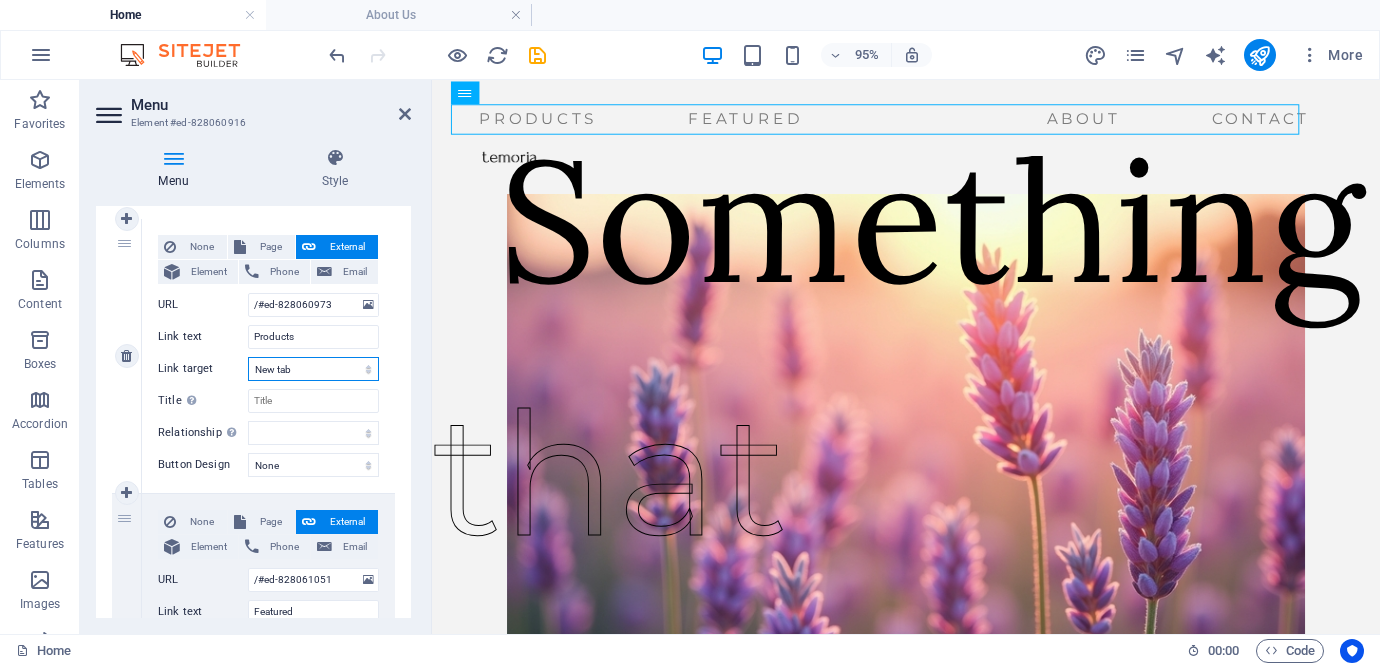 select 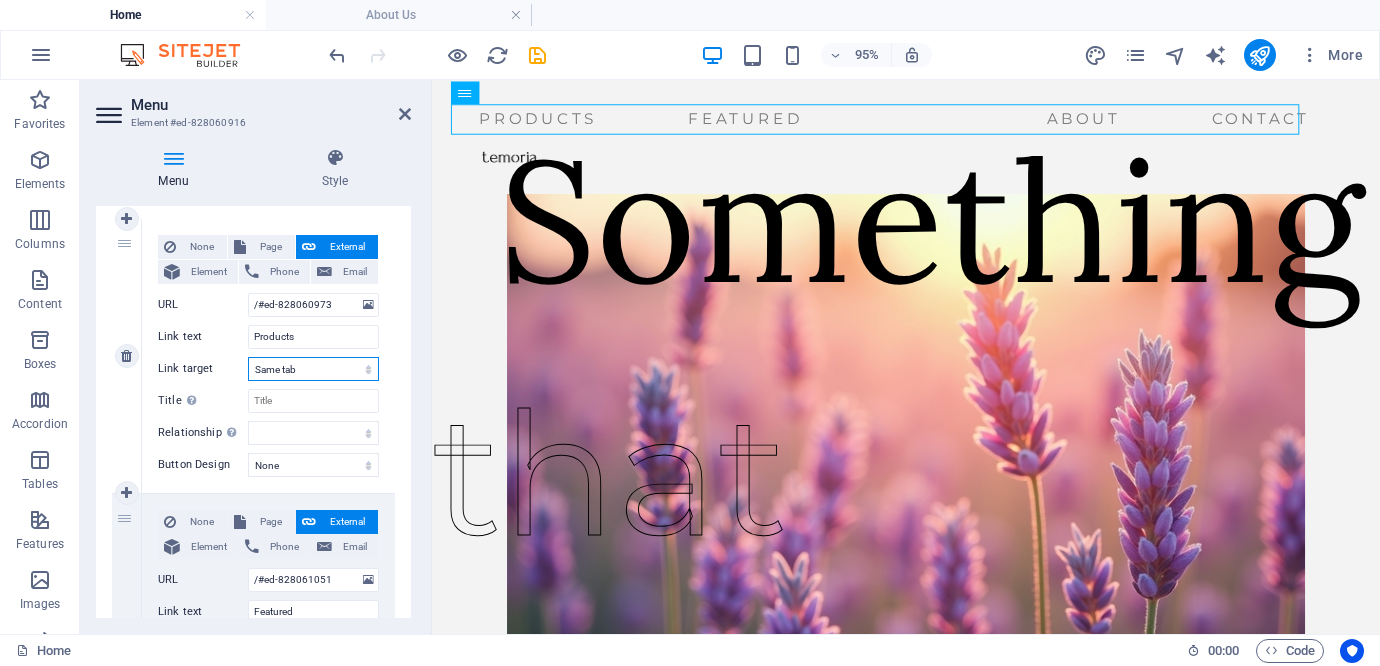 select 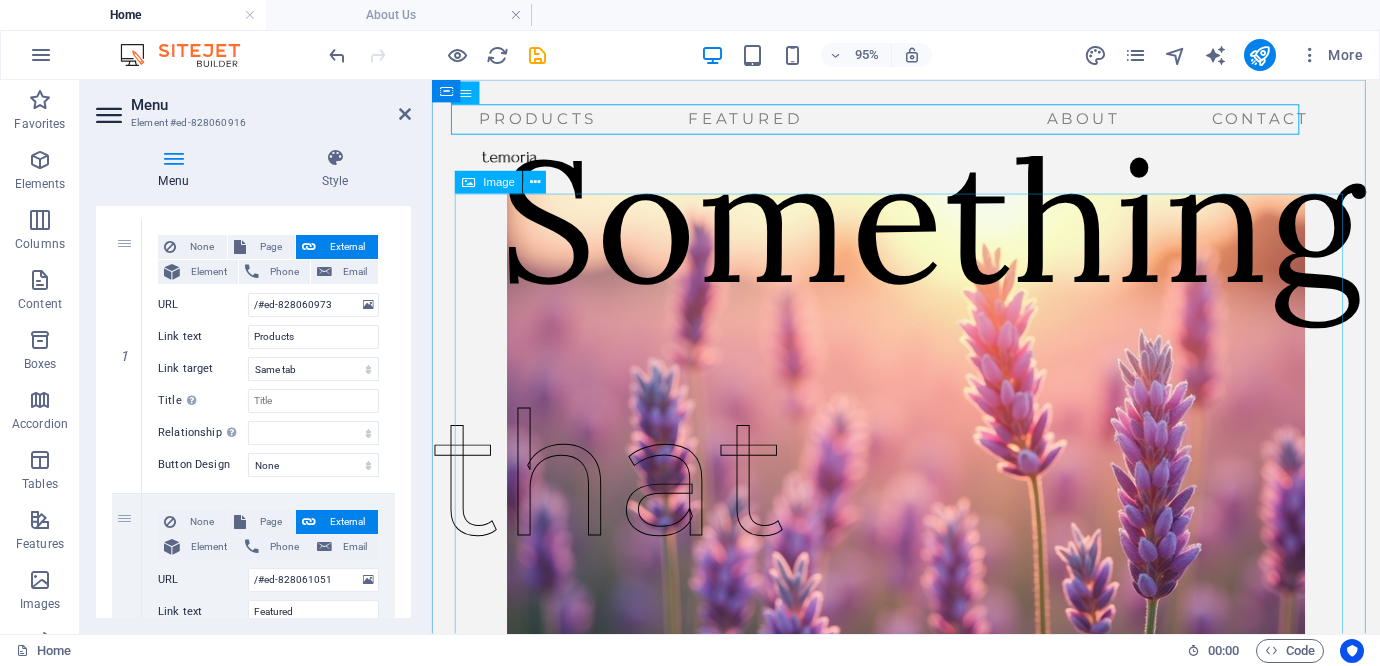 click at bounding box center [931, 434] 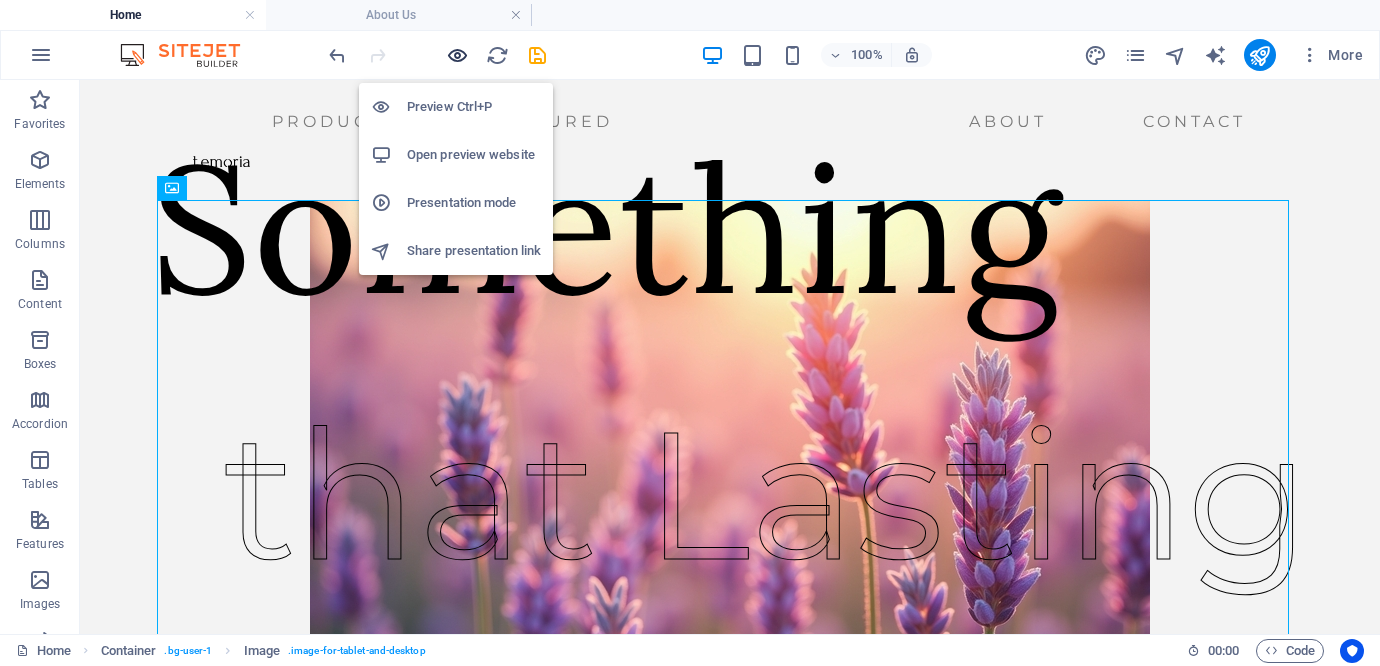 click at bounding box center [457, 55] 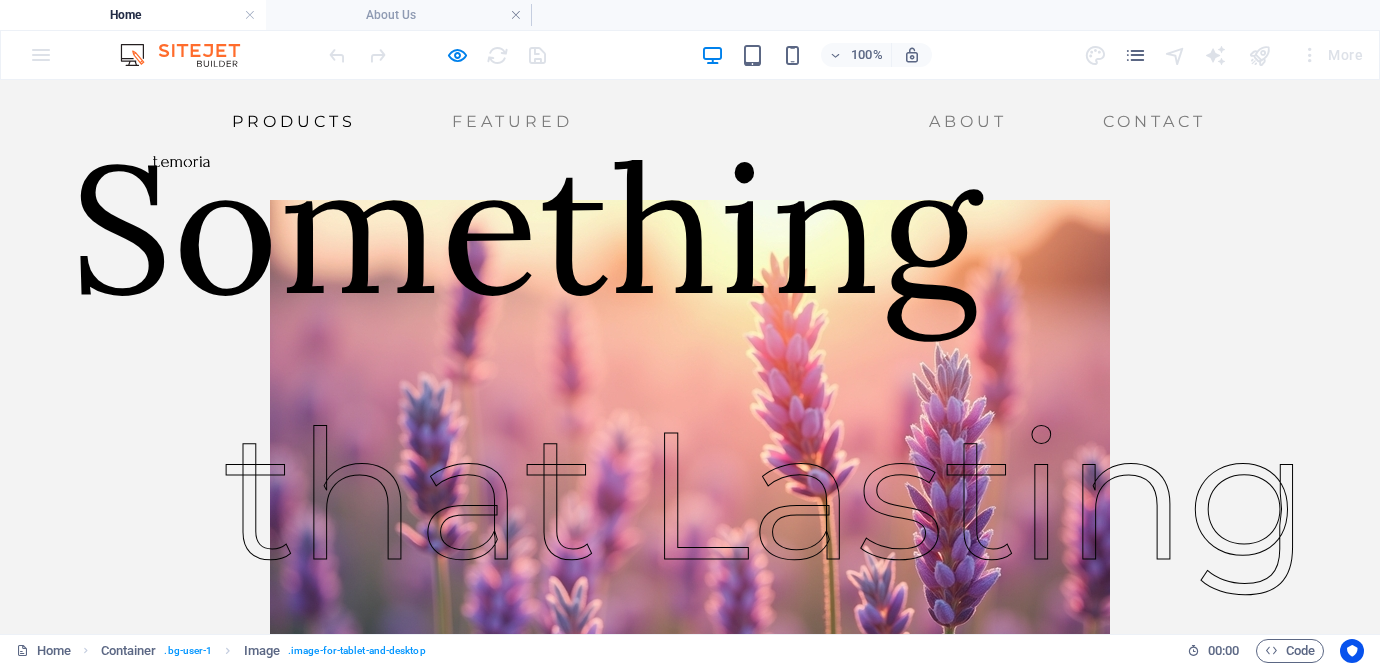 click on "Products" at bounding box center (294, 122) 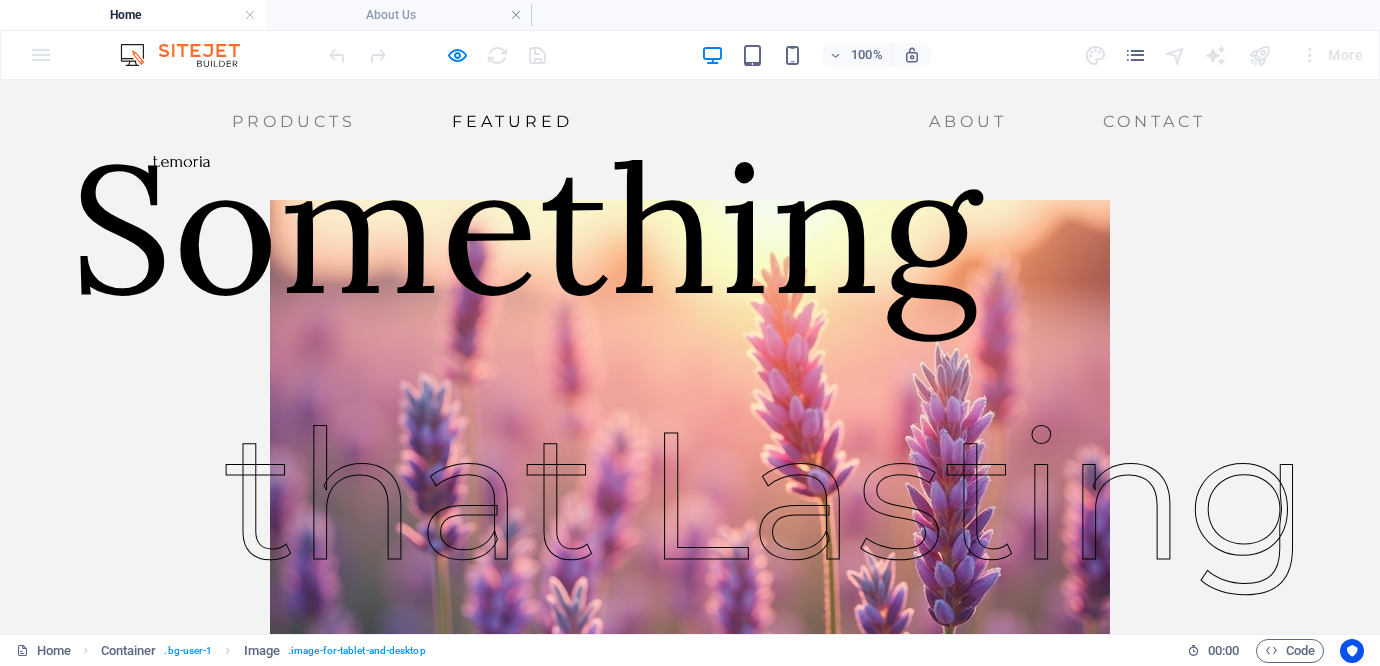 click on "Featured" at bounding box center [512, 122] 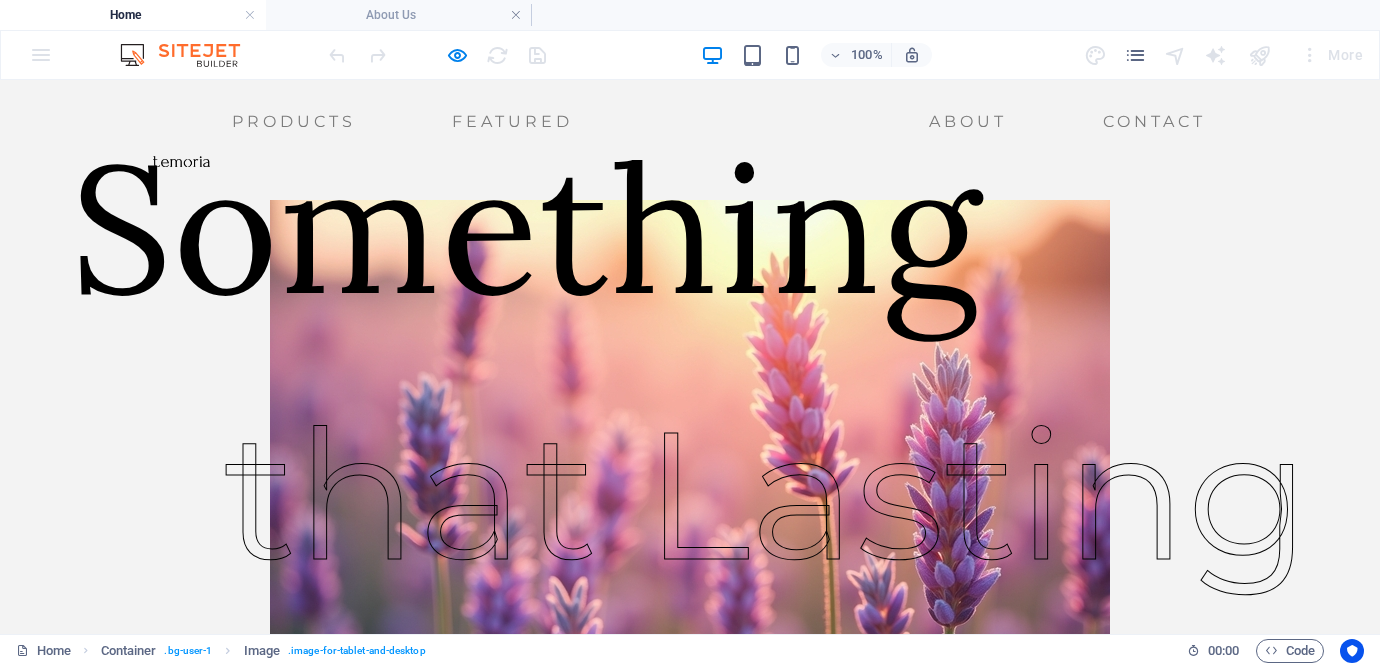 click at bounding box center [181, 161] 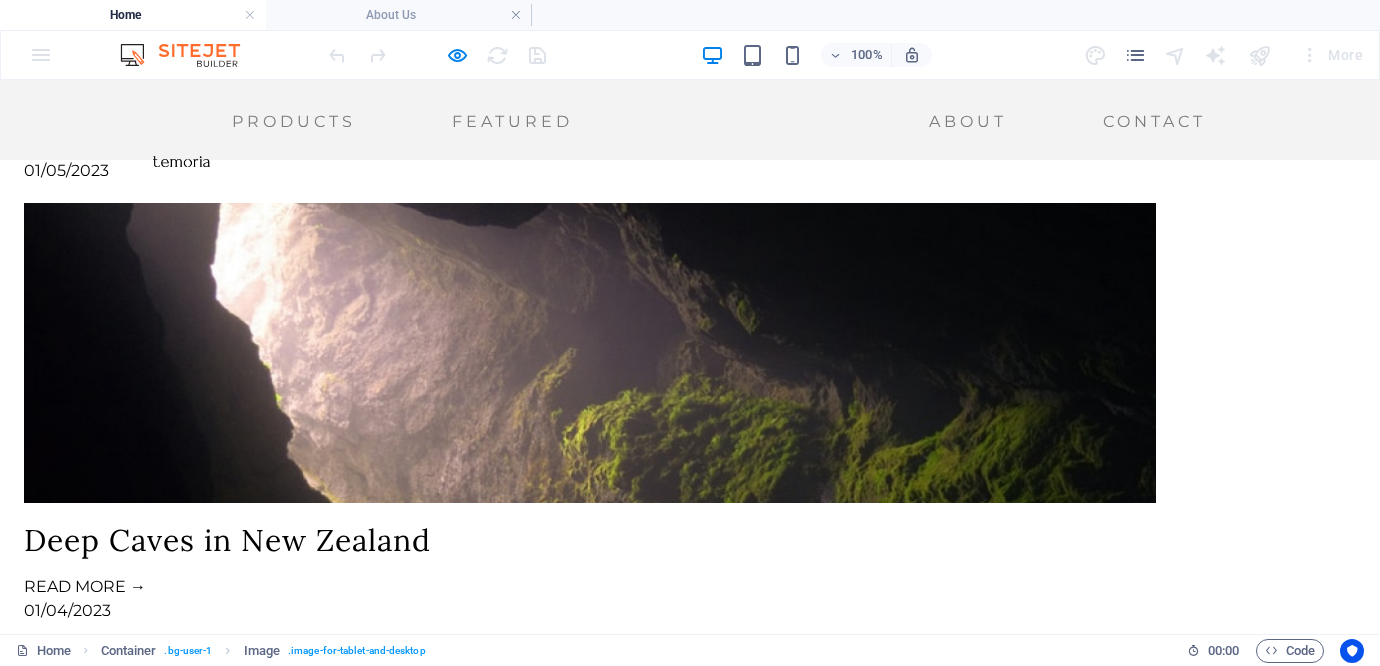 scroll, scrollTop: 2242, scrollLeft: 0, axis: vertical 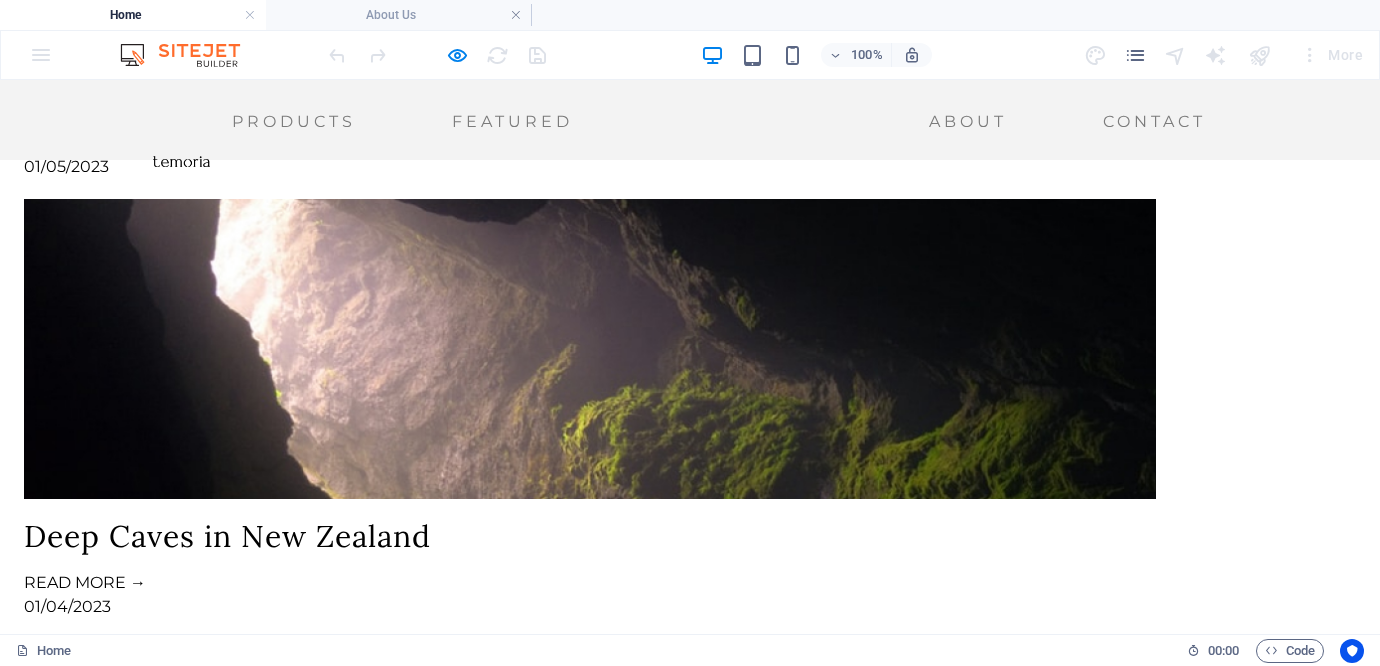 click on "Products Featured About Contact" at bounding box center (690, 117) 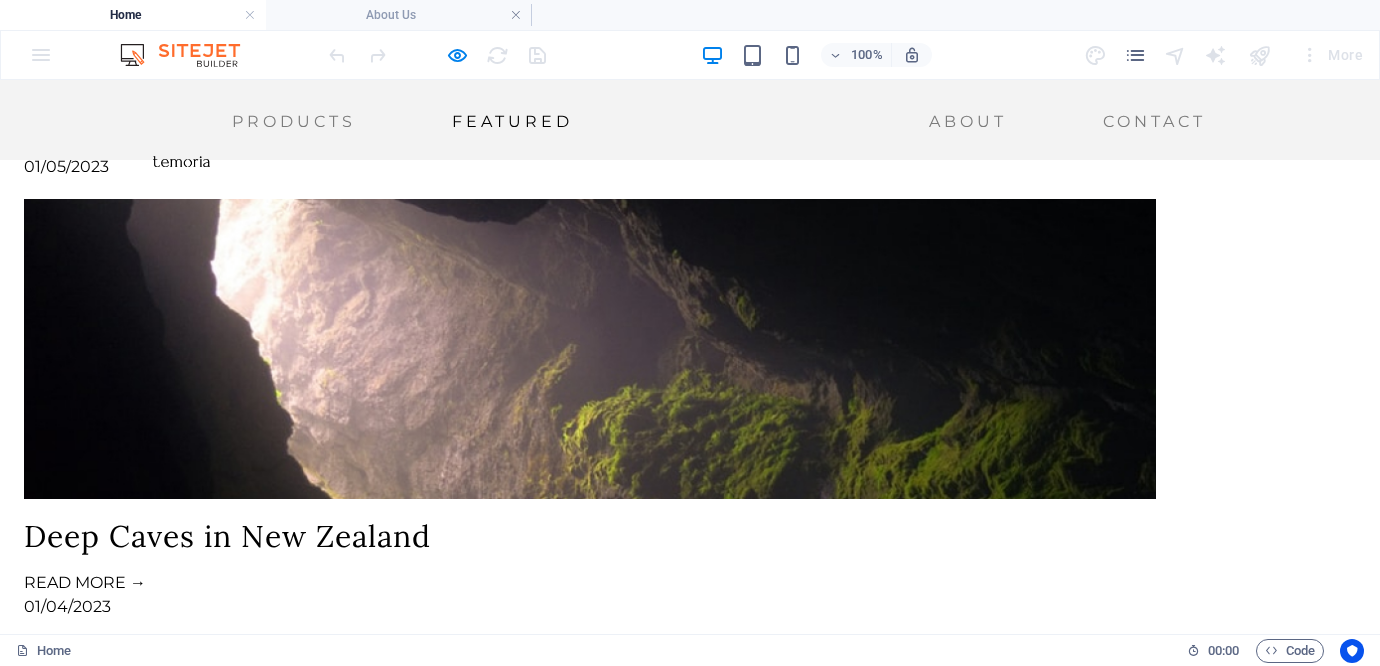 click on "Featured" at bounding box center [512, 122] 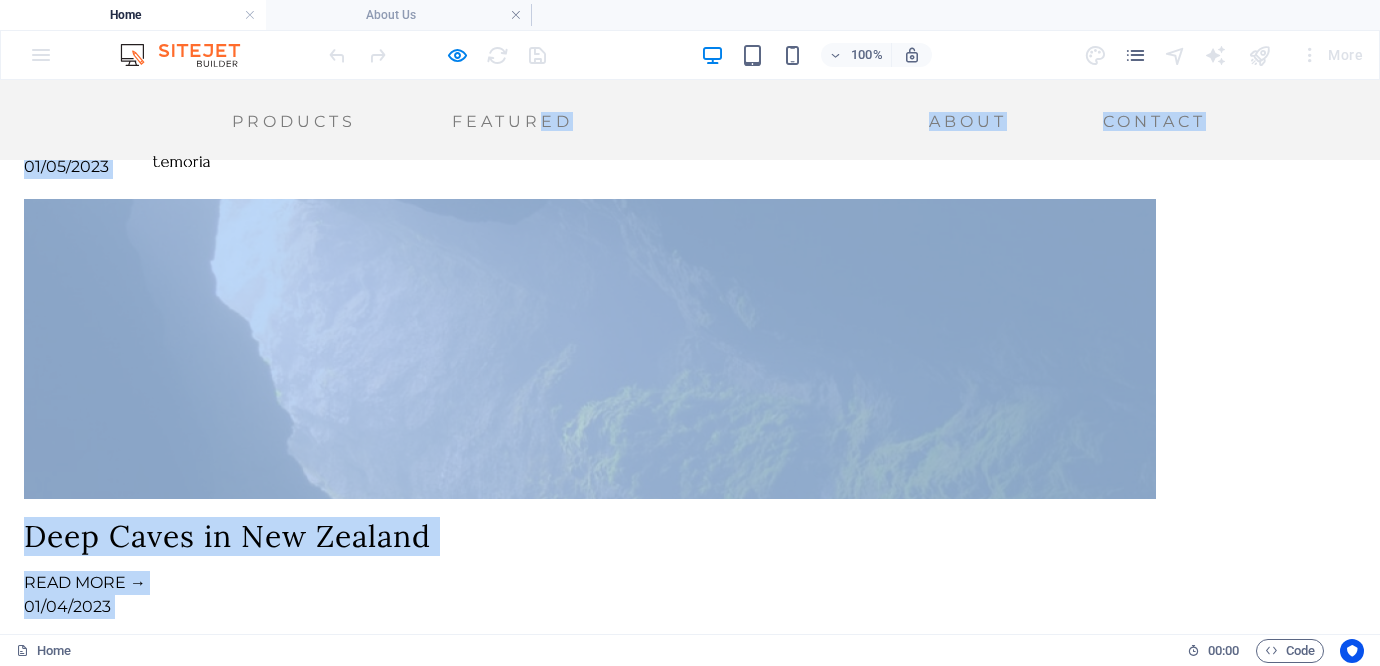 drag, startPoint x: 475, startPoint y: 127, endPoint x: 740, endPoint y: 287, distance: 309.55612 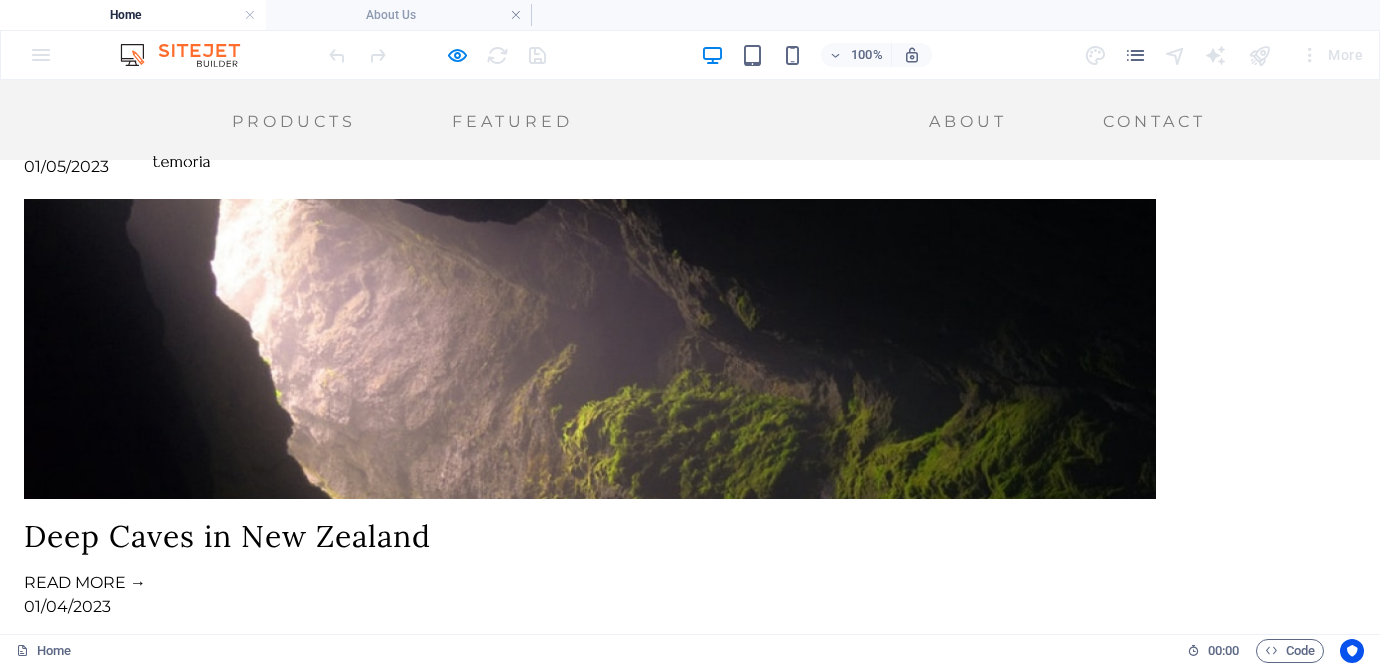 click on "Orange Views From the Top READ MORE → 01/06/2023 Misty Waterfall READ MORE → 01/05/2023 Deep Caves in New Zealand READ MORE → 01/04/2023 City Sunsets READ MORE → 01/03/2023 Riverside READ MORE → 01/02/2023 Lake in the Woods READ MORE → 01/01/2023 Colors of Autumn Trees READ MORE → 12/31/2022 Concrete Jungle READ MORE → 12/30/2022  Previous Next" at bounding box center (690, 1121) 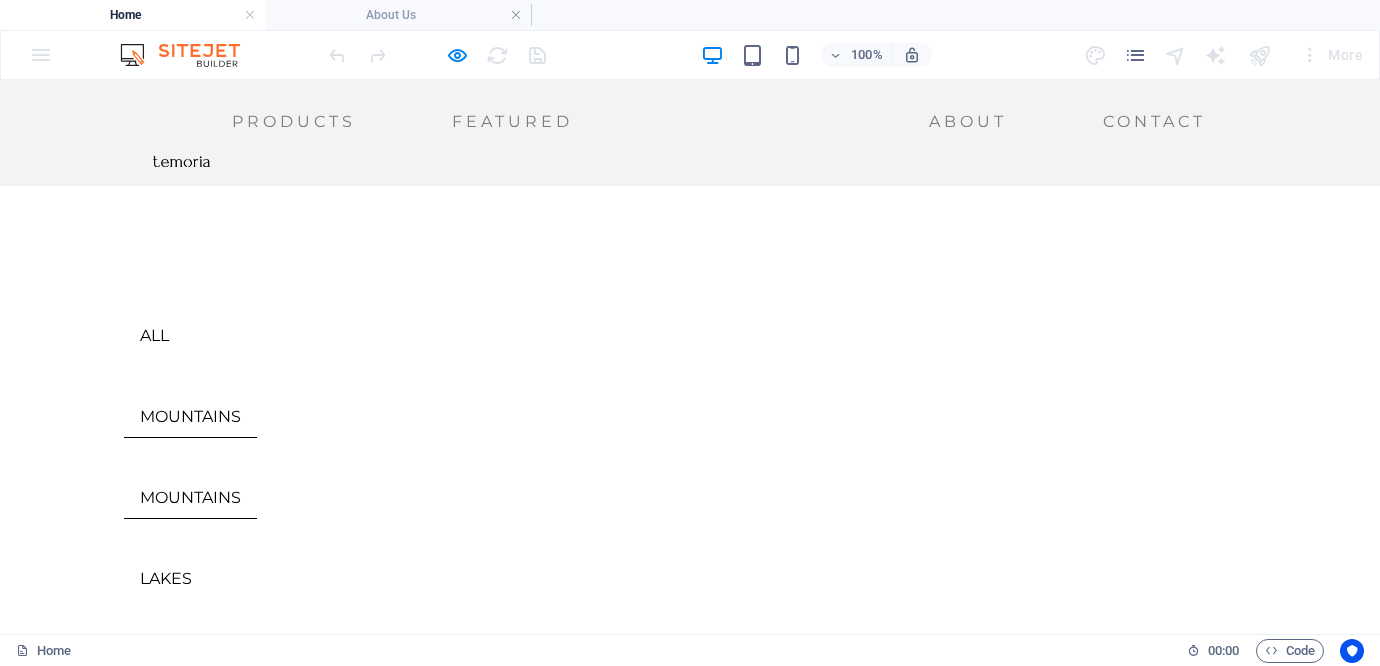 scroll, scrollTop: 602, scrollLeft: 0, axis: vertical 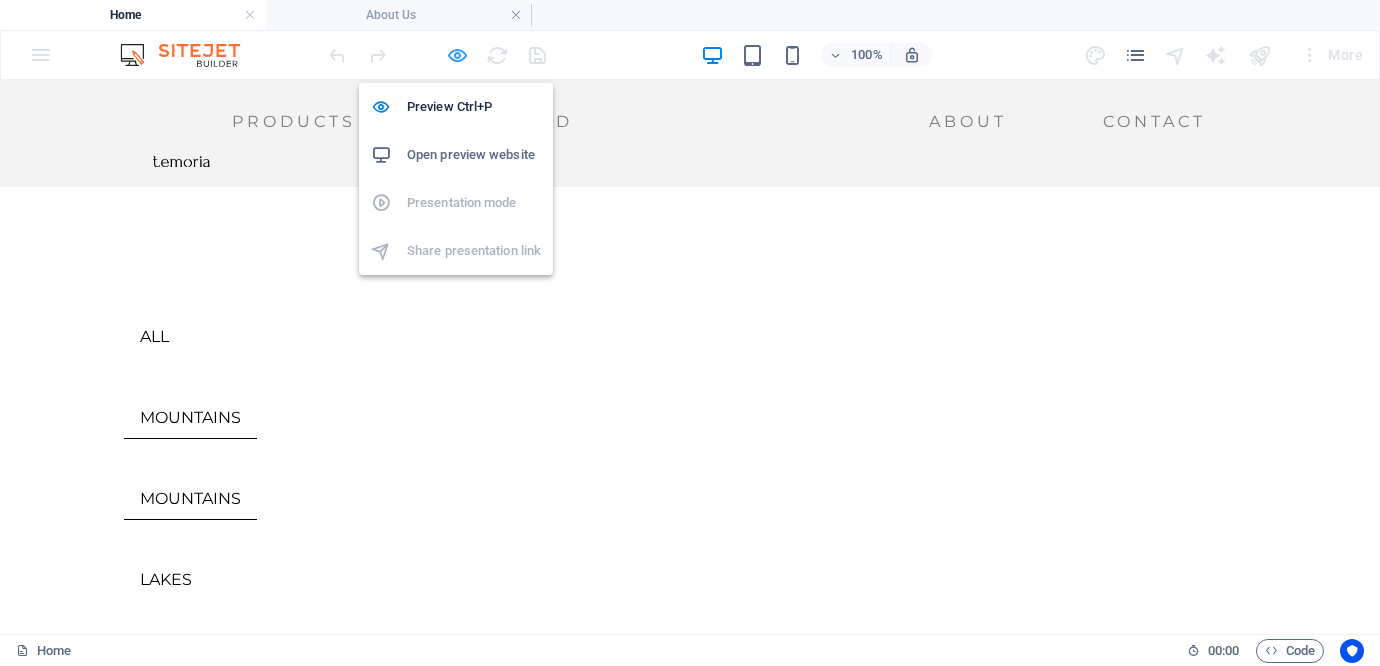 click at bounding box center [457, 55] 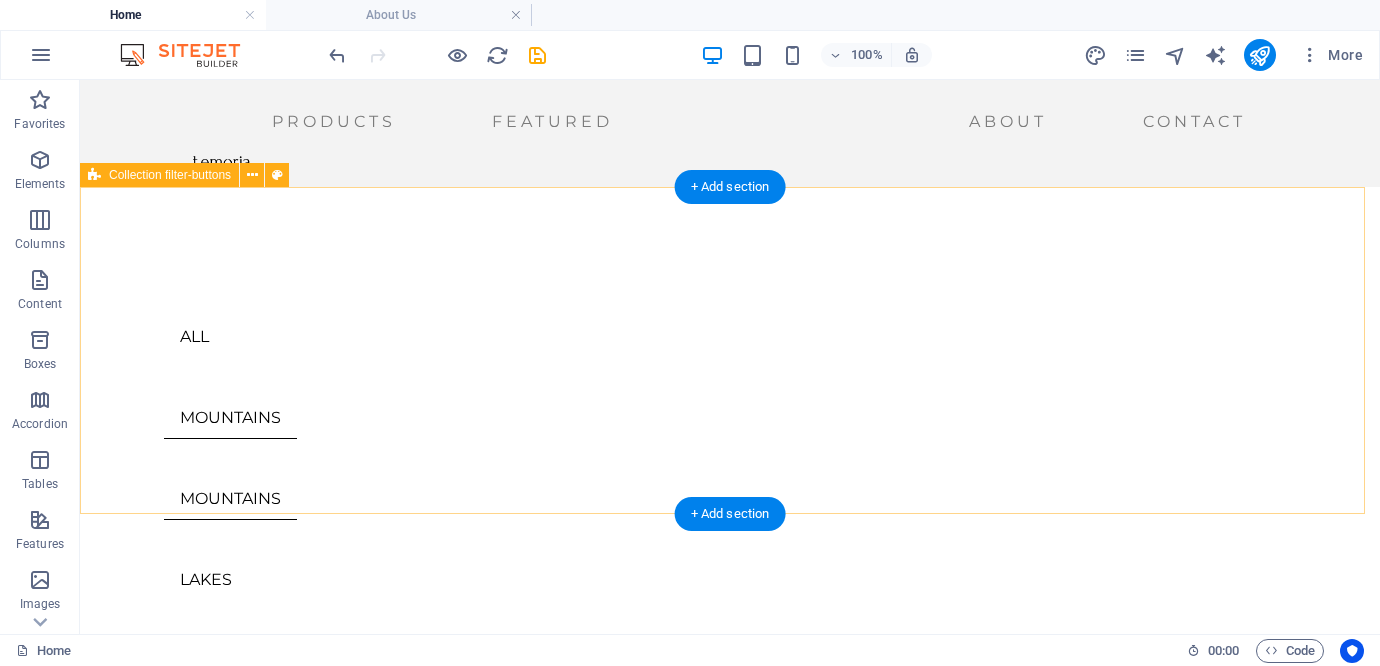 click on "ALL MOUNTAINS MOUNTAINS LAKES CITY LIFE WILD LIFE TRENDING" at bounding box center [730, 533] 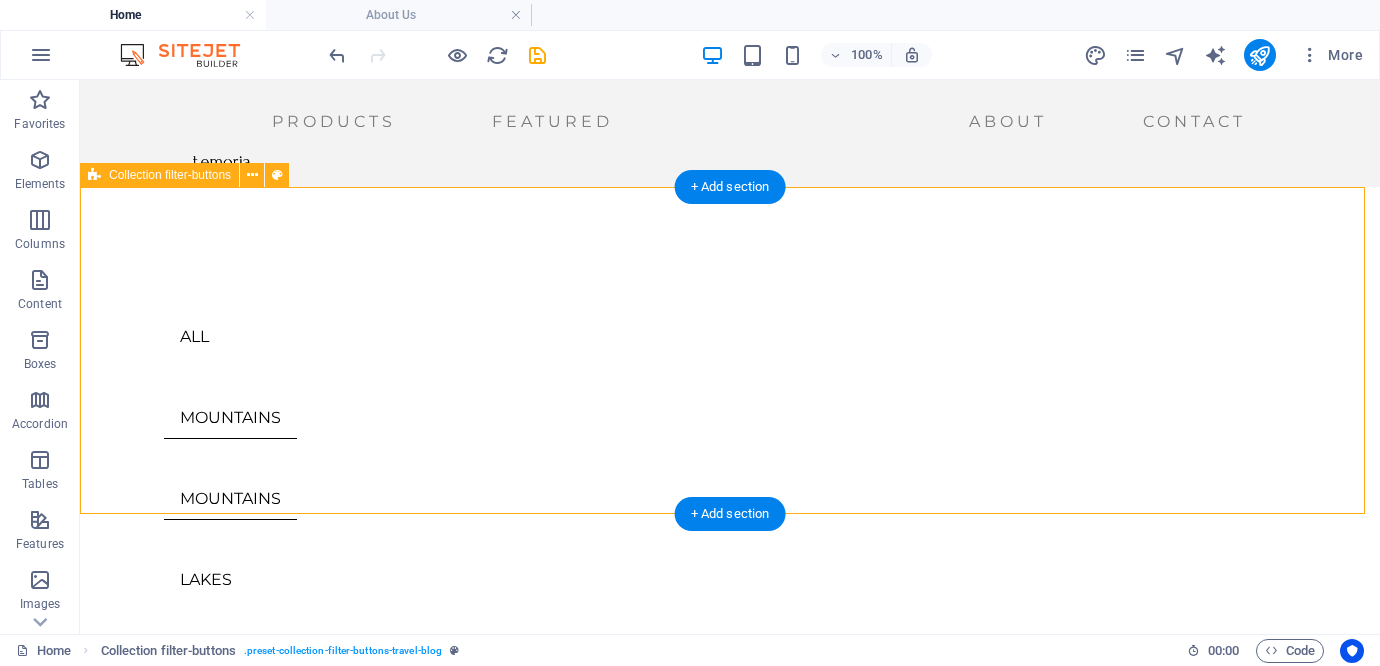 click on "ALL MOUNTAINS MOUNTAINS LAKES CITY LIFE WILD LIFE TRENDING" at bounding box center [730, 533] 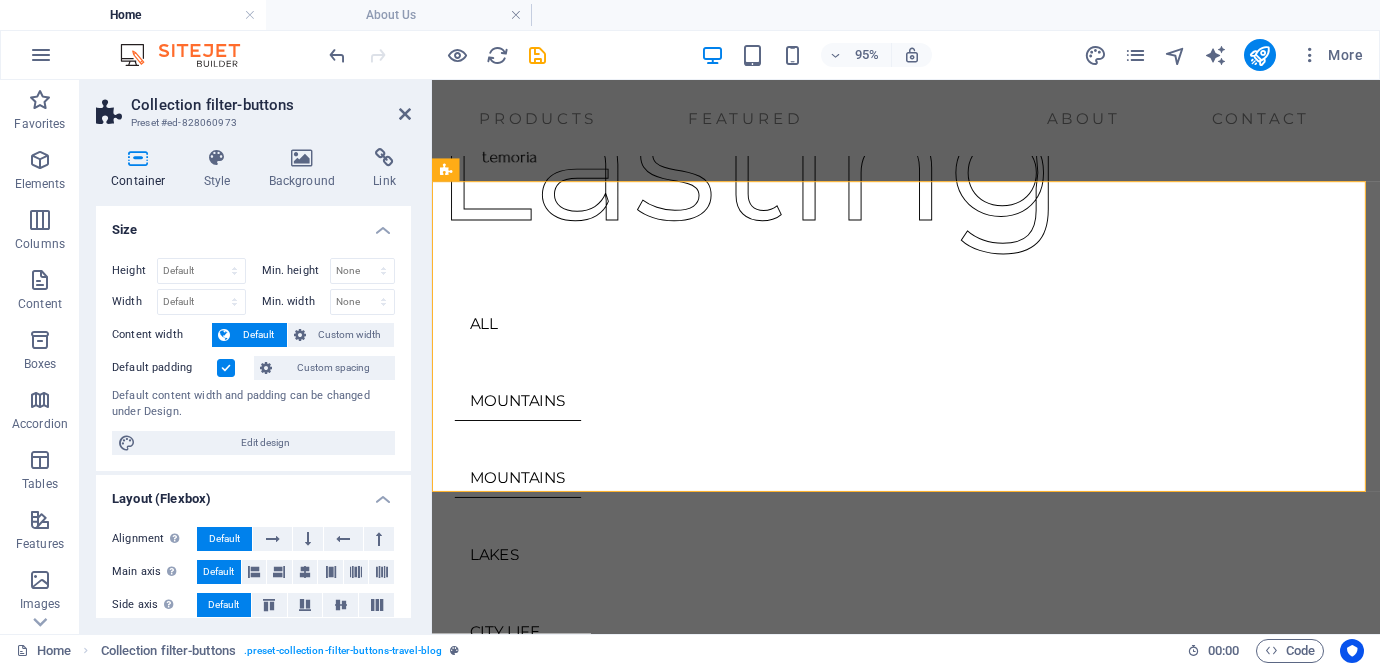 click on "Container" at bounding box center (142, 169) 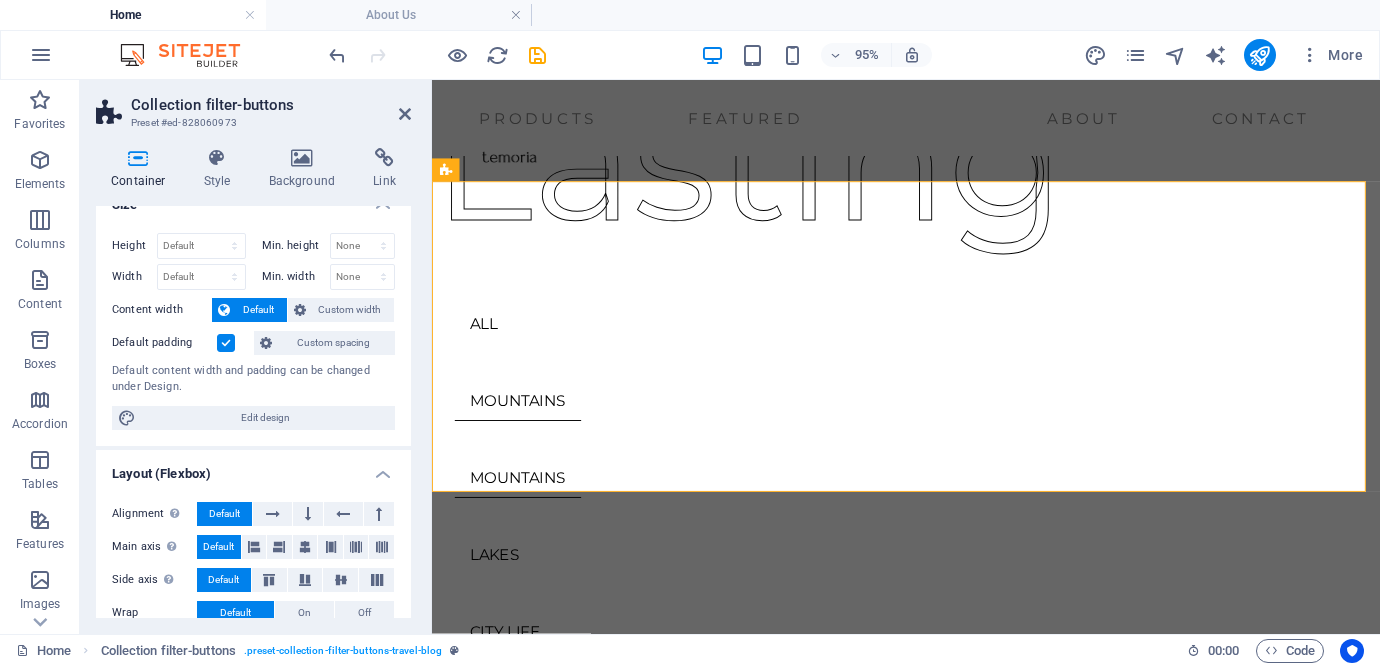 scroll, scrollTop: 0, scrollLeft: 0, axis: both 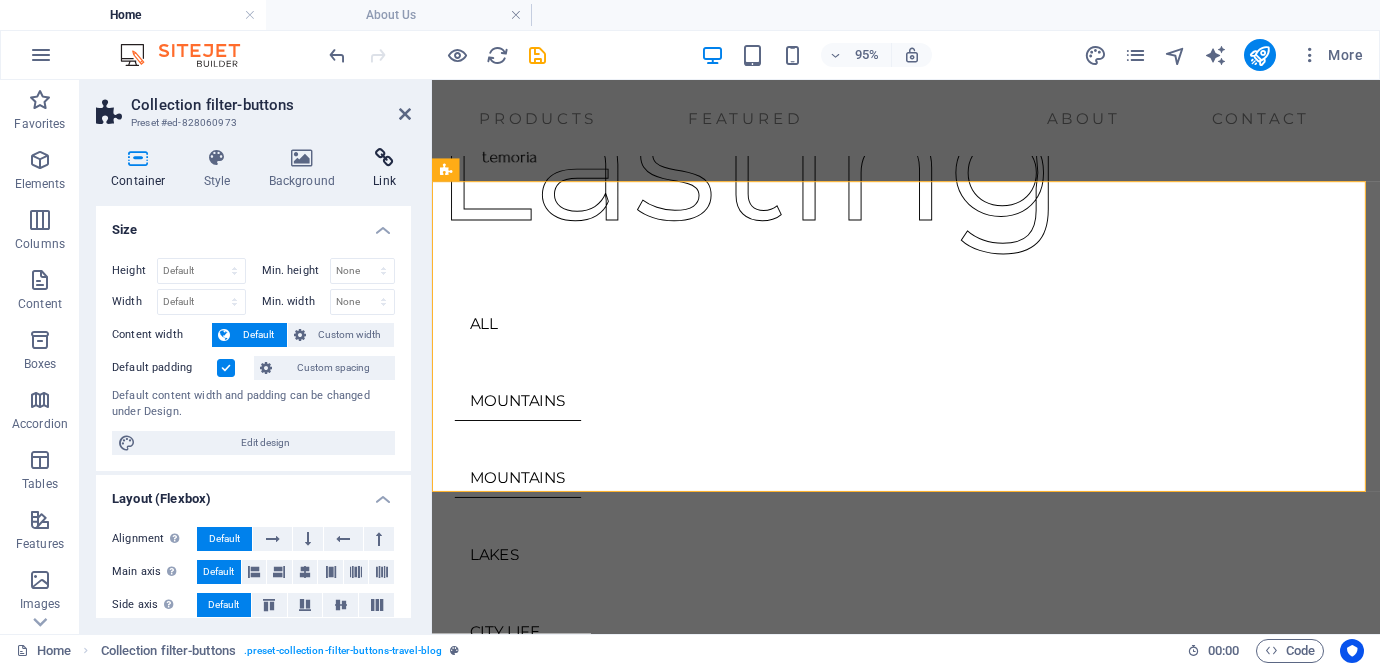 click on "Link" at bounding box center [384, 169] 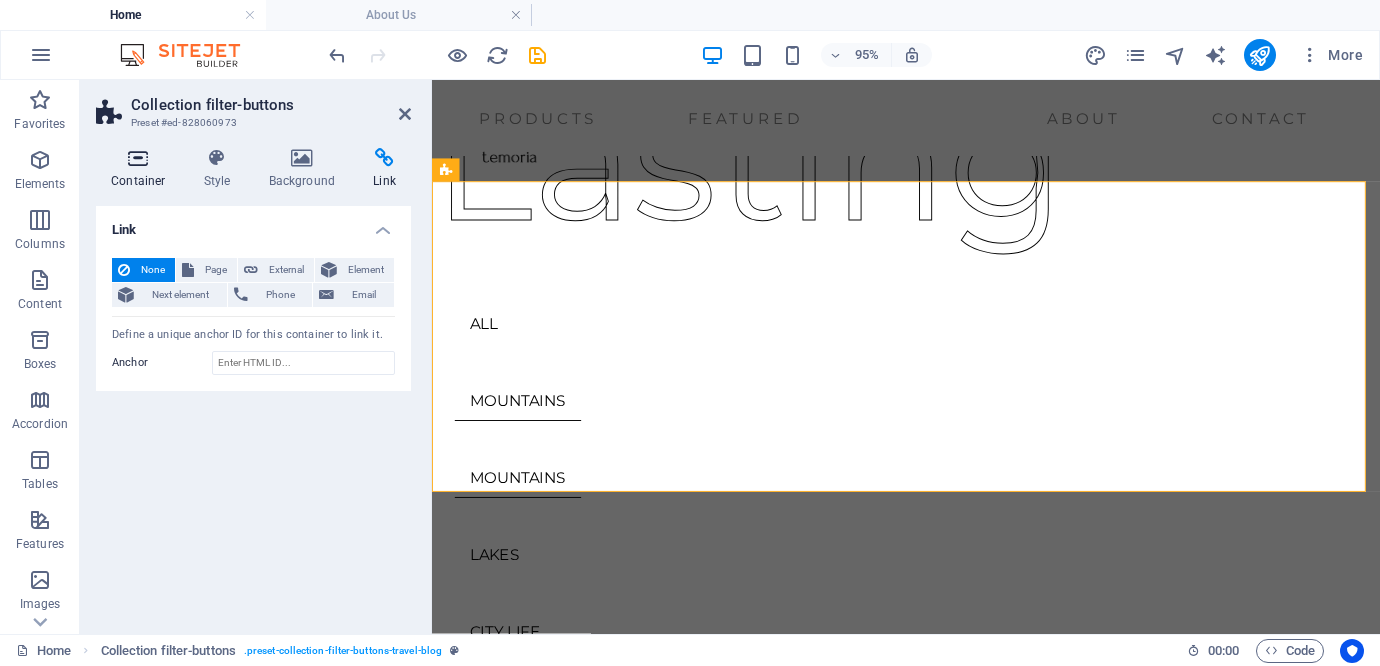 click on "Container" at bounding box center (142, 169) 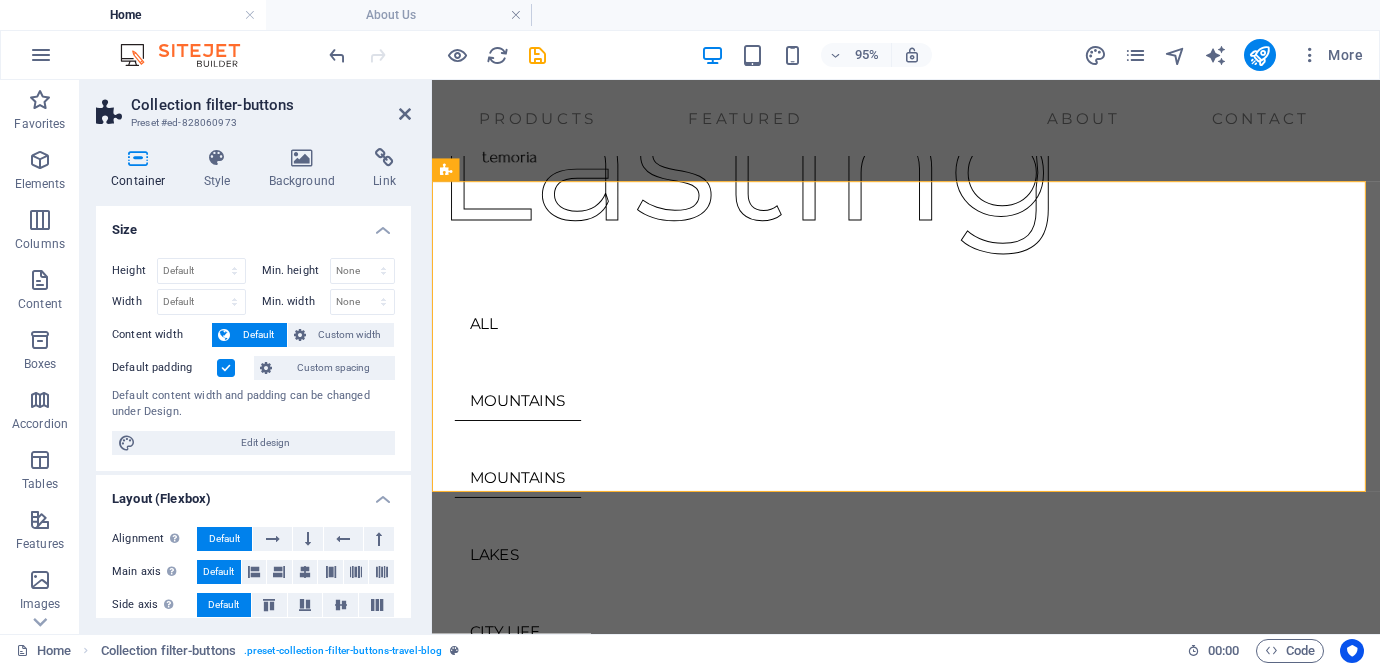 click on "Preset #ed-828060973" at bounding box center (251, 123) 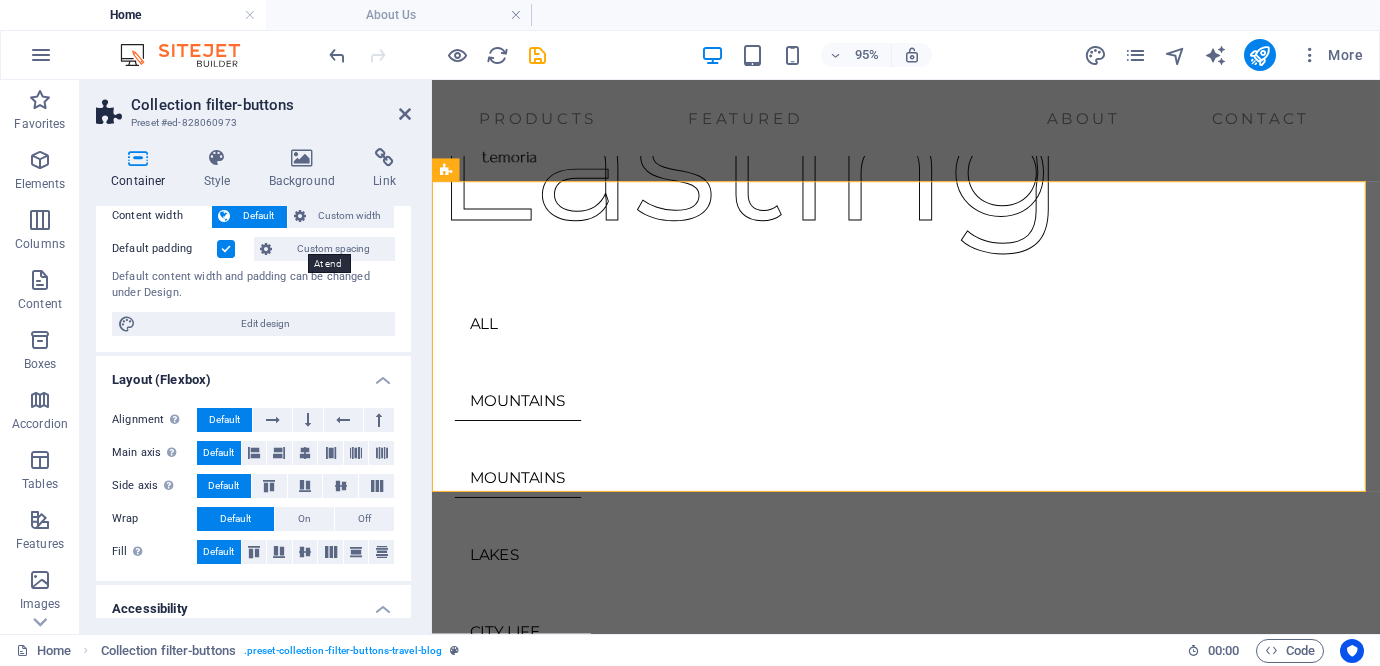 scroll, scrollTop: 0, scrollLeft: 0, axis: both 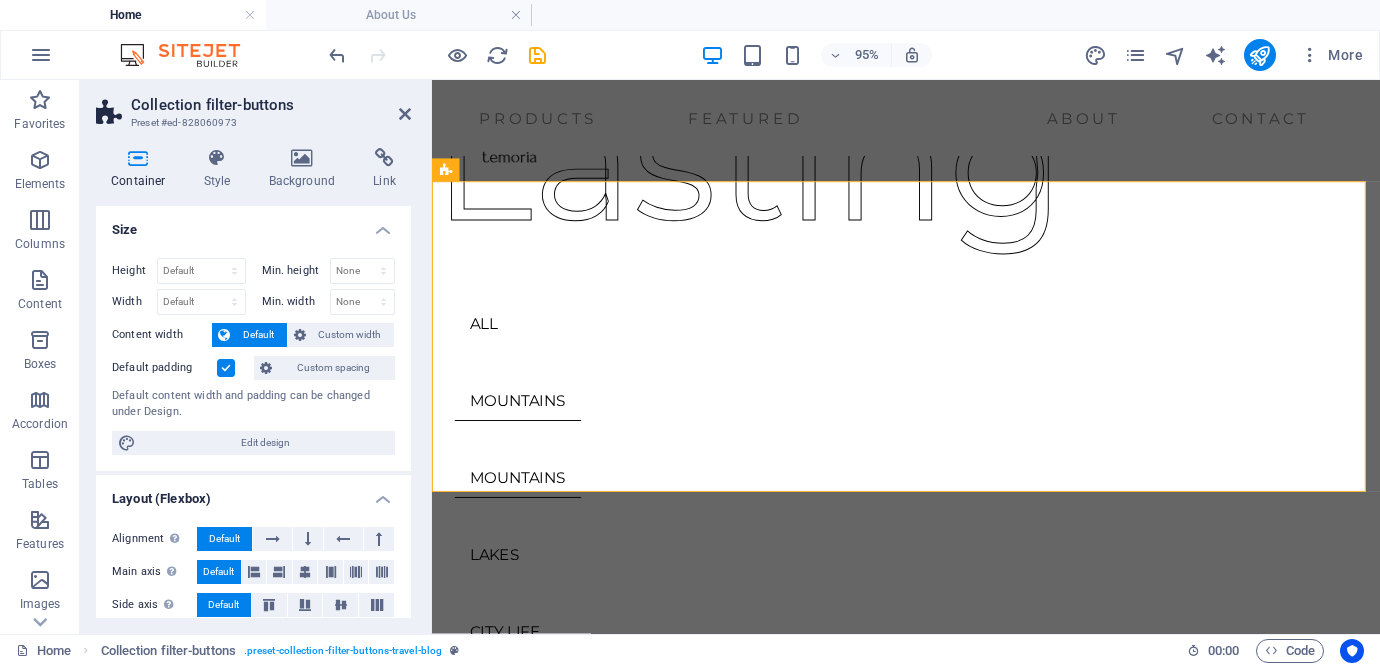 drag, startPoint x: 237, startPoint y: 119, endPoint x: 178, endPoint y: 127, distance: 59.5399 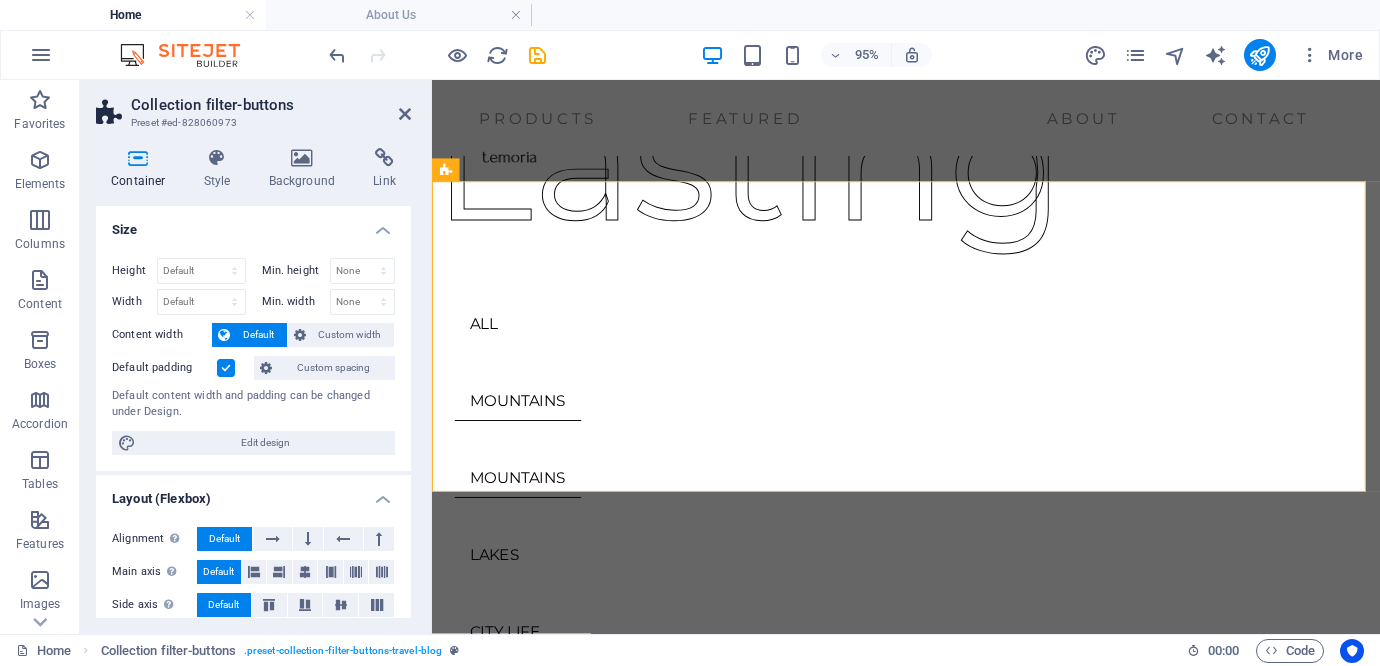 click on "Preset #ed-828060973" at bounding box center (251, 123) 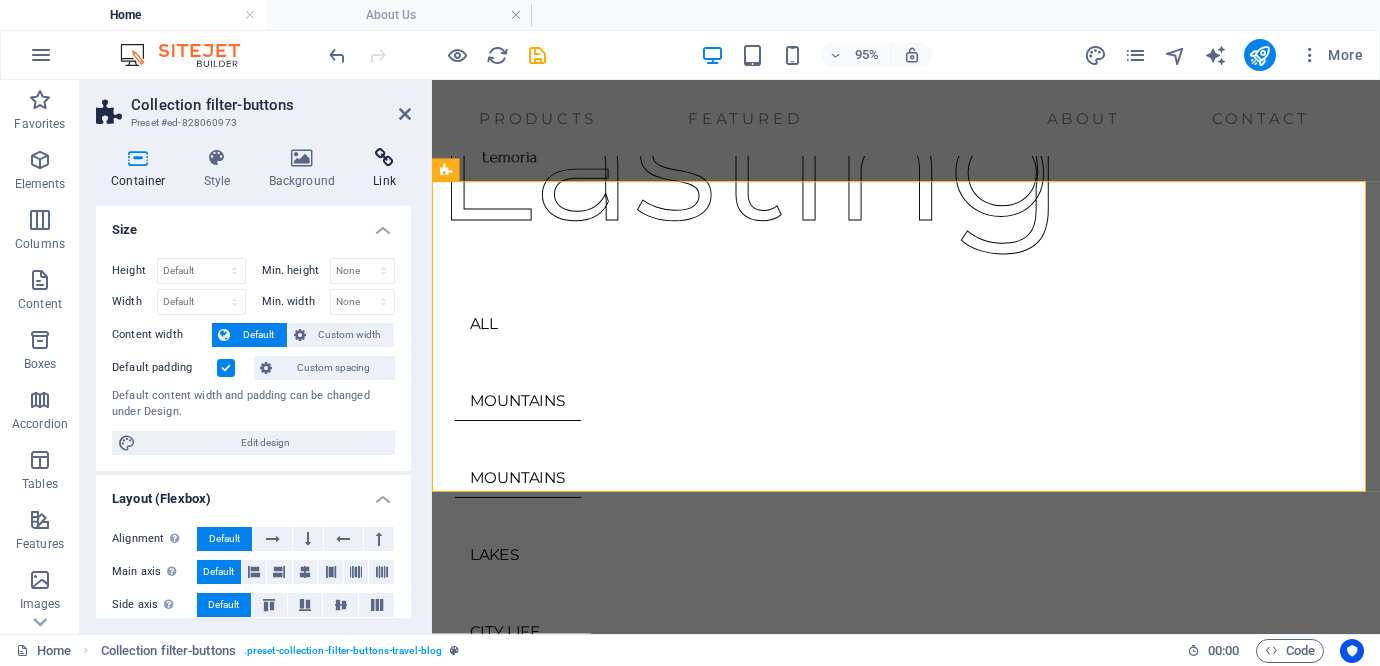 click at bounding box center [384, 158] 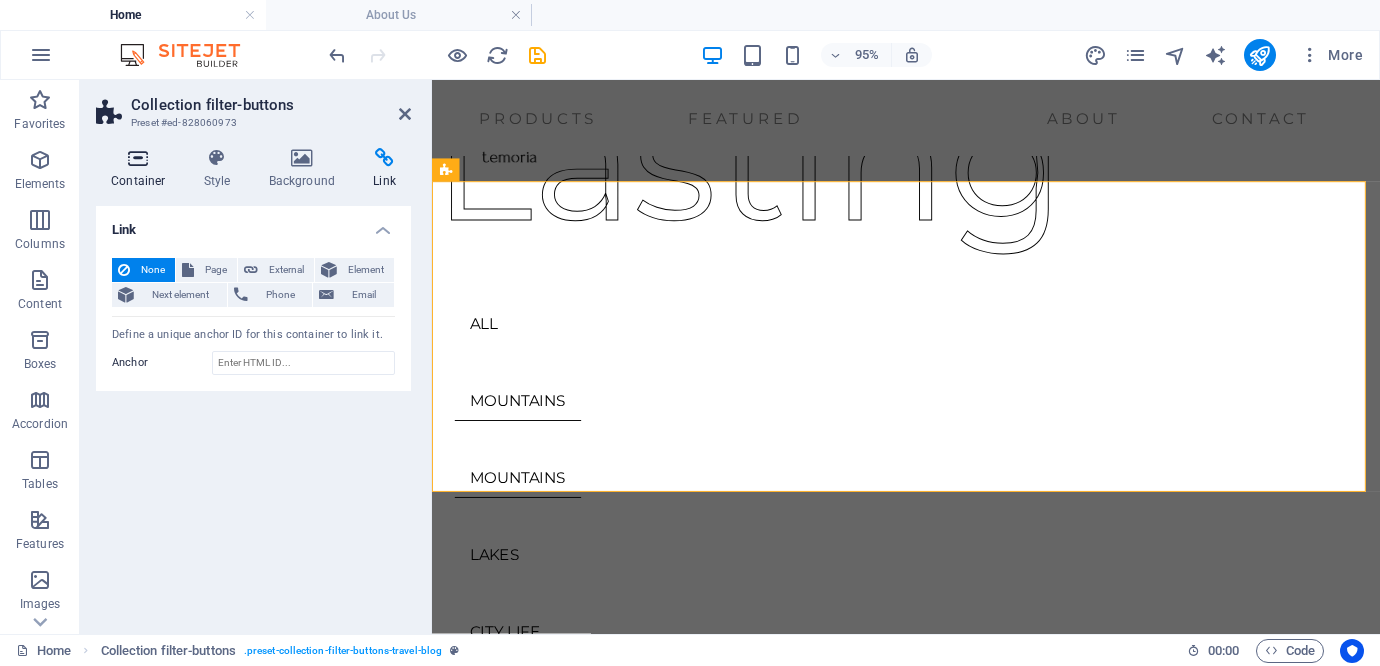 click on "Container" at bounding box center [142, 169] 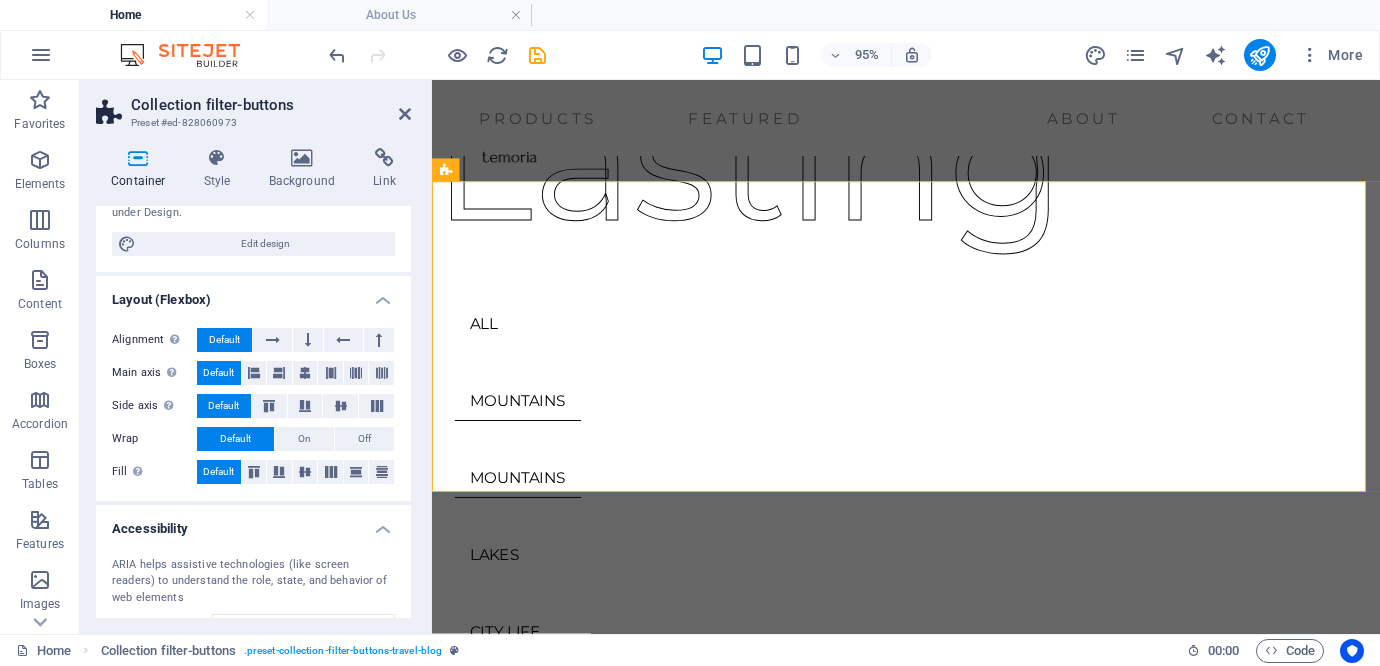scroll, scrollTop: 363, scrollLeft: 0, axis: vertical 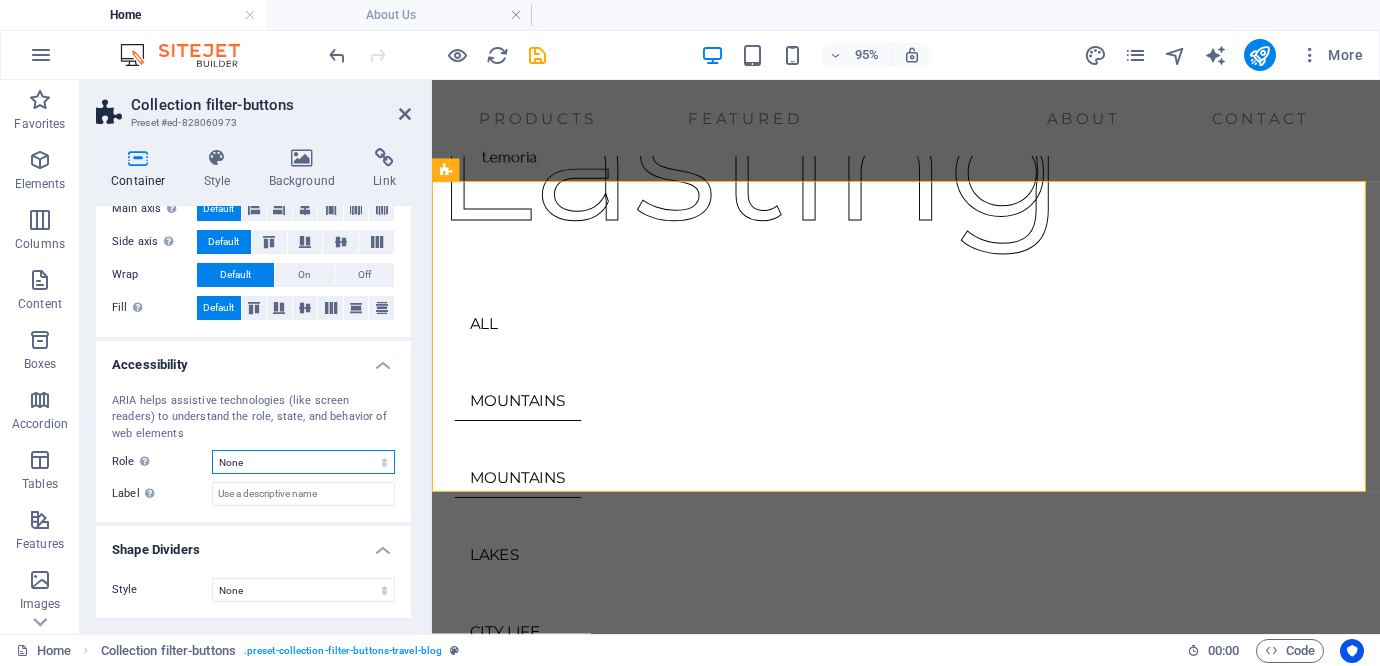 click on "None Alert Article Banner Comment Complementary Dialog Footer Header Marquee Presentation Region Section Separator Status Timer" at bounding box center [303, 462] 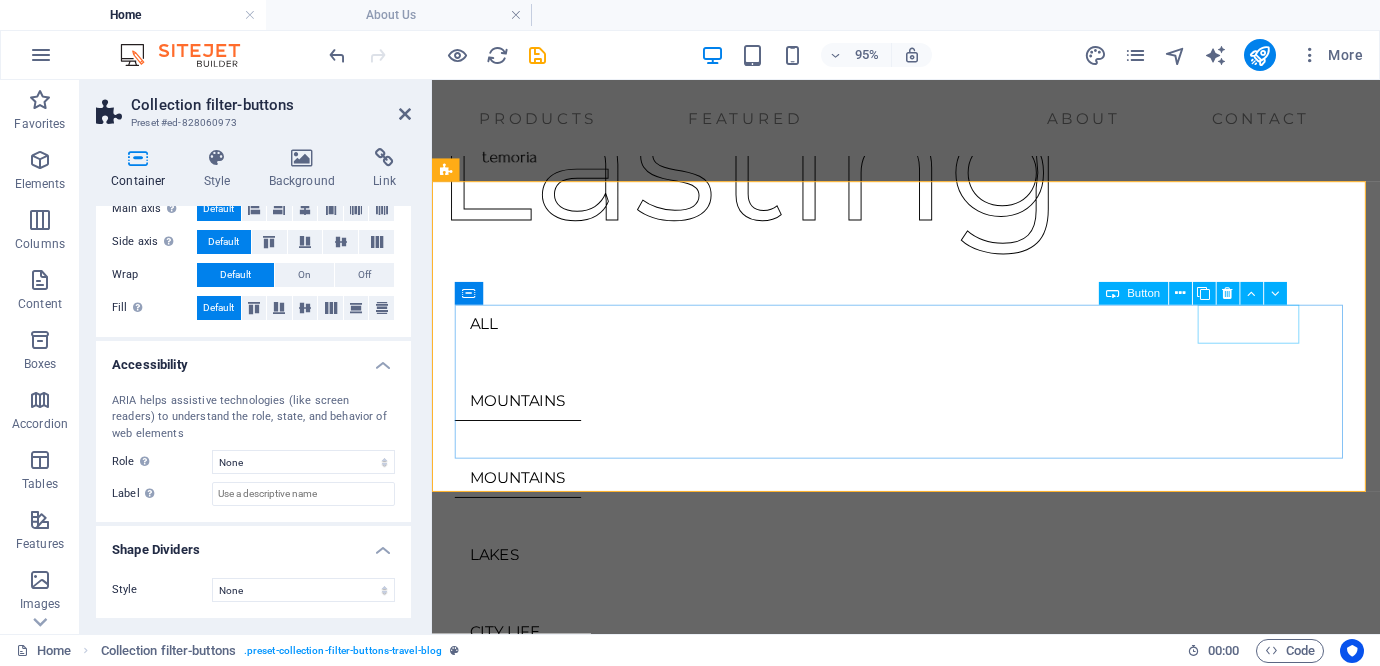 click on "CITY LIFE" at bounding box center [931, 661] 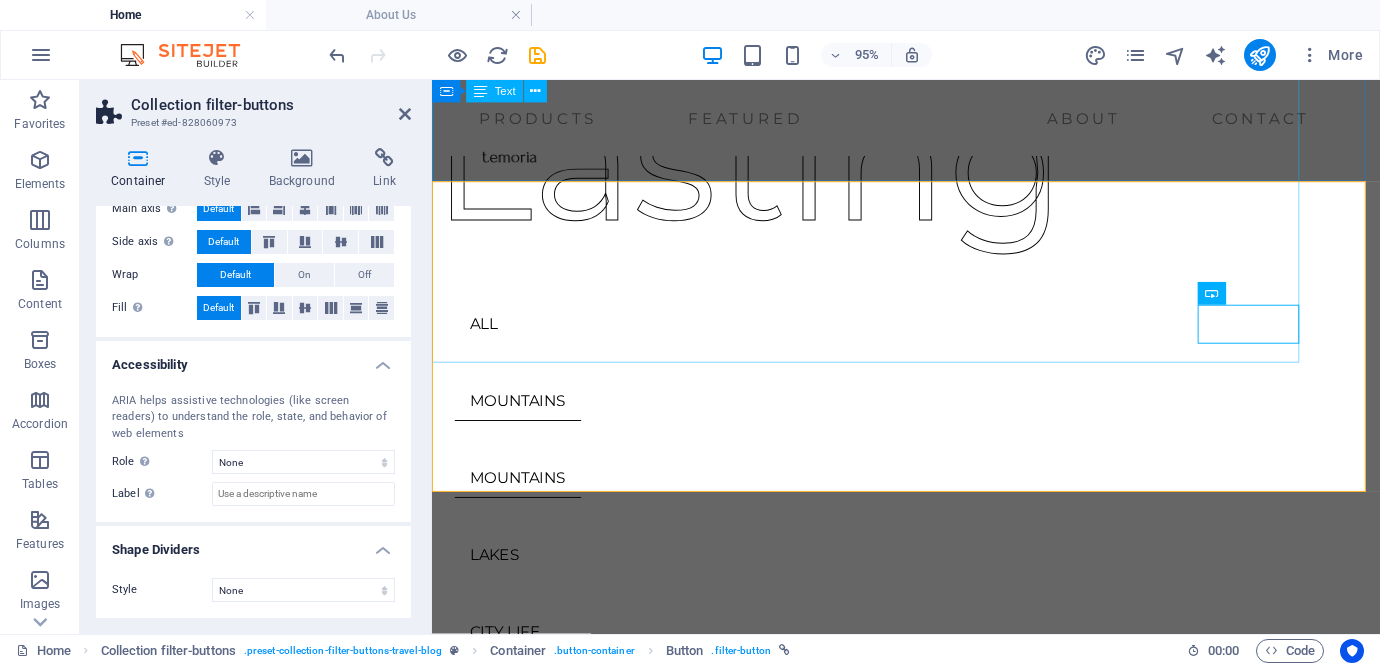click on "that Lasting" at bounding box center (896, 28) 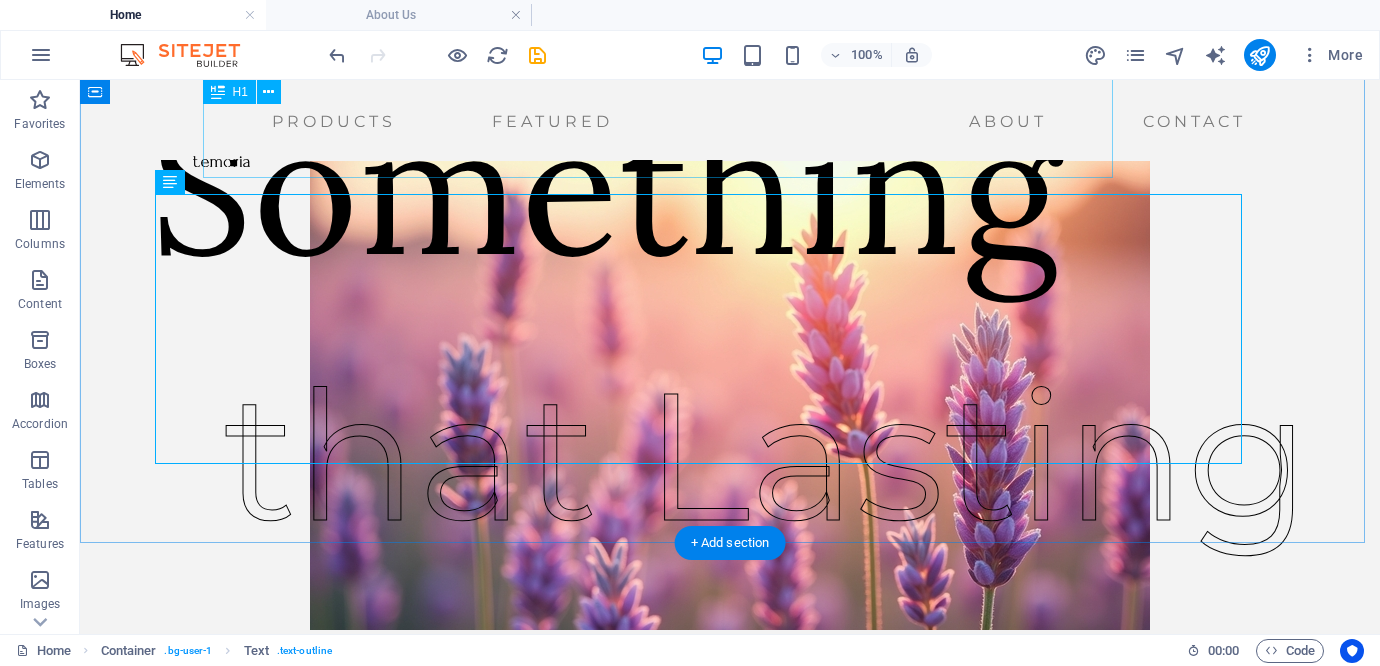 scroll, scrollTop: 0, scrollLeft: 0, axis: both 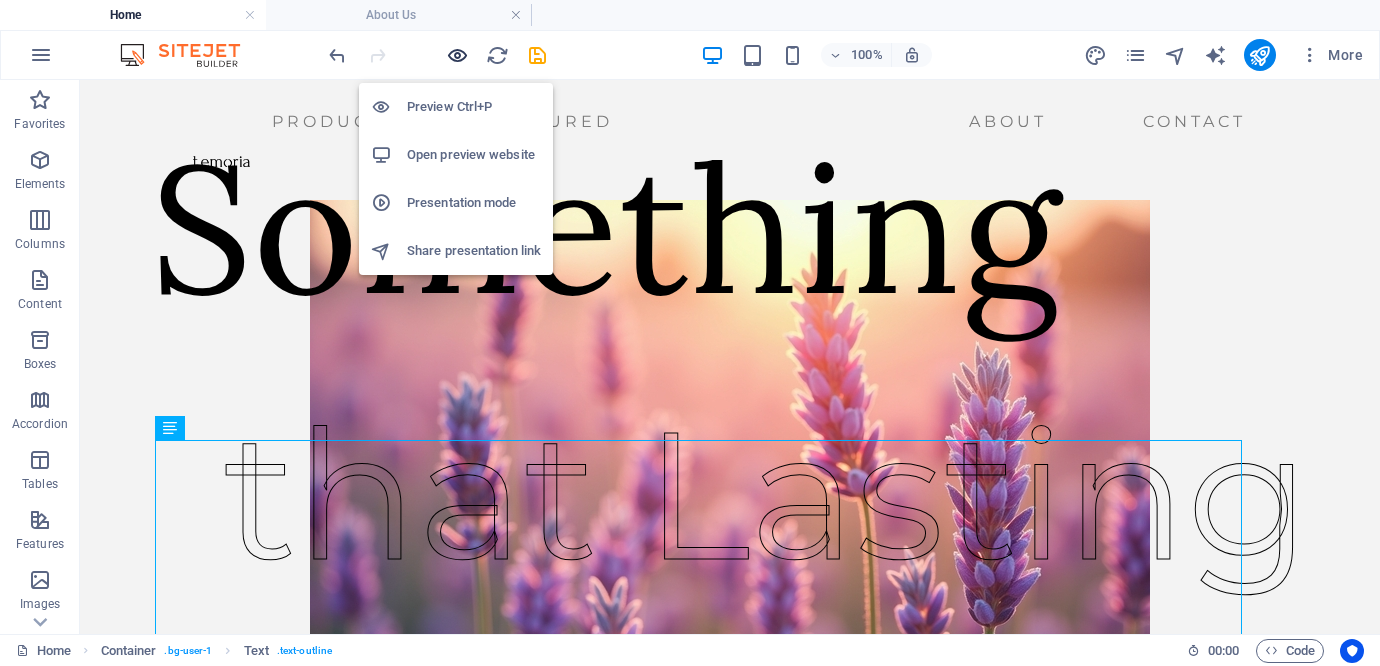 click at bounding box center [457, 55] 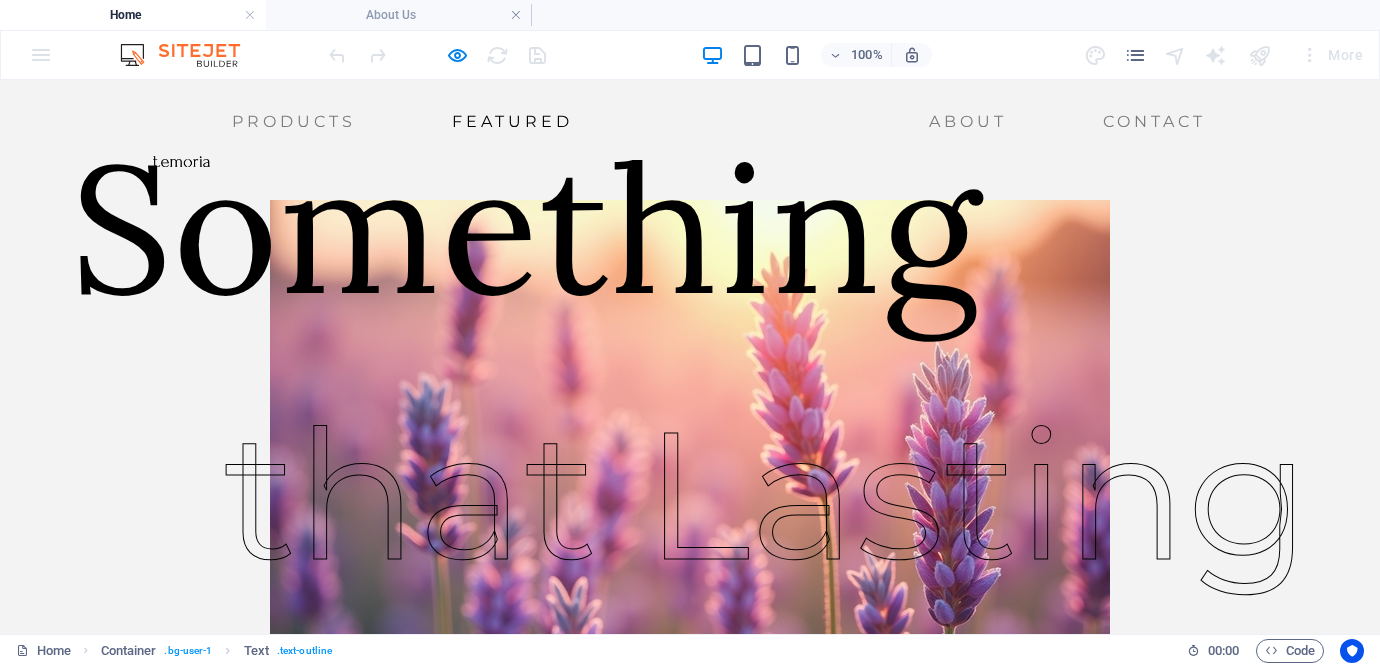 click on "Featured" at bounding box center [512, 122] 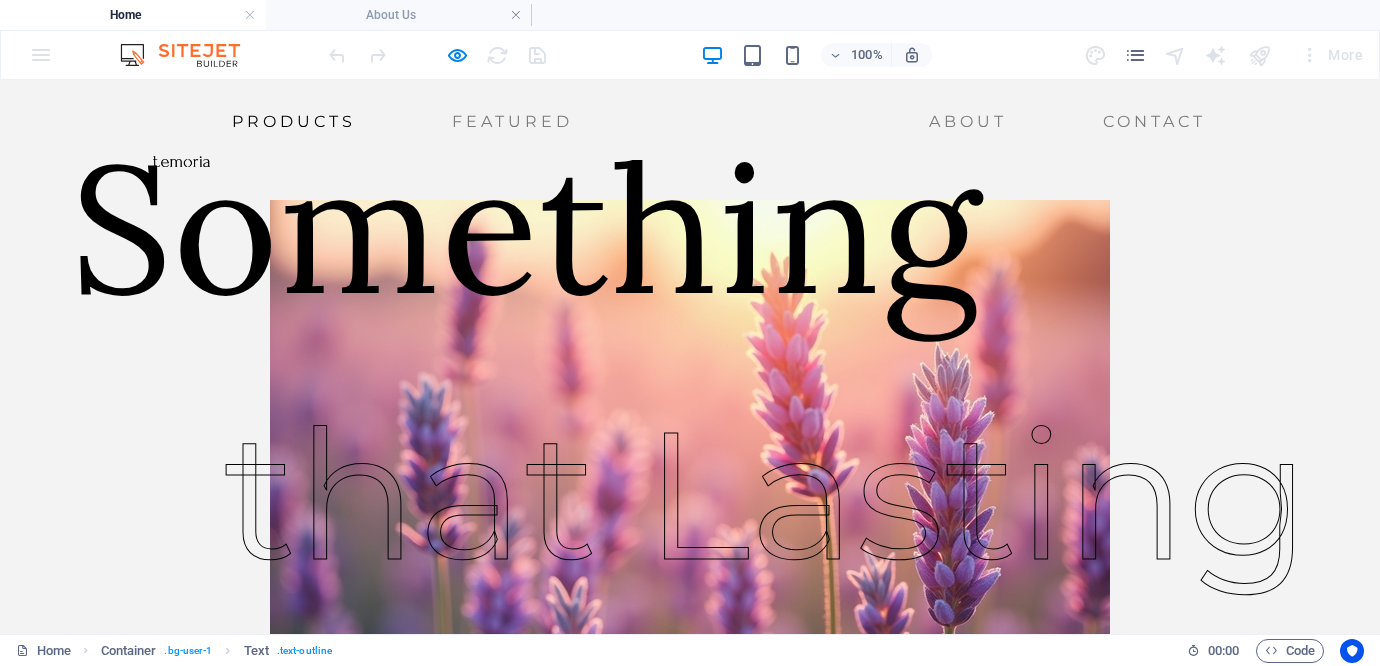 click on "Products" at bounding box center (294, 122) 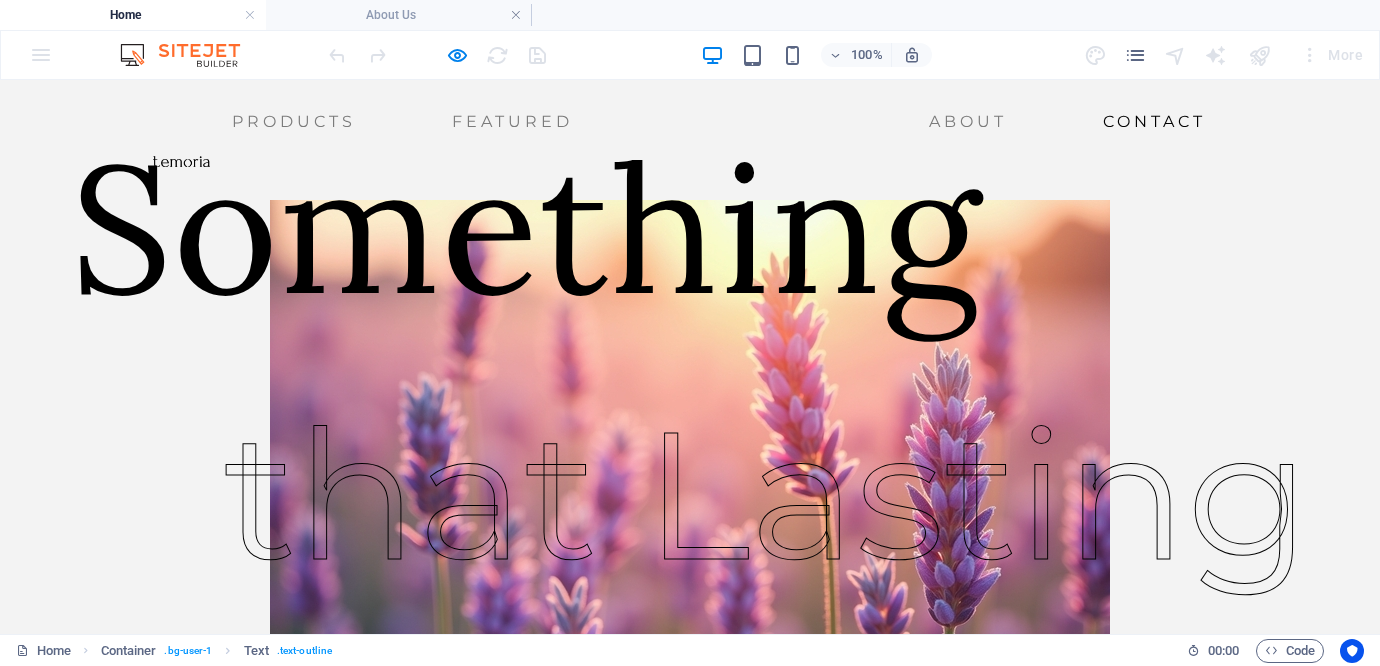click on "Contact" at bounding box center [1154, 122] 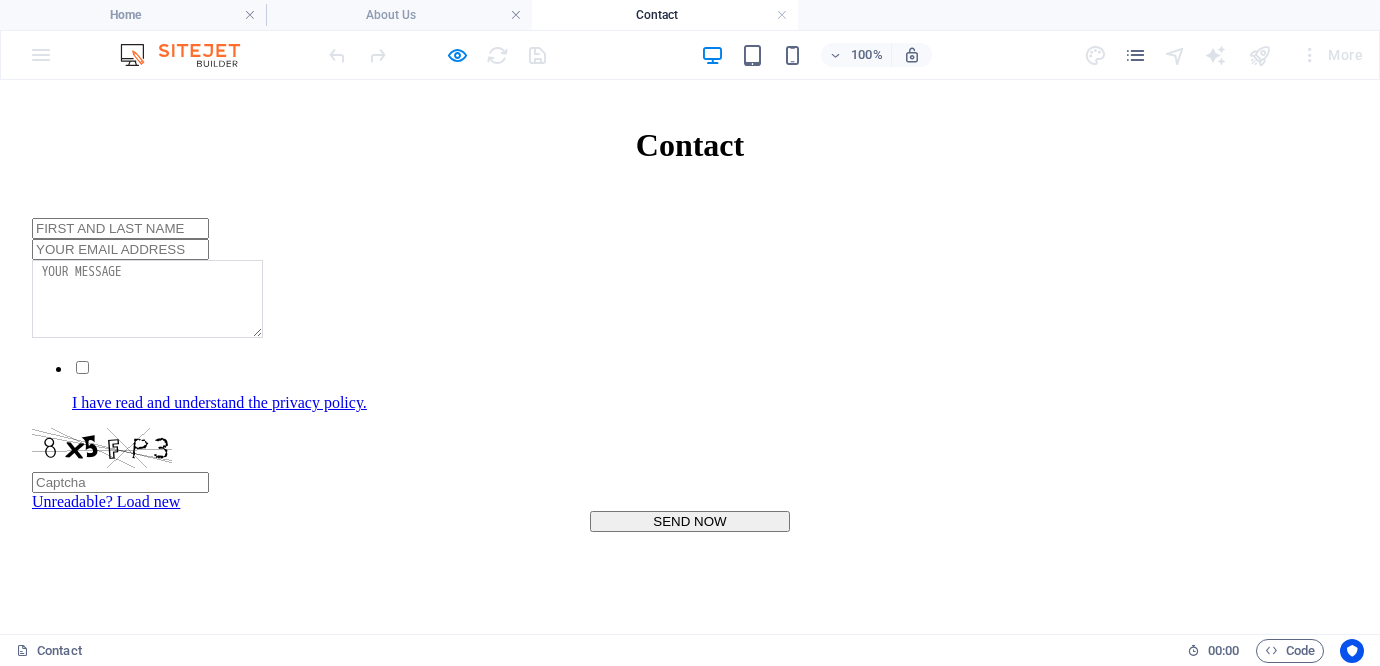 scroll, scrollTop: 0, scrollLeft: 0, axis: both 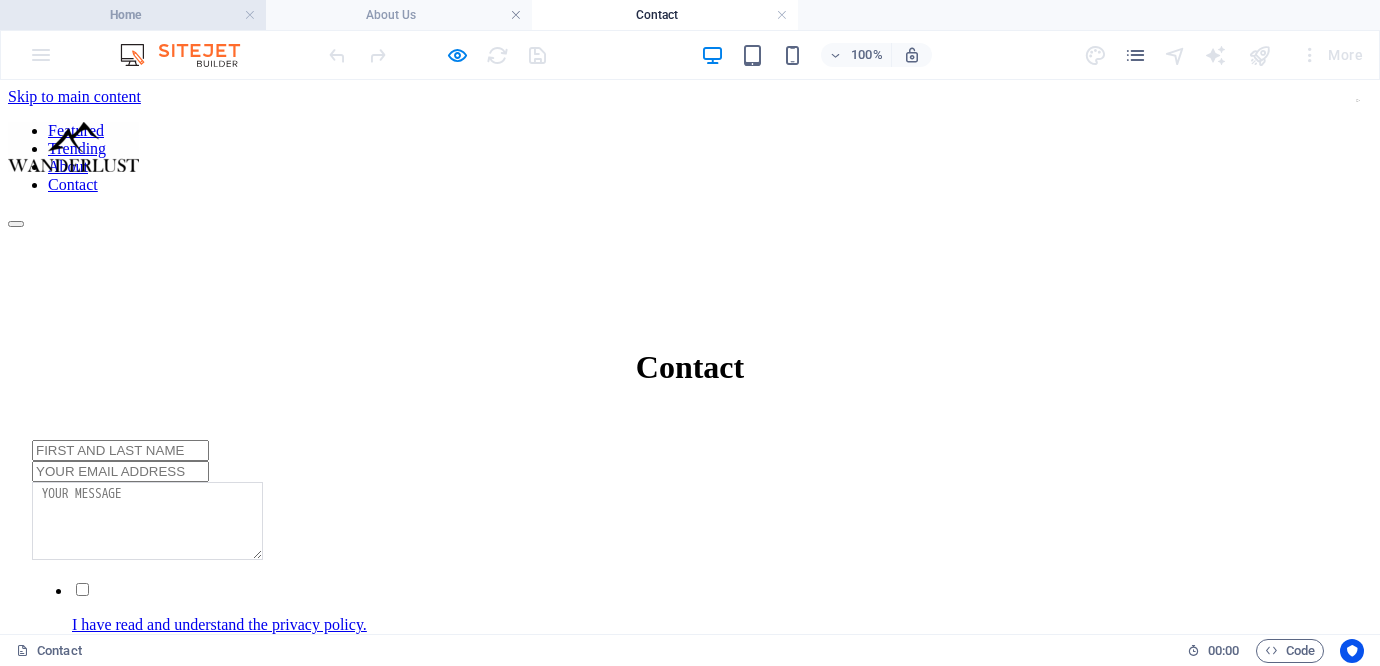 click on "Home" at bounding box center (133, 15) 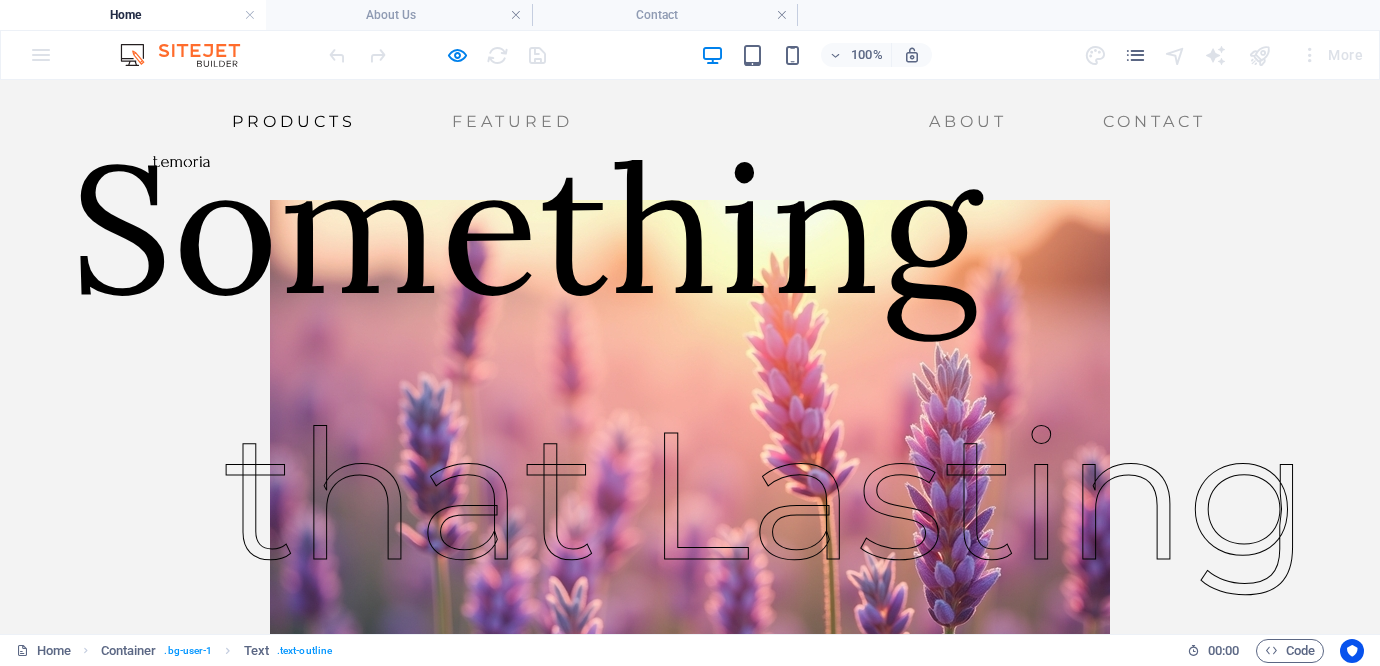 click on "Products" at bounding box center [294, 122] 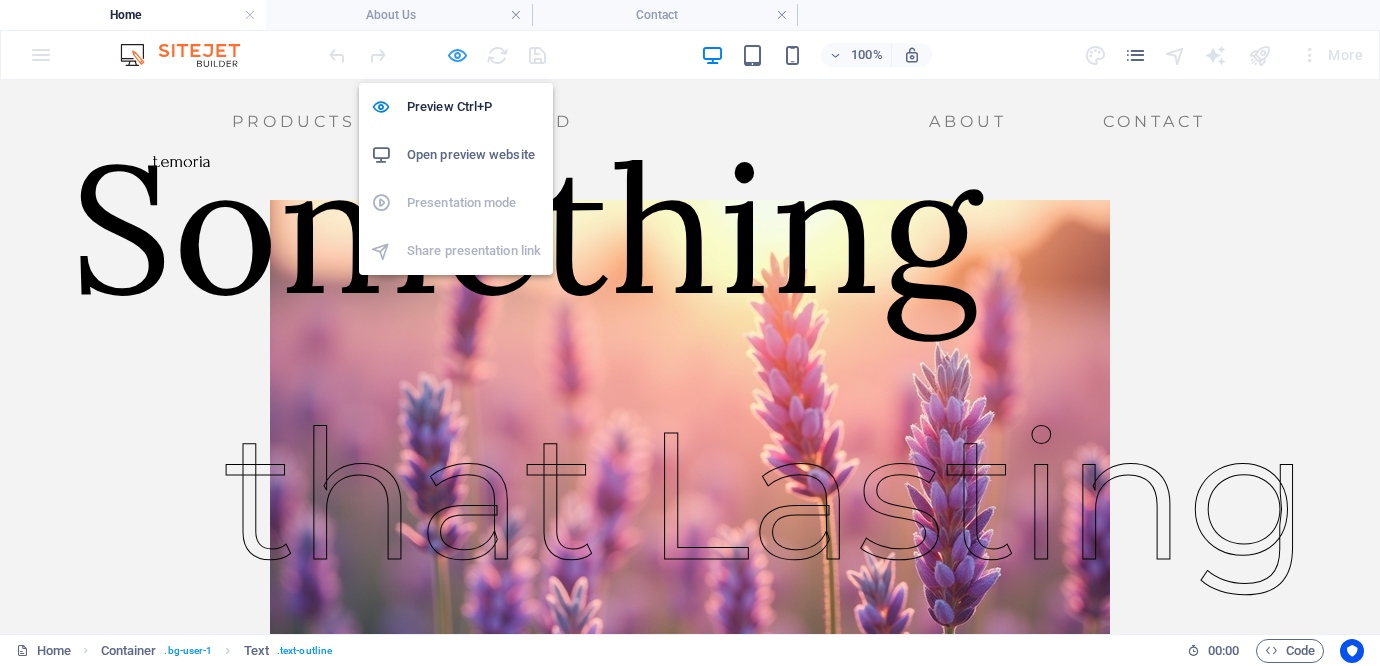 click at bounding box center [457, 55] 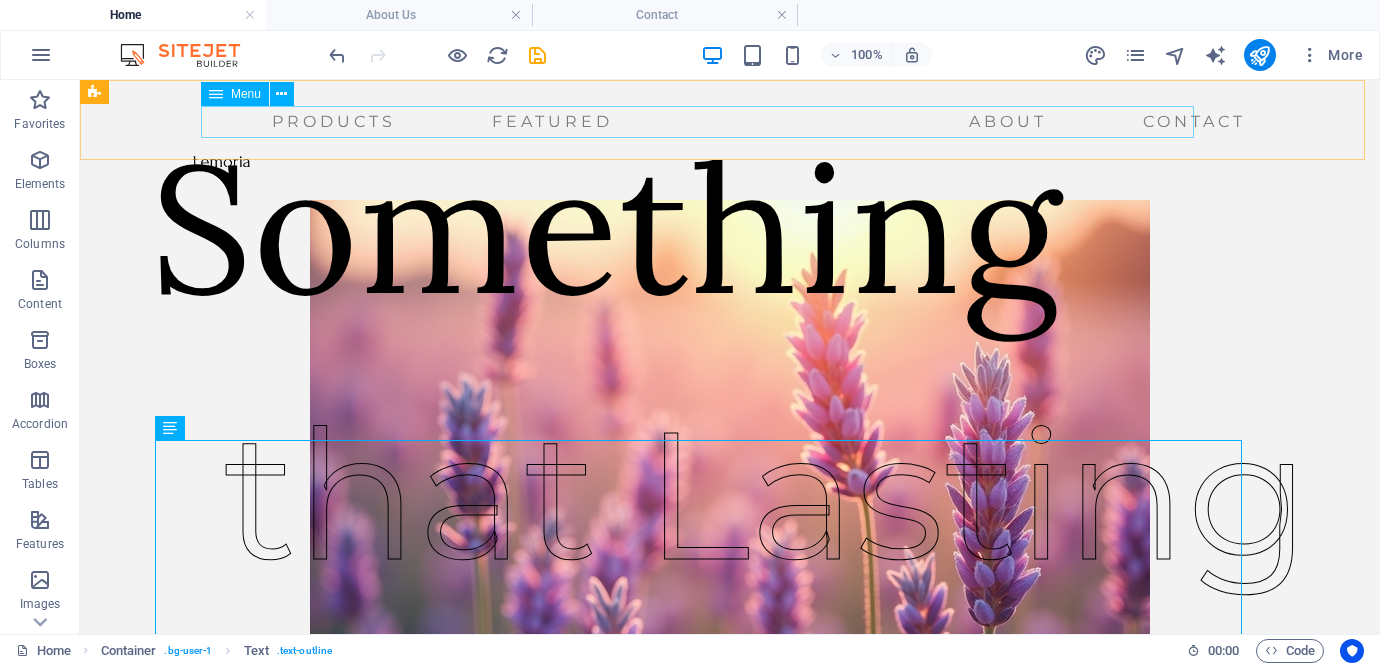 click on "Products Featured About Contact" at bounding box center [705, 122] 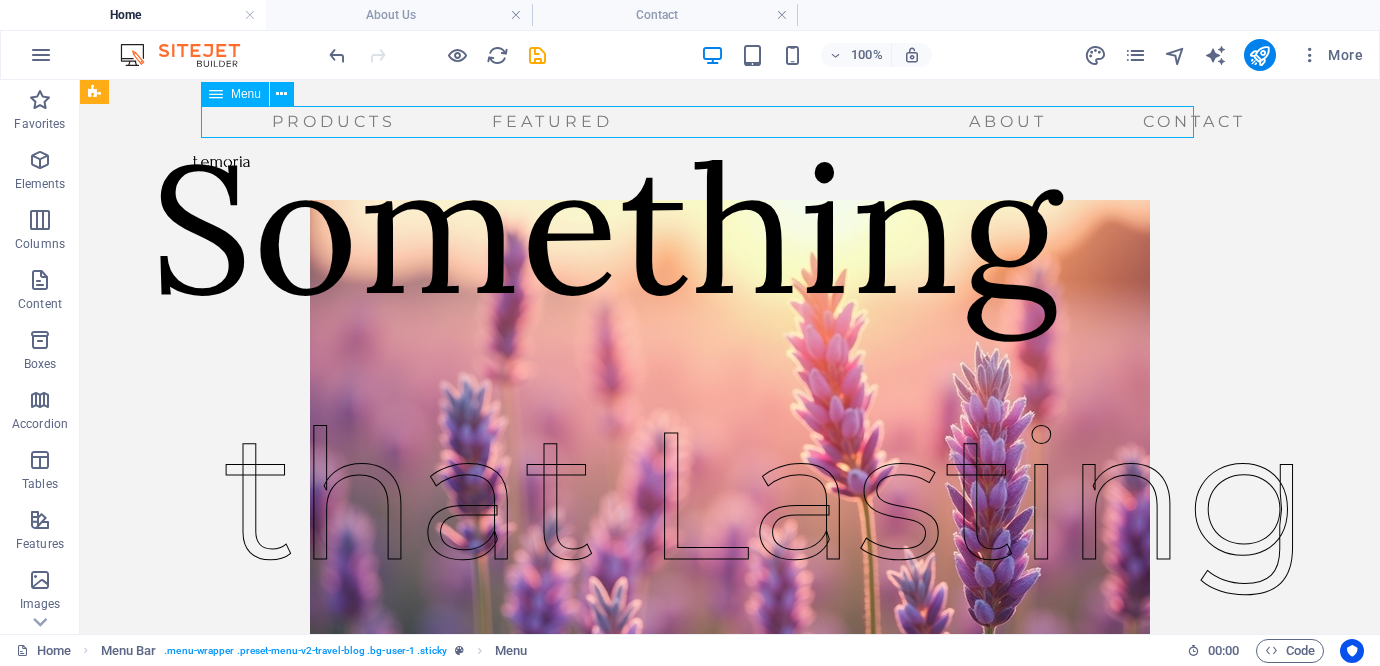 click on "Products Featured About Contact" at bounding box center (705, 122) 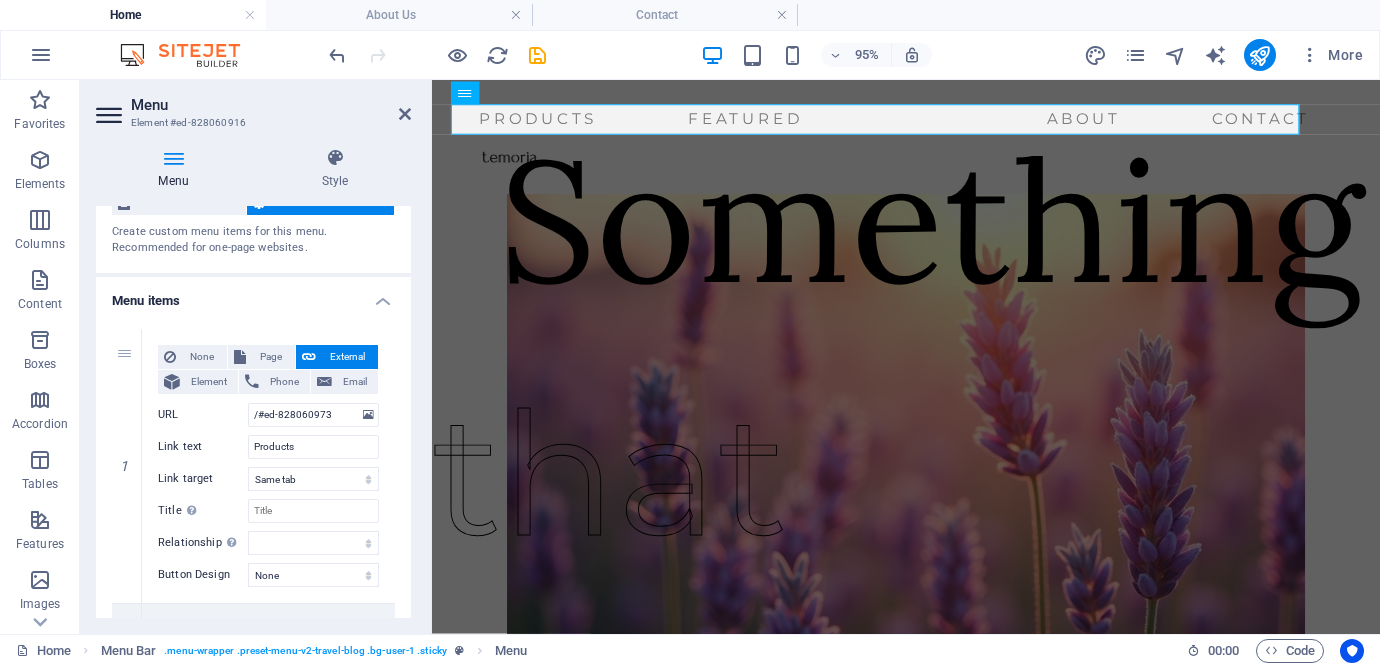 scroll, scrollTop: 65, scrollLeft: 0, axis: vertical 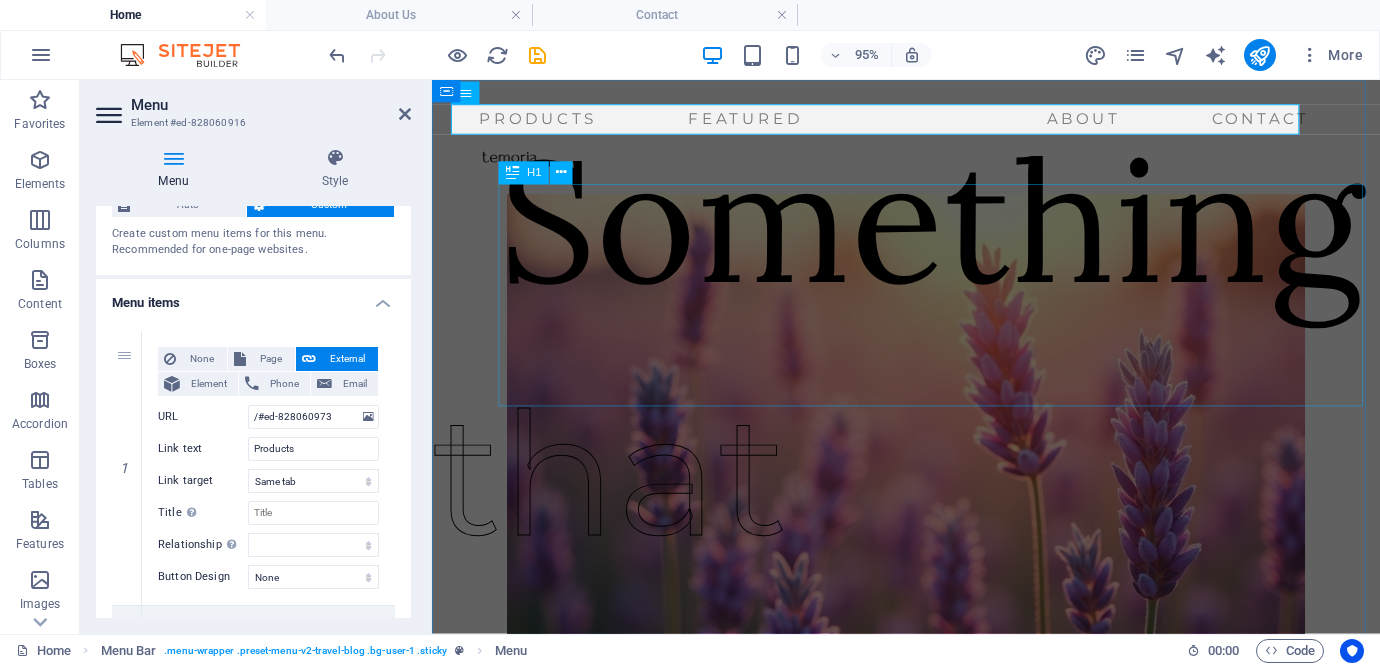 click on "Something" at bounding box center [958, 227] 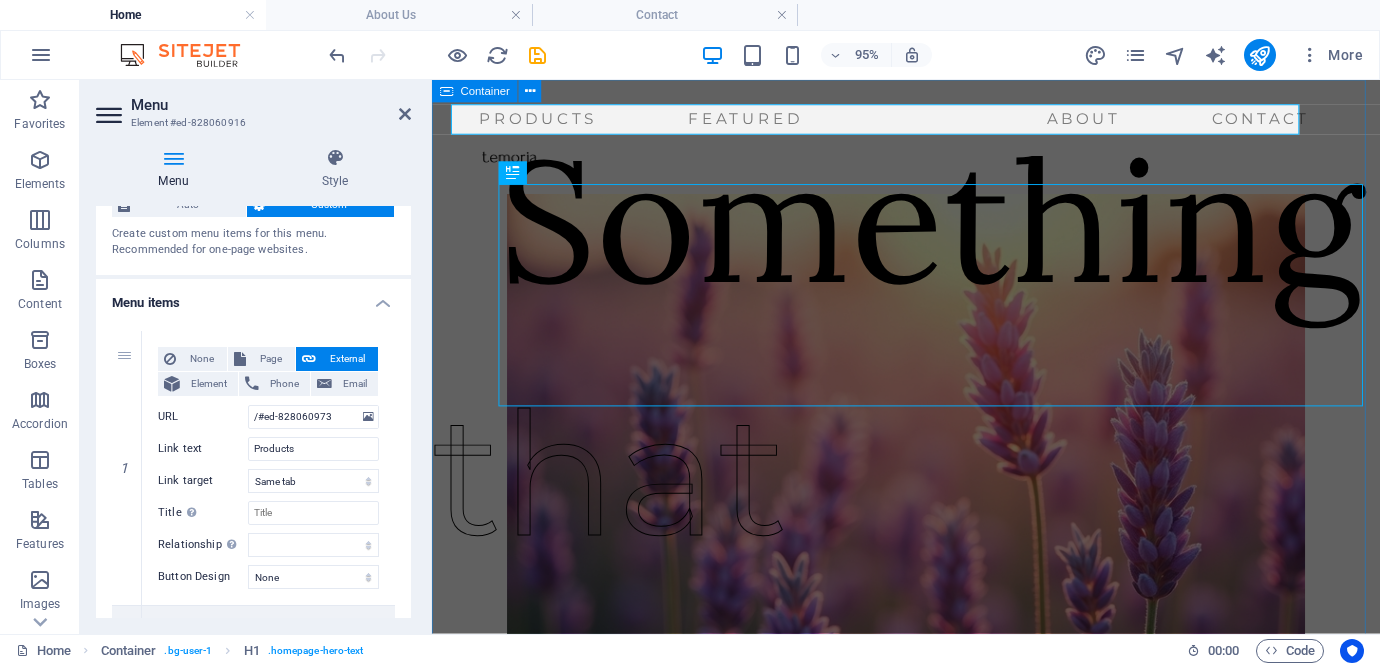 click on "Products Featured About Contact Something that Lasting ALL MOUNTAINS MOUNTAINS LAKES CITY LIFE WILD LIFE TRENDING Orange Views From the Top READ MORE → 01/06/2023 Misty Waterfall READ MORE → 01/05/2023 Deep Caves in New Zealand READ MORE → 01/04/2023 City Sunsets READ MORE → 01/03/2023 Riverside READ MORE → 01/02/2023 Lake in the Woods READ MORE → 01/01/2023 Colors of Autumn Trees READ MORE → 12/31/2022 Concrete Jungle READ MORE → 12/30/2022  Previous Next  TRENDING [FIRST] [LAST] Seeing with “fresh eyes” to understand the nature around Lorem ipsum dolor sit amet, consectetur adipiscing elit. Nunc vulputate libero et velit interdum, ac aliquet odio mattis. Class aptent taciti sociosqu ad litora elit torquent per conubia nostra, per aliquet inceptos himenaeos. Curabitur tempus urna at turpis condimentum at lobortis. READ MORE → 12/29/2022 [FIRST] [LAST] Dandelion: Search for the perfect antioxidant READ MORE → 12/28/2022  Previous Next  FEATURED TRENDING ABOUT CONTACT GET UPDATES" at bounding box center (931, 4319) 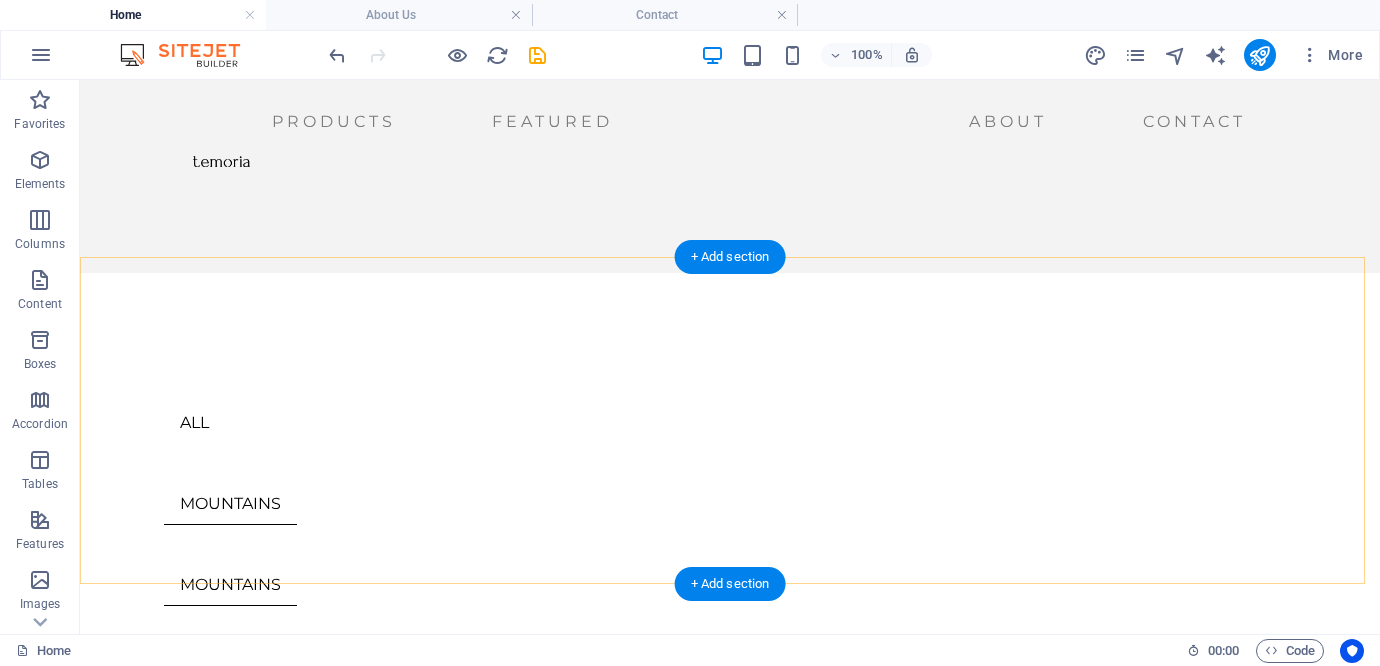 scroll, scrollTop: 515, scrollLeft: 0, axis: vertical 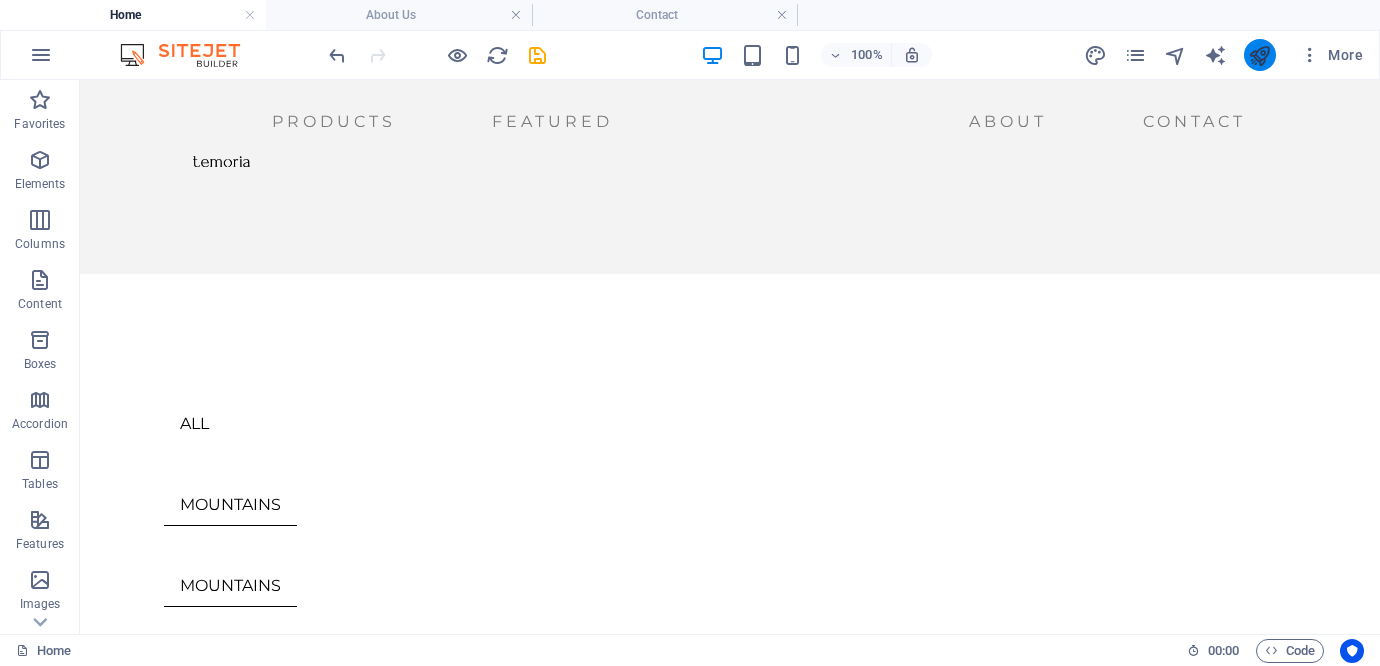 click at bounding box center [1260, 55] 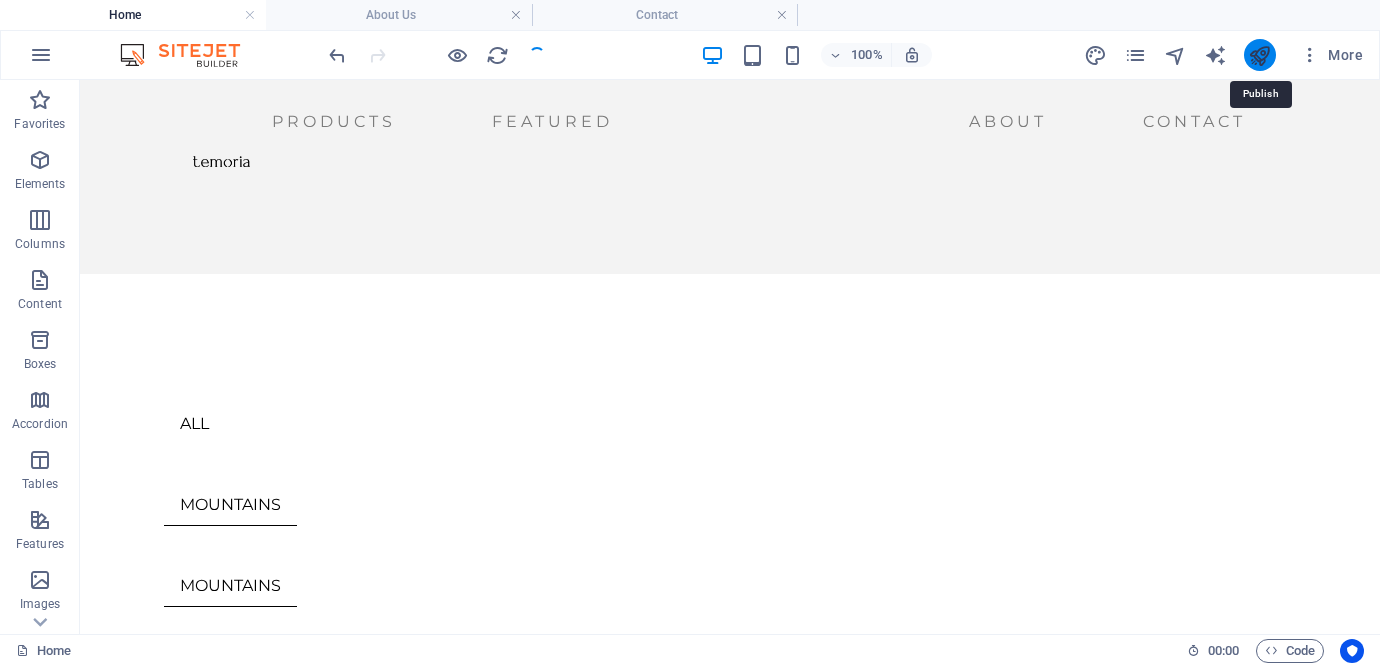 click at bounding box center [1259, 55] 